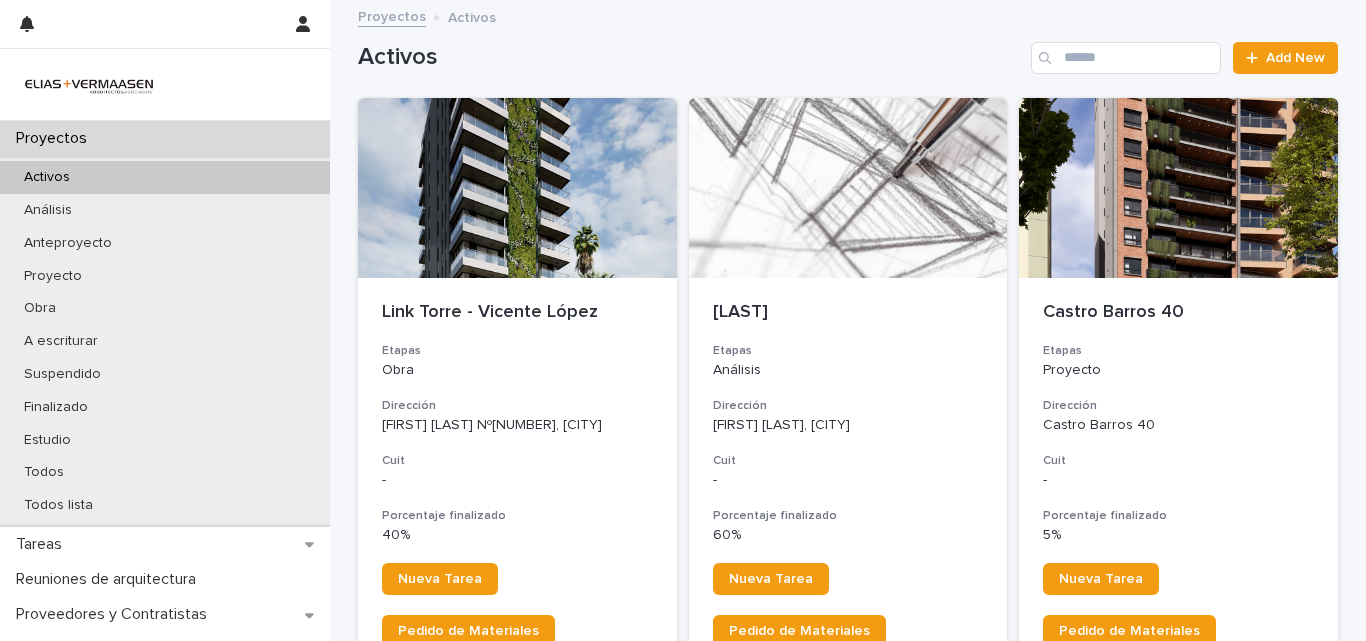 scroll, scrollTop: 0, scrollLeft: 0, axis: both 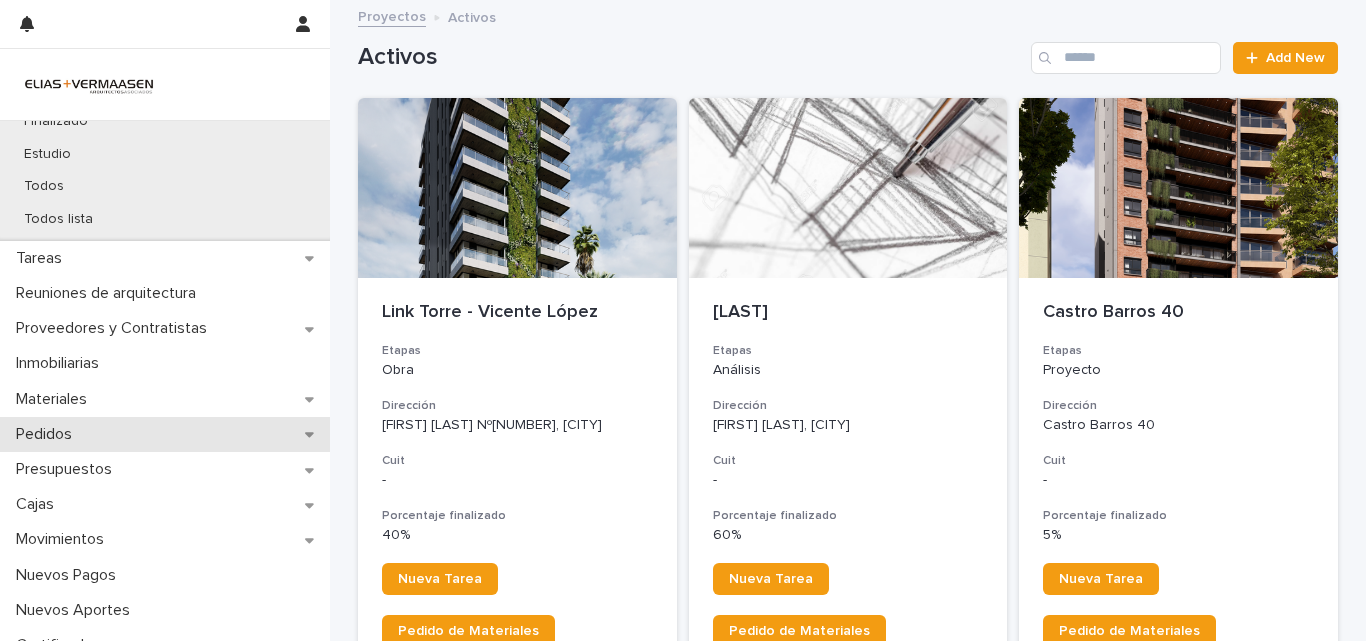 click on "Pedidos" at bounding box center [165, 434] 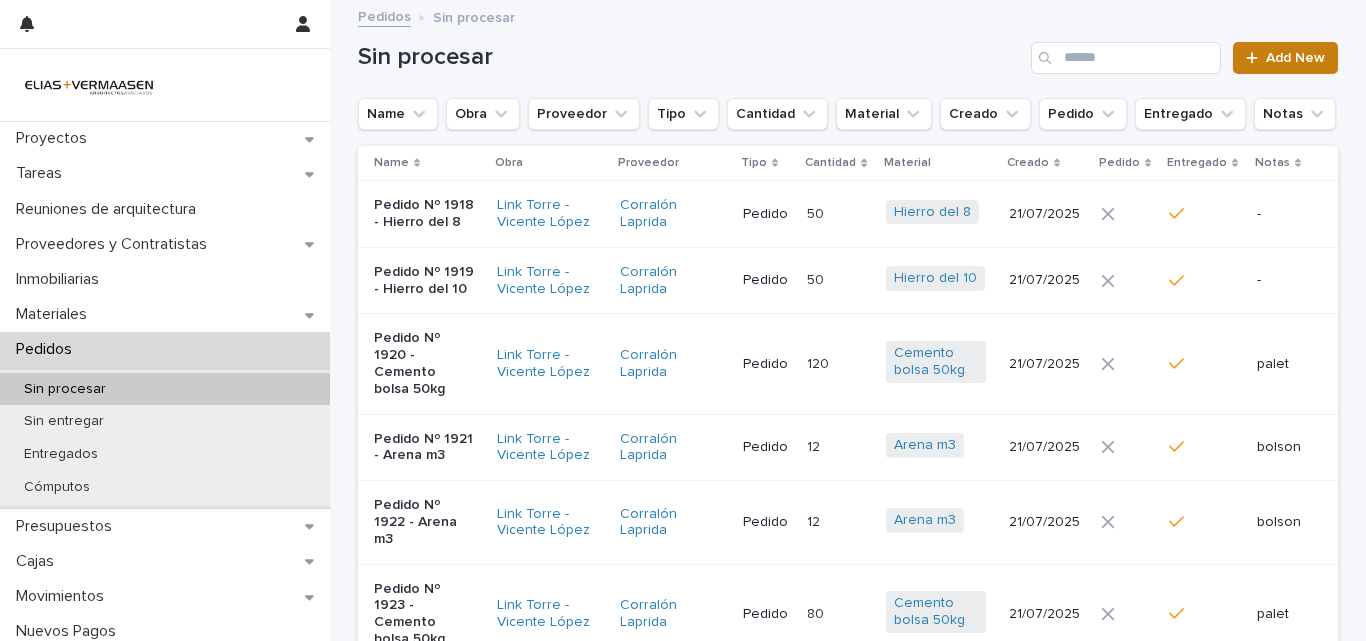 click on "Add New" at bounding box center (1285, 58) 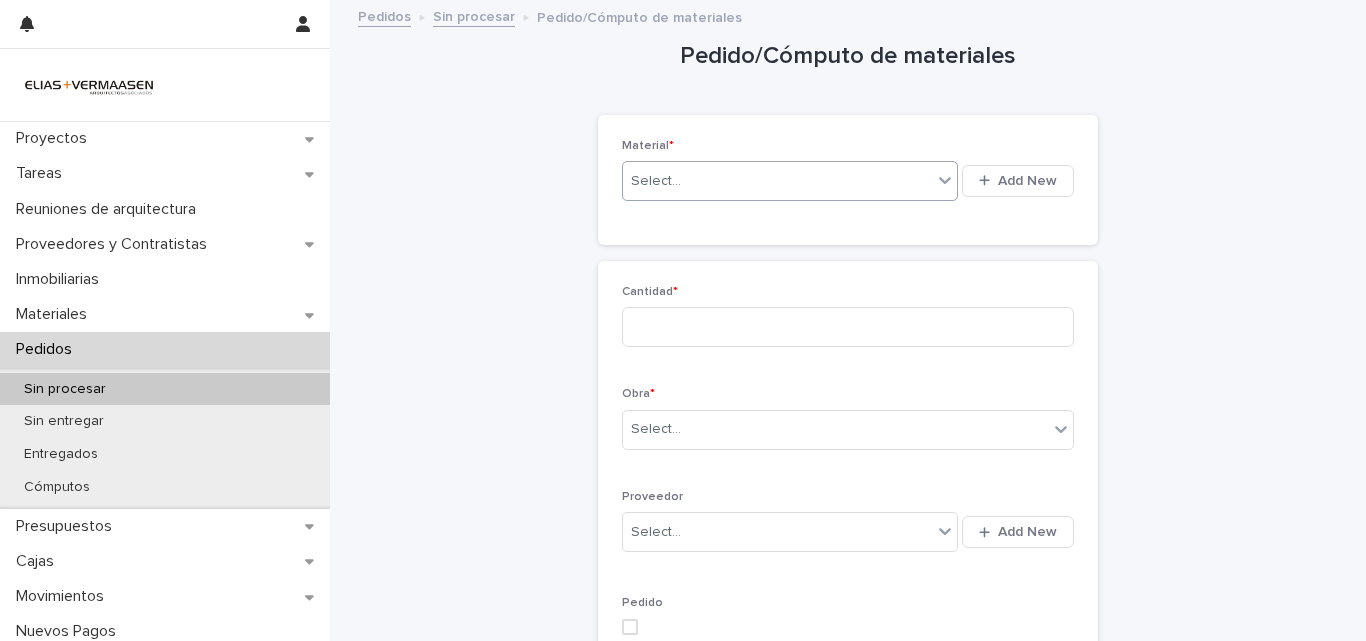 click on "Select..." at bounding box center [777, 181] 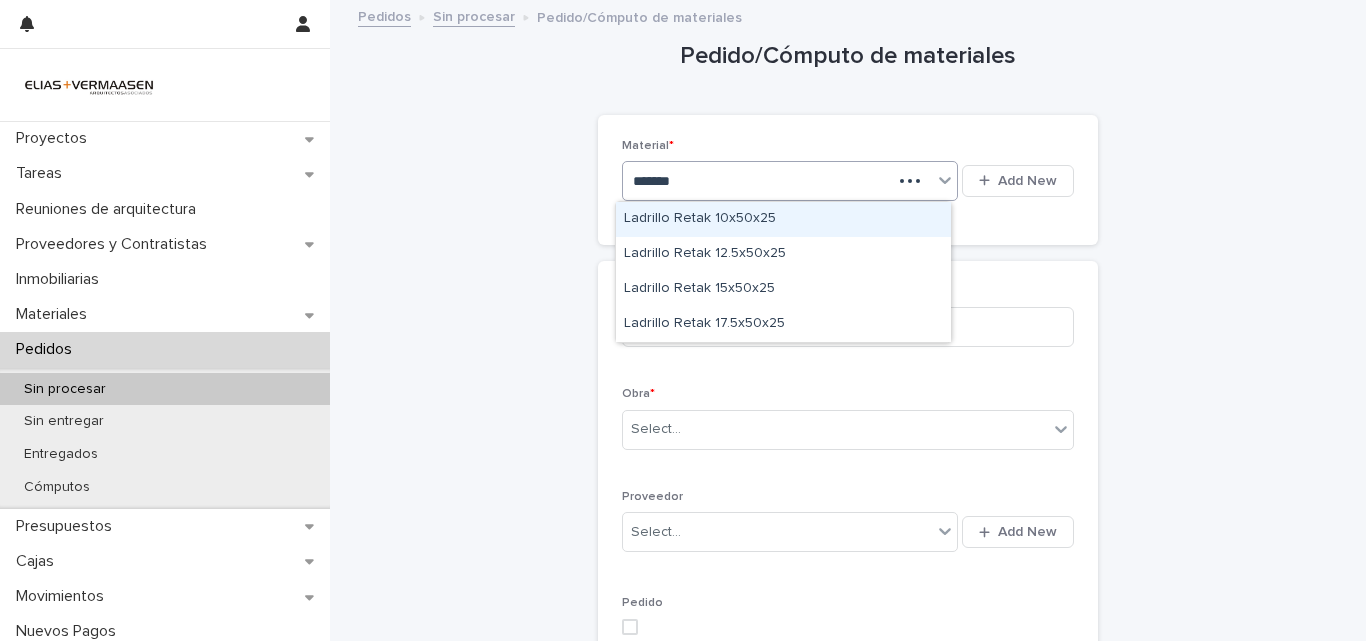 type on "********" 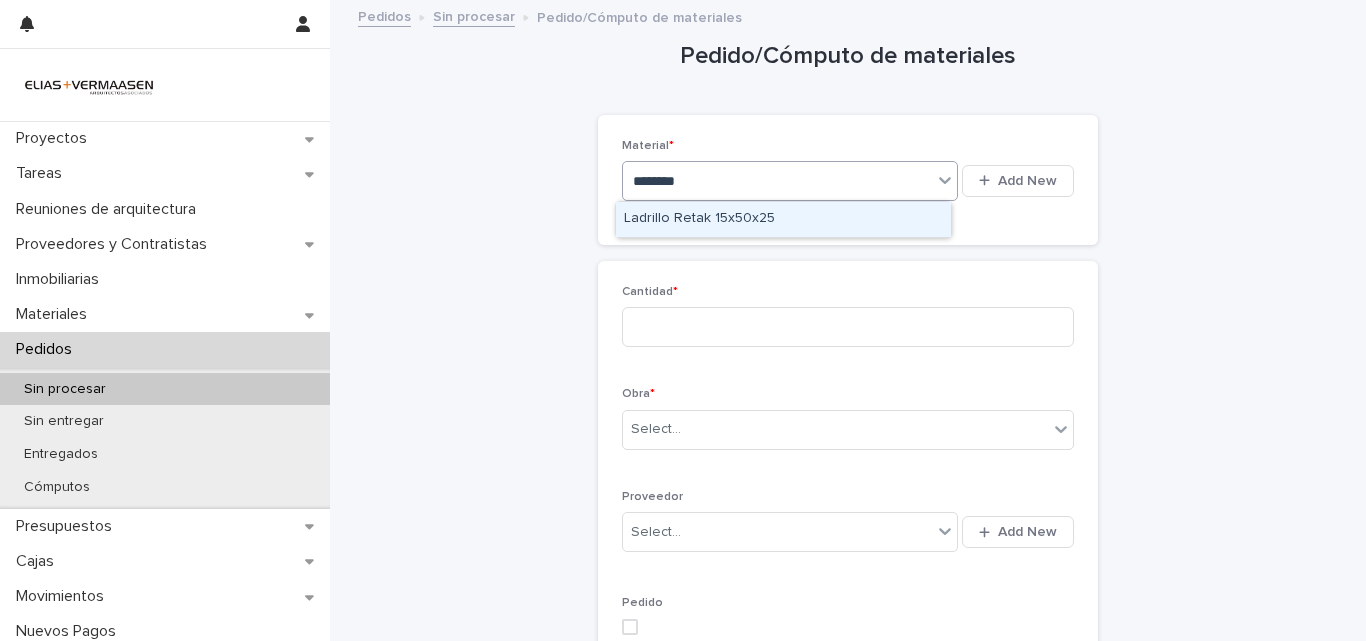 click on "Ladrillo Retak 15x50x25" at bounding box center [783, 219] 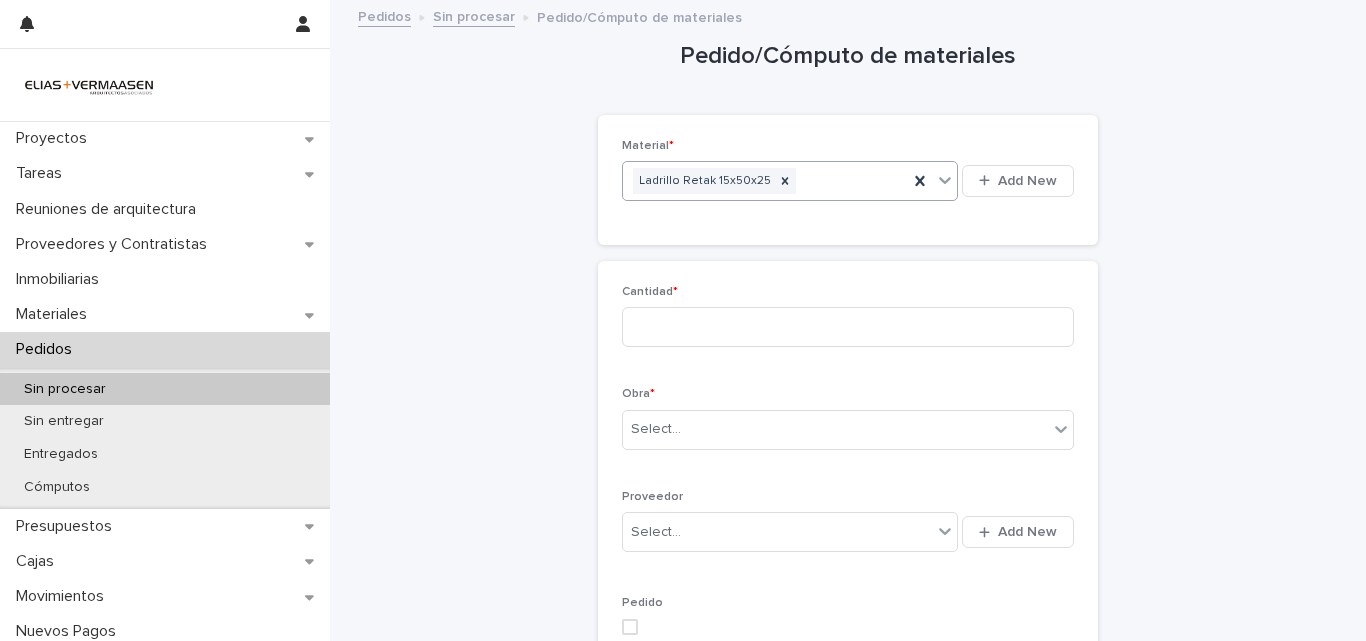 click on "Cantidad *" at bounding box center (848, 292) 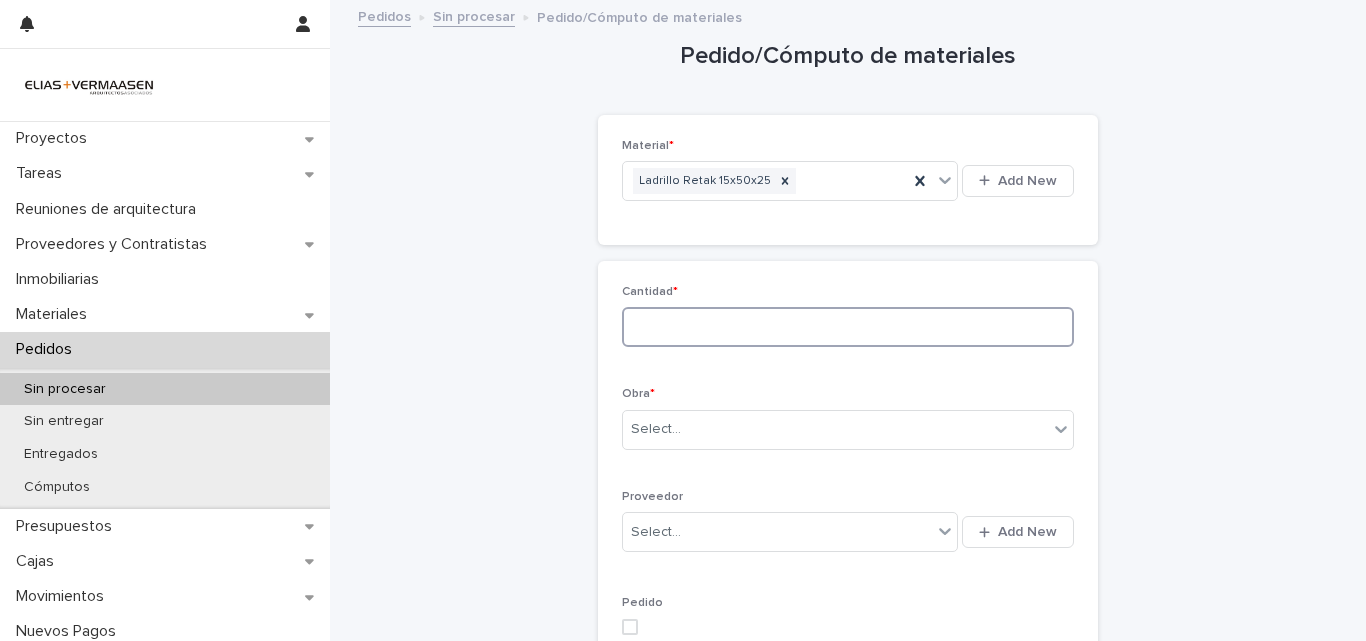 click at bounding box center [848, 327] 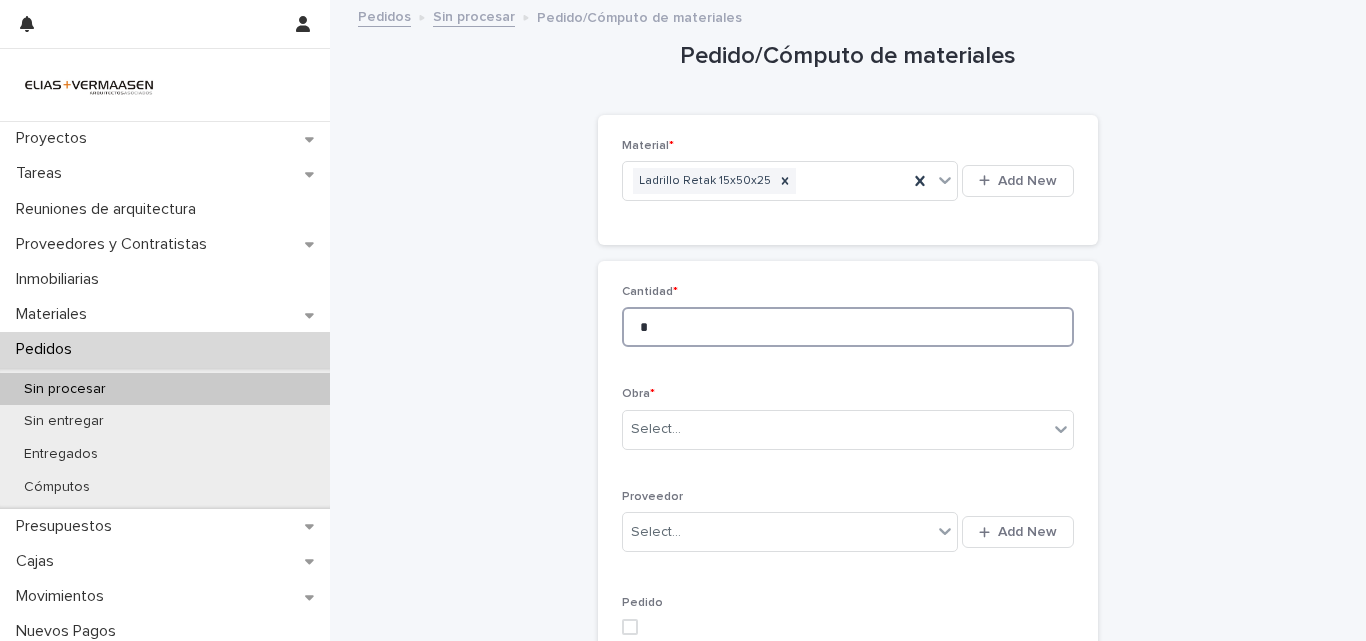 type on "*" 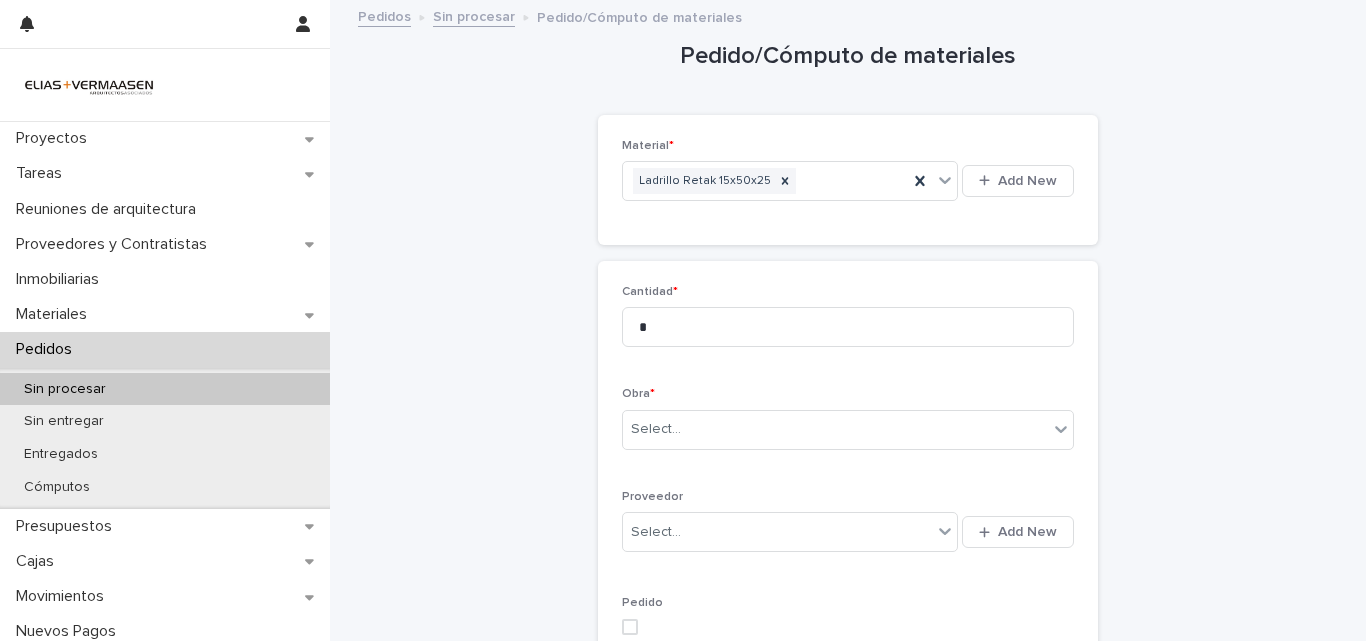 click on "Proyectos Tareas Reuniones de arquitectura Proveedores y Contratistas Inmobiliarias Materiales Pedidos Sin procesar Sin entregar Entregados Cómputos Presupuestos Cajas Movimientos Nuevos Pagos Nuevos Aportes Certificados Pagos programados Seguros Seguimiento Contactos Equipo Calendario Sugerencias Ayuda Pedidos Sin procesar Pedido/Cómputo de materiales Loading... Saving… Loading... Saving… Pedido/Cómputo de materiales Loading... Saving… Loading... Saving… Loading... Saving… Material * Ladrillo Retak 15x50x25 Add New Cantidad * * Obra * Select... Proveedor Select... Add New Pedido Entregado Tipo * Select... Notas Aclarar si es en bolsa, palet, camión, horarios, etc. Sorry, there was an error saving your record. Please try again. Please fill out the required fields above. Save Powered By Stacker" at bounding box center (683, 320) 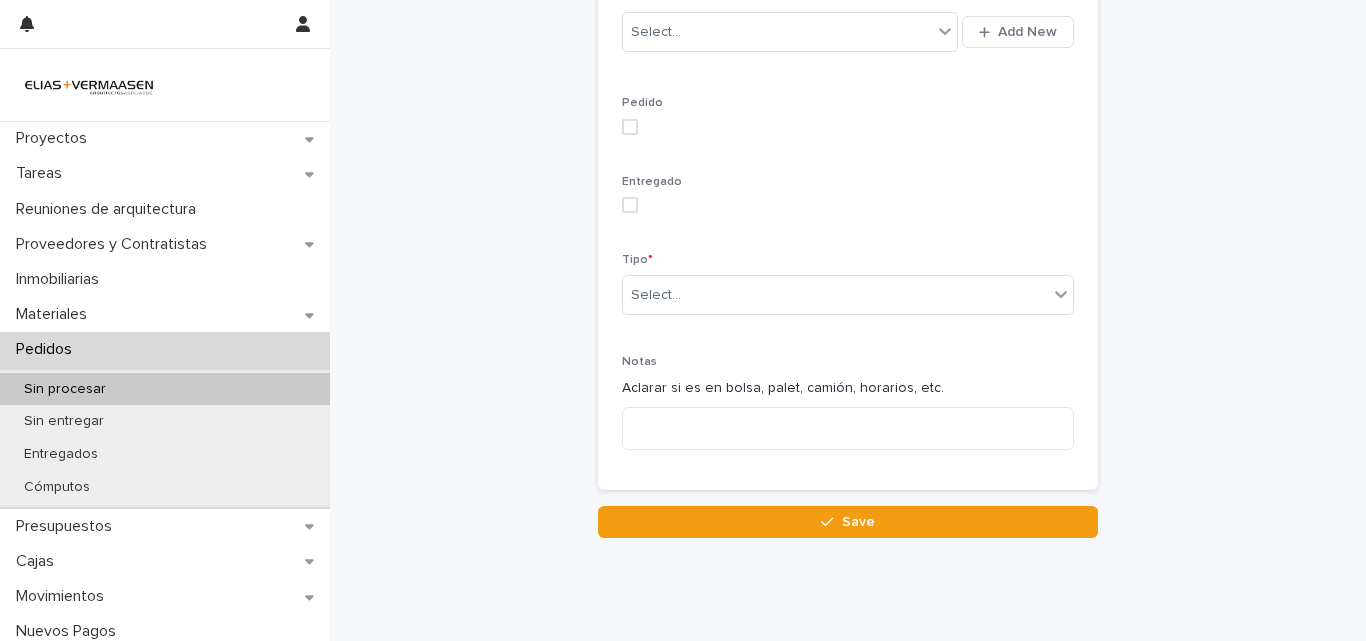 scroll, scrollTop: 553, scrollLeft: 0, axis: vertical 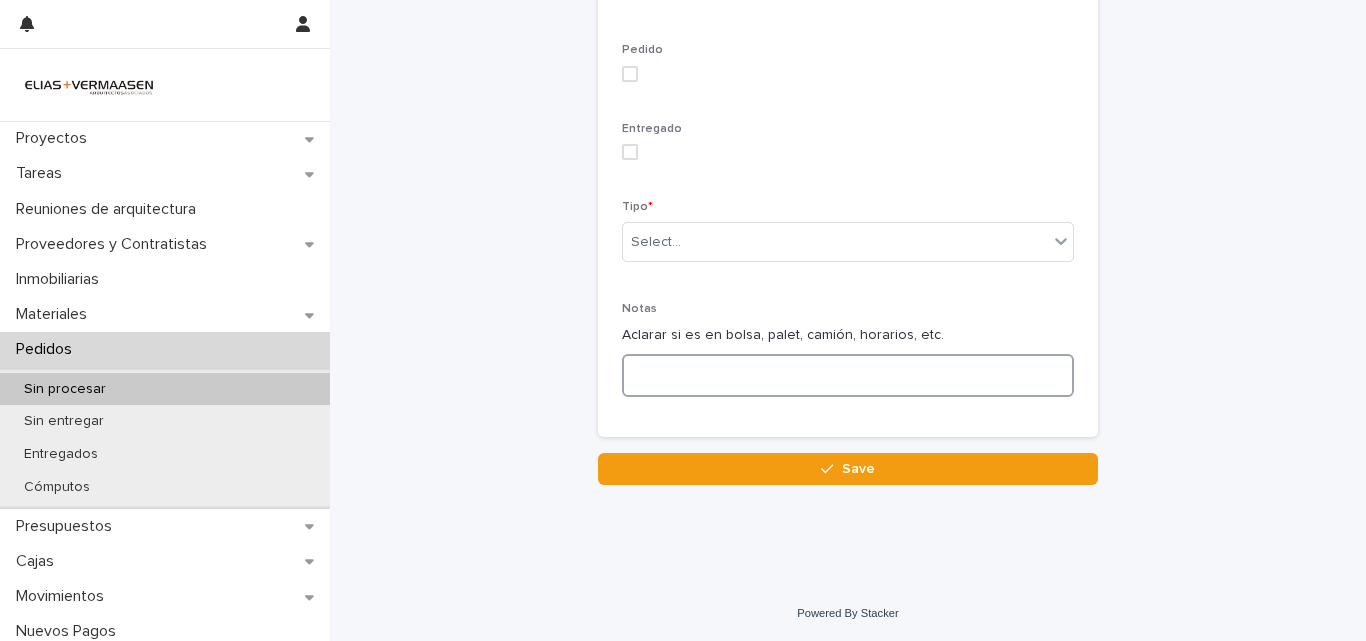 click at bounding box center [848, 375] 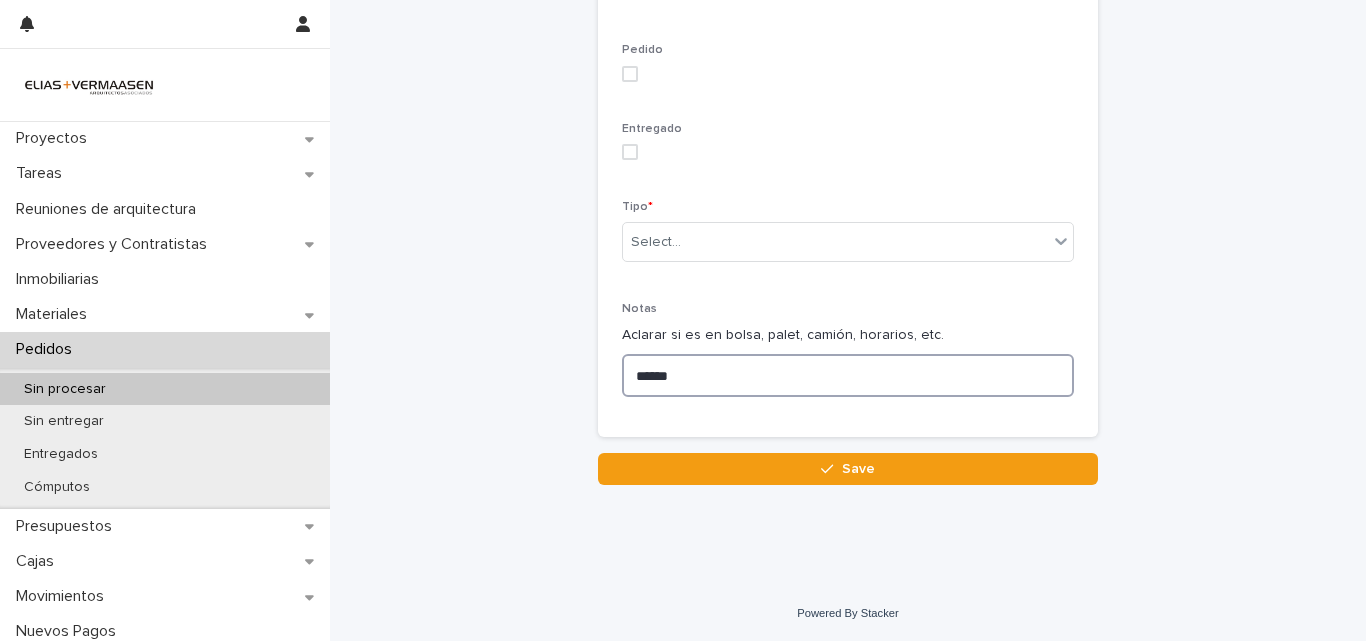 click at bounding box center [630, 152] 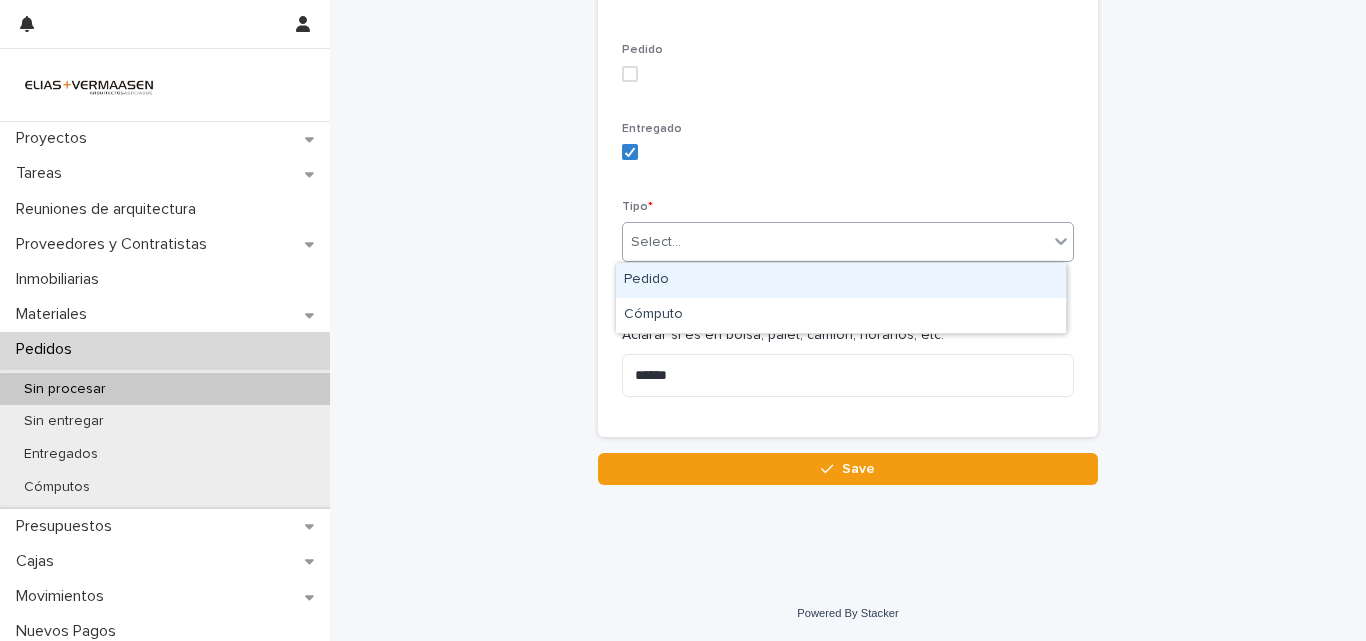 click on "Select..." at bounding box center (656, 242) 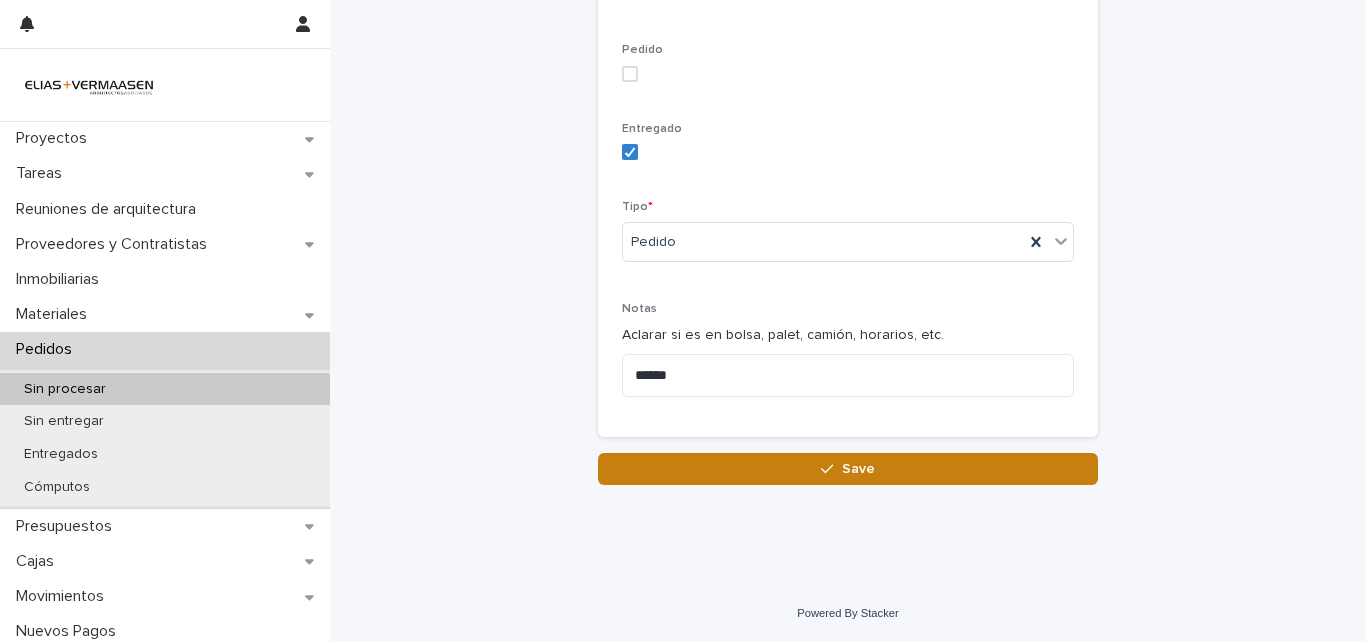 click on "Save" at bounding box center [848, 469] 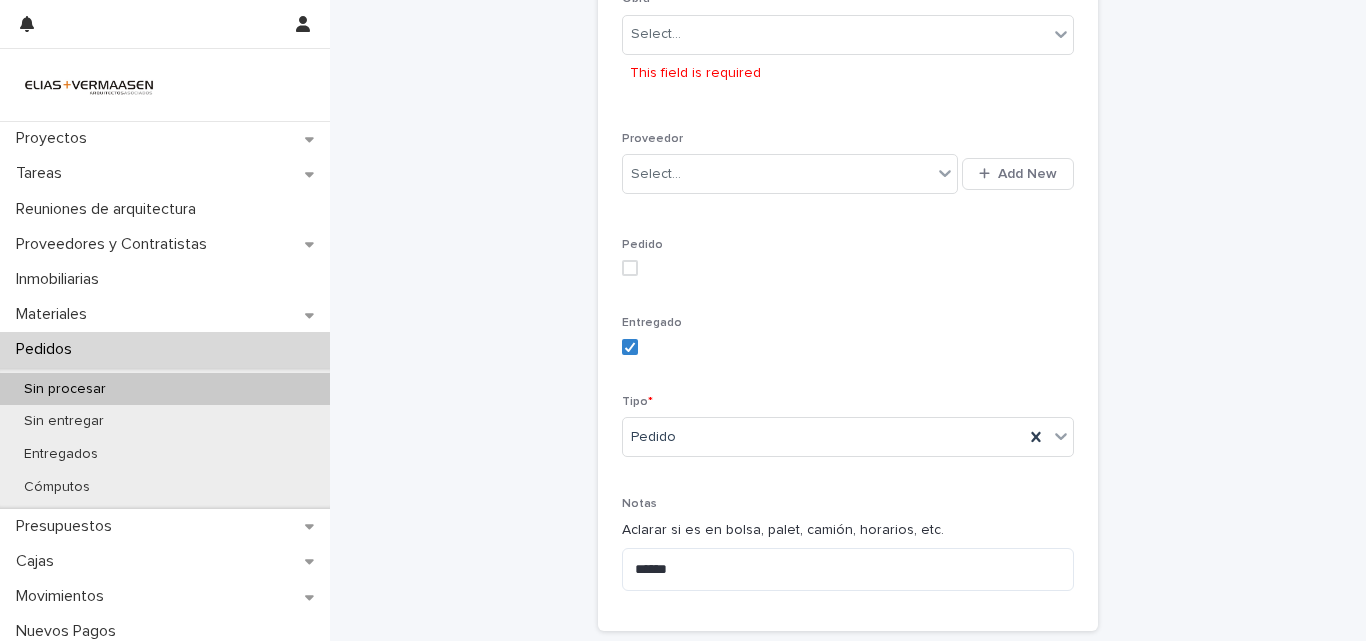 scroll, scrollTop: 401, scrollLeft: 0, axis: vertical 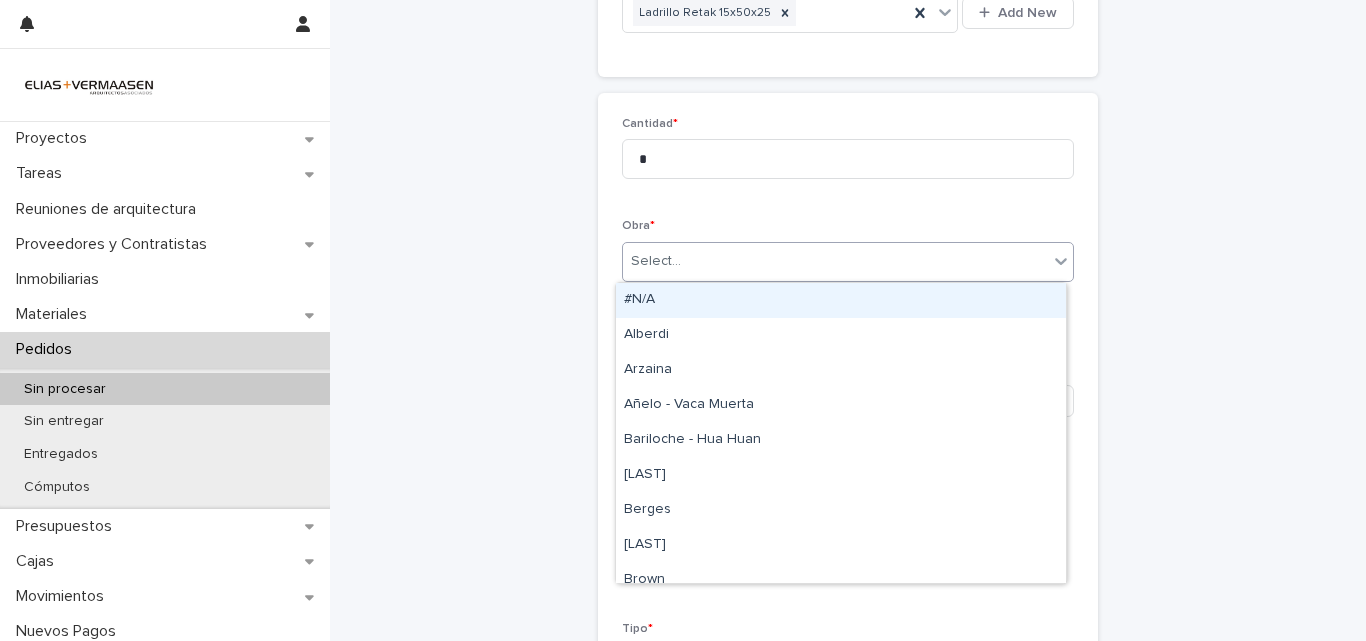 click on "Select..." at bounding box center (835, 261) 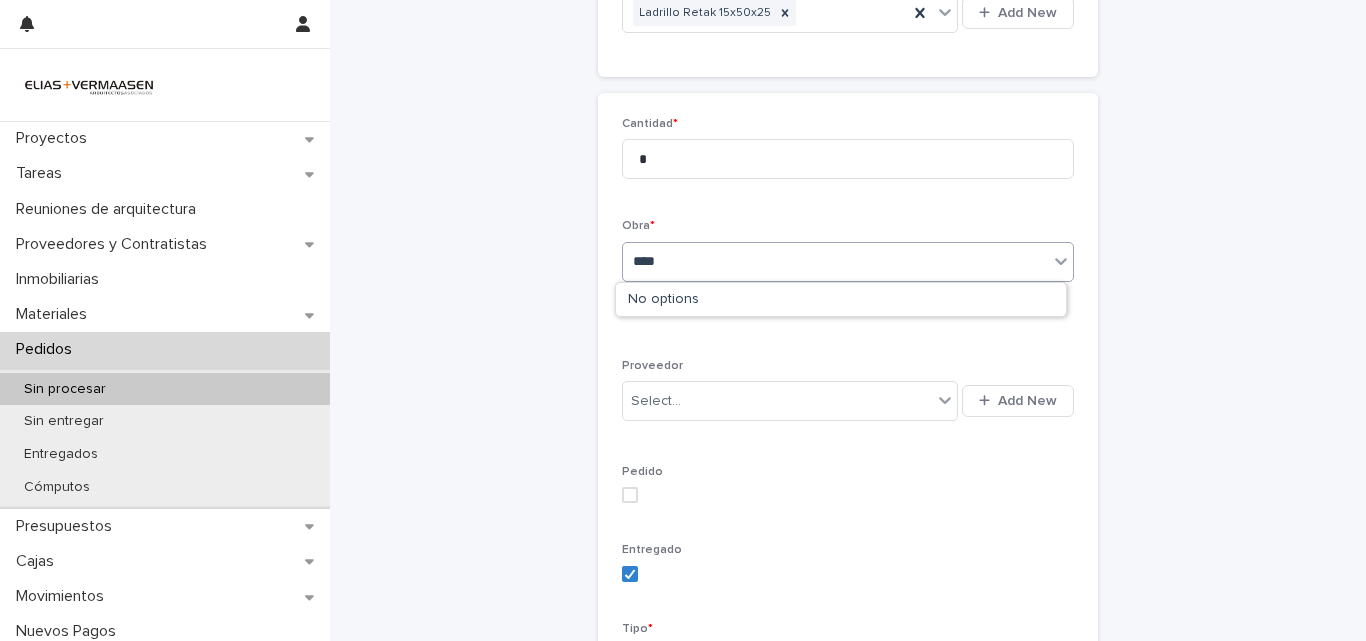 type on "***" 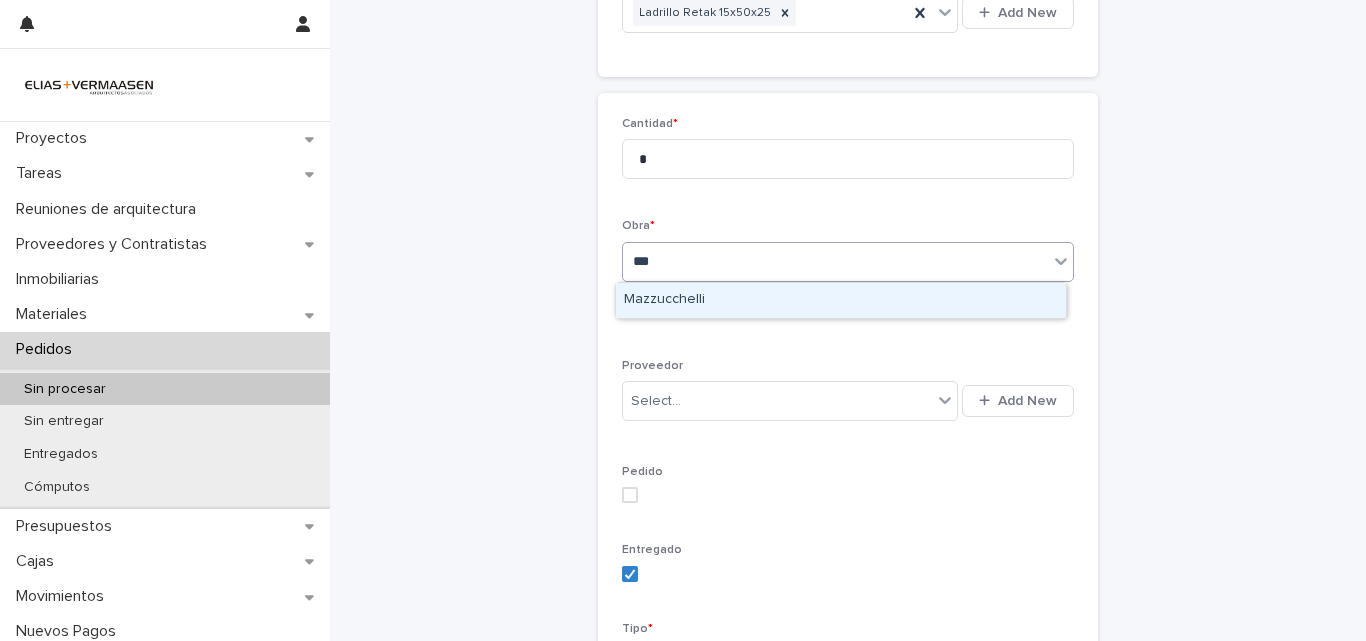 click on "Mazzucchelli" at bounding box center (841, 300) 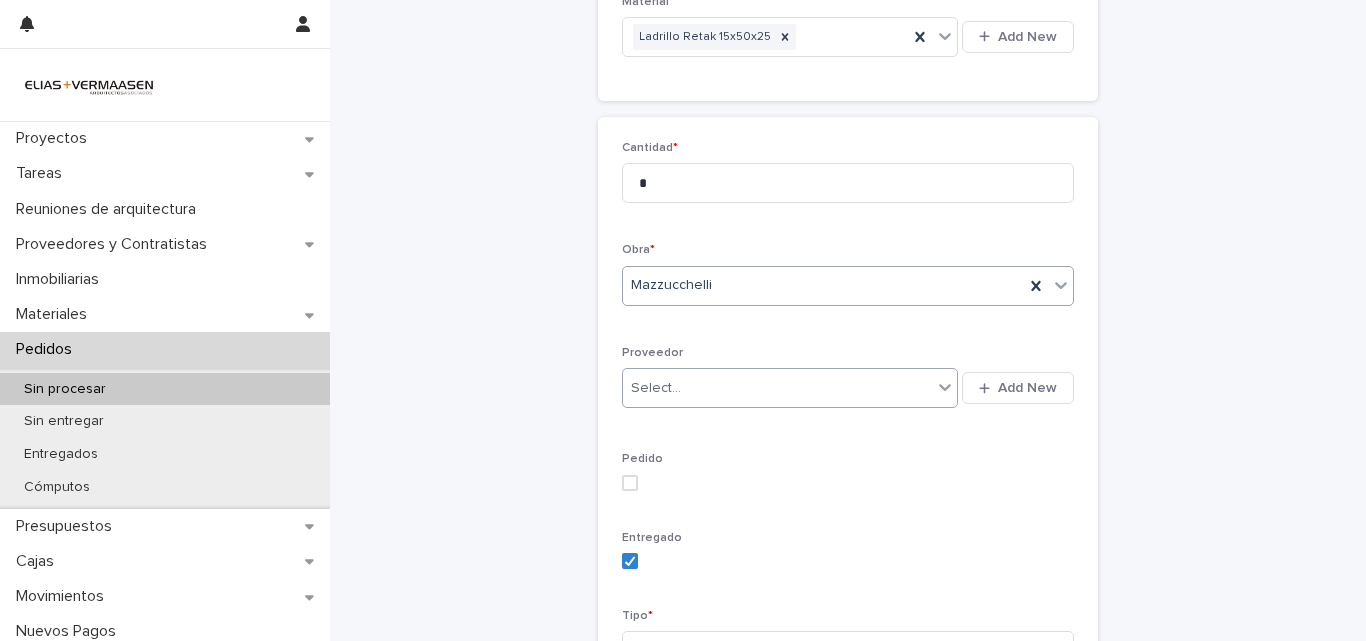 click on "Proveedor Select... Add New" at bounding box center [848, 387] 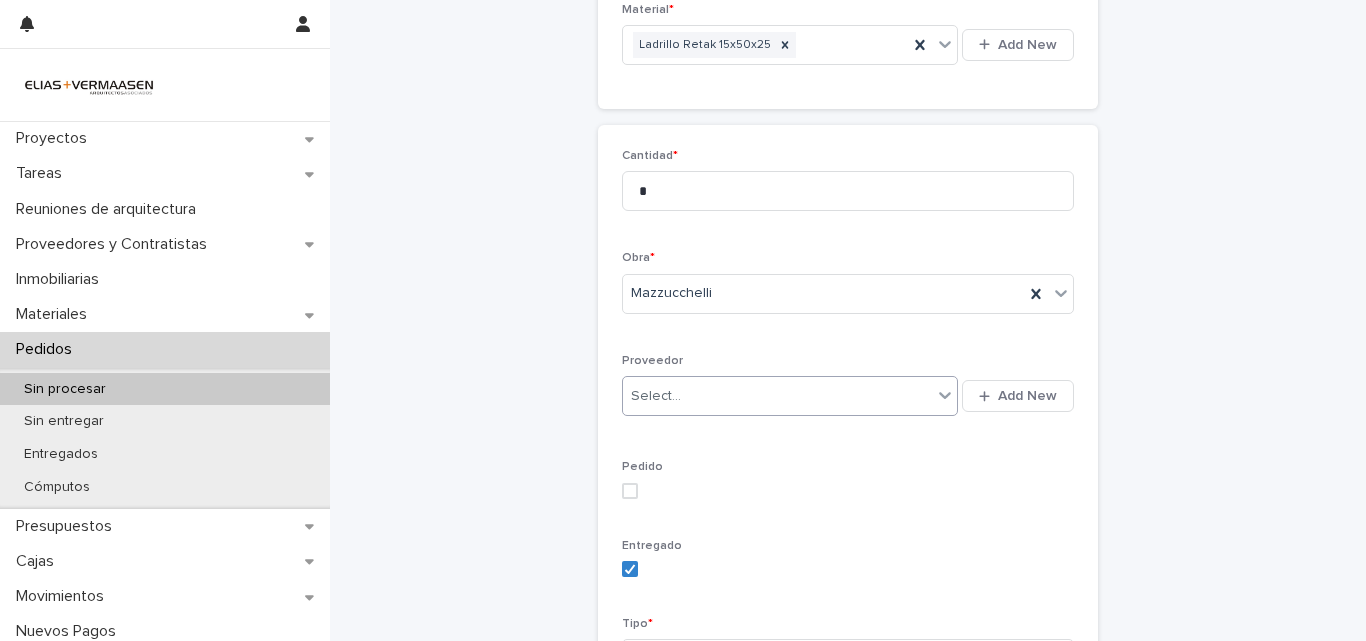 scroll, scrollTop: 135, scrollLeft: 0, axis: vertical 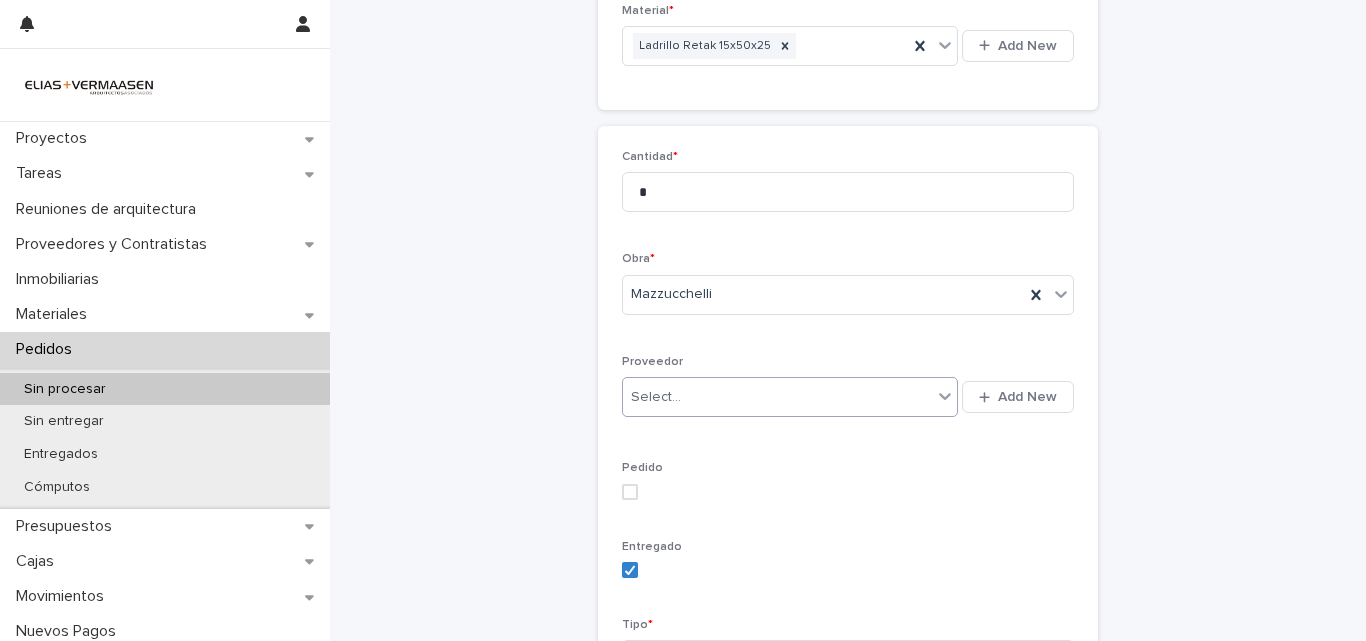 click on "Select..." at bounding box center (777, 397) 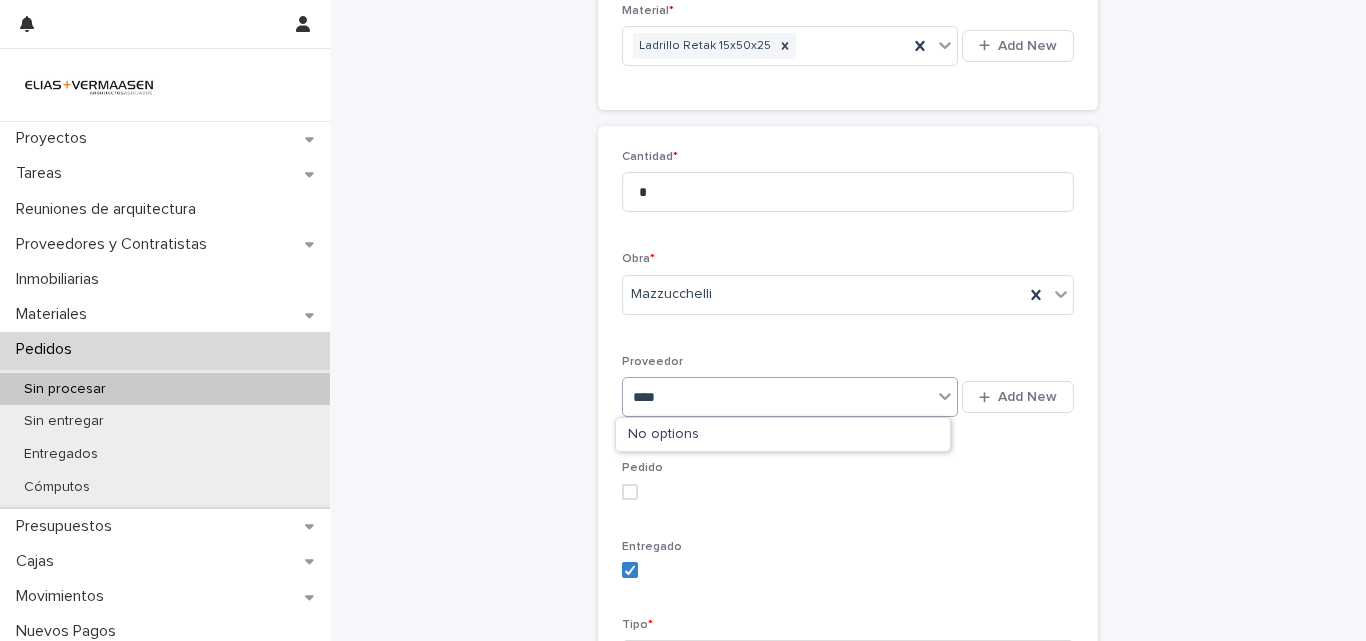 type on "***" 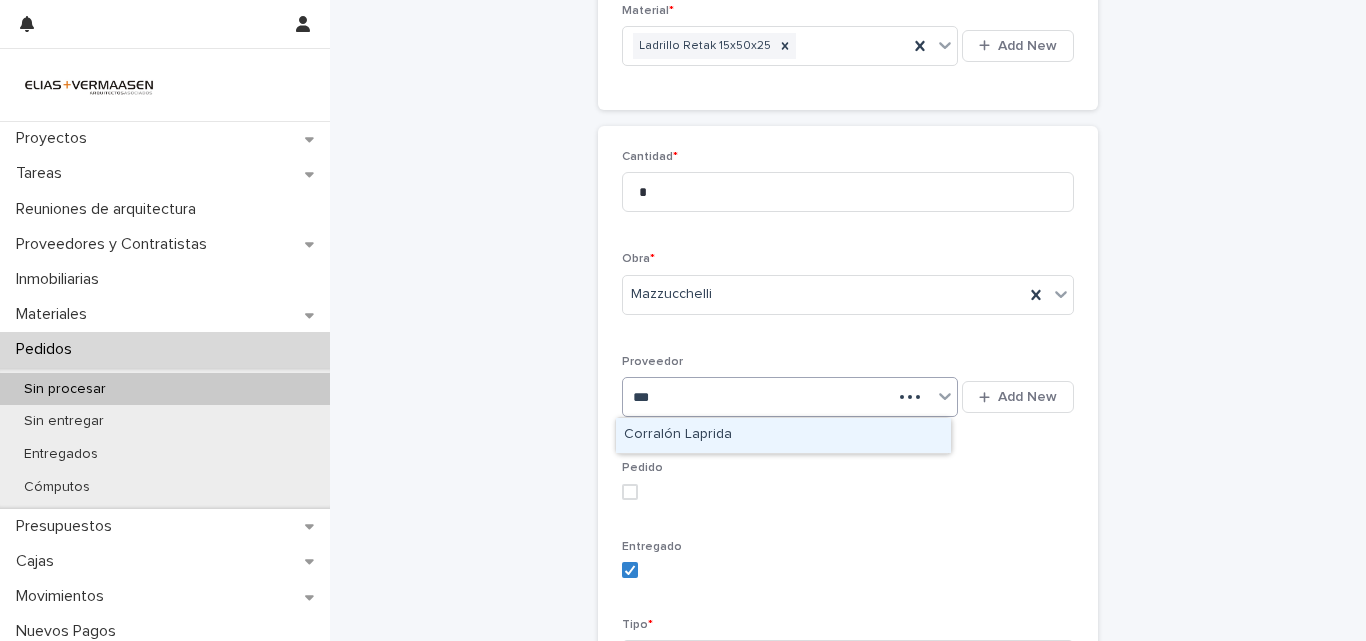 type 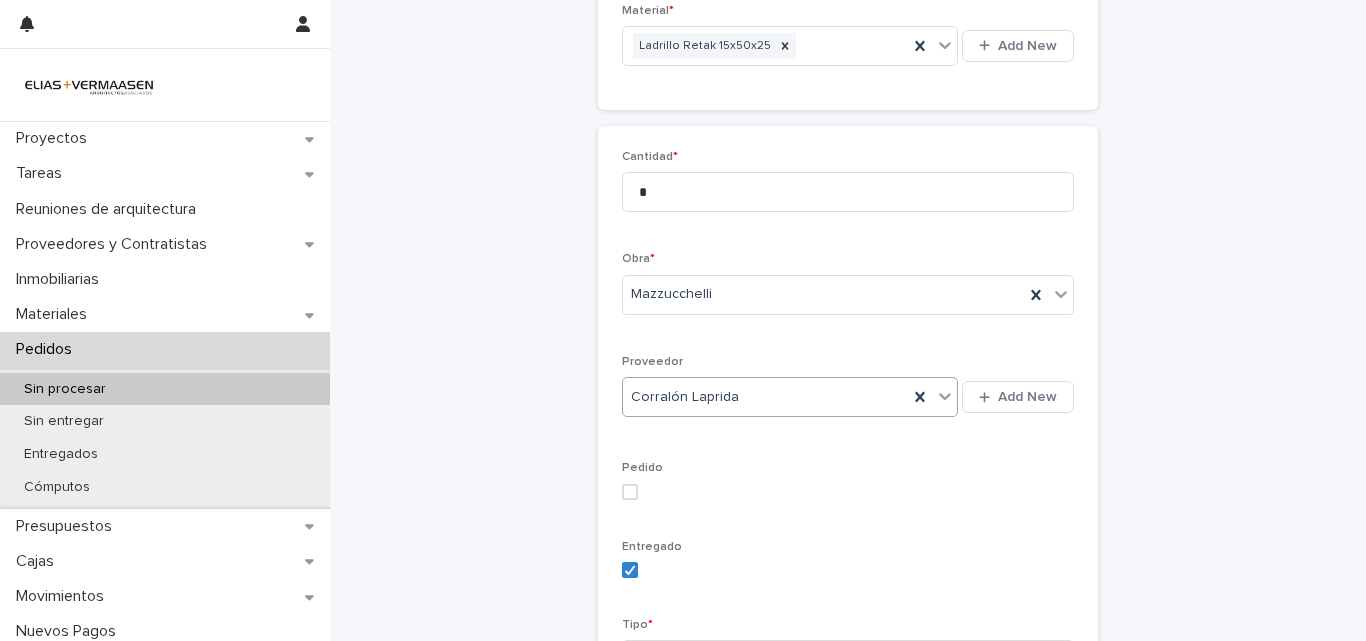 scroll, scrollTop: 553, scrollLeft: 0, axis: vertical 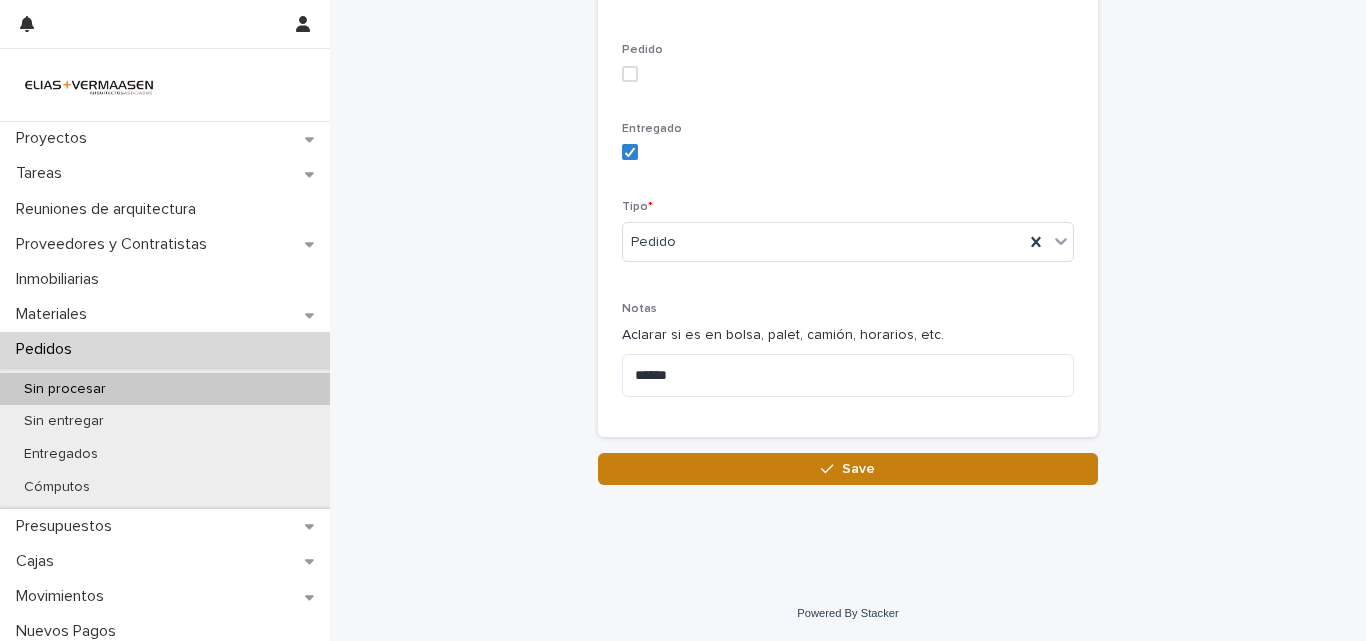 click on "Save" at bounding box center (848, 469) 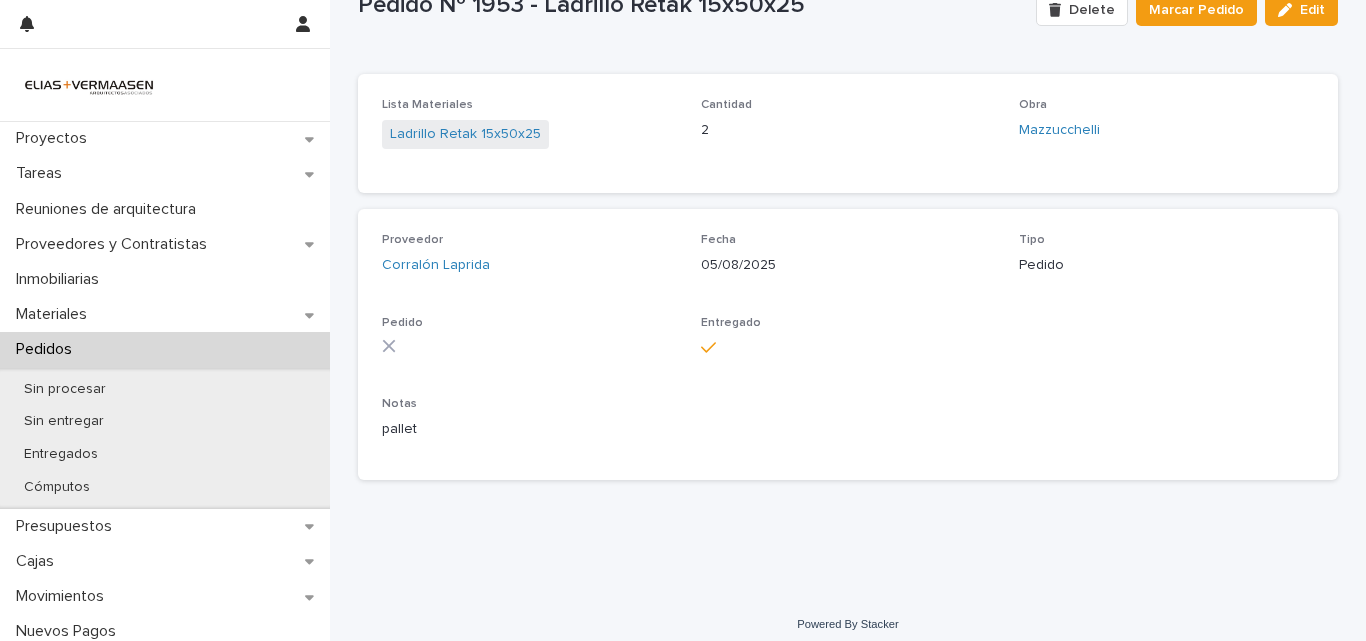 scroll, scrollTop: 84, scrollLeft: 0, axis: vertical 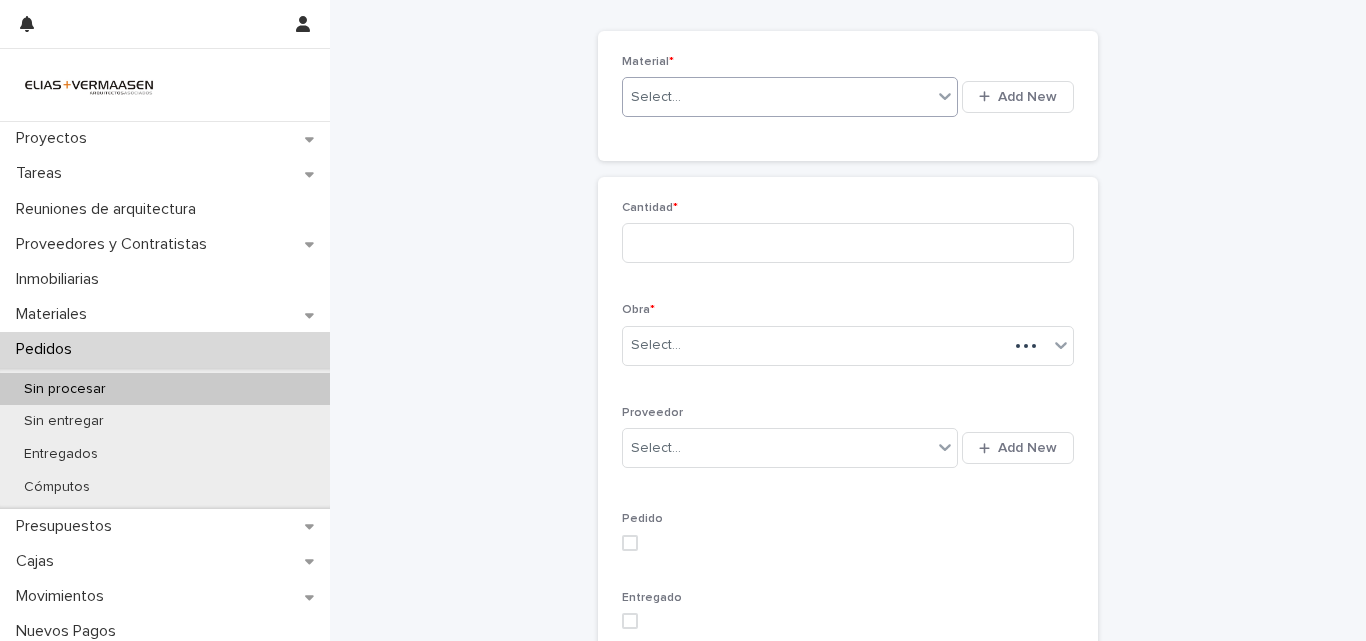 click on "Select..." at bounding box center [777, 97] 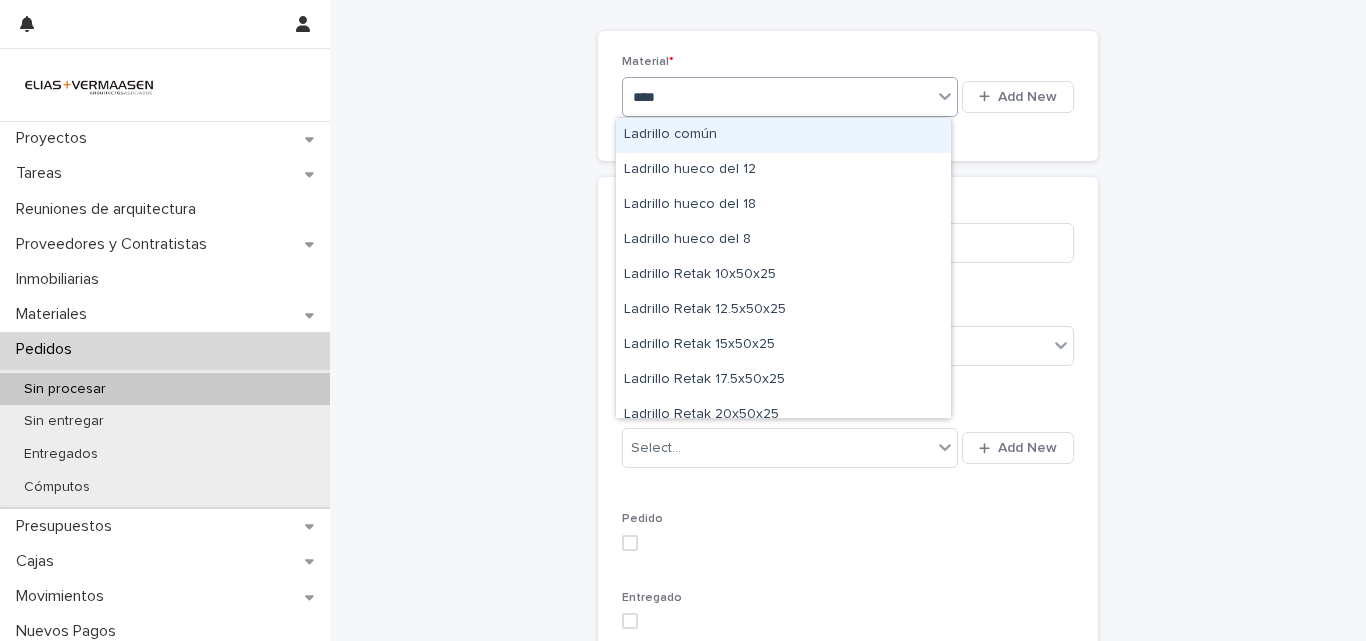 type on "*****" 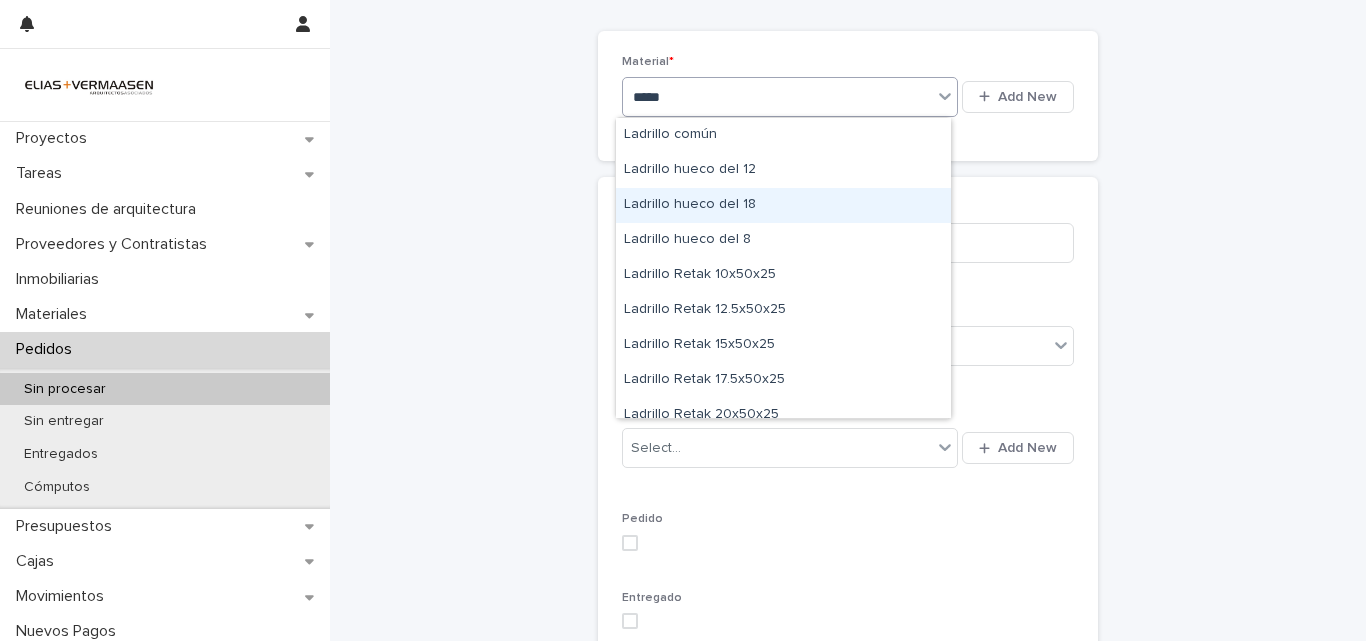 click on "Ladrillo hueco del 18" at bounding box center [783, 205] 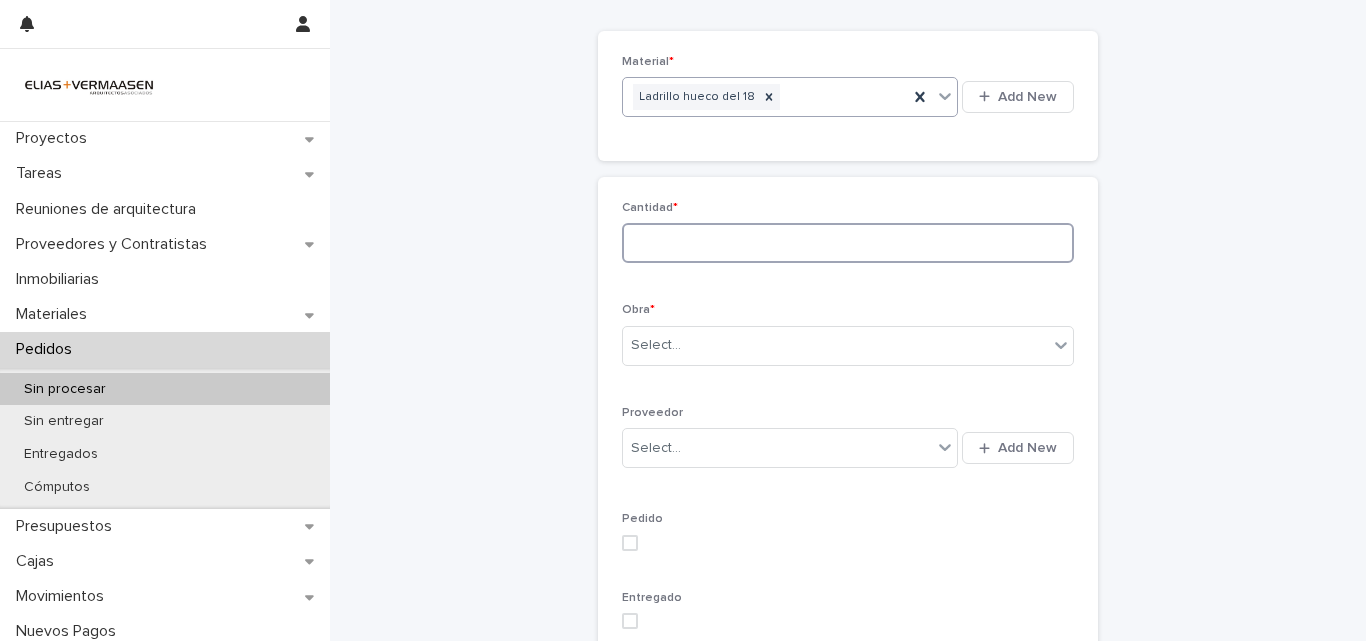 click at bounding box center (848, 243) 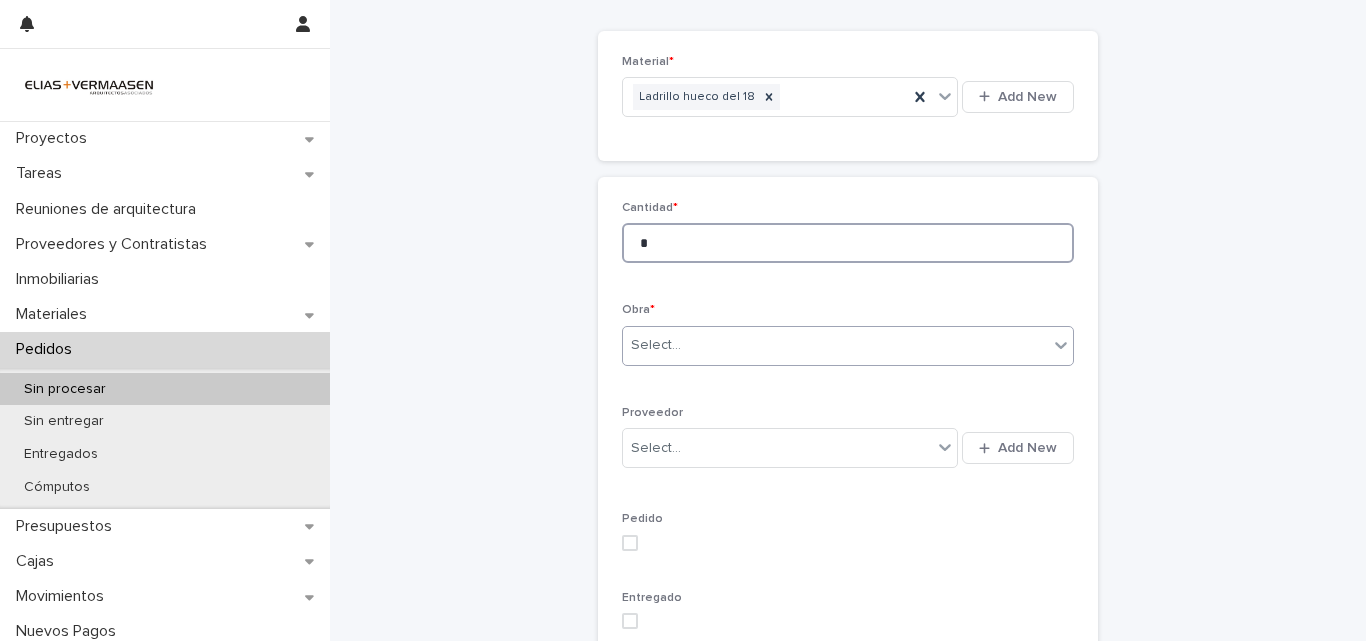 type on "*" 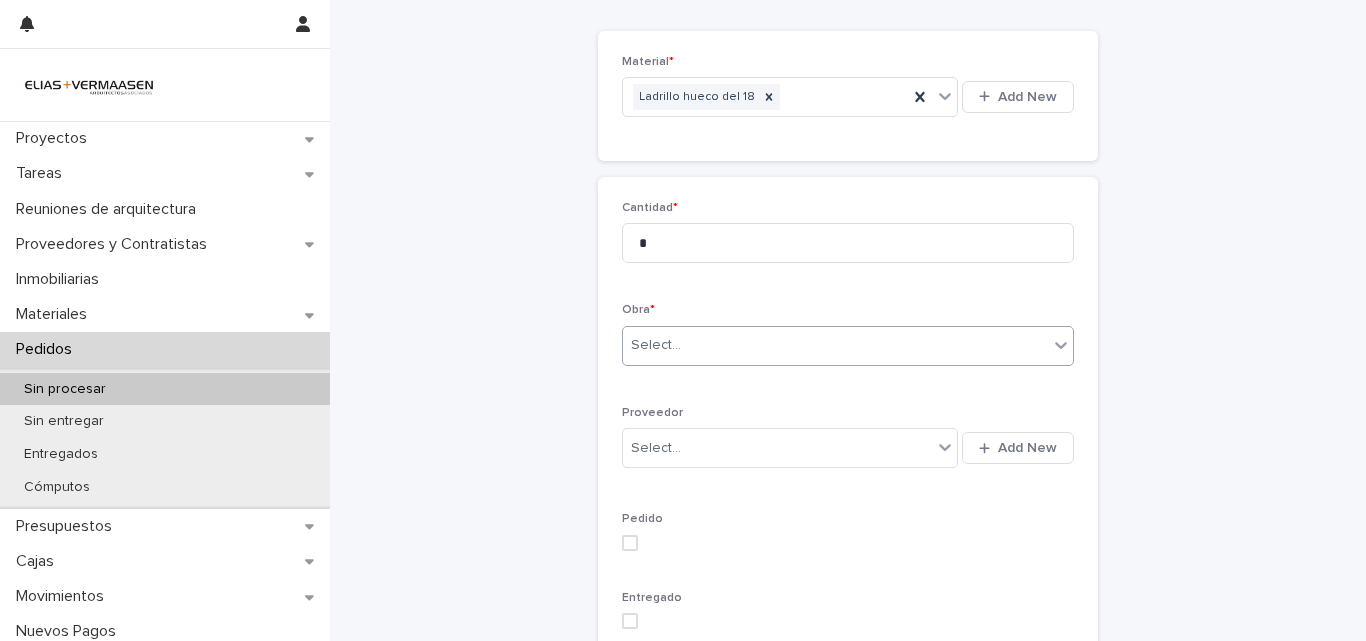 click on "Select..." at bounding box center [656, 345] 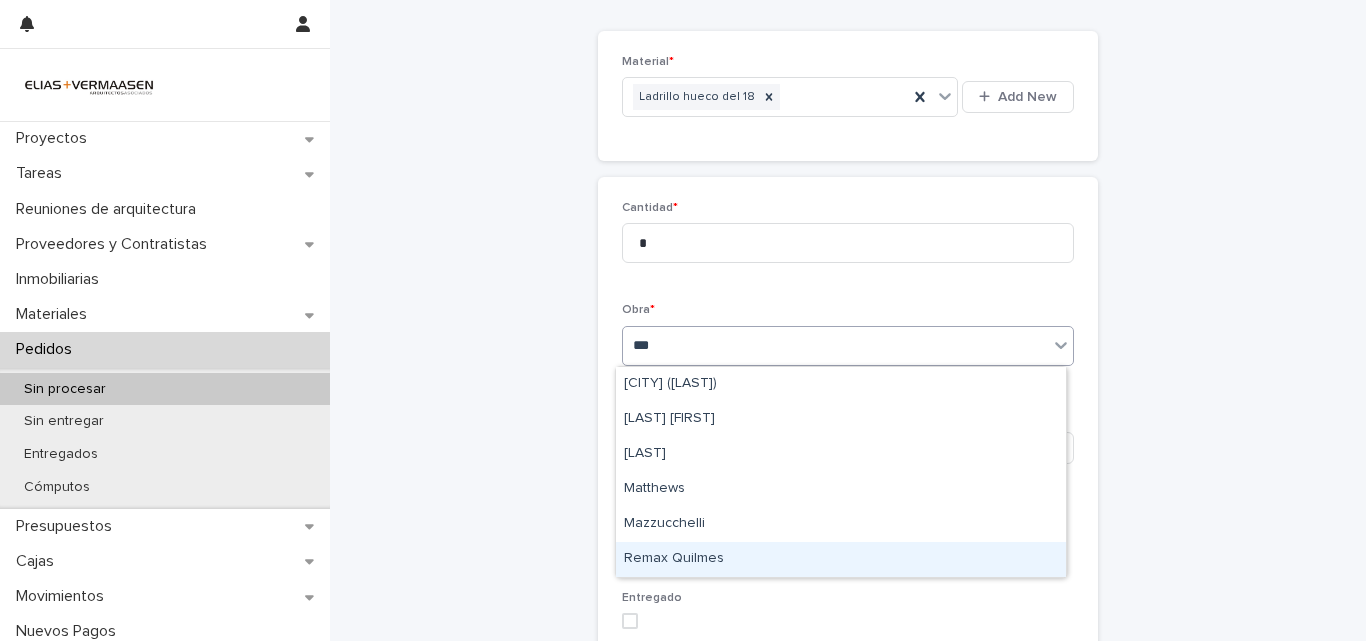 type on "****" 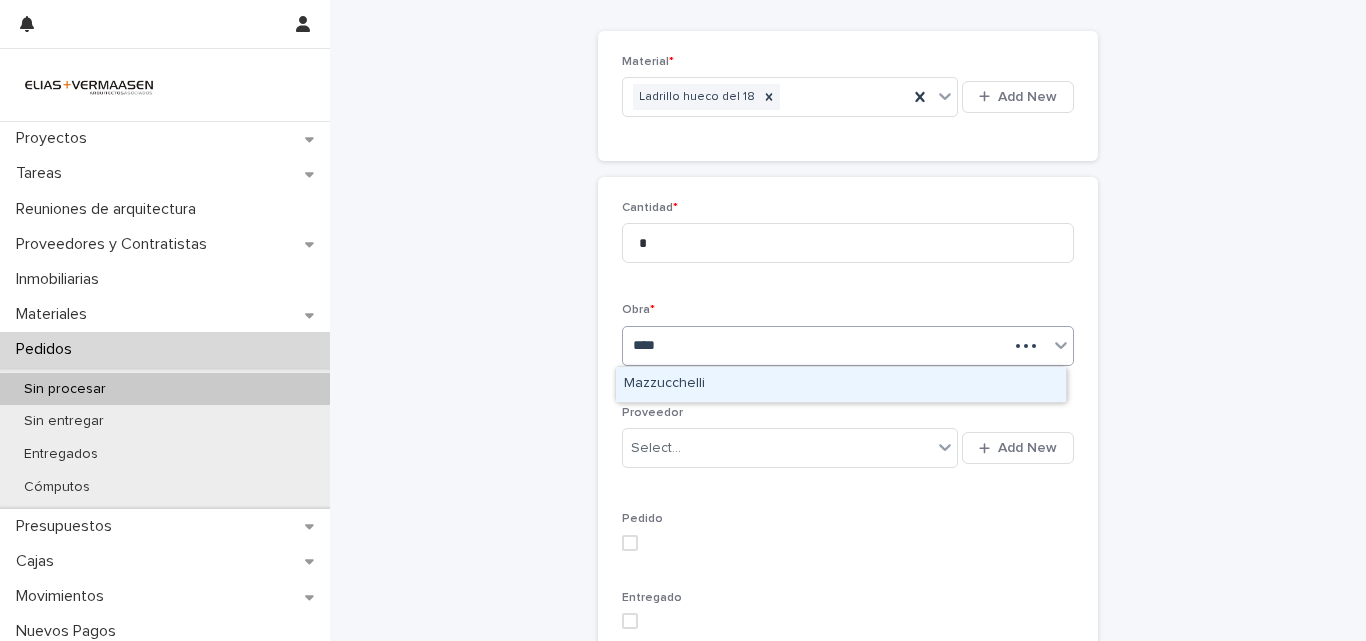 type 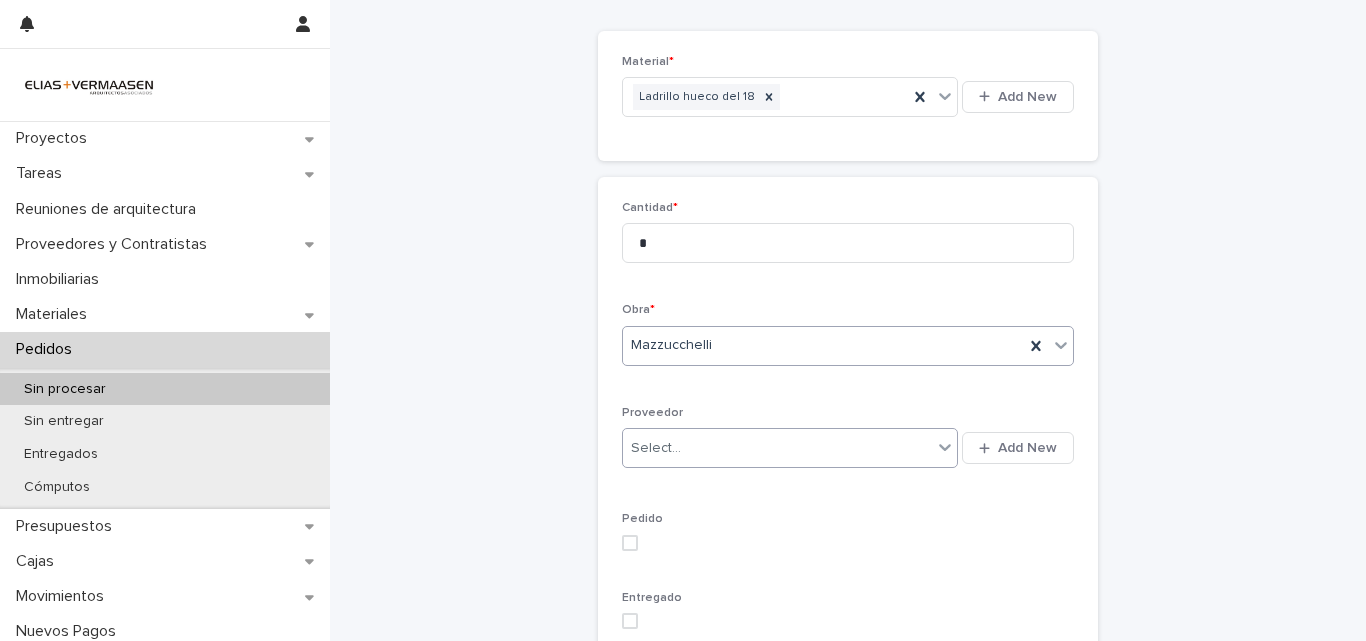 click on "Select..." at bounding box center [777, 448] 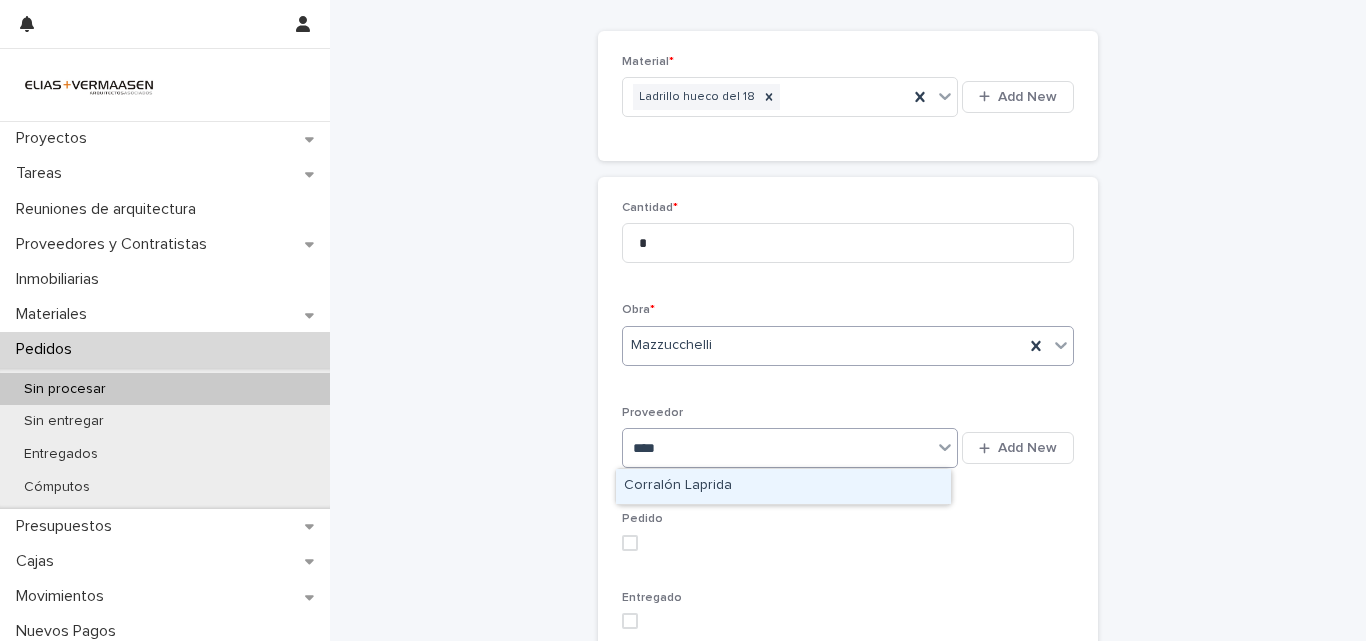 type on "*****" 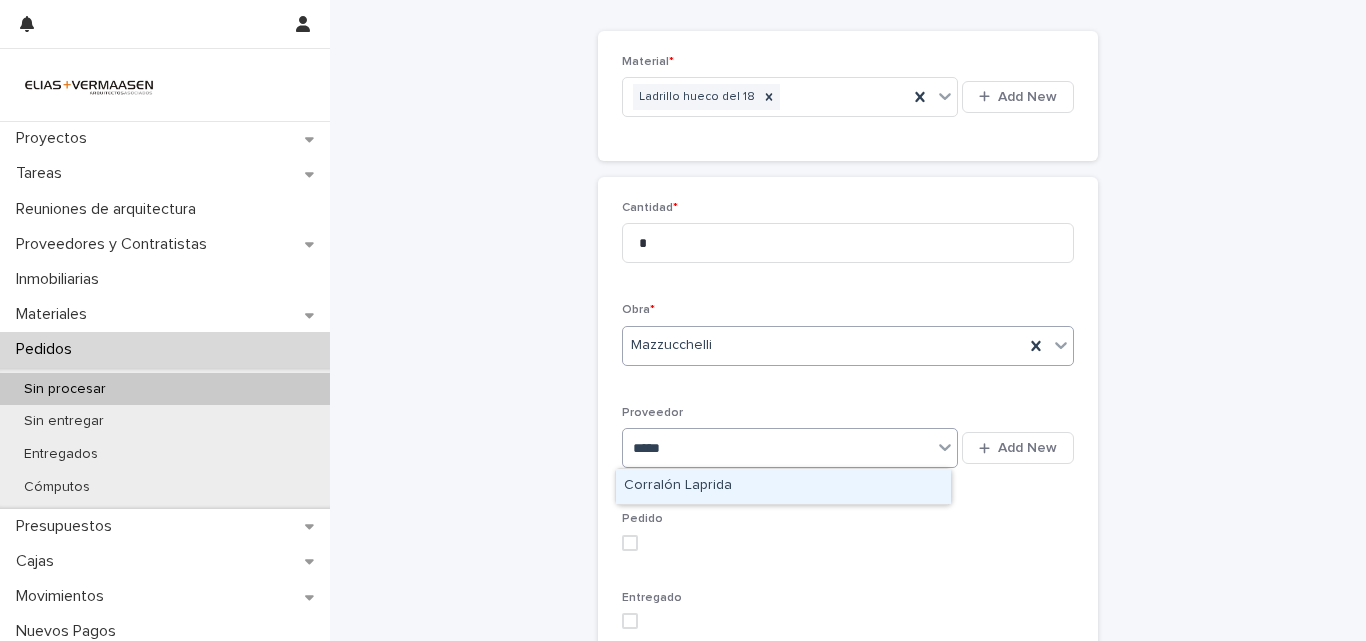 type 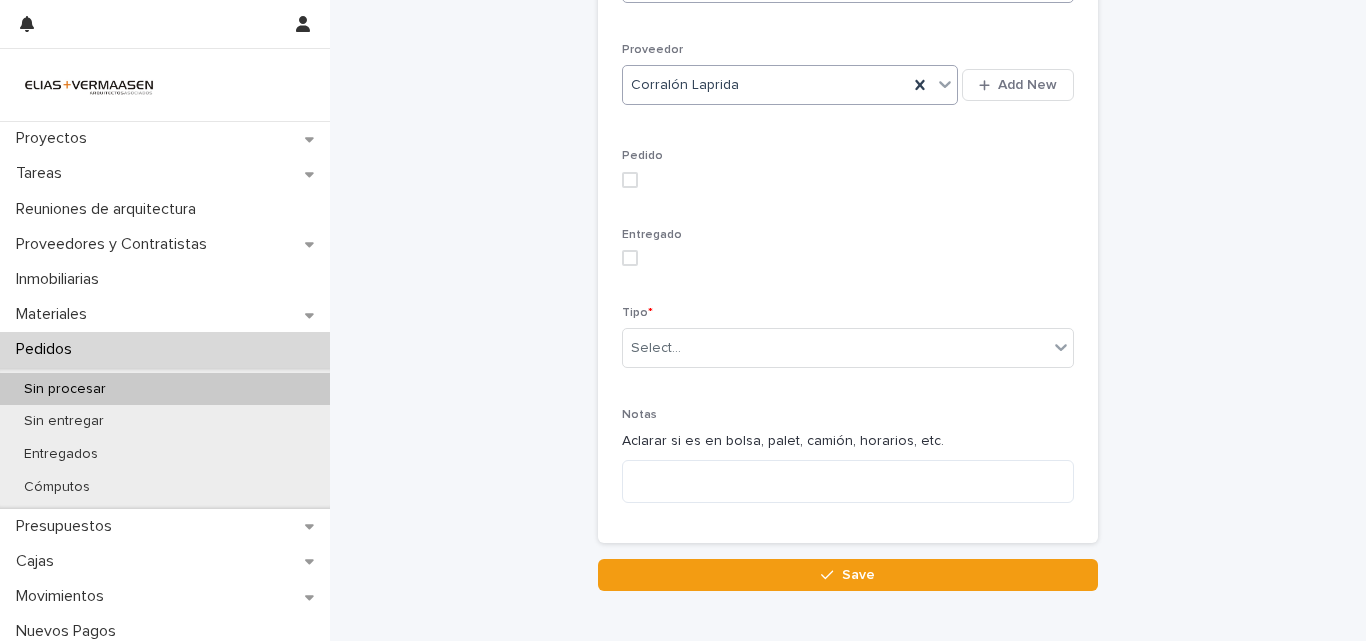 scroll, scrollTop: 553, scrollLeft: 0, axis: vertical 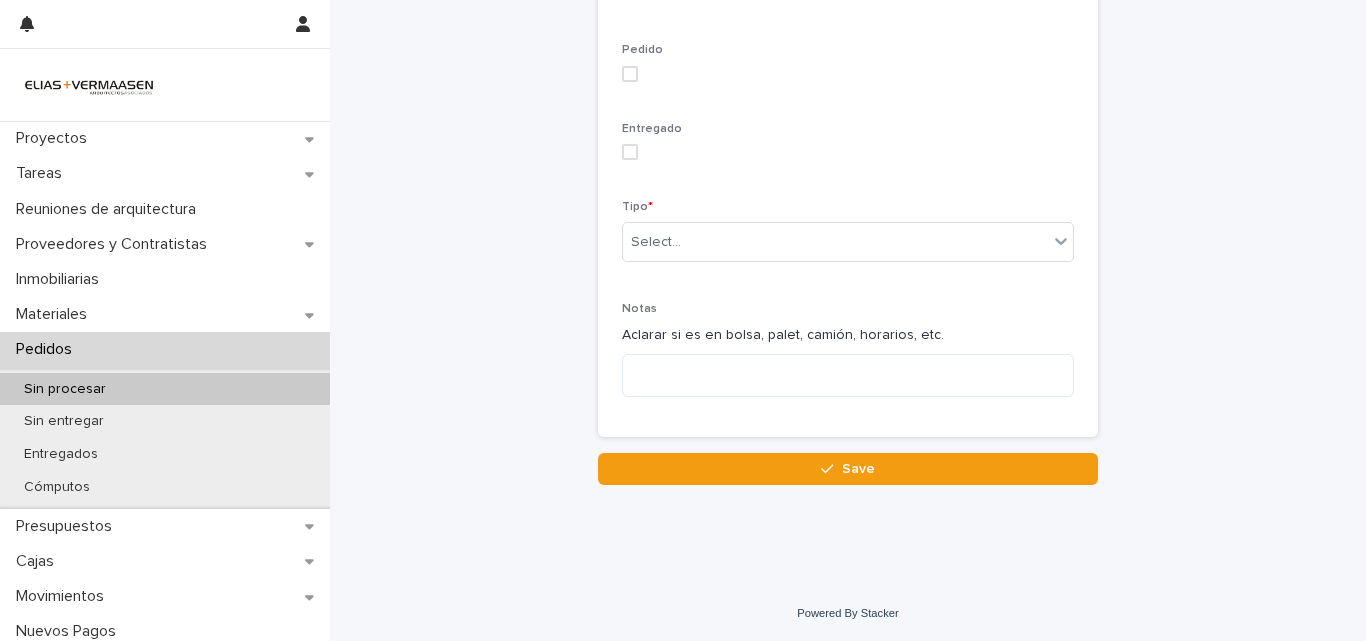 click at bounding box center [630, 152] 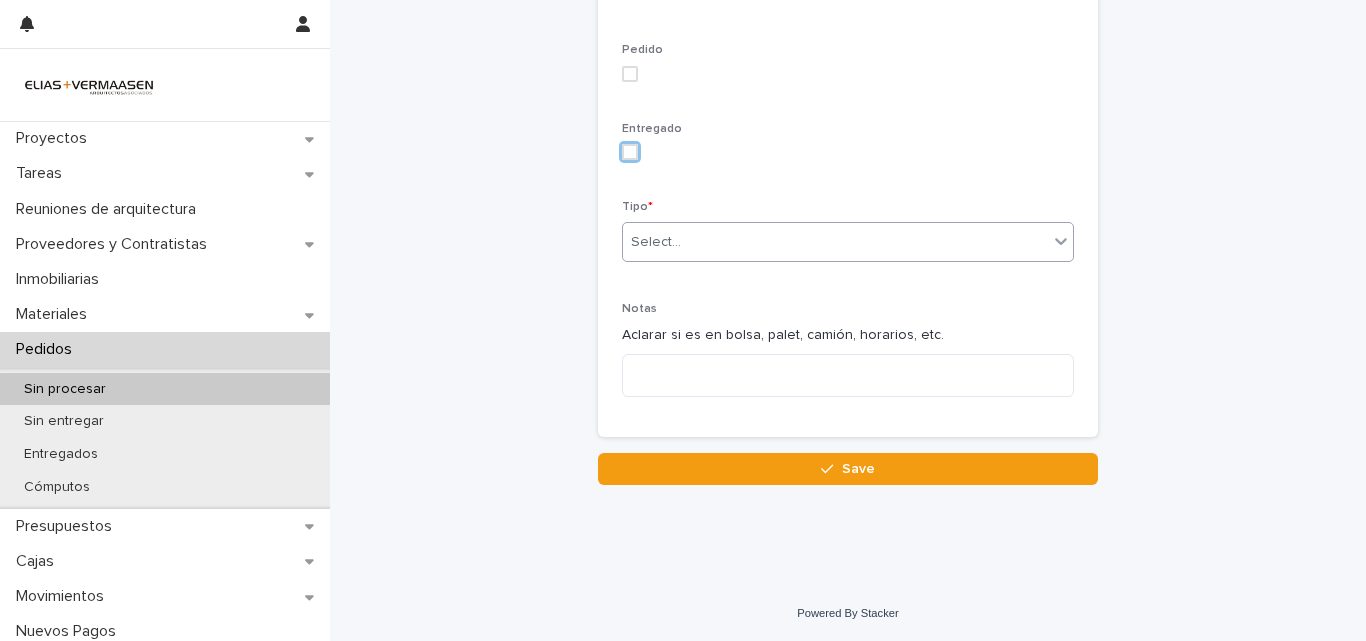 click on "Select..." at bounding box center [656, 242] 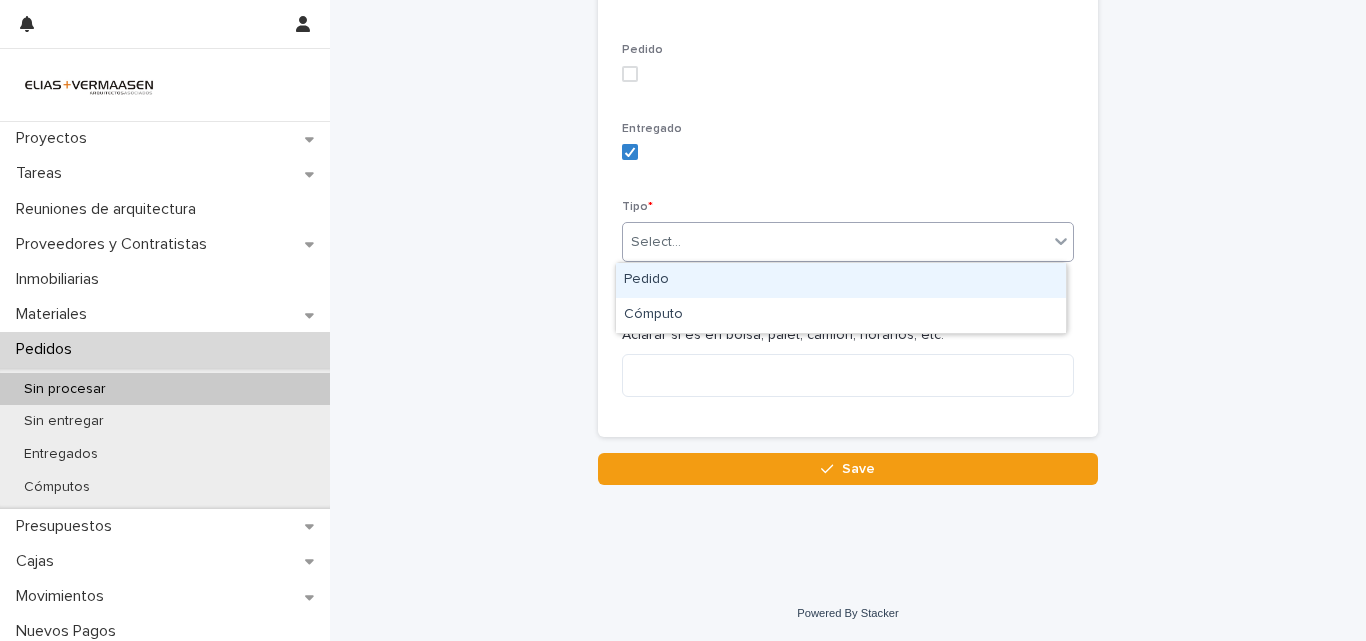 click on "Pedido" at bounding box center [841, 280] 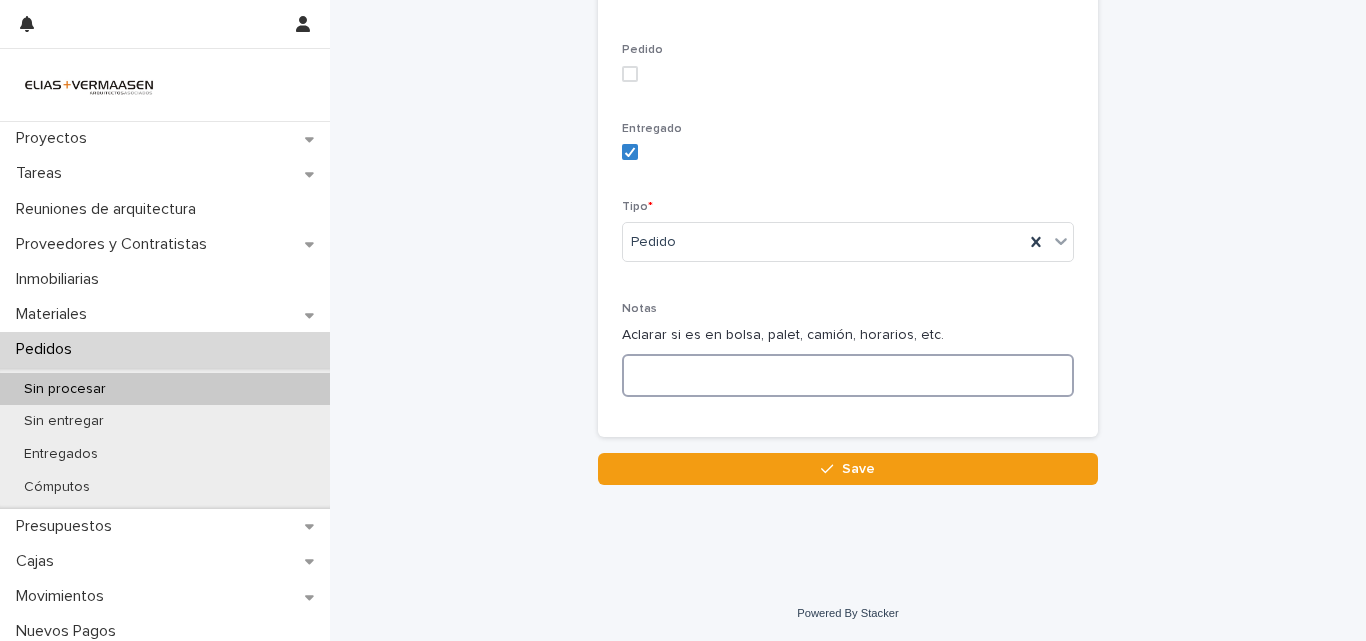click at bounding box center [848, 375] 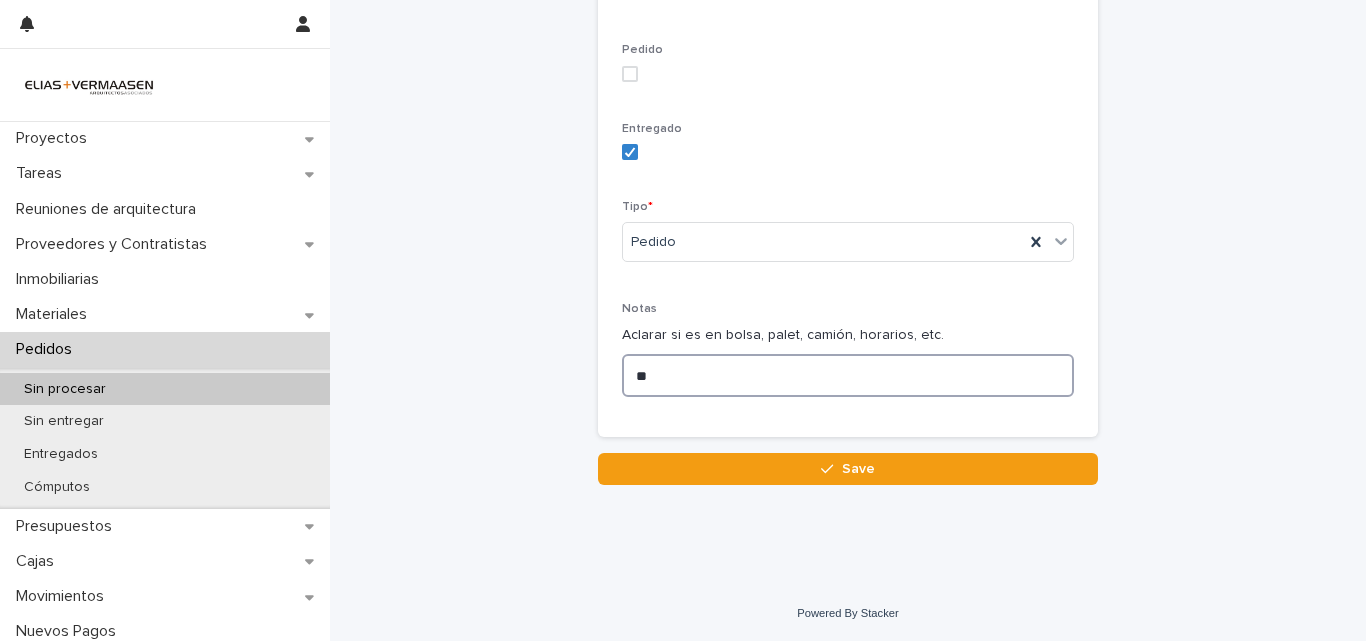 type on "*" 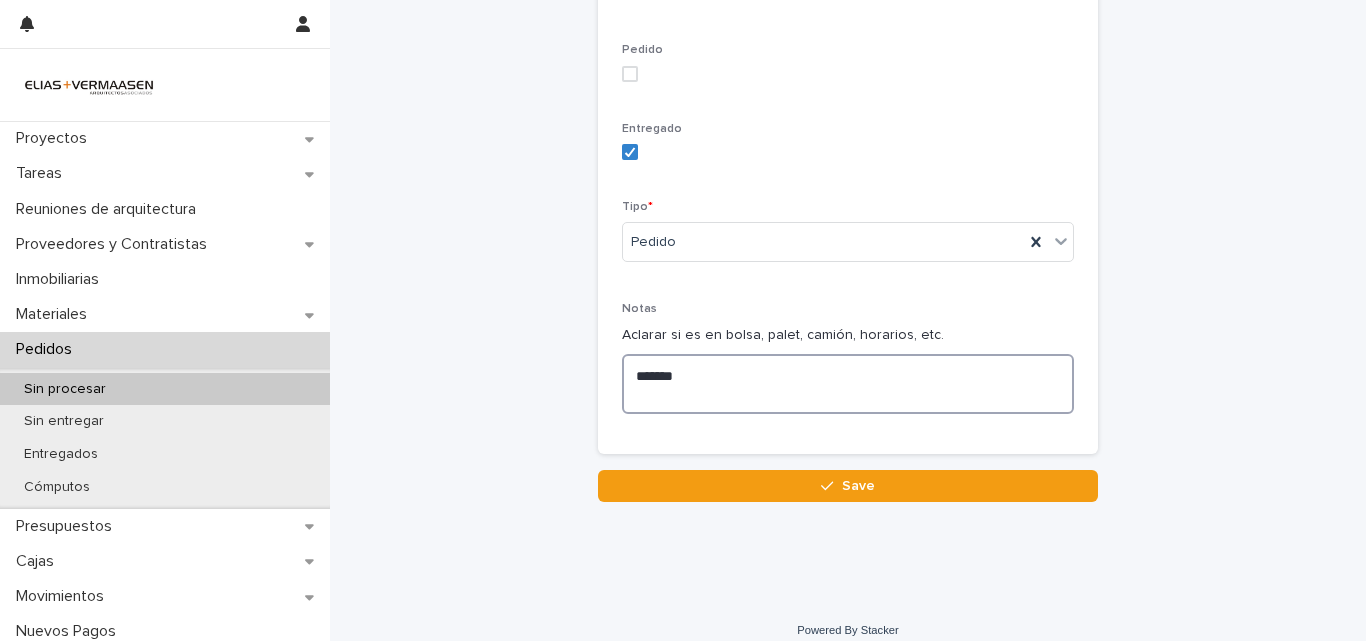 type on "******" 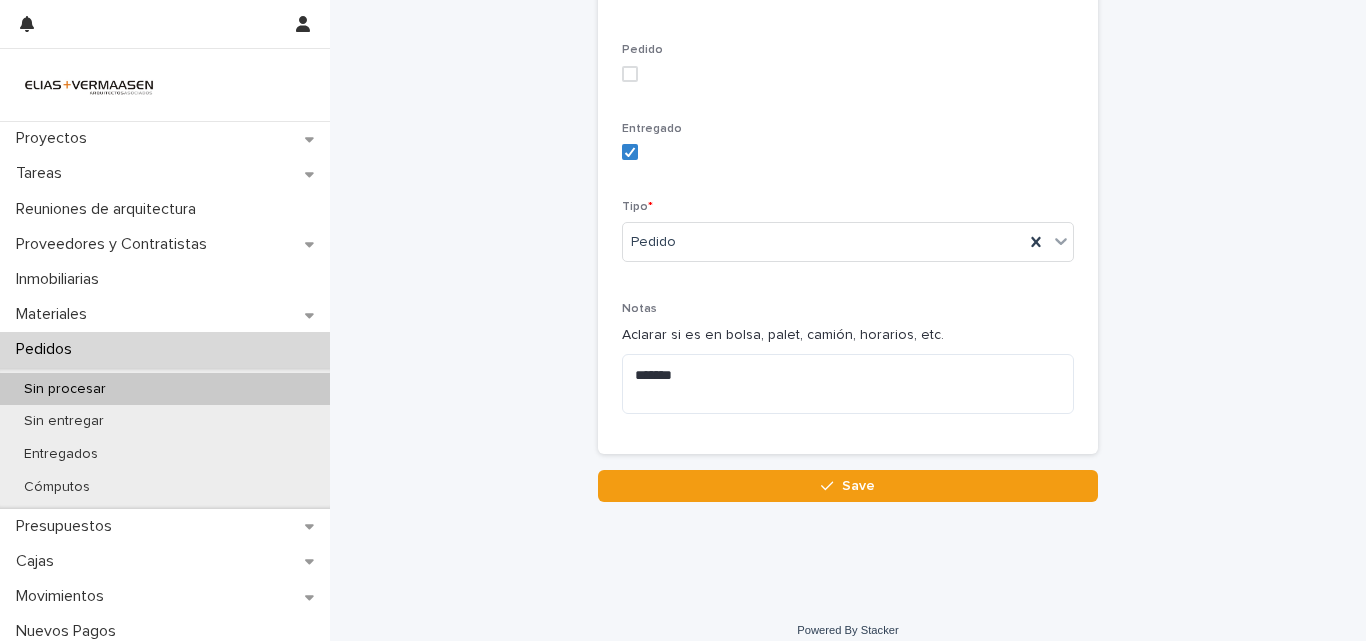 click on "Loading... Saving… Loading... Saving… Pedido/Cómputo de materiales Loading... Saving… Loading... Saving… Loading... Saving… Material * Ladrillo hueco del 18 Add New Cantidad * * Obra * Mazzucchelli Proveedor Corralón Laprida Add New Pedido Entregado Tipo * Pedido Notas Aclarar si es en bolsa, palet, camión, horarios, etc. ****** Sorry, there was an error saving your record. Please try again. Please fill out the required fields above. Save" at bounding box center (848, 0) 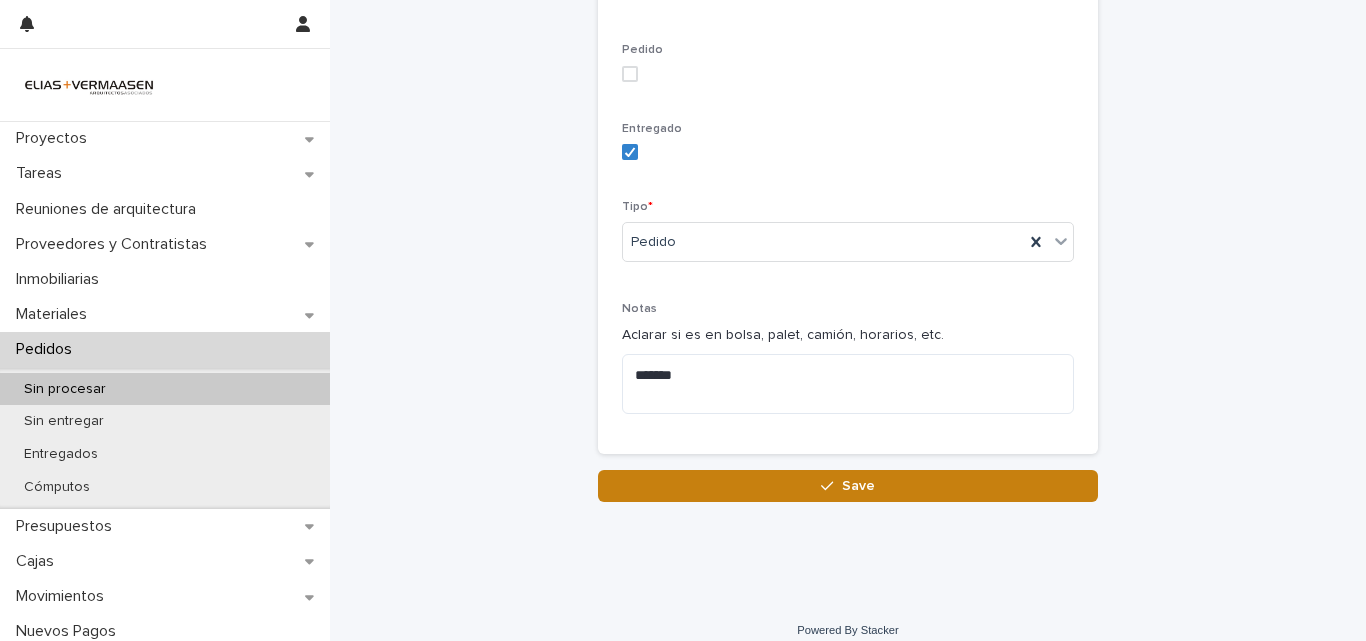 click on "Loading... Saving… Loading... Saving… Pedido/Cómputo de materiales Loading... Saving… Loading... Saving… Loading... Saving… Material * Ladrillo hueco del 18 Add New Cantidad * * Obra * Mazzucchelli Proveedor Corralón Laprida Add New Pedido Entregado Tipo * Pedido Notas Aclarar si es en bolsa, palet, camión, horarios, etc. ****** Sorry, there was an error saving your record. Please try again. Please fill out the required fields above. Save" at bounding box center [848, 0] 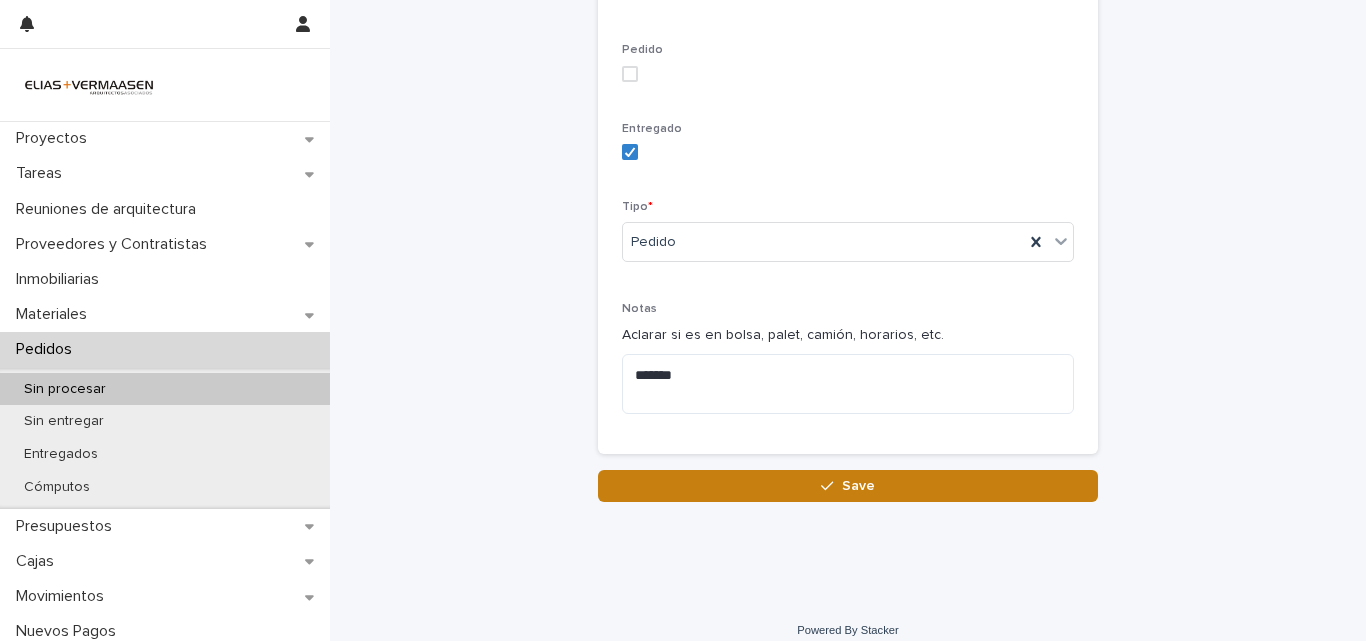 click on "Save" at bounding box center [848, 486] 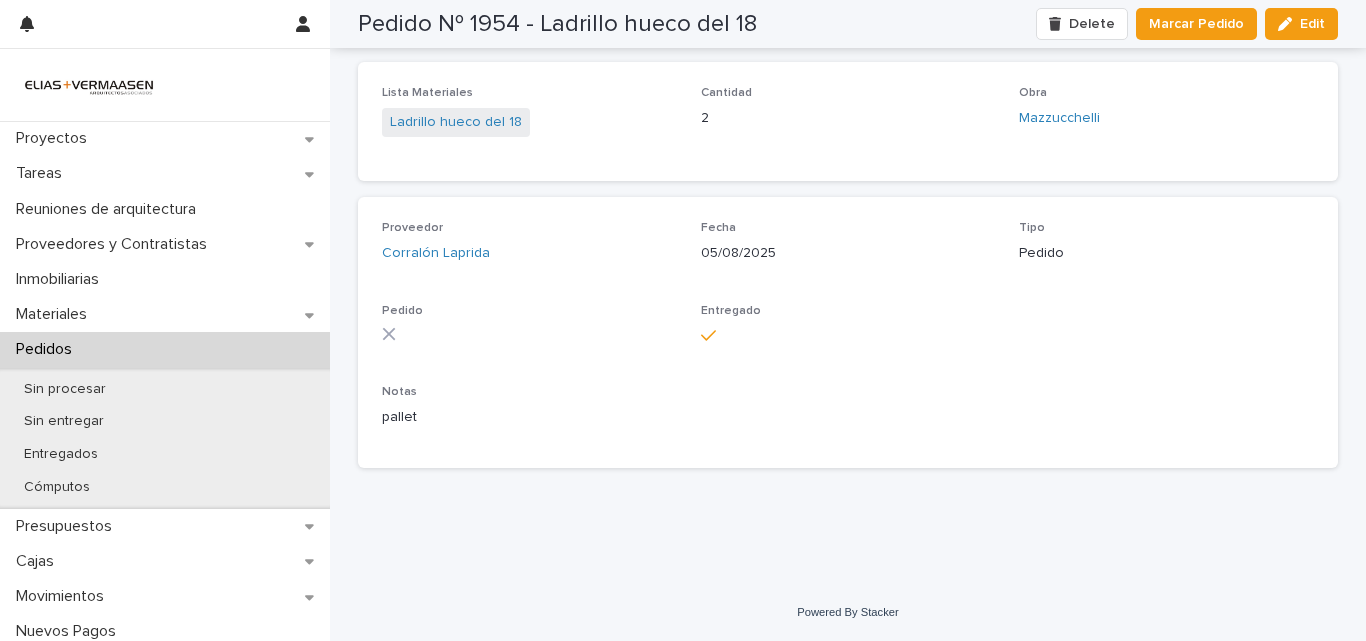 scroll, scrollTop: 84, scrollLeft: 0, axis: vertical 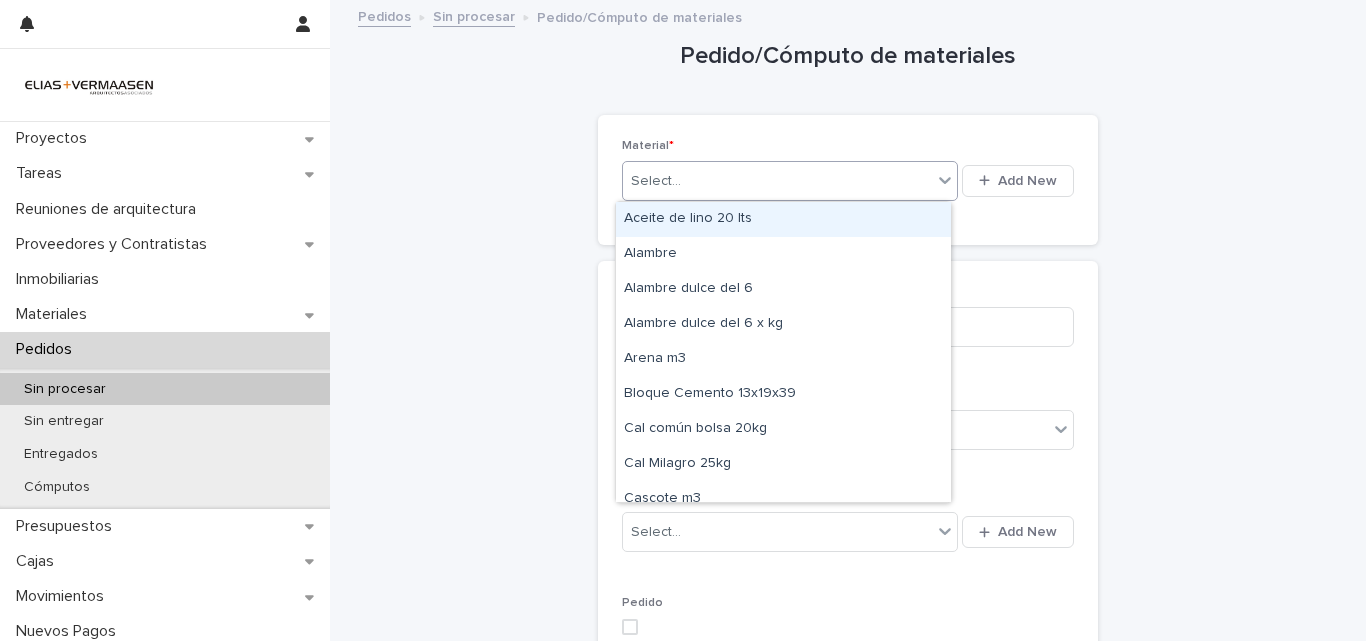 click on "Select..." at bounding box center (656, 181) 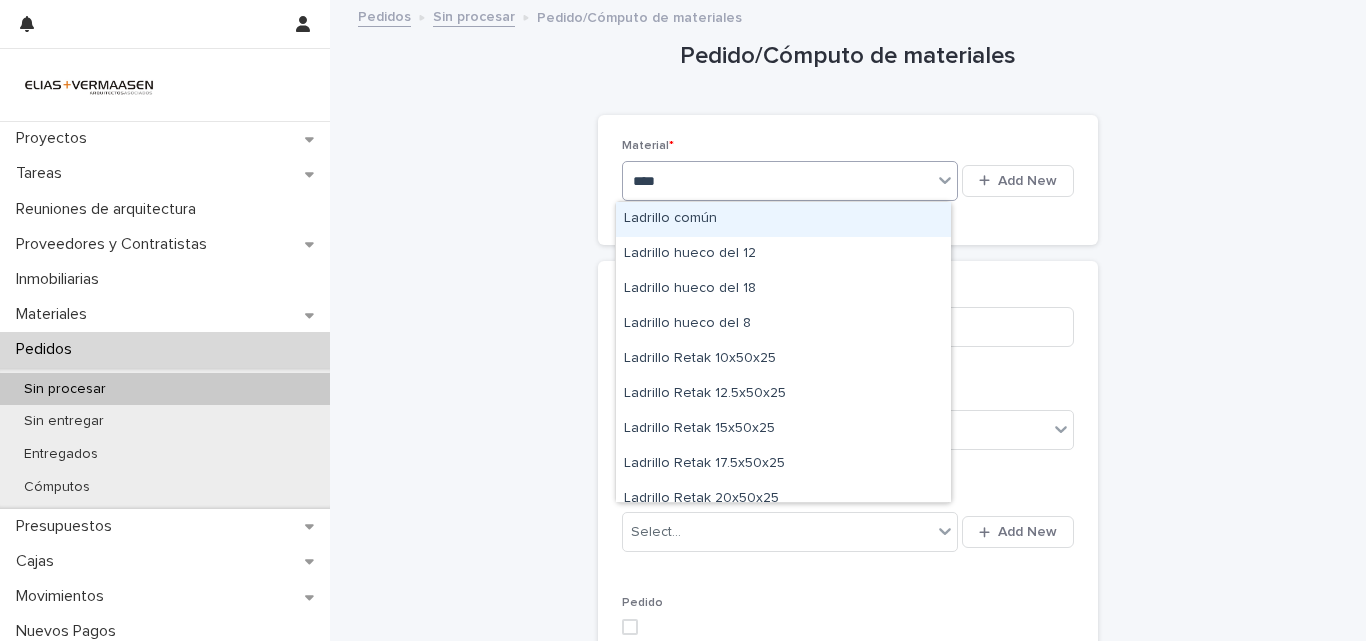 type on "****" 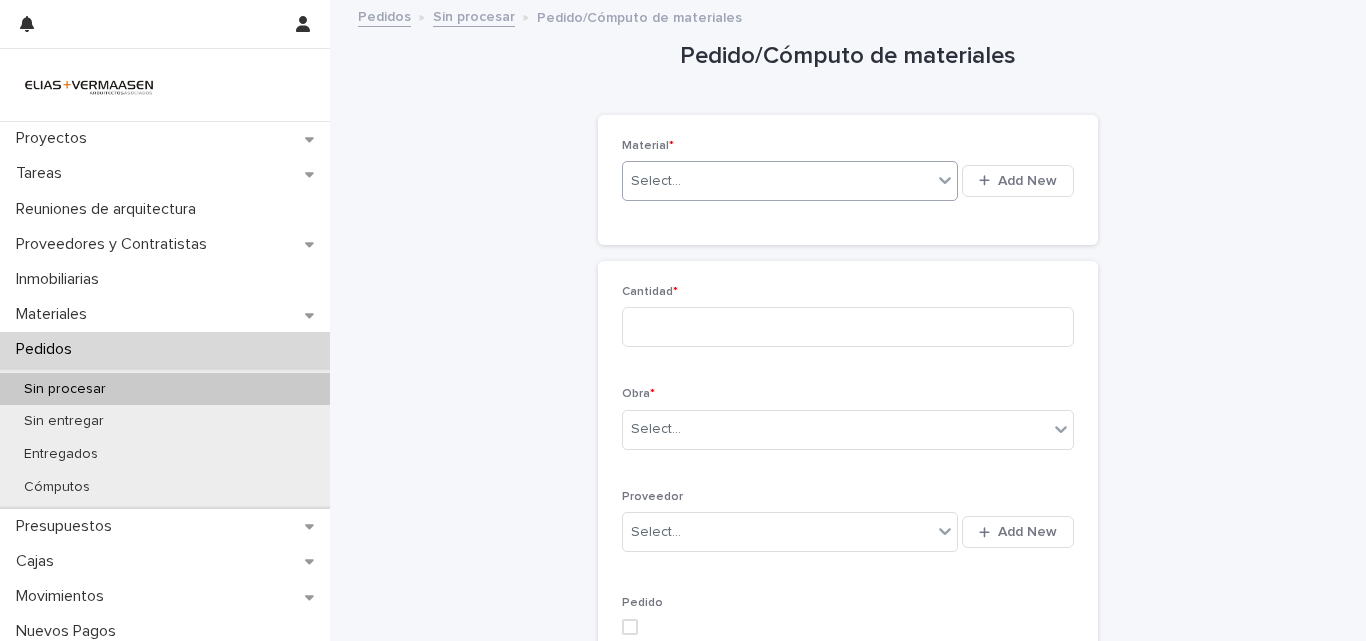 click on "Select..." at bounding box center (777, 181) 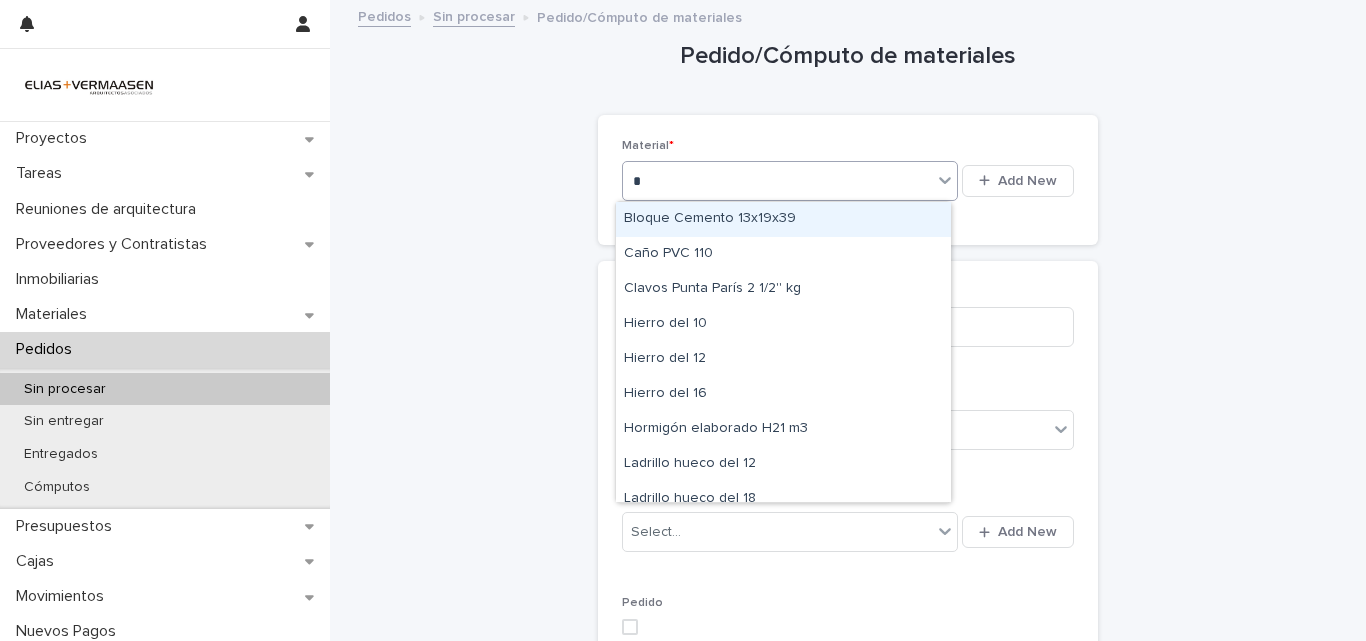 type on "**" 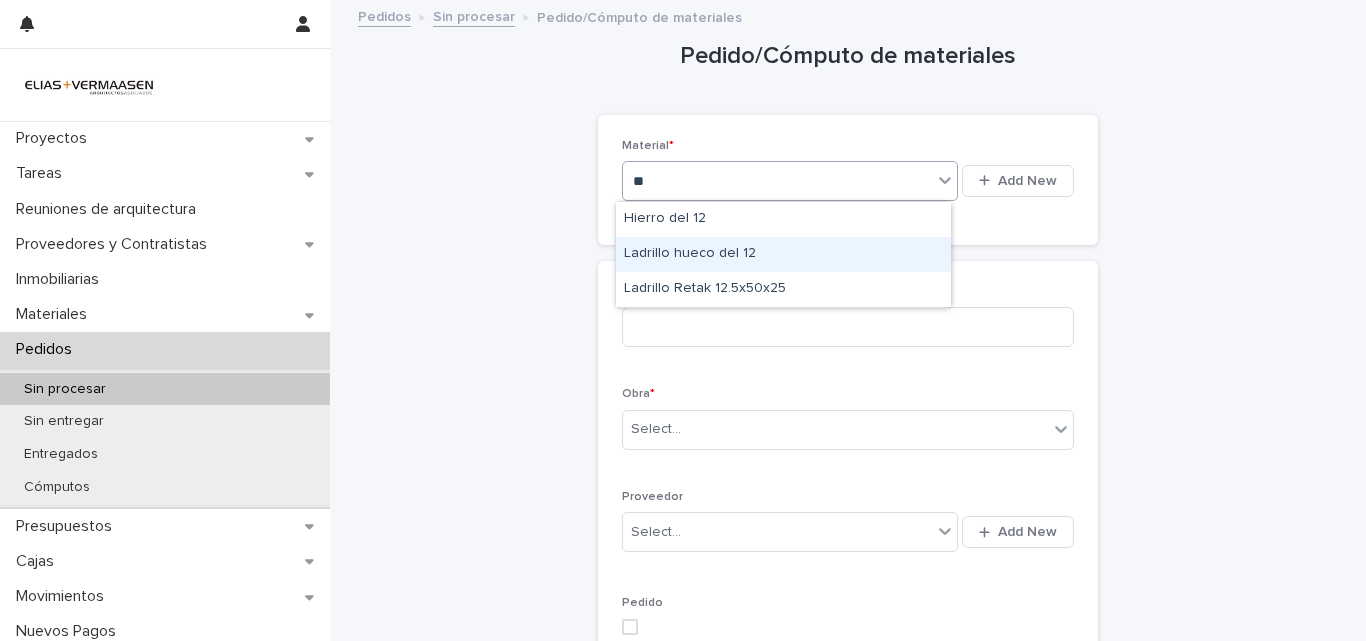 click on "Ladrillo hueco del 12" at bounding box center (783, 254) 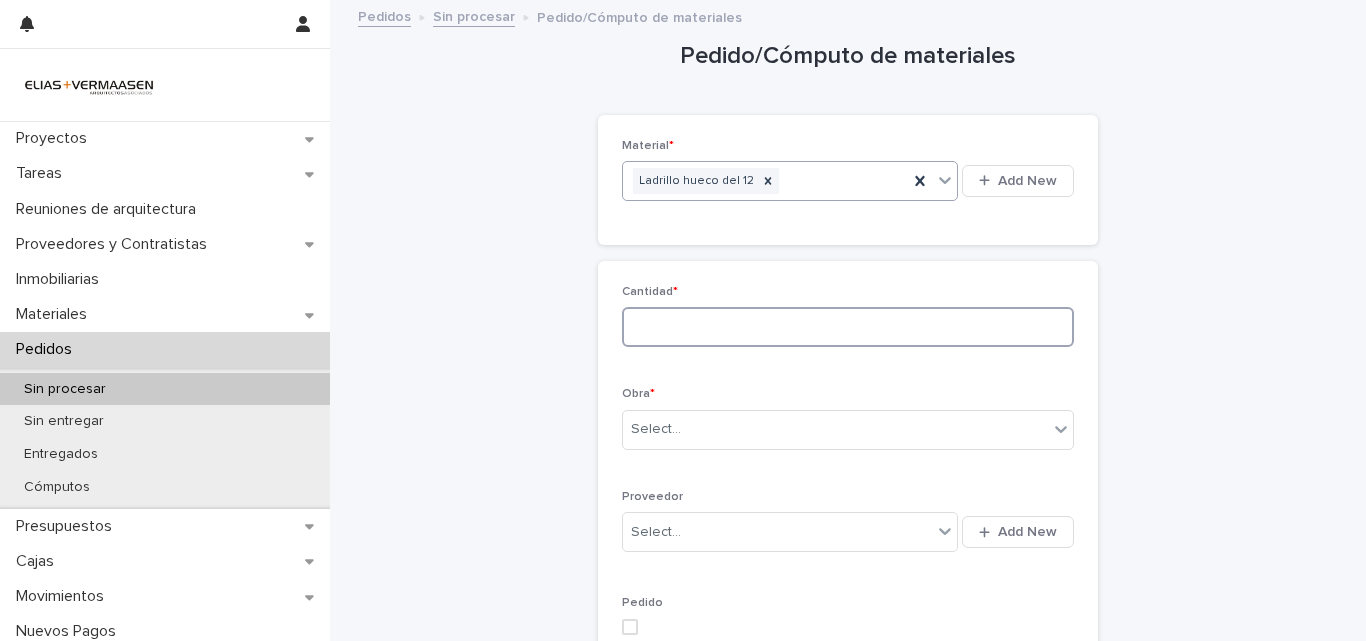 click at bounding box center [848, 327] 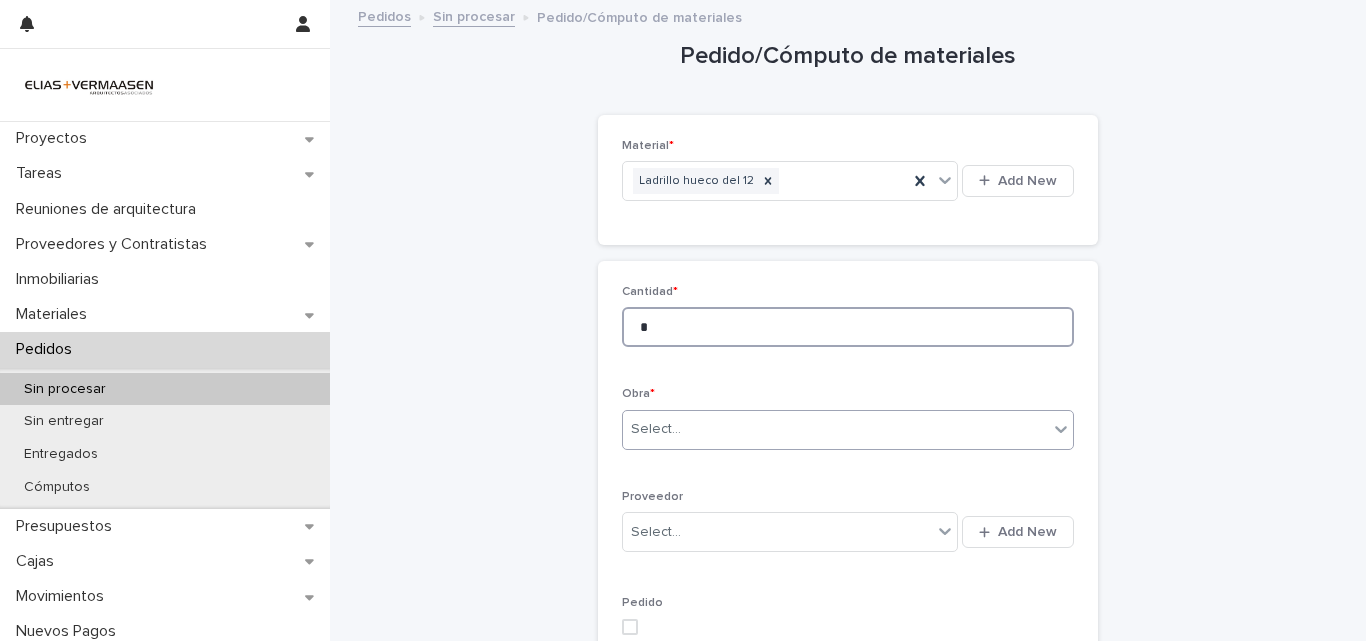 type on "*" 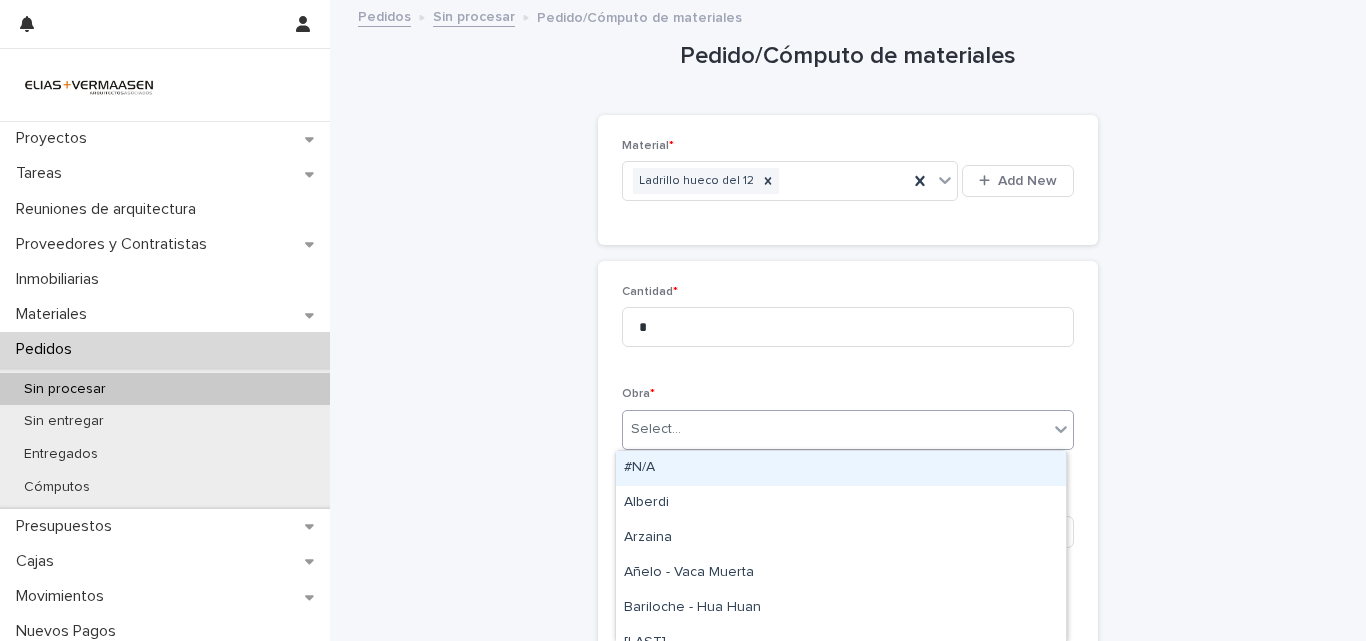click on "Select..." at bounding box center (848, 430) 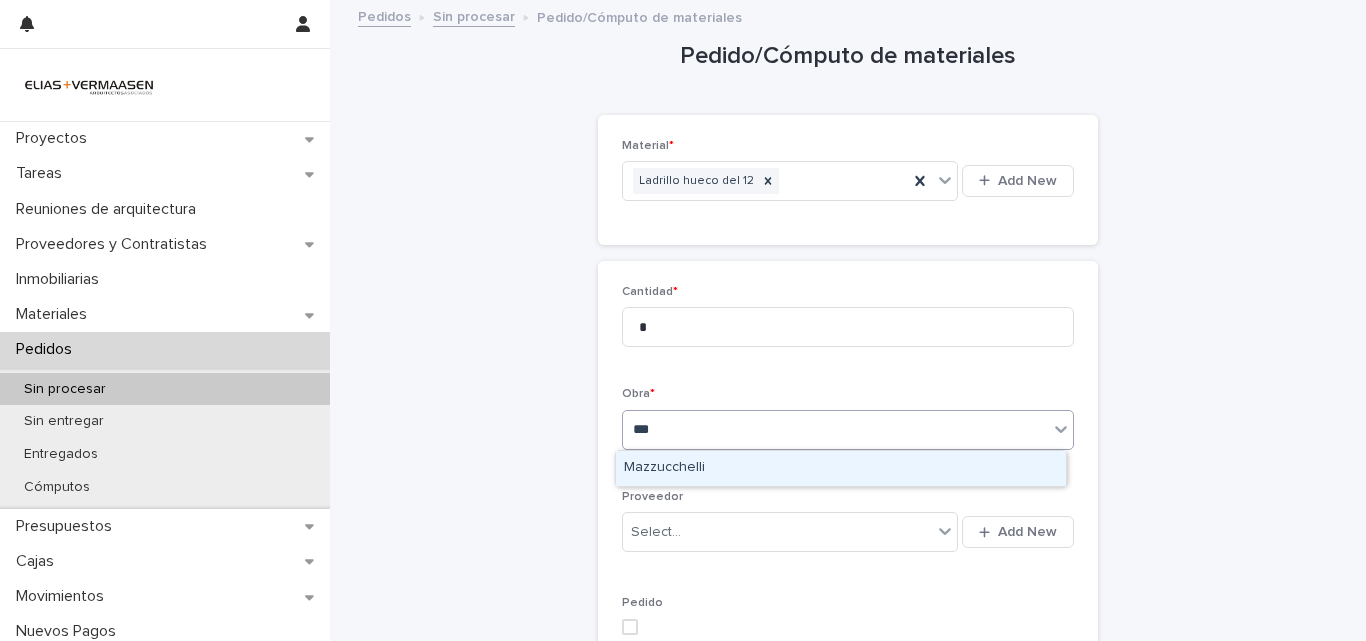 type on "****" 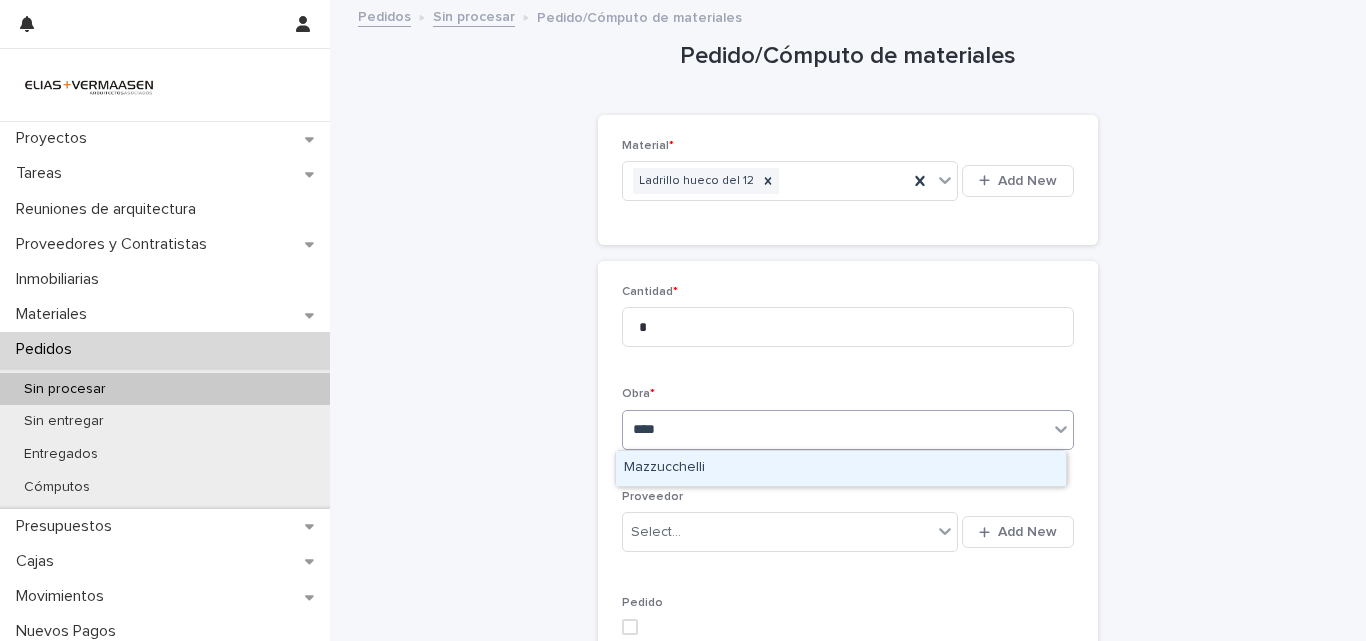 click on "Mazzucchelli" at bounding box center (841, 468) 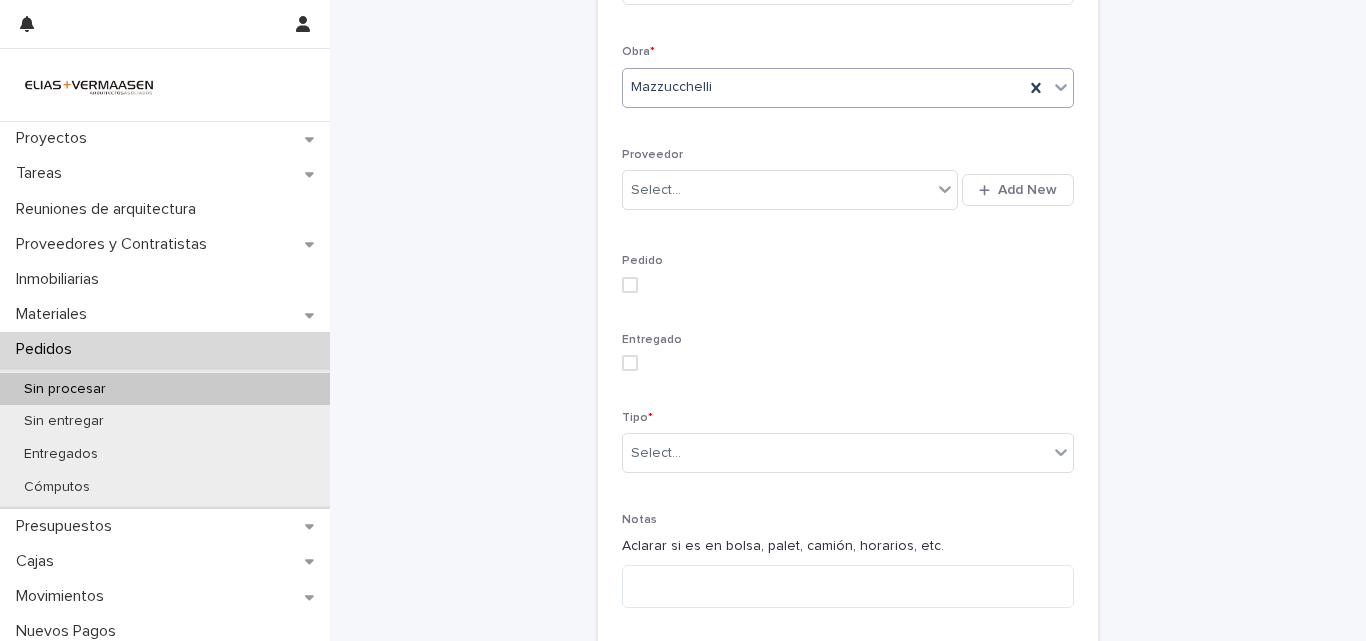 scroll, scrollTop: 288, scrollLeft: 0, axis: vertical 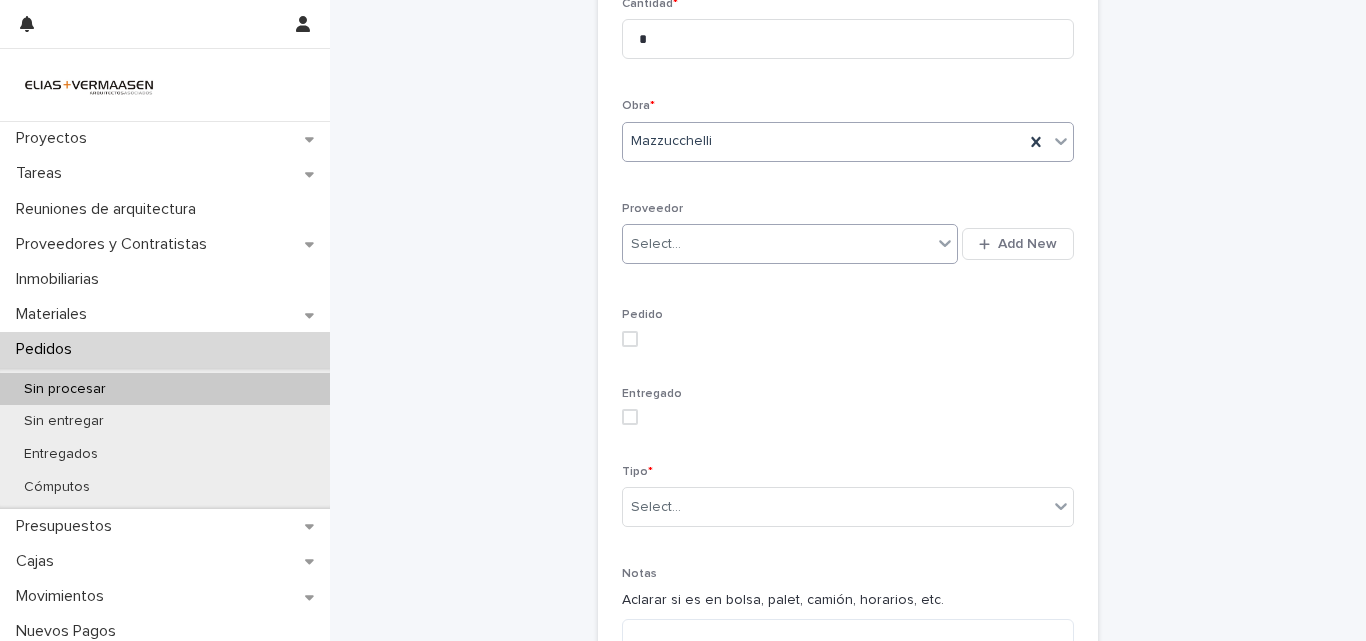 click on "Select..." at bounding box center (656, 244) 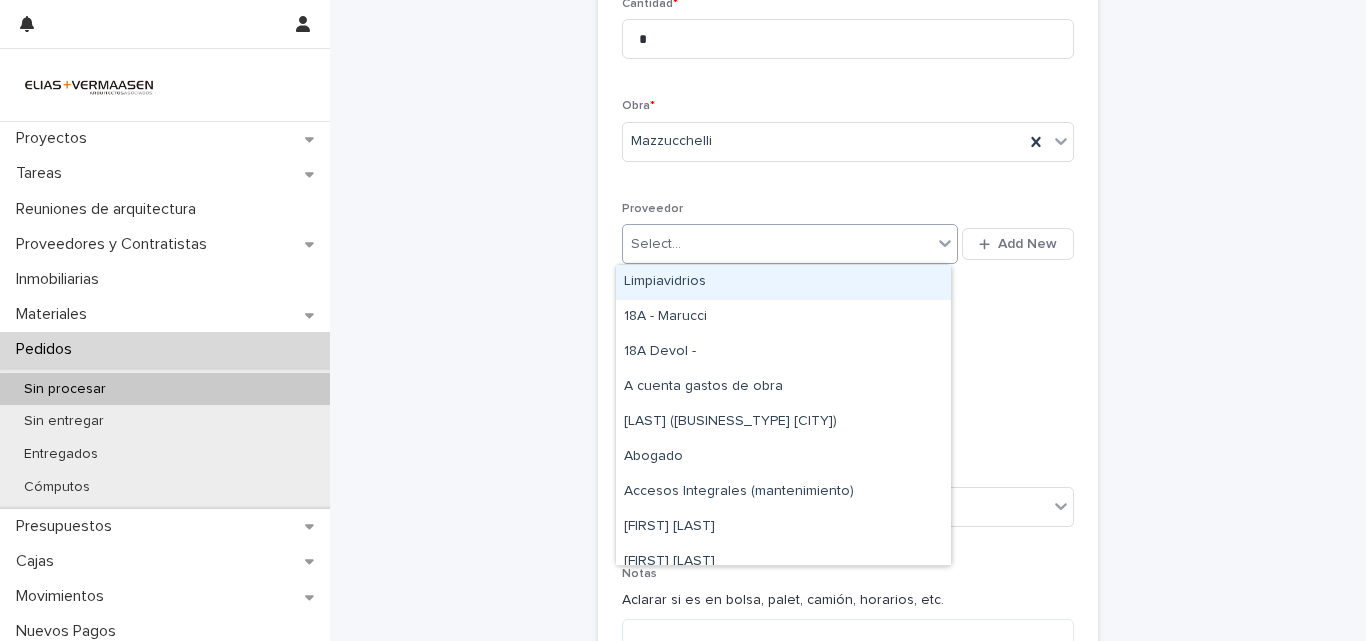 type on "*" 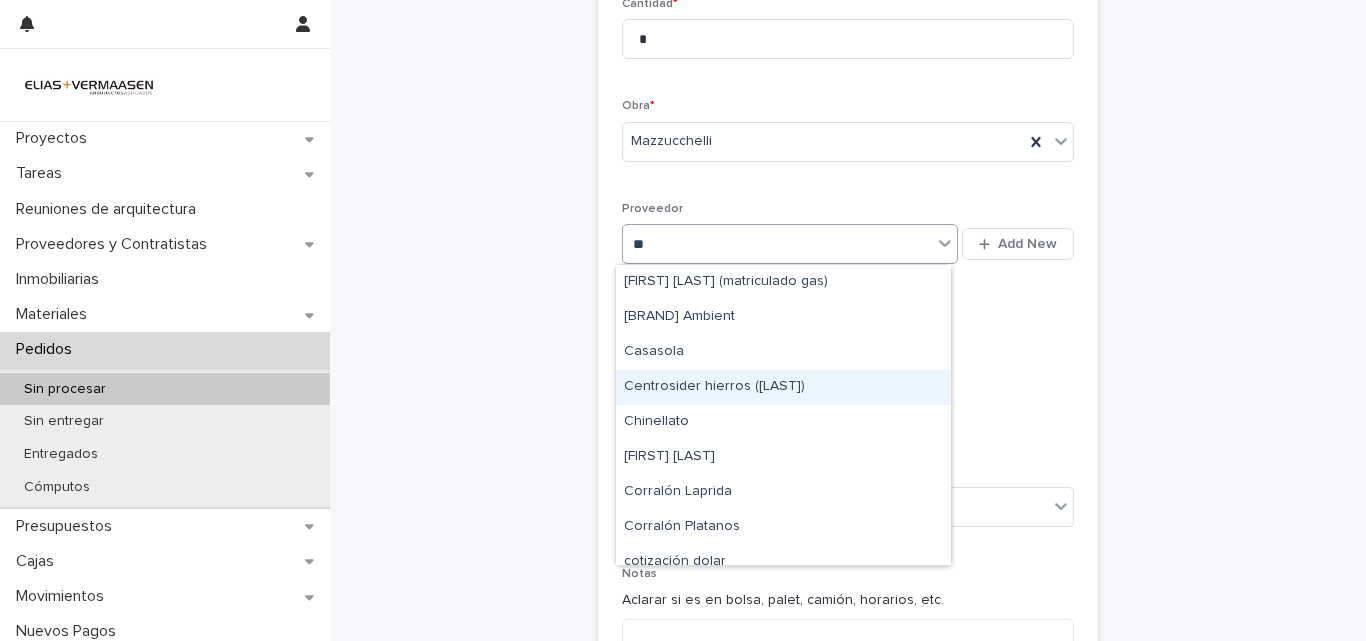 type on "***" 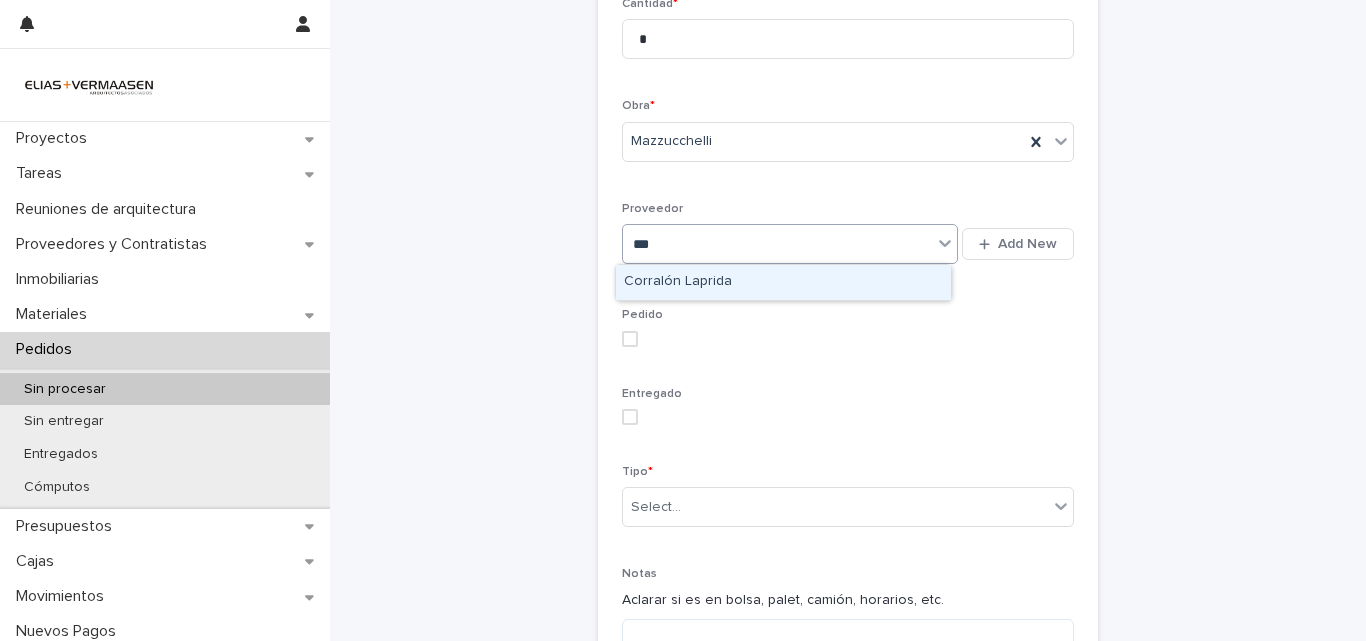 click on "Corralón Laprida" at bounding box center (783, 282) 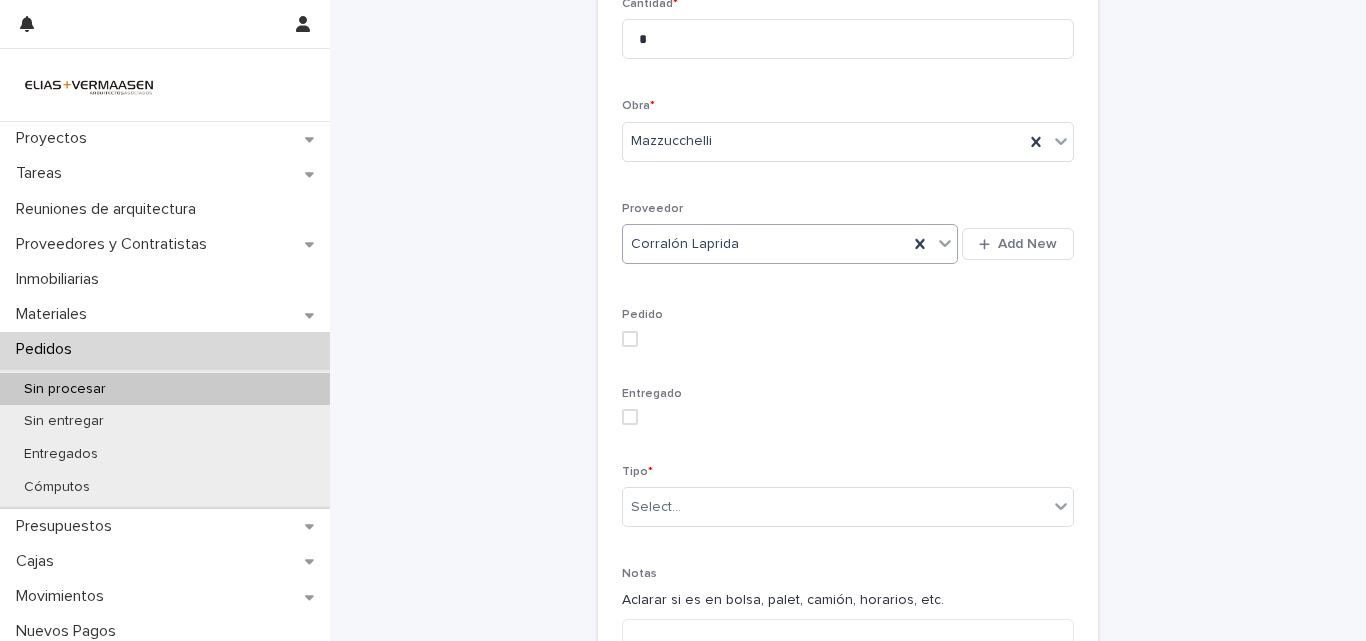 click on "Entregado" at bounding box center [848, 414] 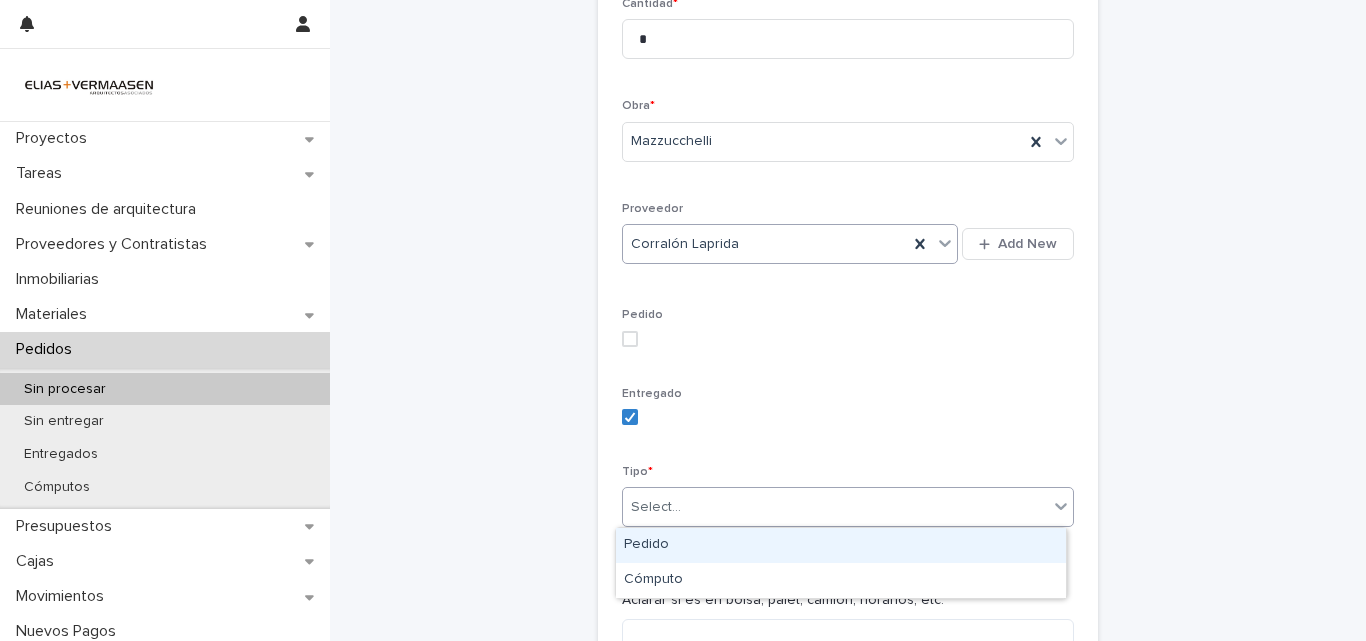 click on "Select..." at bounding box center (656, 507) 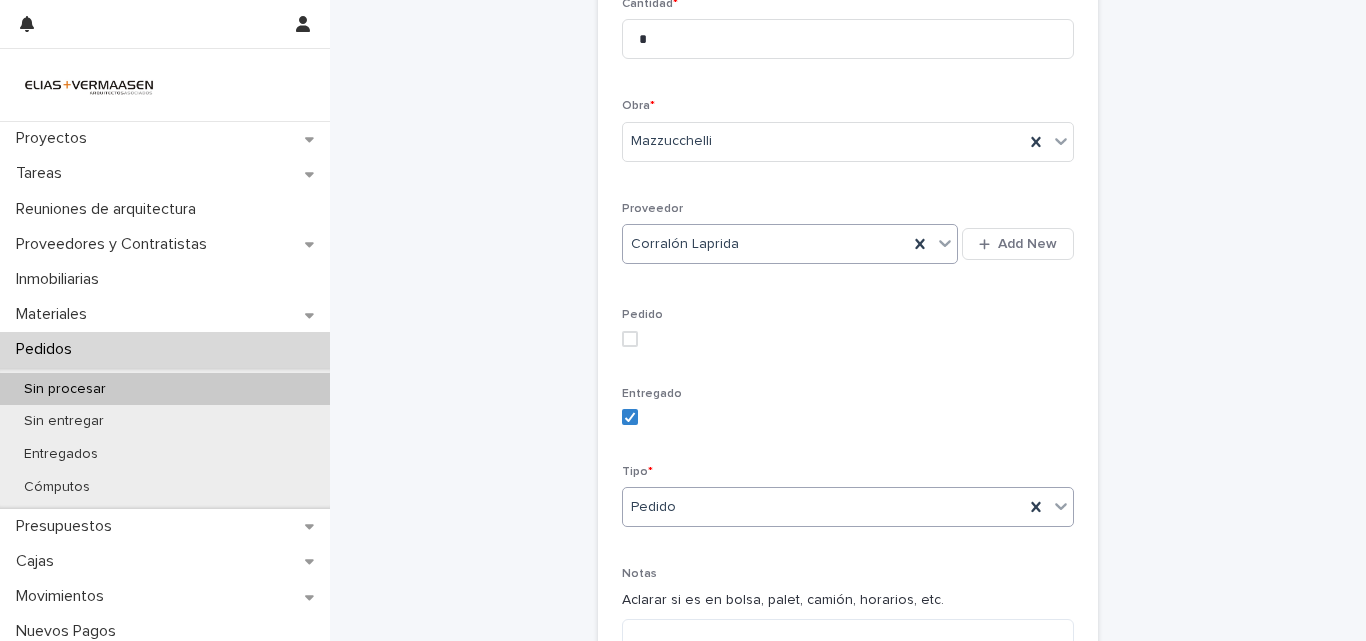 scroll, scrollTop: 553, scrollLeft: 0, axis: vertical 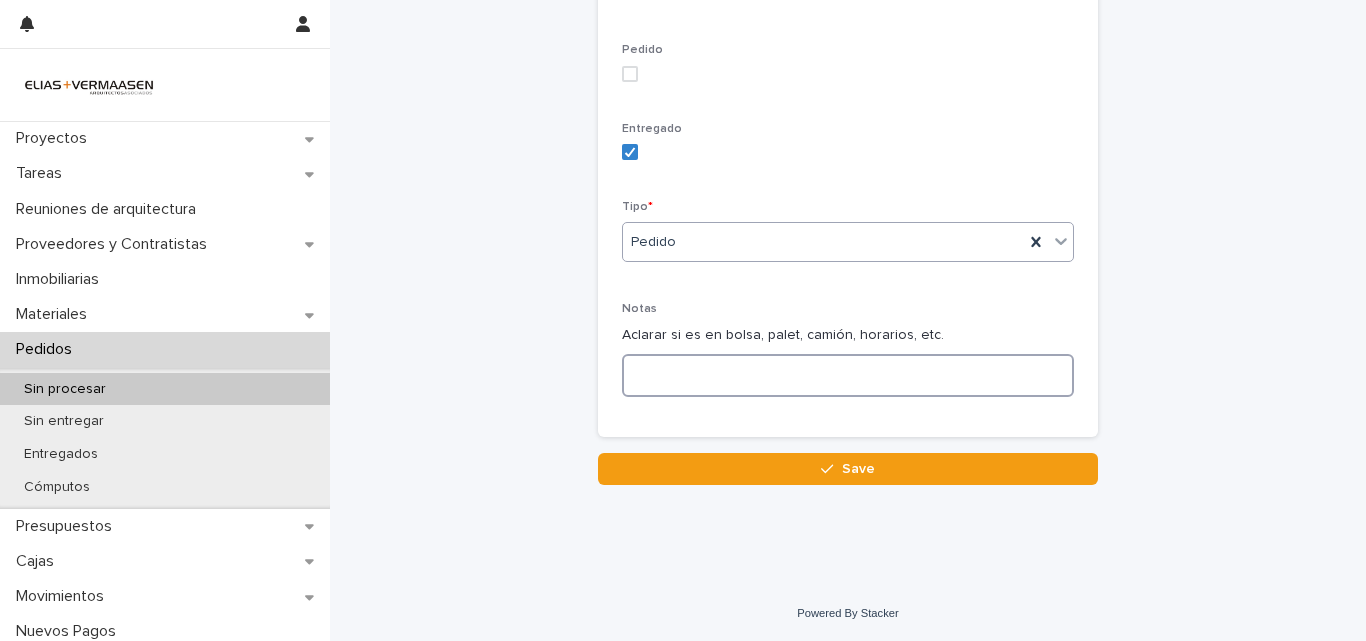drag, startPoint x: 772, startPoint y: 388, endPoint x: 785, endPoint y: 388, distance: 13 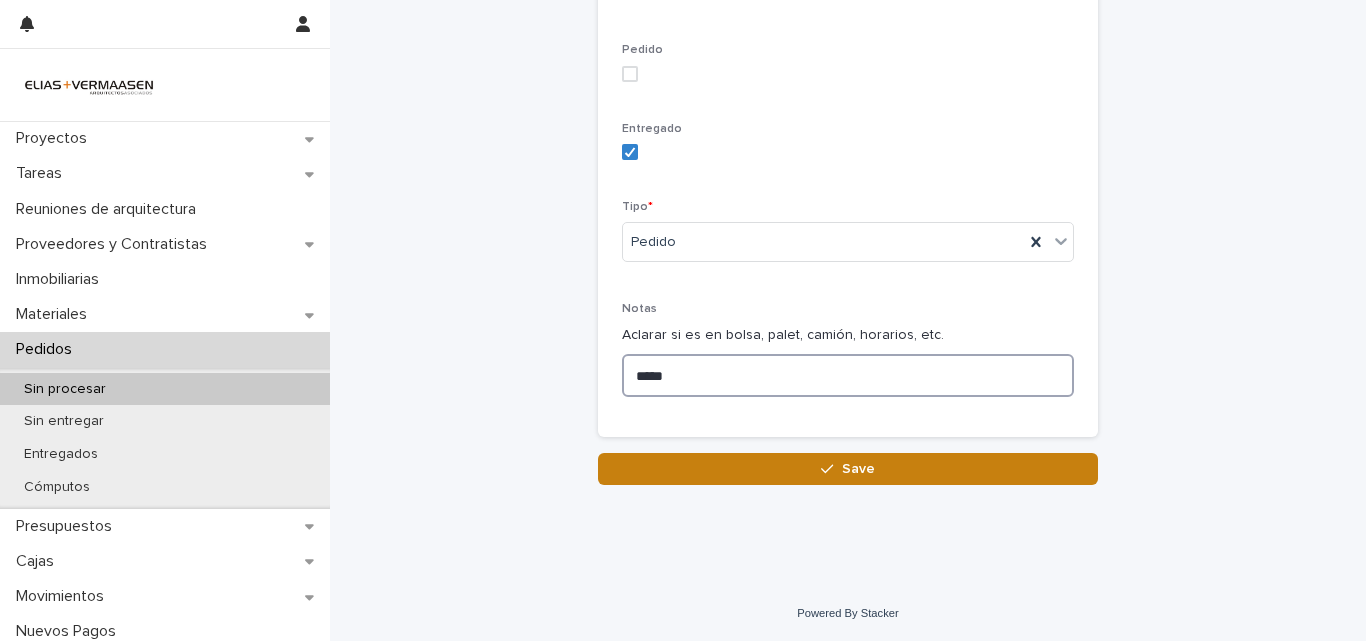type on "*****" 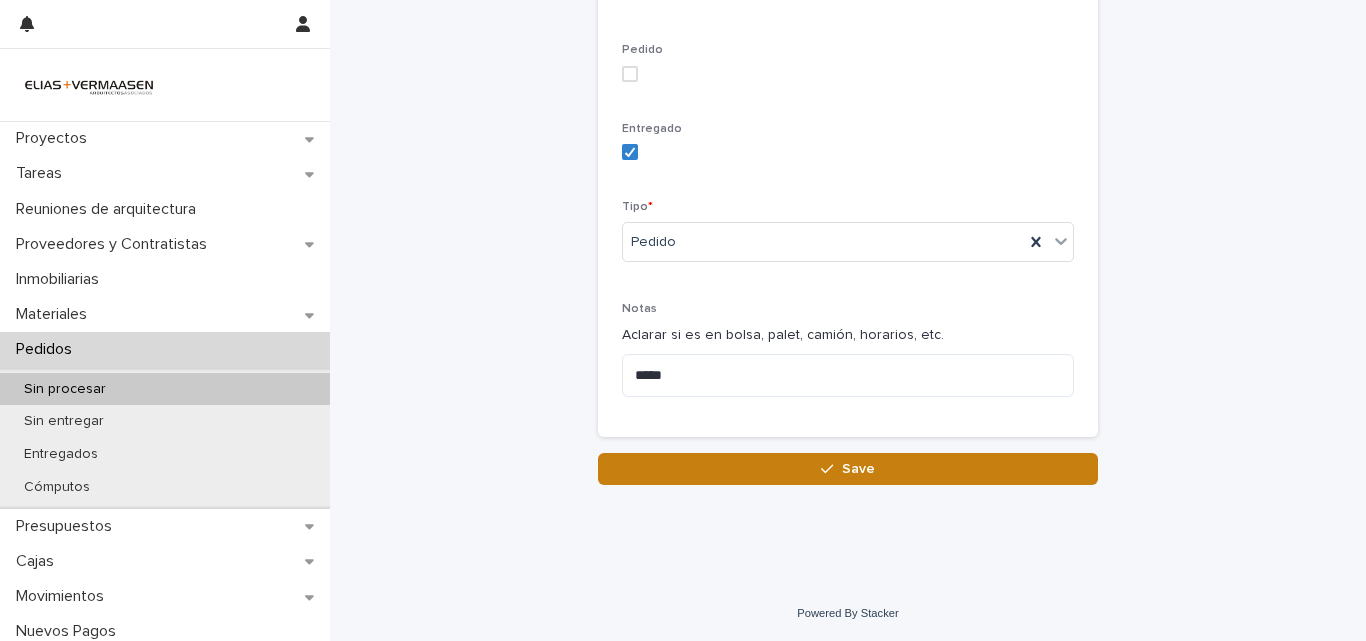 click 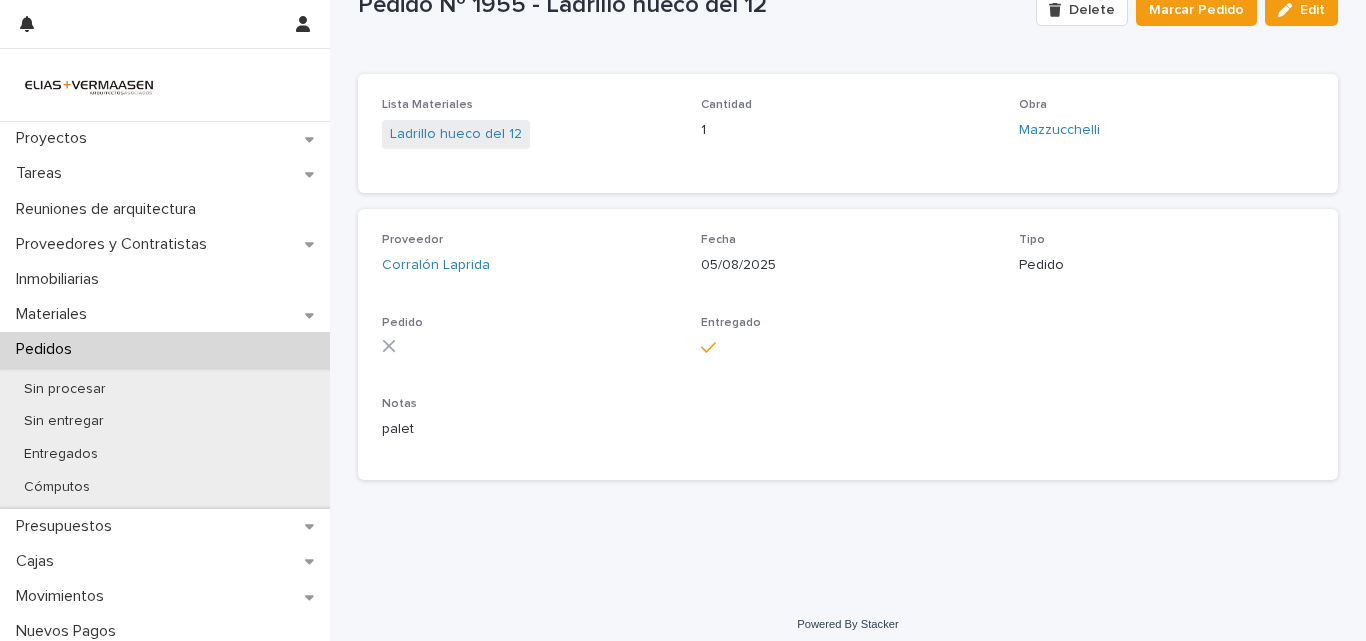 scroll, scrollTop: 84, scrollLeft: 0, axis: vertical 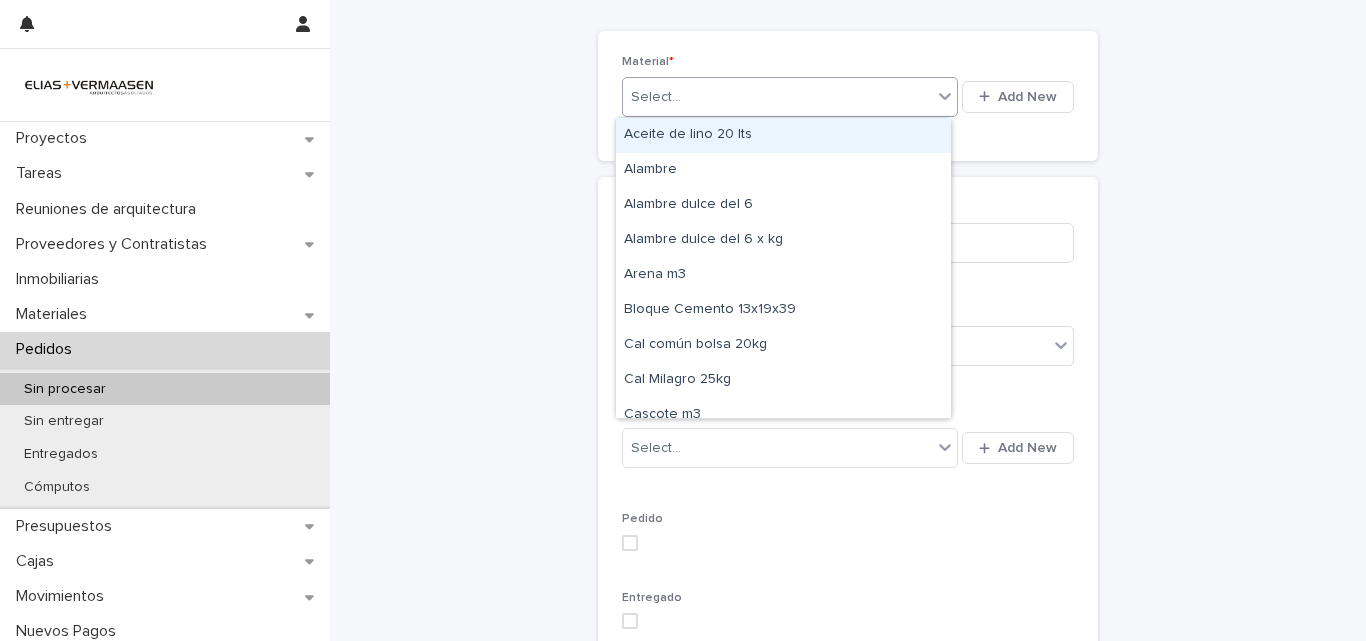 click on "Select..." at bounding box center [777, 97] 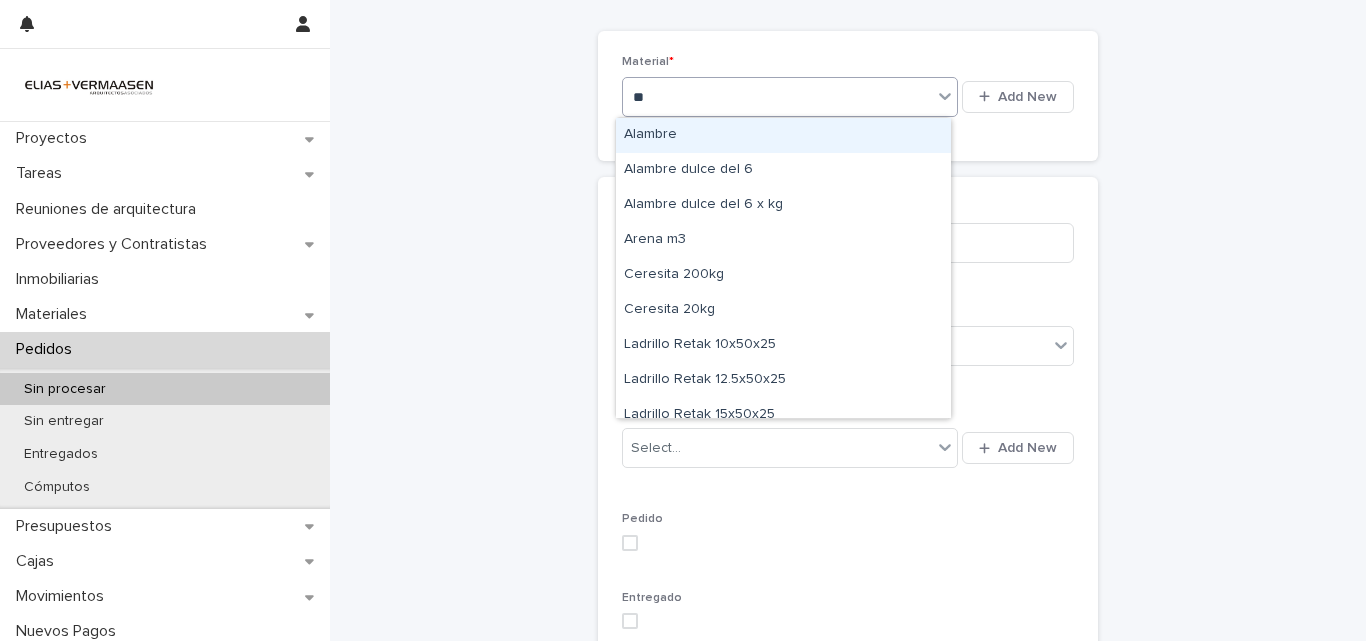 type on "*" 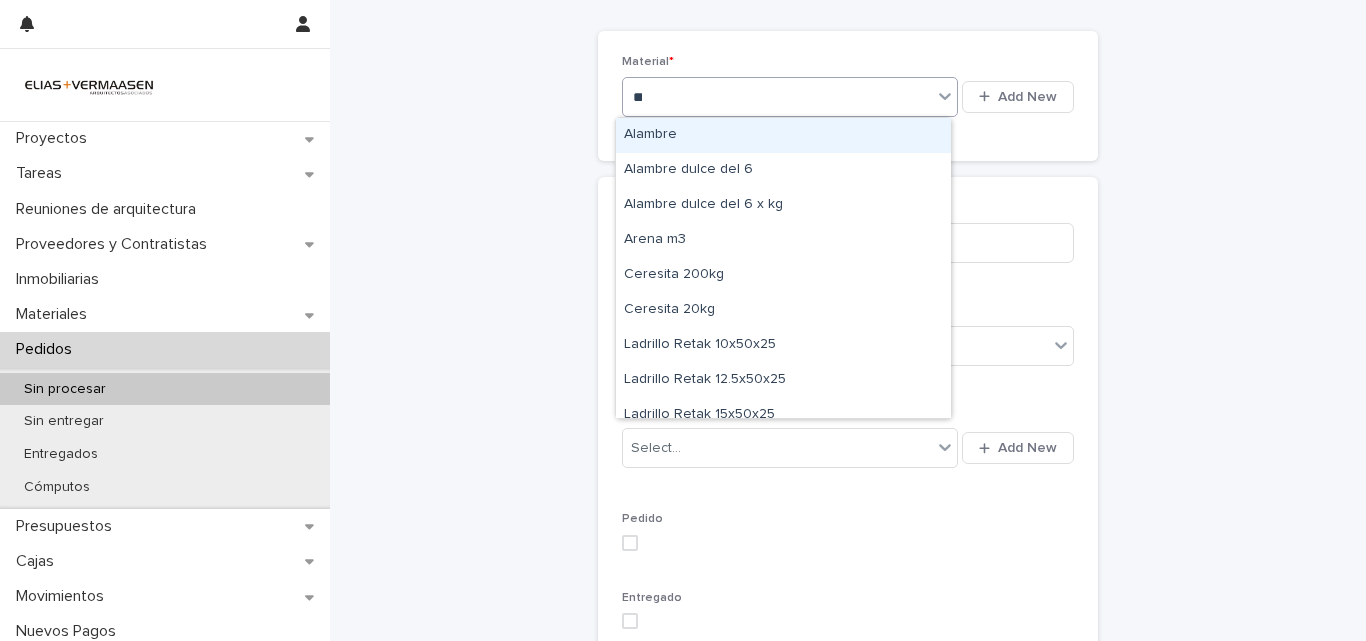 type on "***" 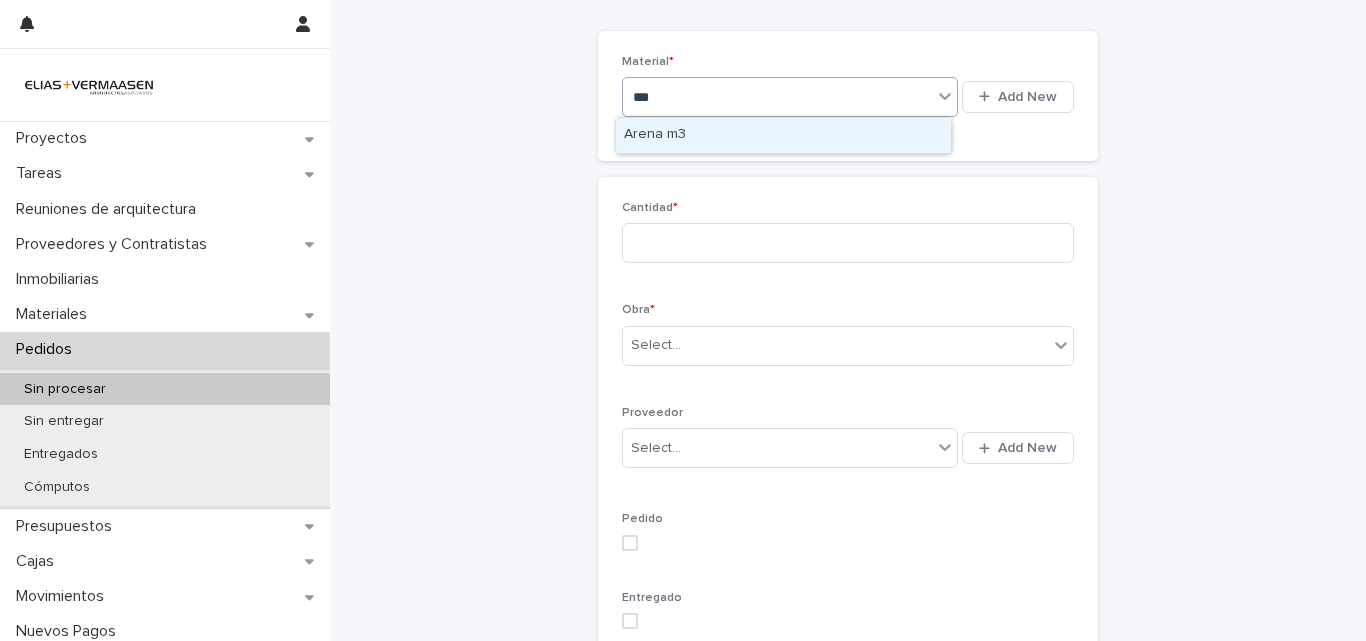 click on "Arena m3" at bounding box center [783, 135] 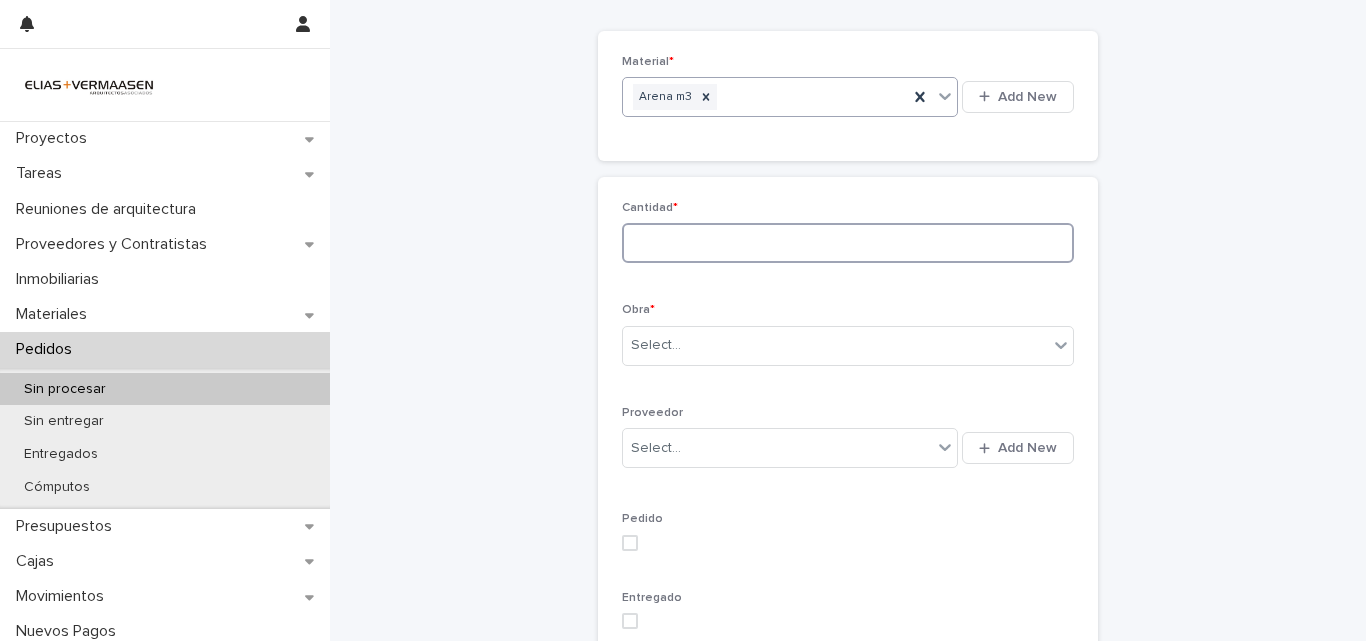 click at bounding box center [848, 243] 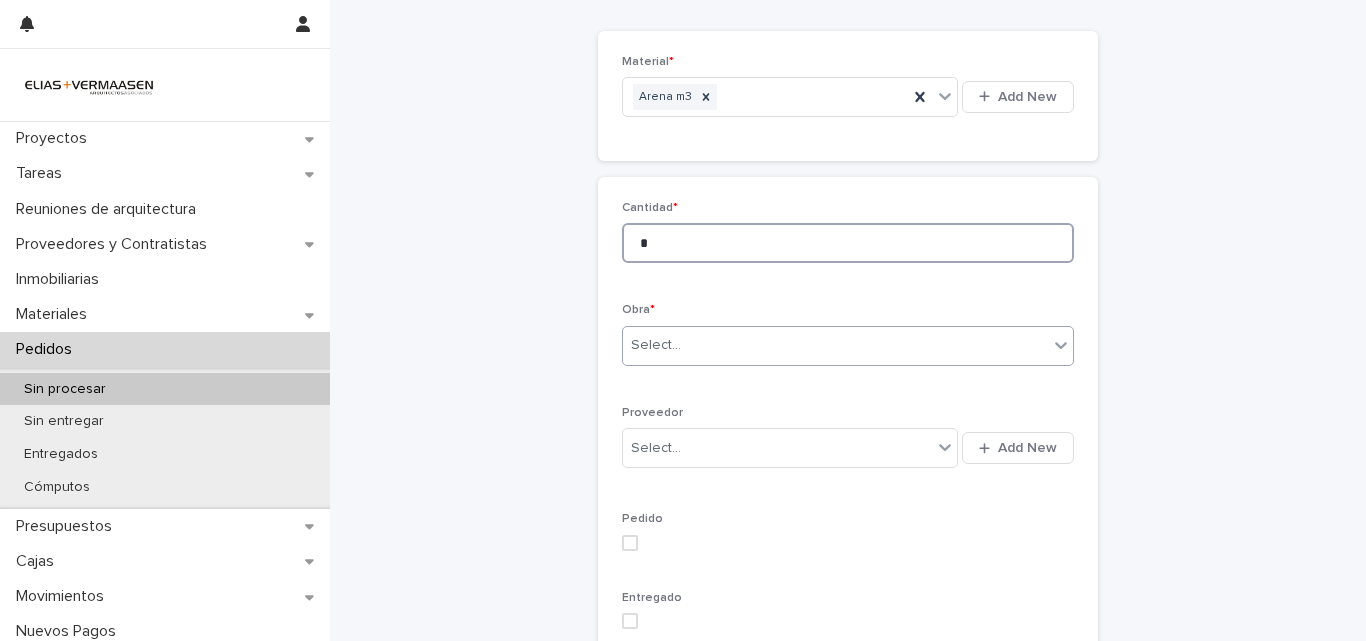 type on "*" 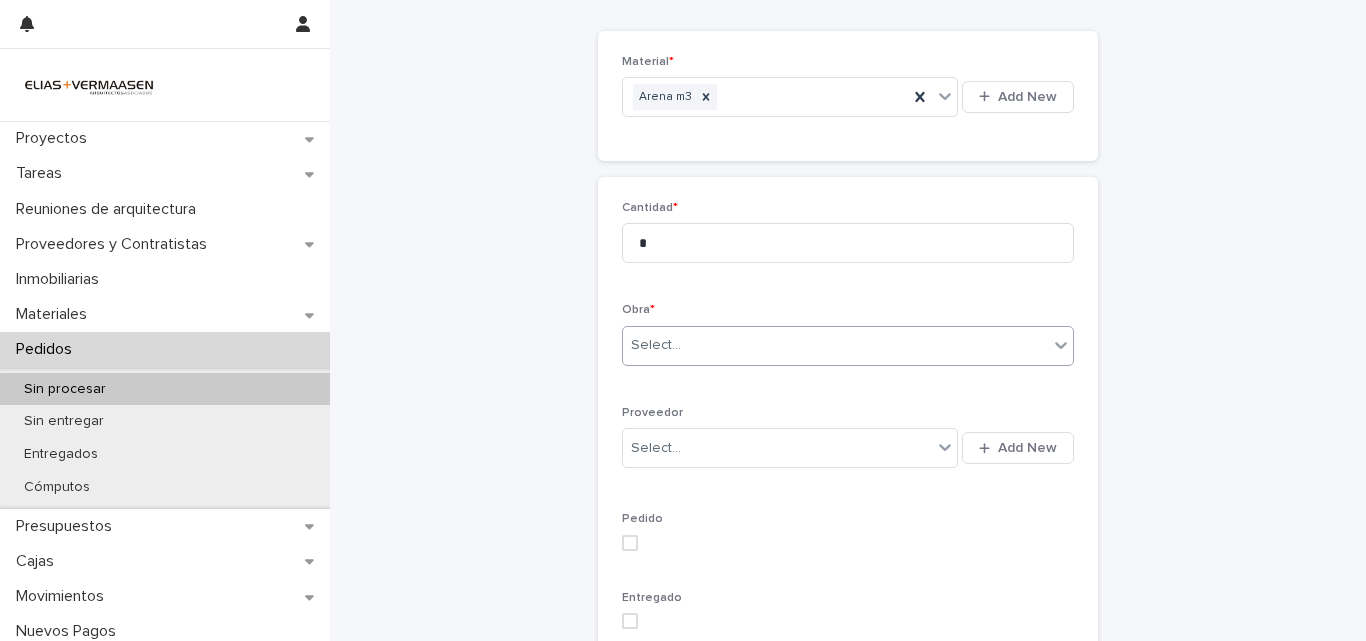 click on "Select..." at bounding box center (835, 345) 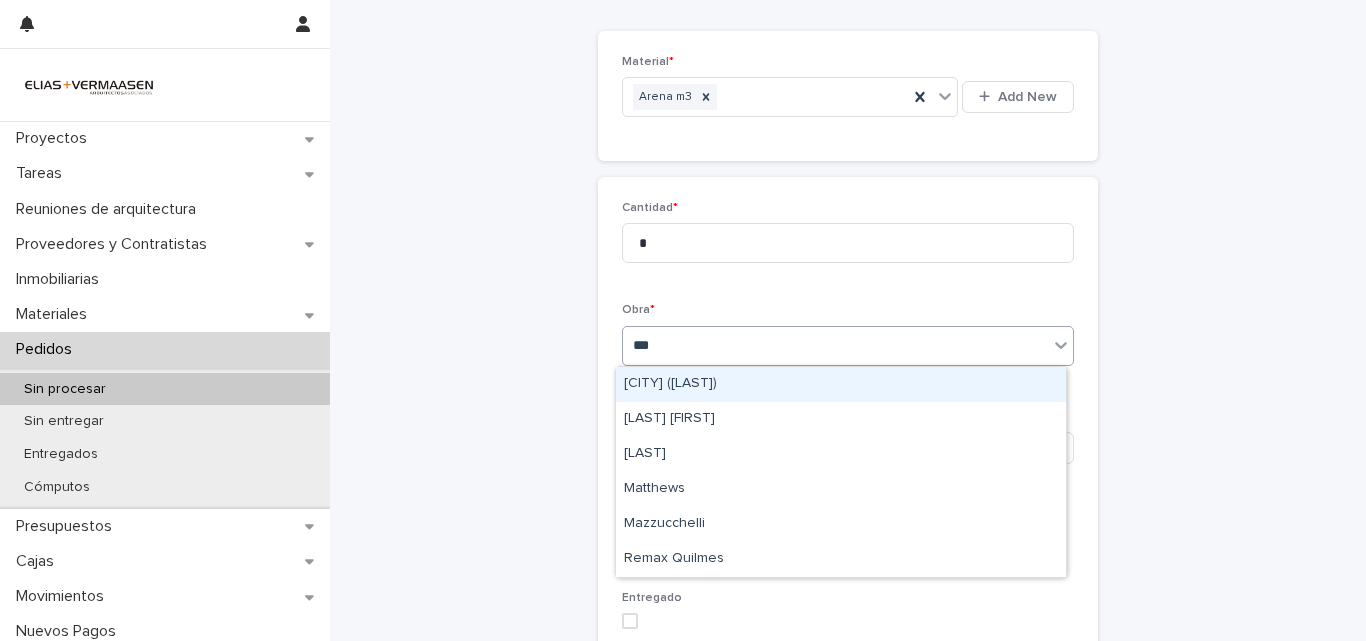 type on "****" 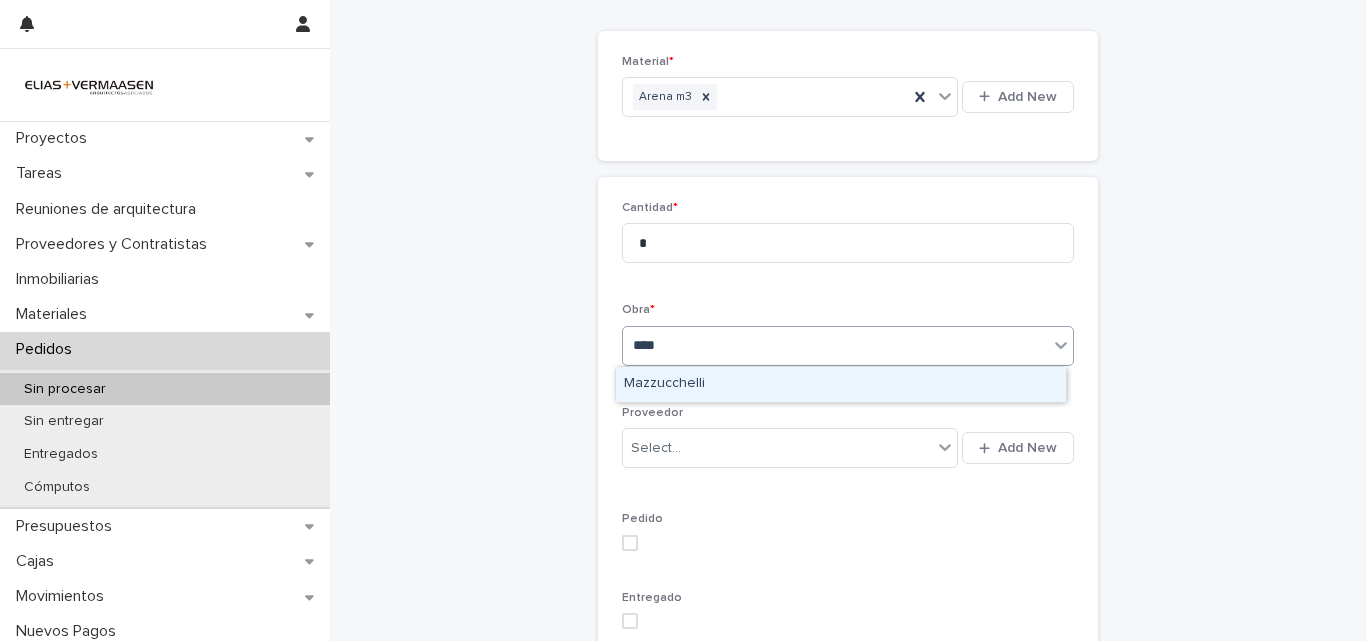 click on "Mazzucchelli" at bounding box center (841, 384) 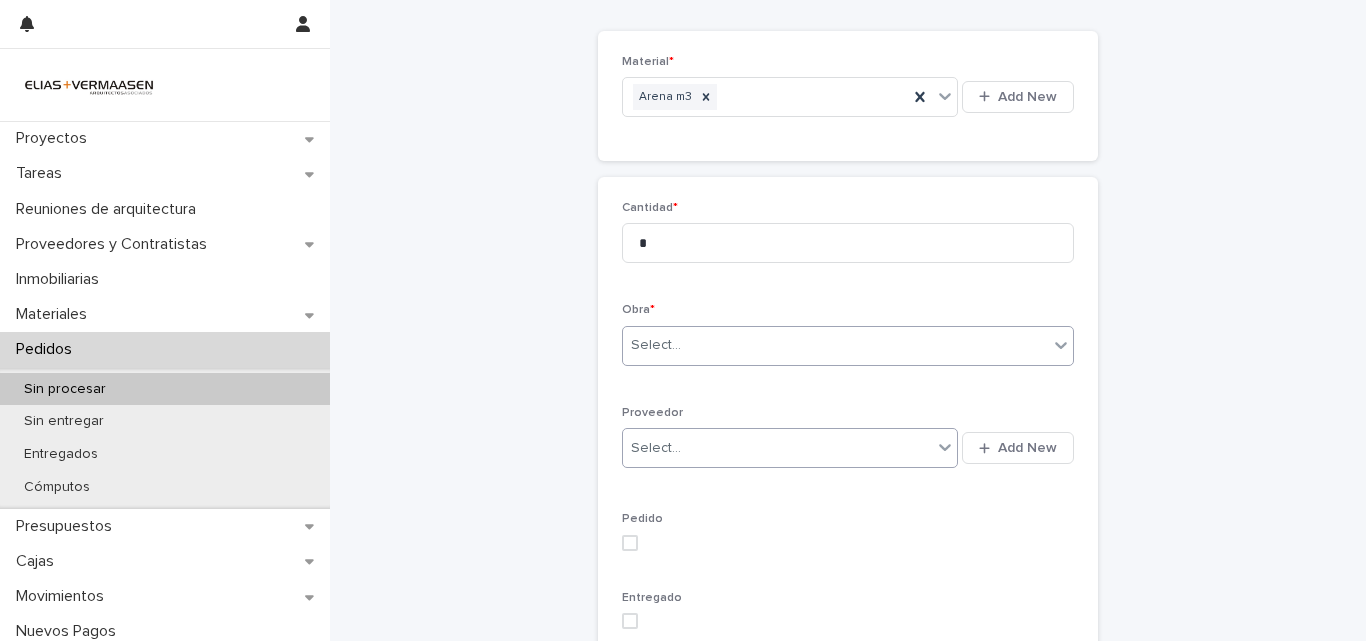 click on "Select..." at bounding box center [777, 448] 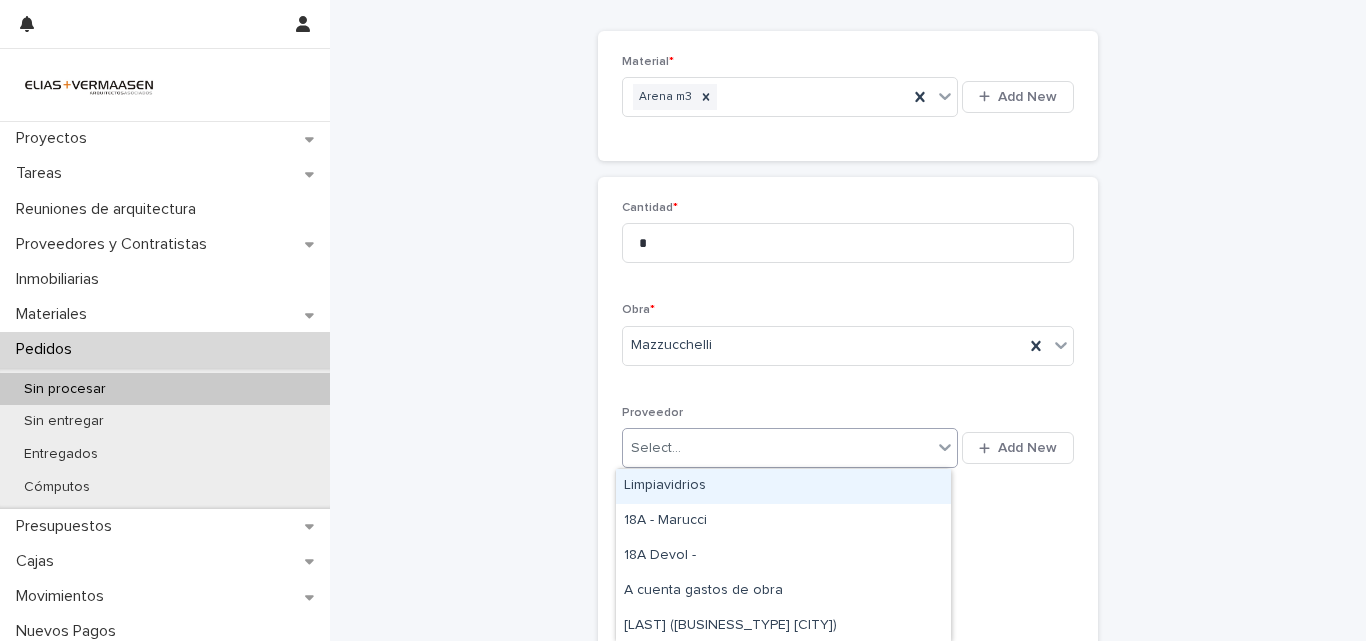 click on "Select..." at bounding box center (777, 448) 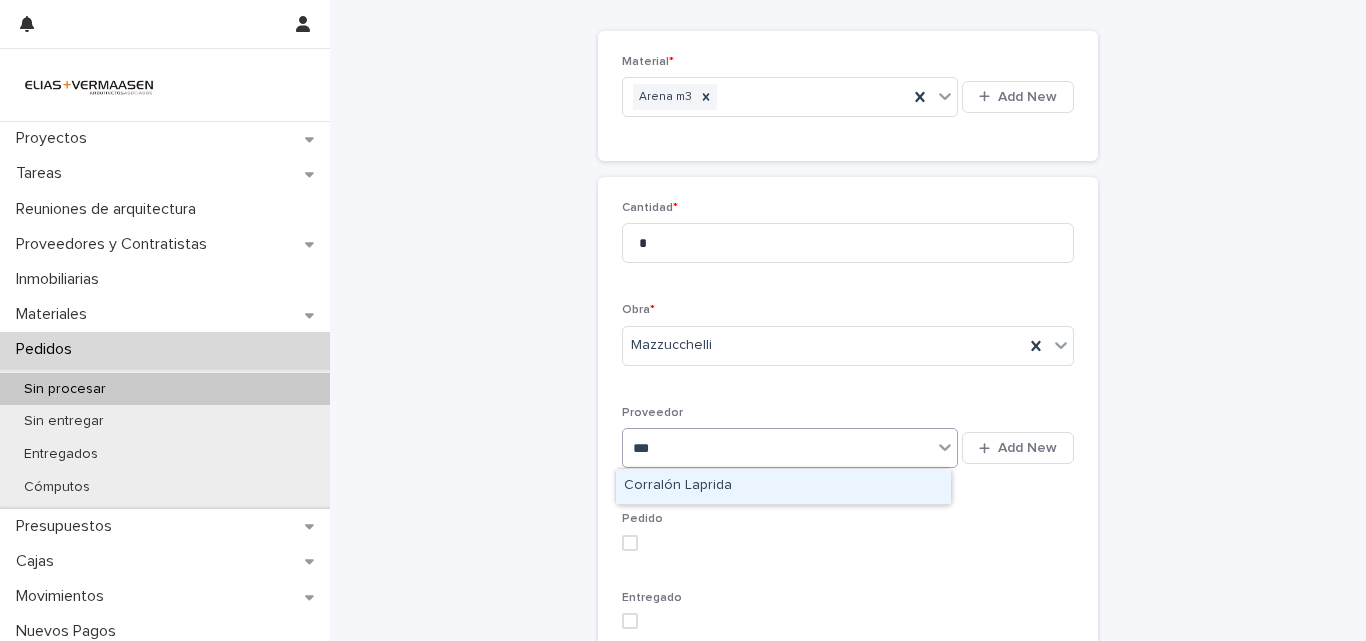 type on "***" 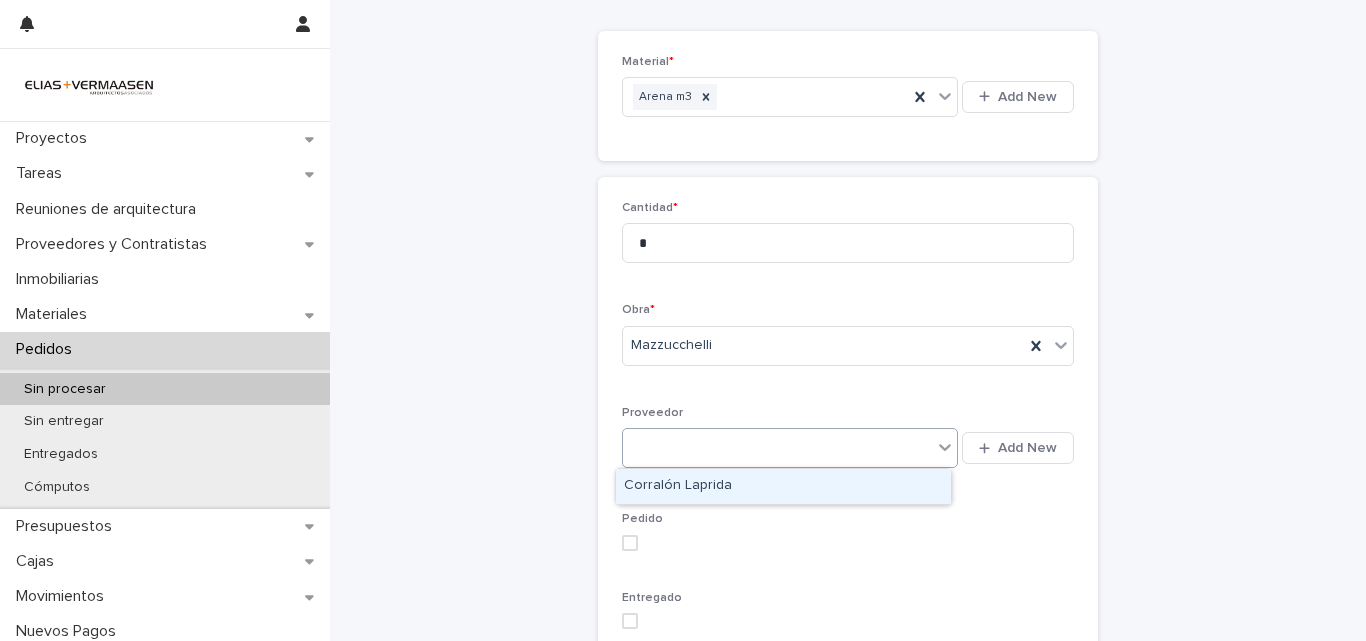 click on "Cantidad * * Obra * Mazzucchelli Proveedor      option Corralón Laprida focused, 1 of 1. 1 result available for search term lap. Select is focused ,type to refine list, press Down to open the menu,  lap Add New Pedido Entregado Tipo * Select... Notas Aclarar si es en bolsa, palet, camión, horarios, etc." at bounding box center (848, 541) 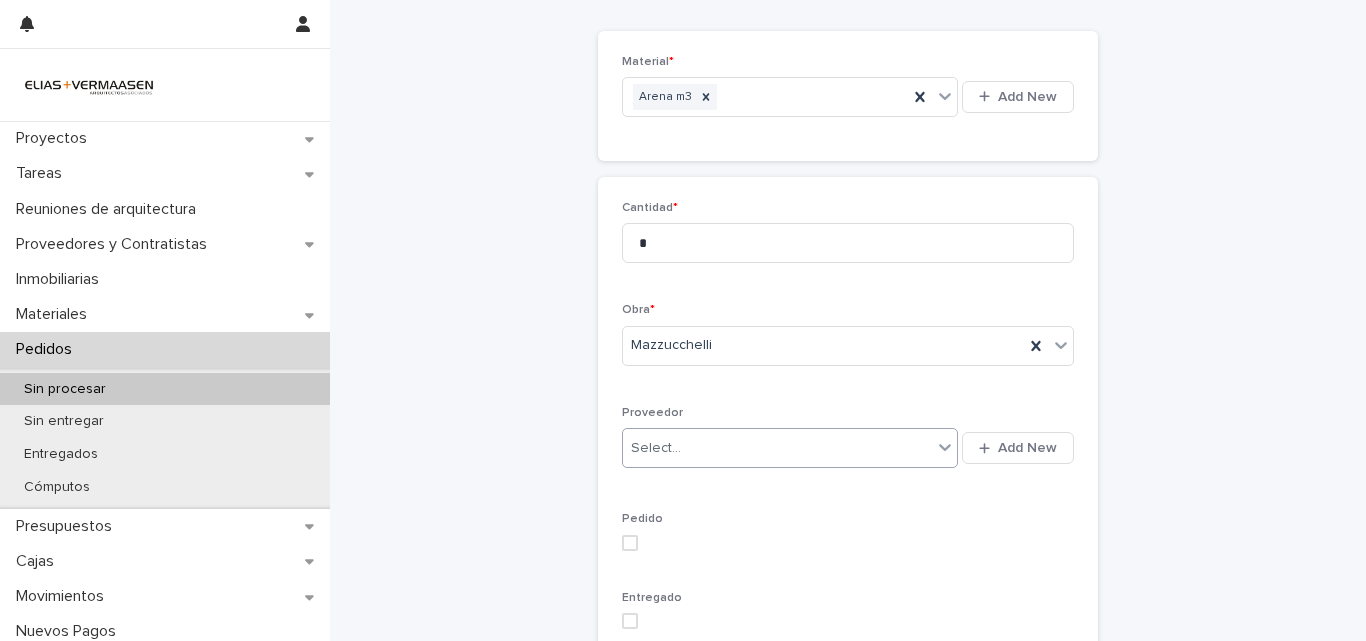 click on "Select..." at bounding box center (777, 448) 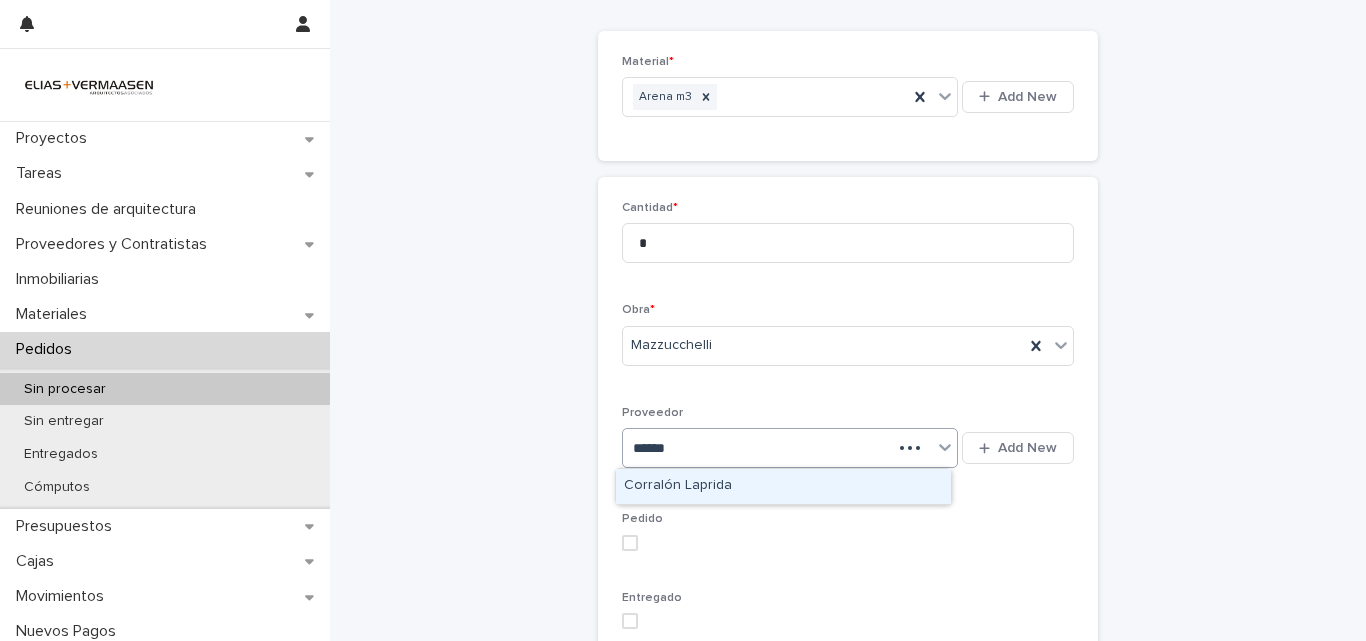 type on "*******" 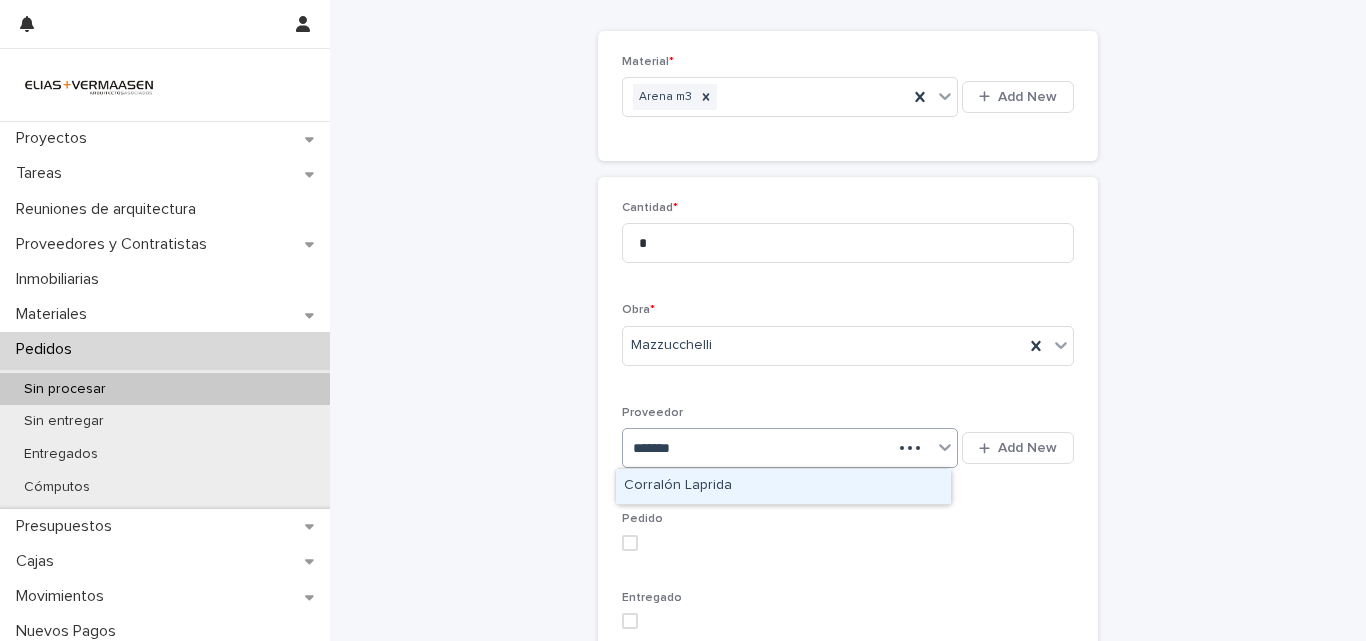 click on "Corralón Laprida" at bounding box center [783, 486] 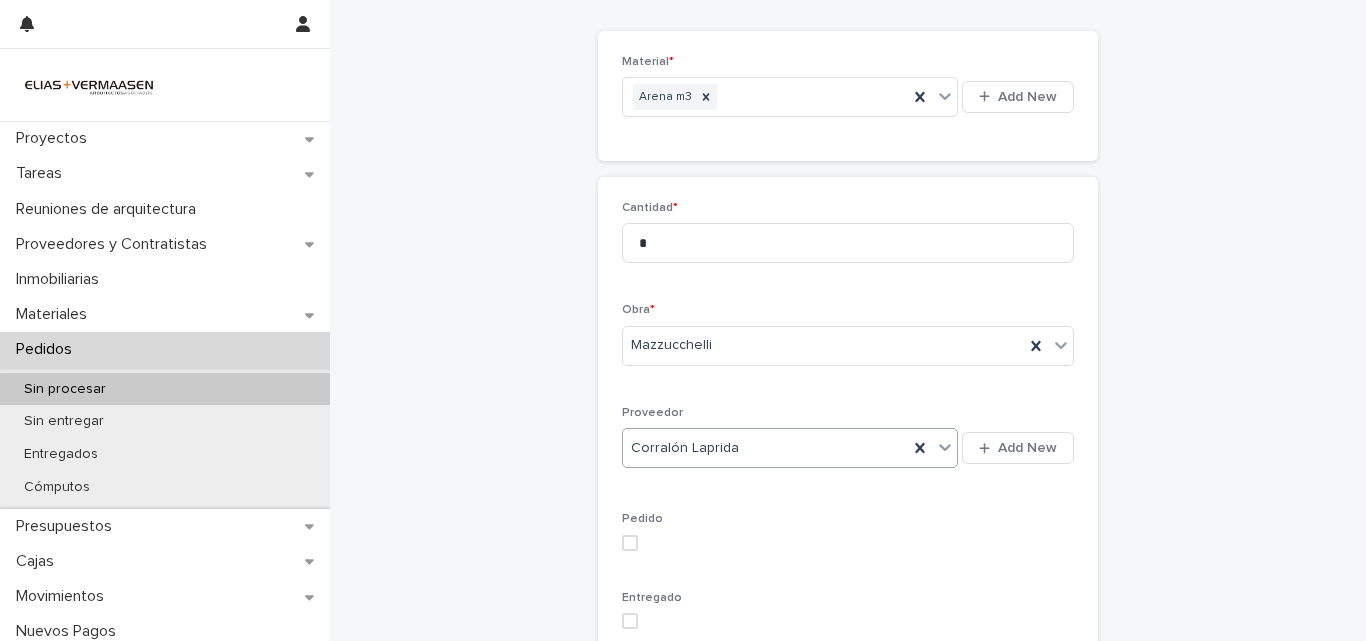 click at bounding box center (630, 621) 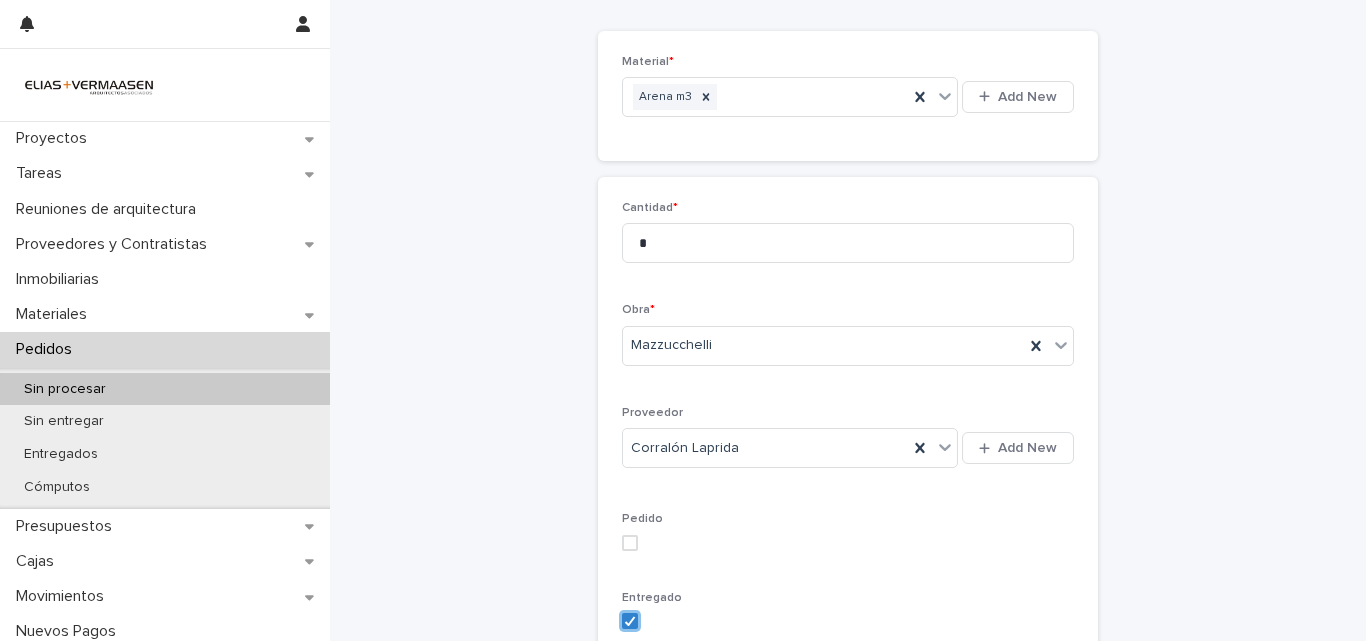 scroll, scrollTop: 430, scrollLeft: 0, axis: vertical 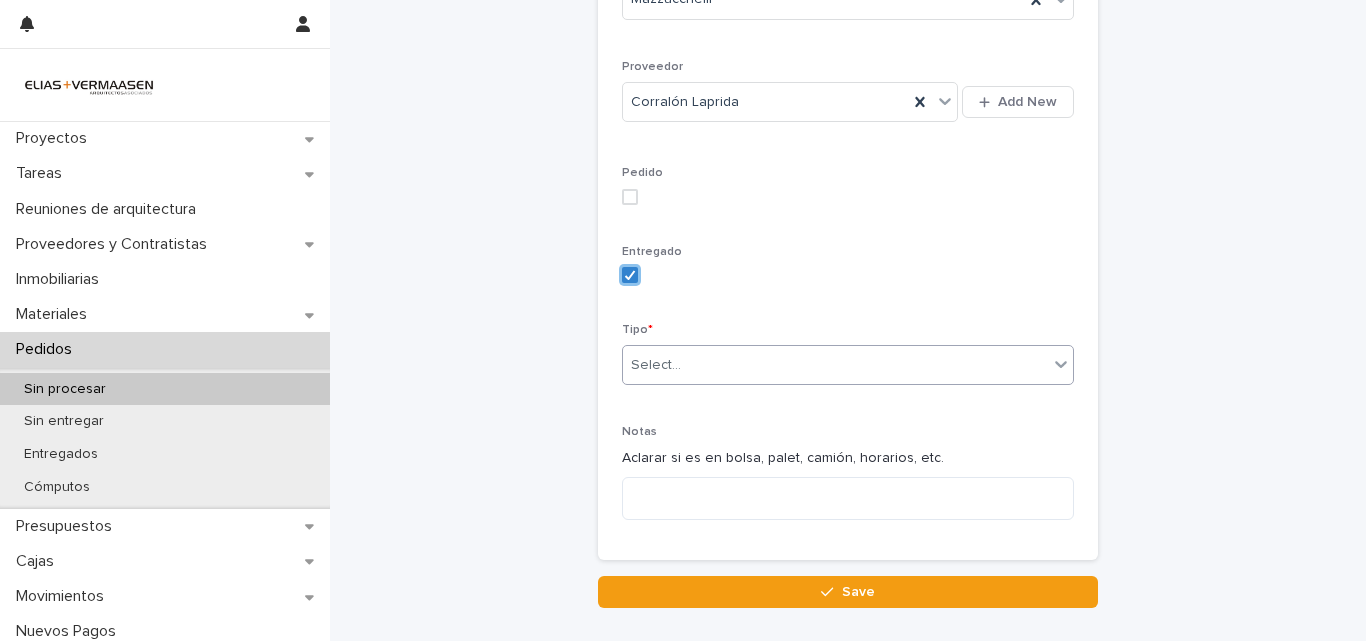 click on "Select..." at bounding box center (835, 365) 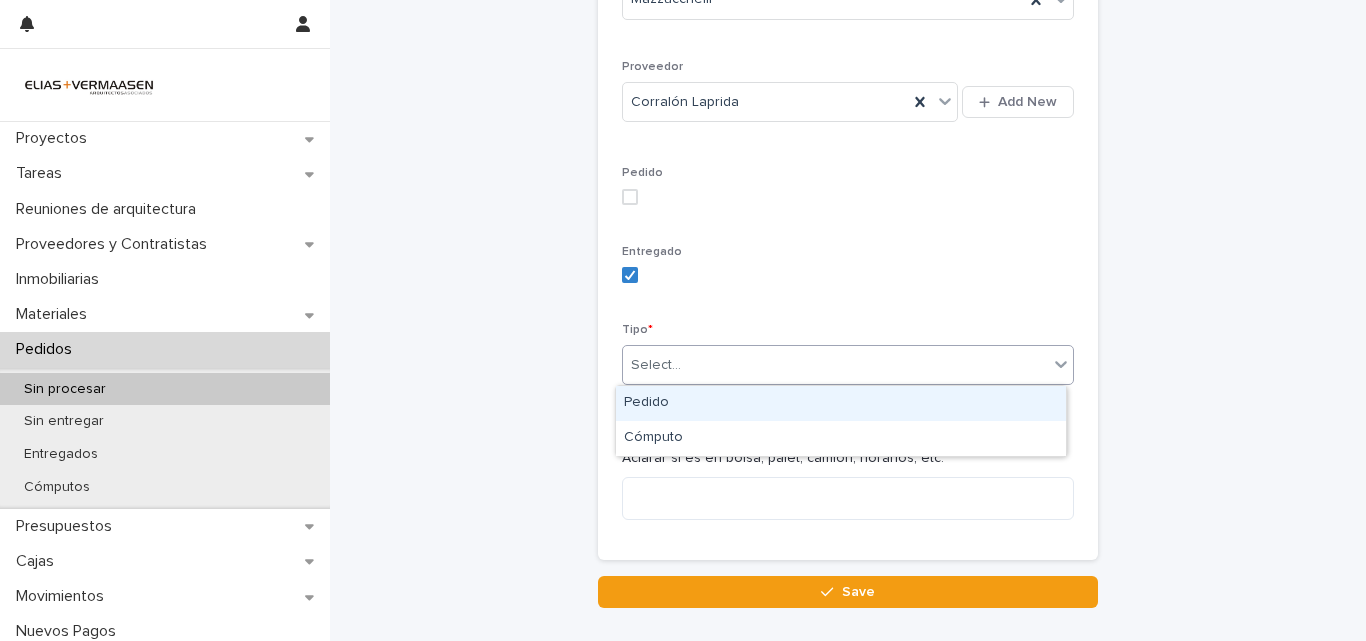 click on "Pedido" at bounding box center [841, 403] 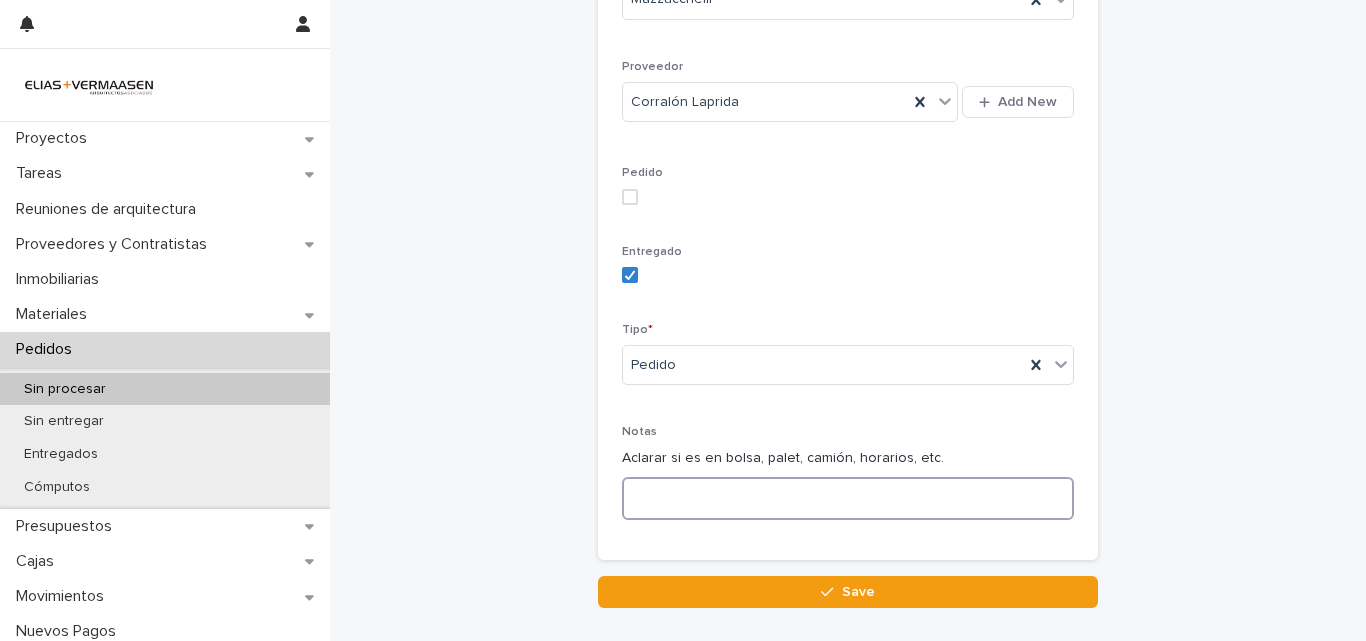 click at bounding box center [848, 498] 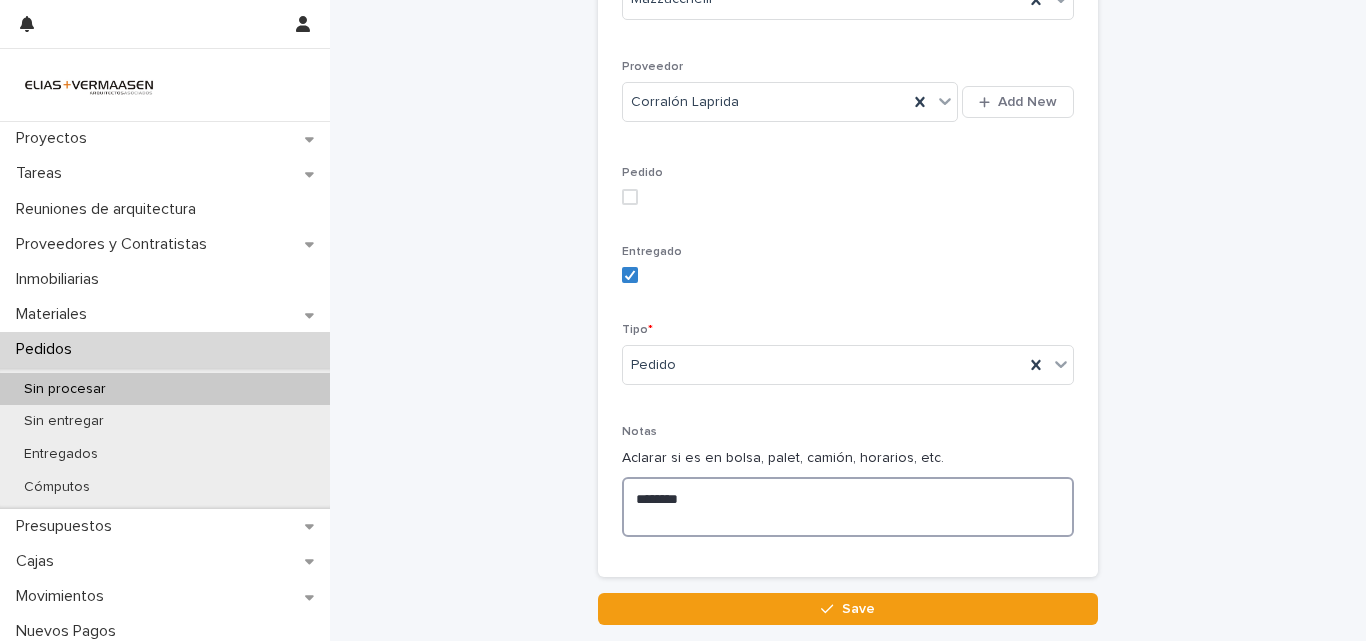 click on "*******" at bounding box center (848, 507) 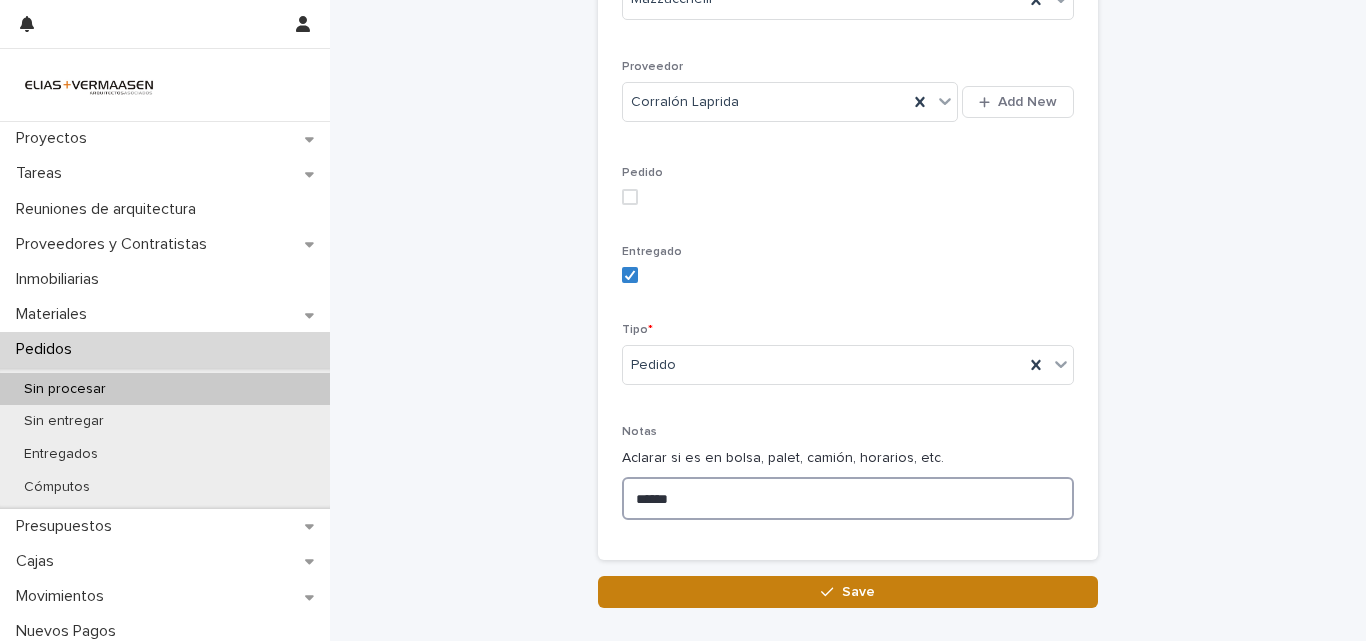 type on "******" 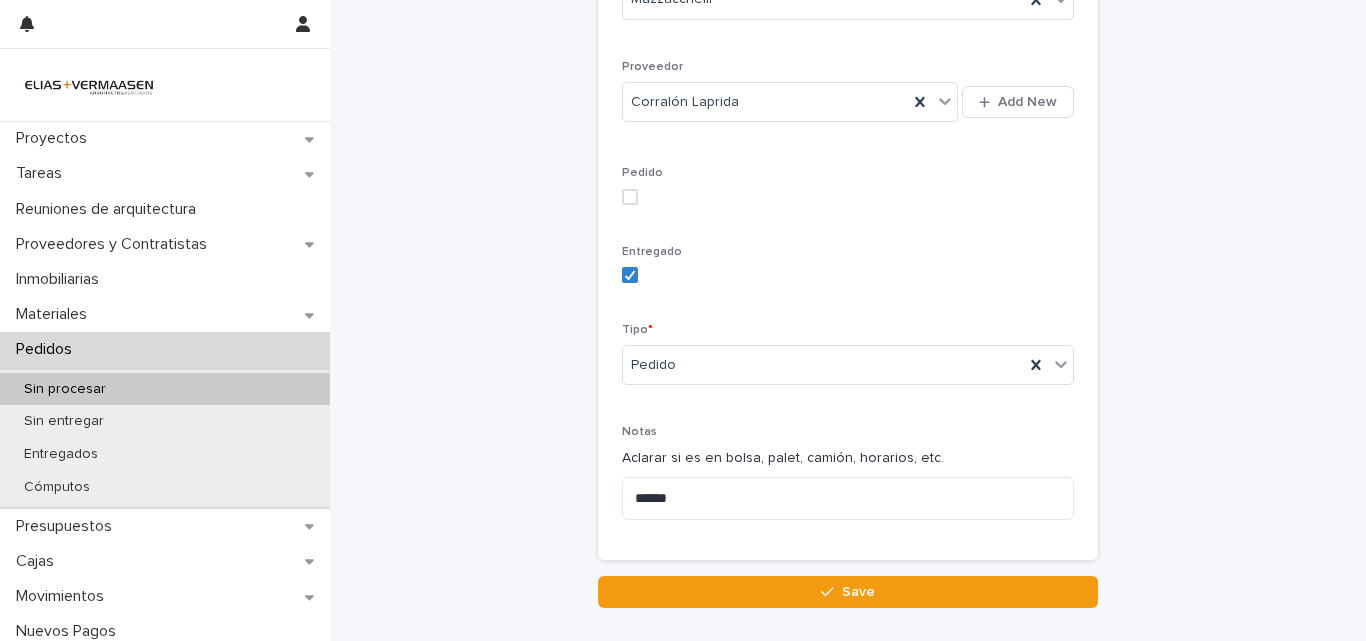 click on "Save" at bounding box center (848, 592) 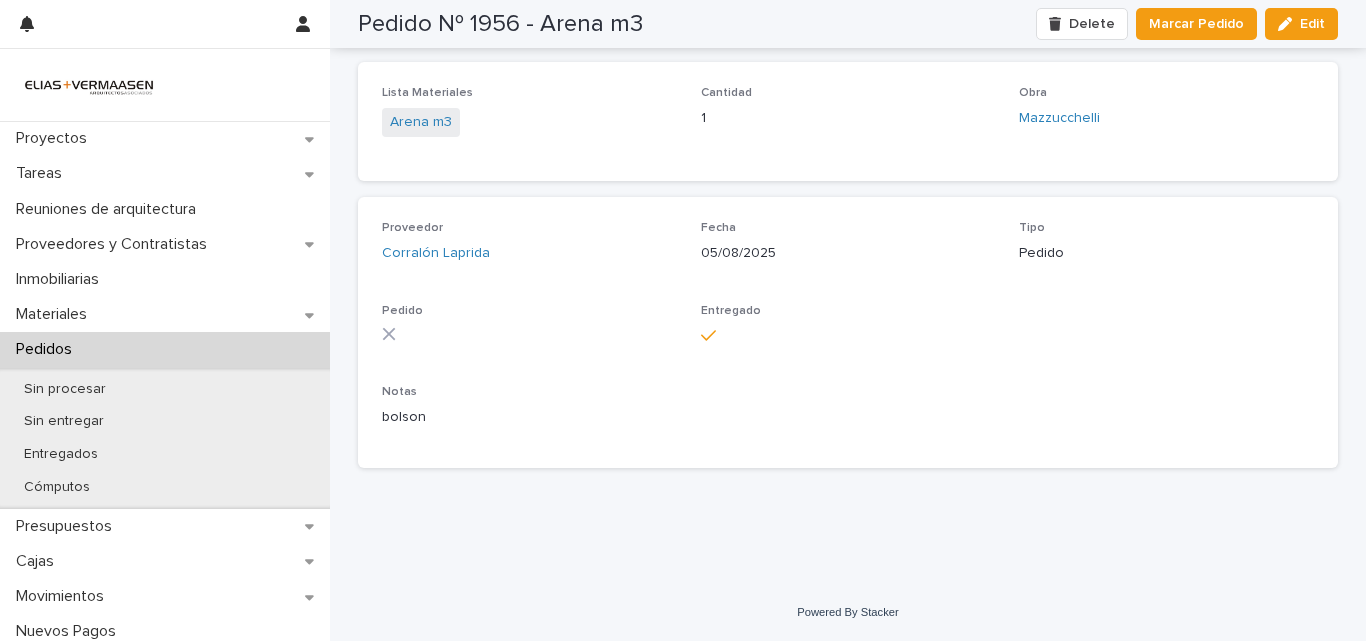 scroll, scrollTop: 84, scrollLeft: 0, axis: vertical 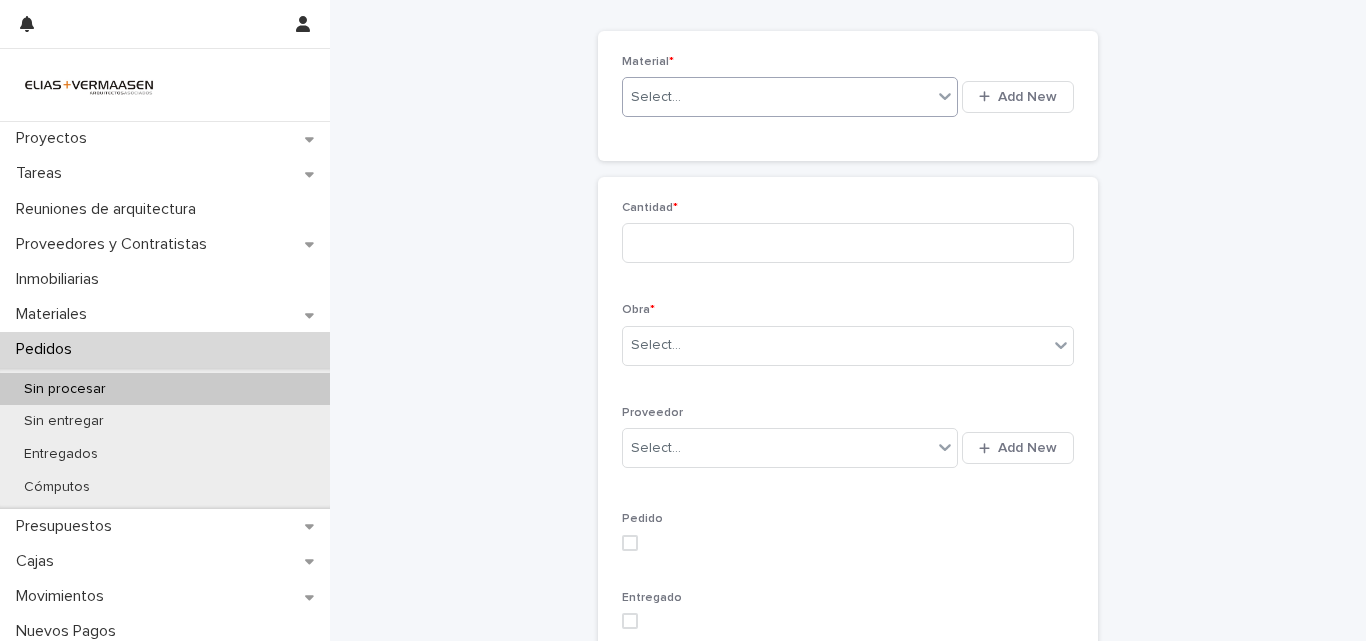 click on "Select..." at bounding box center [777, 97] 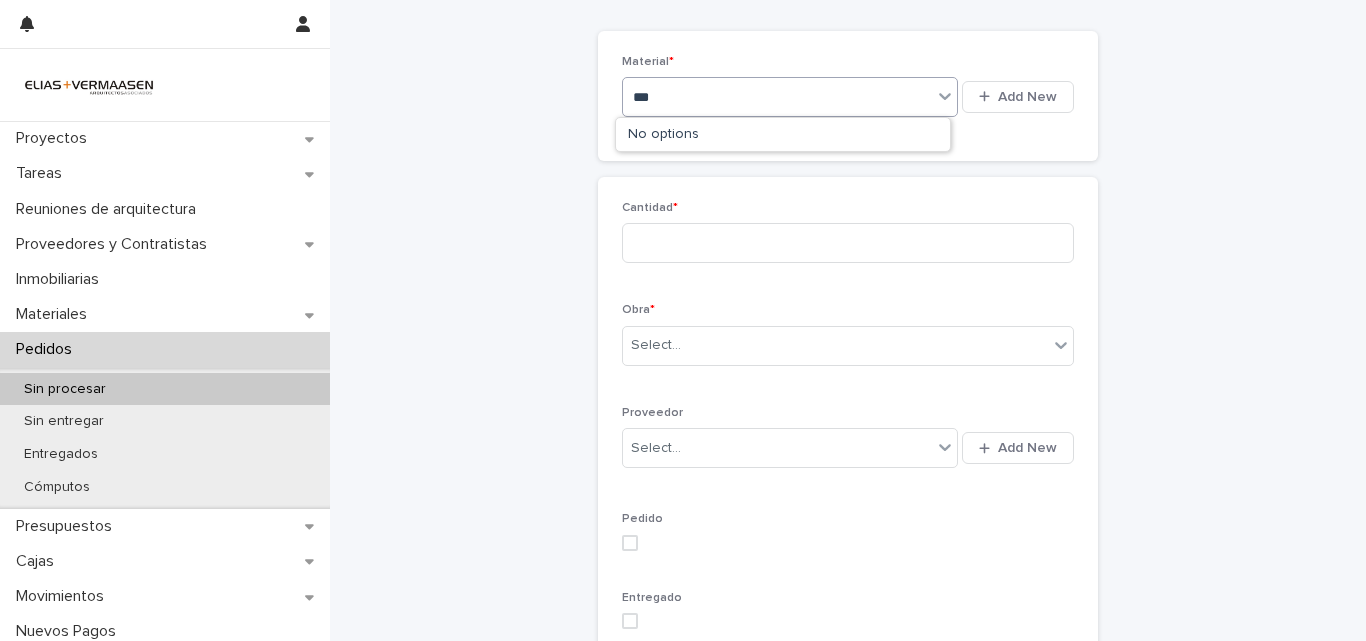 type on "***" 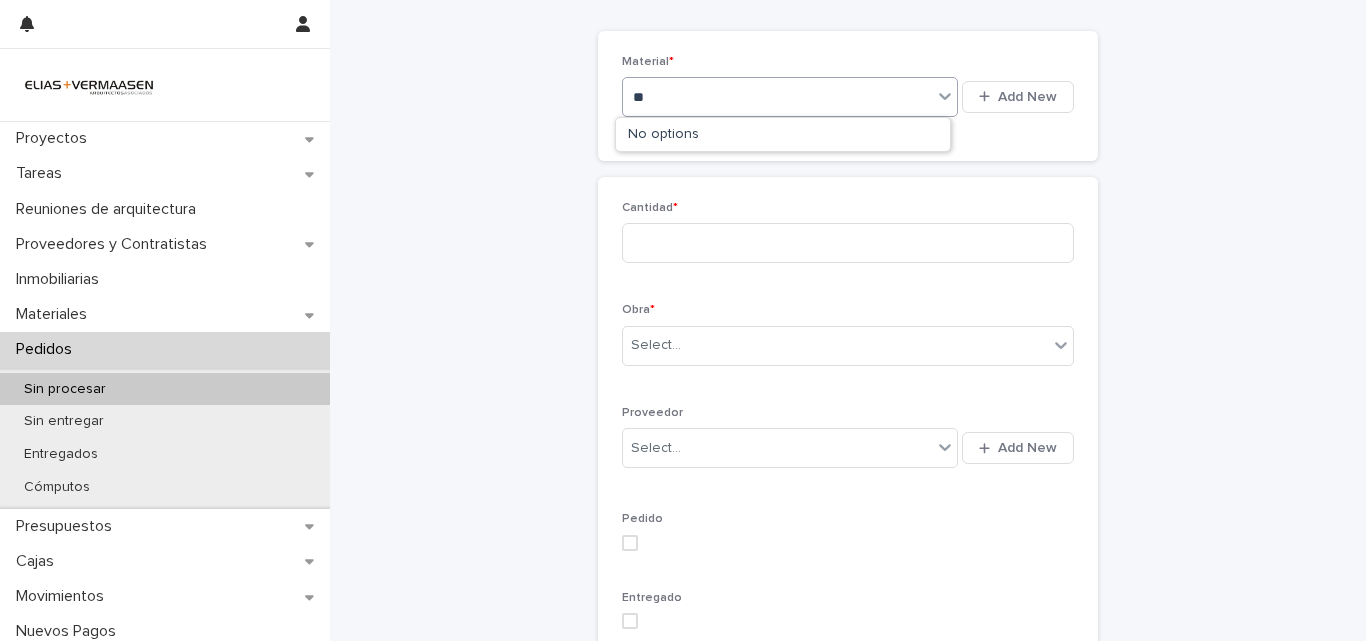 type on "*" 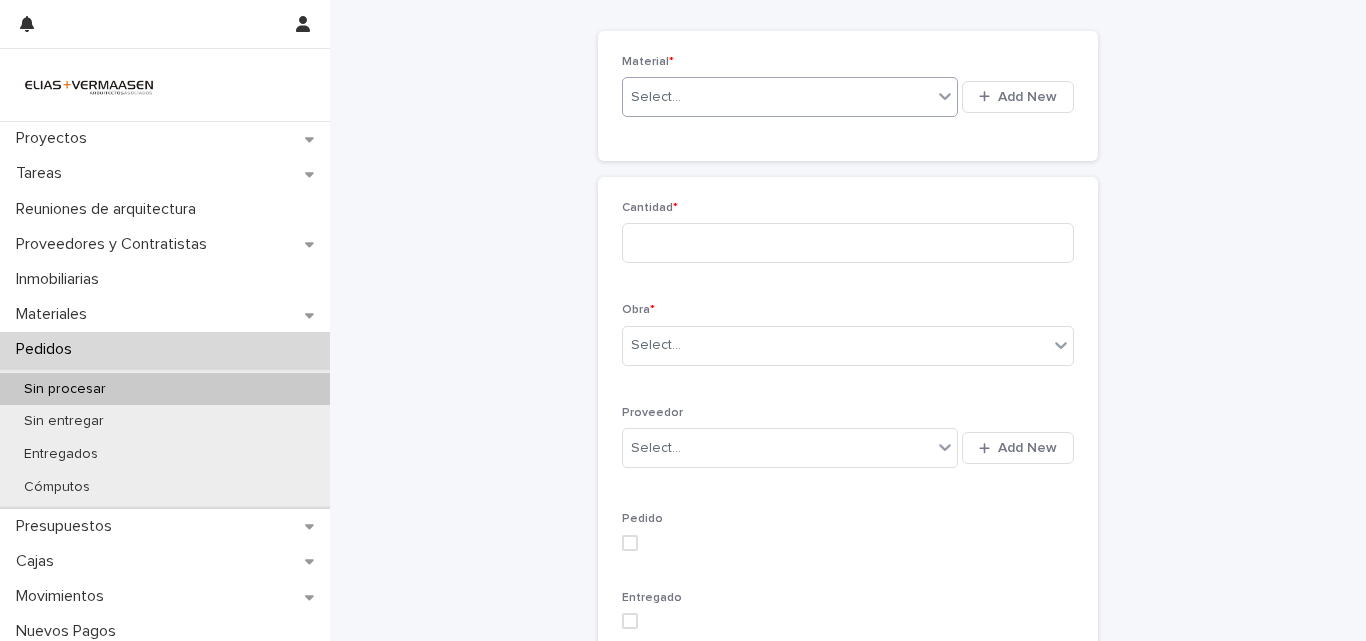 click on "Select..." at bounding box center (777, 97) 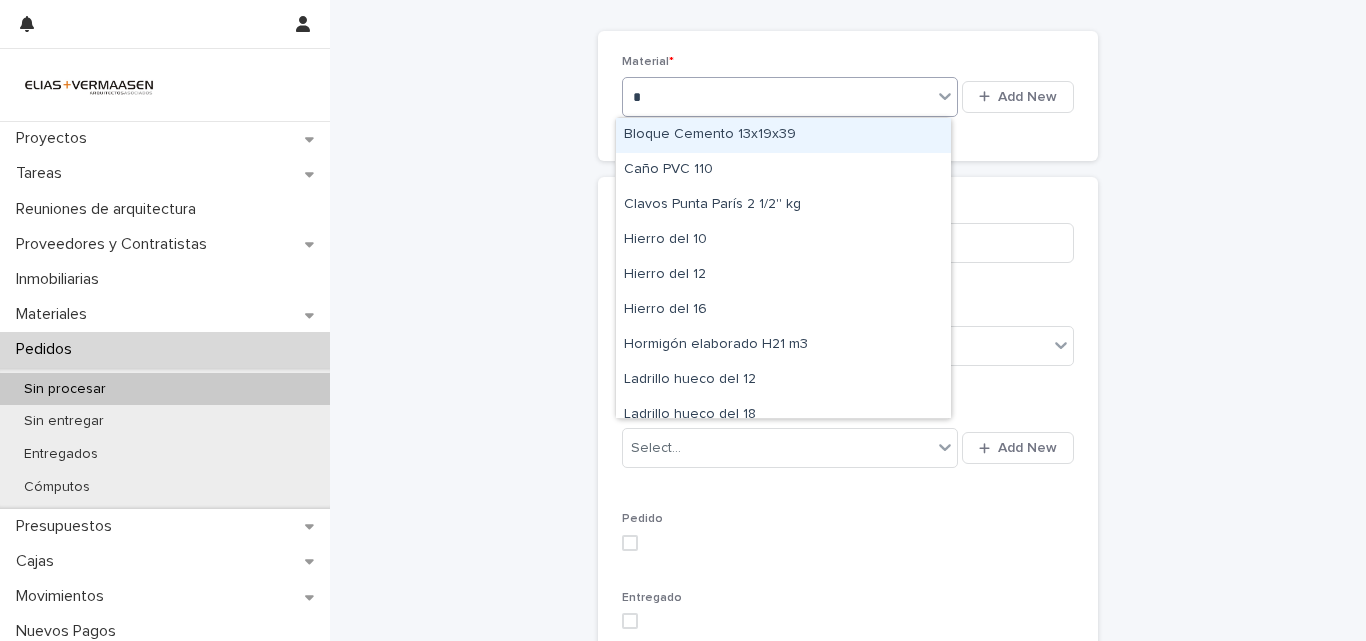 type on "**" 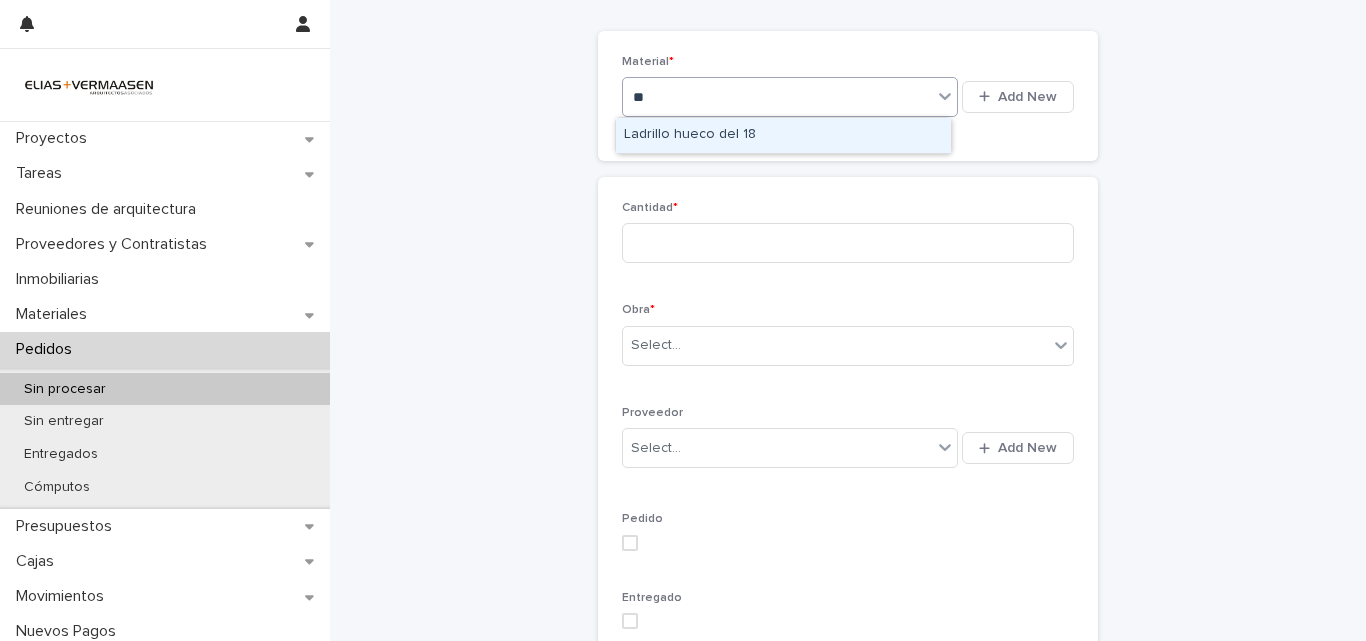 type 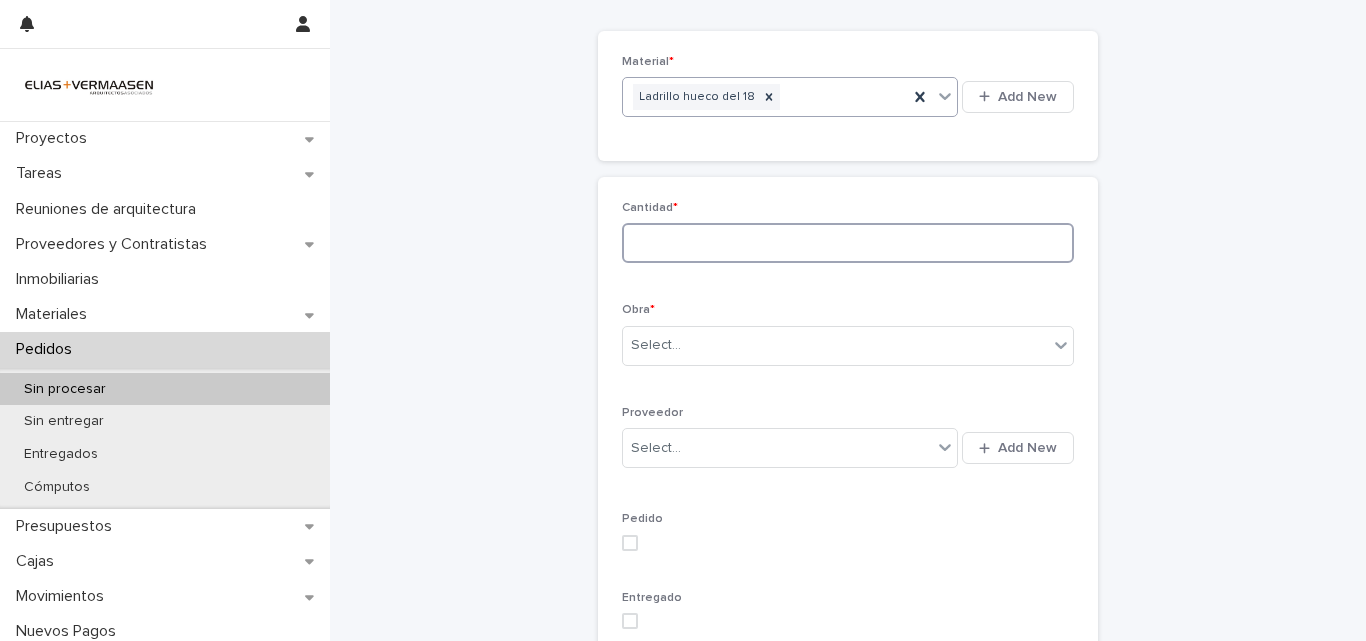 click at bounding box center [848, 243] 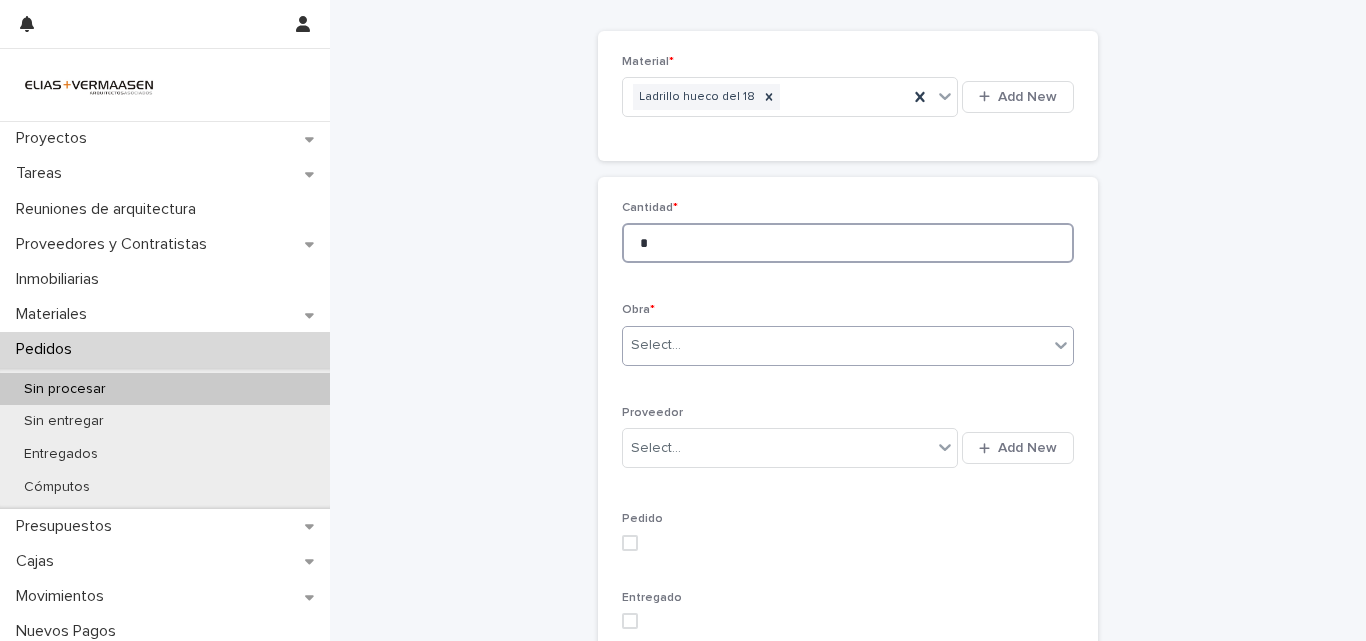 type on "*" 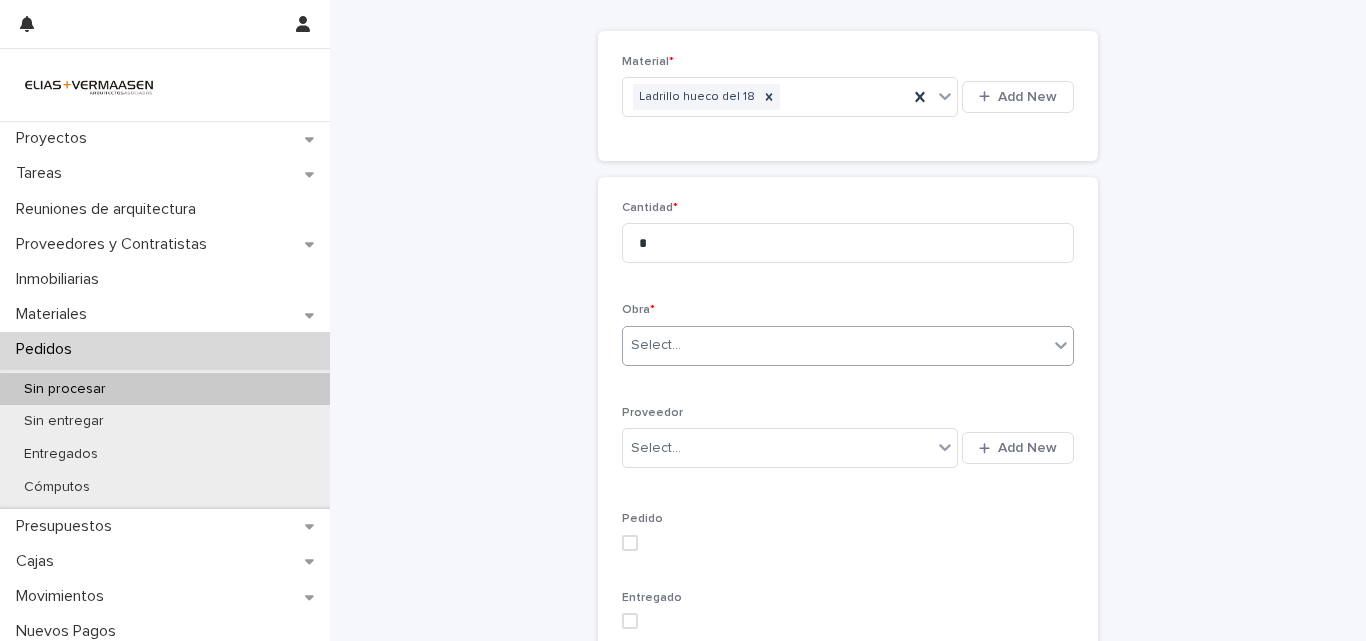 click on "Select..." at bounding box center (835, 345) 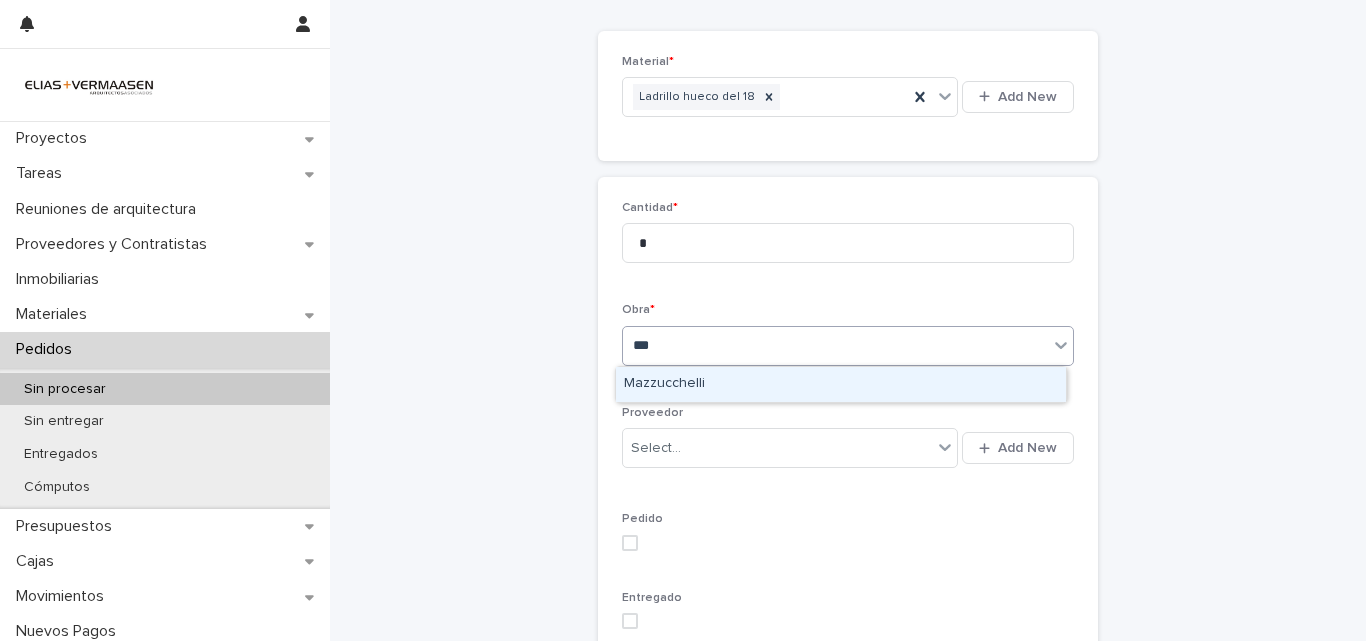 type on "****" 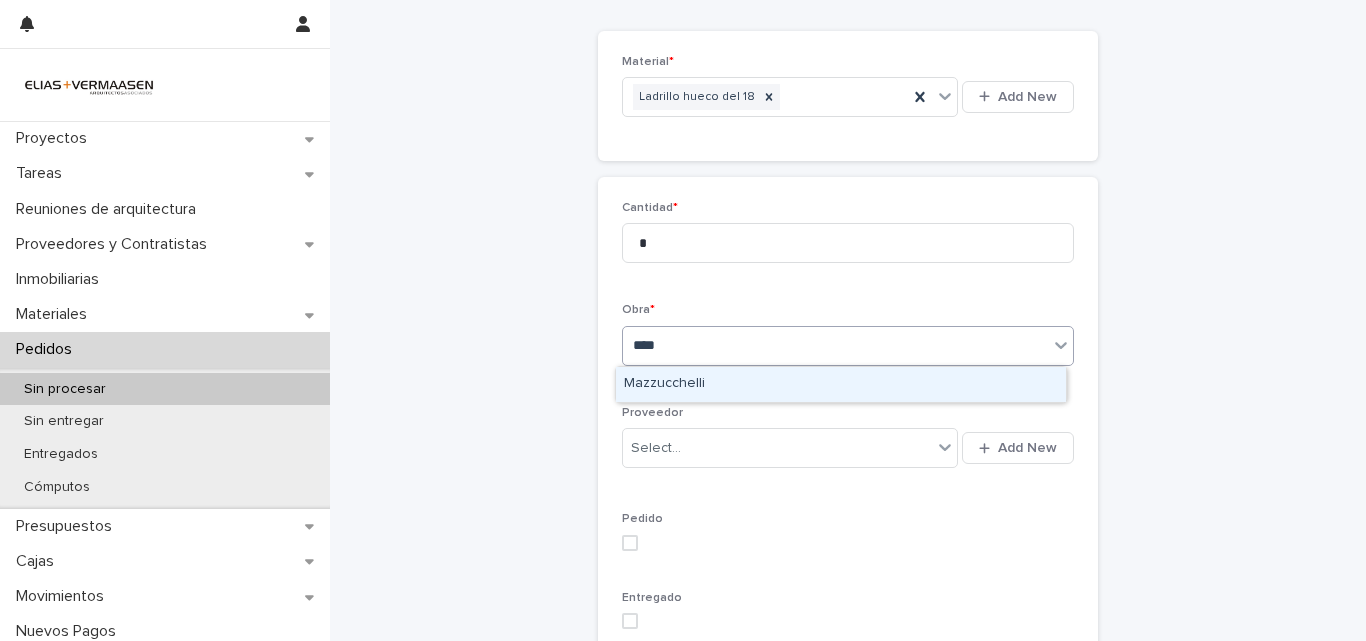 click on "Mazzucchelli" at bounding box center (841, 384) 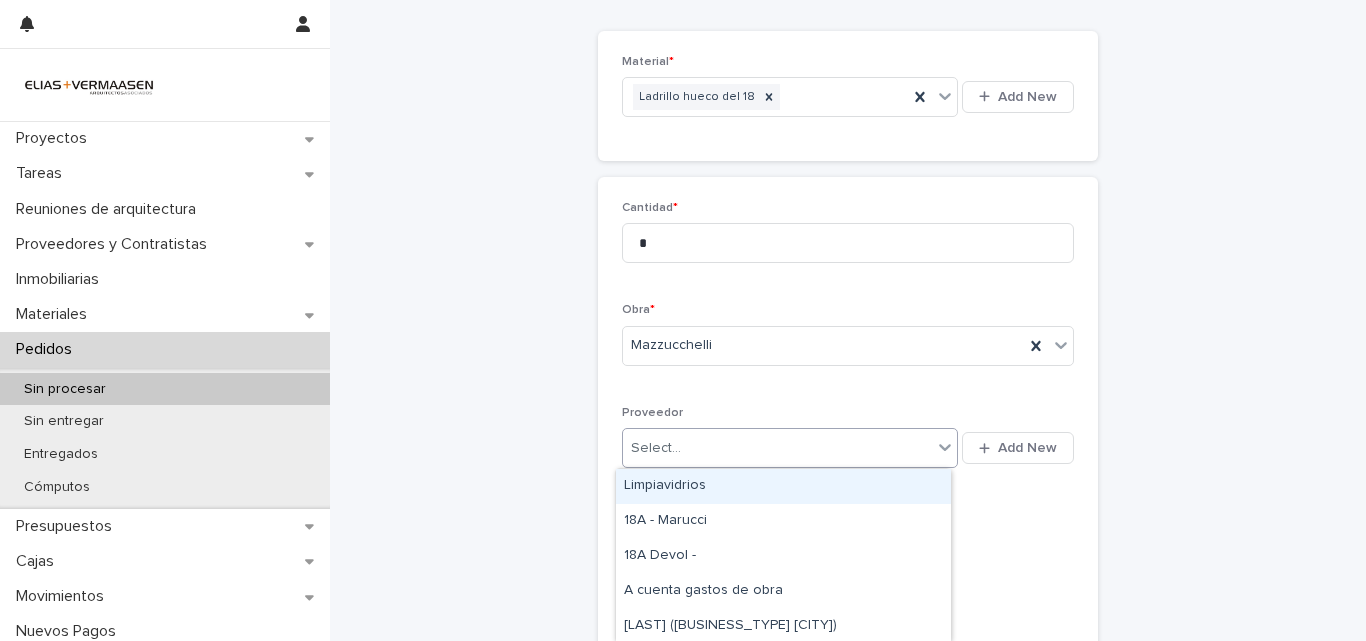click on "Select..." at bounding box center [777, 448] 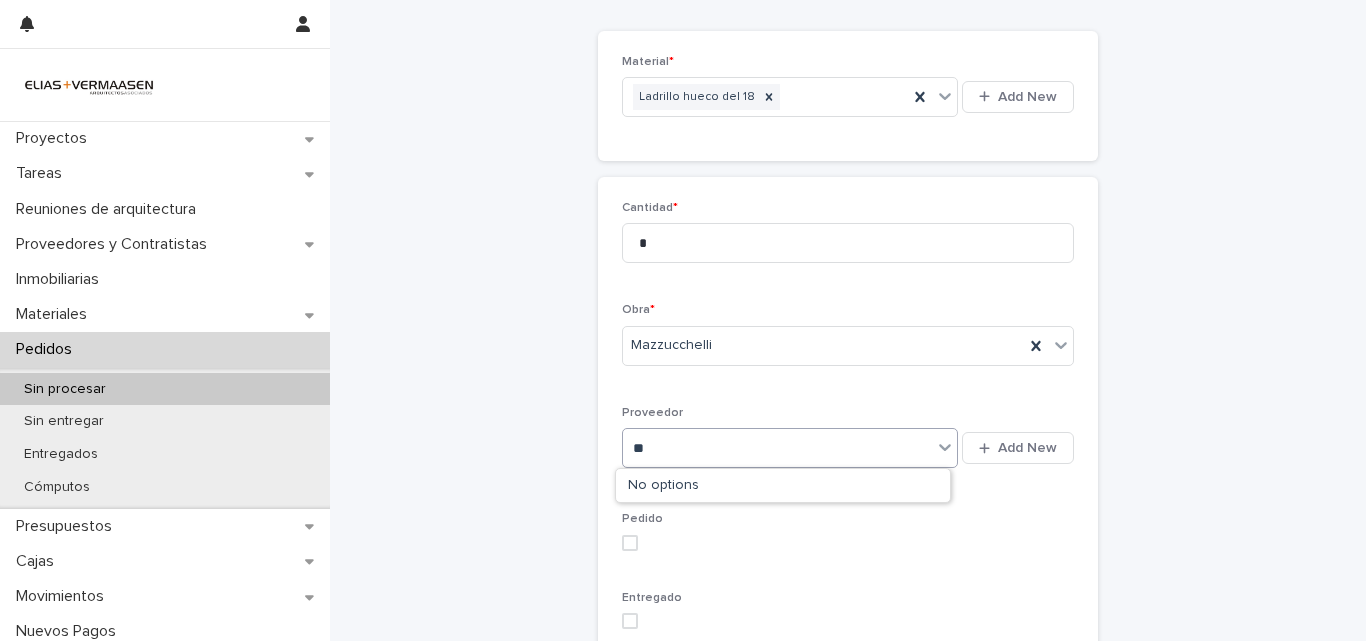 type on "***" 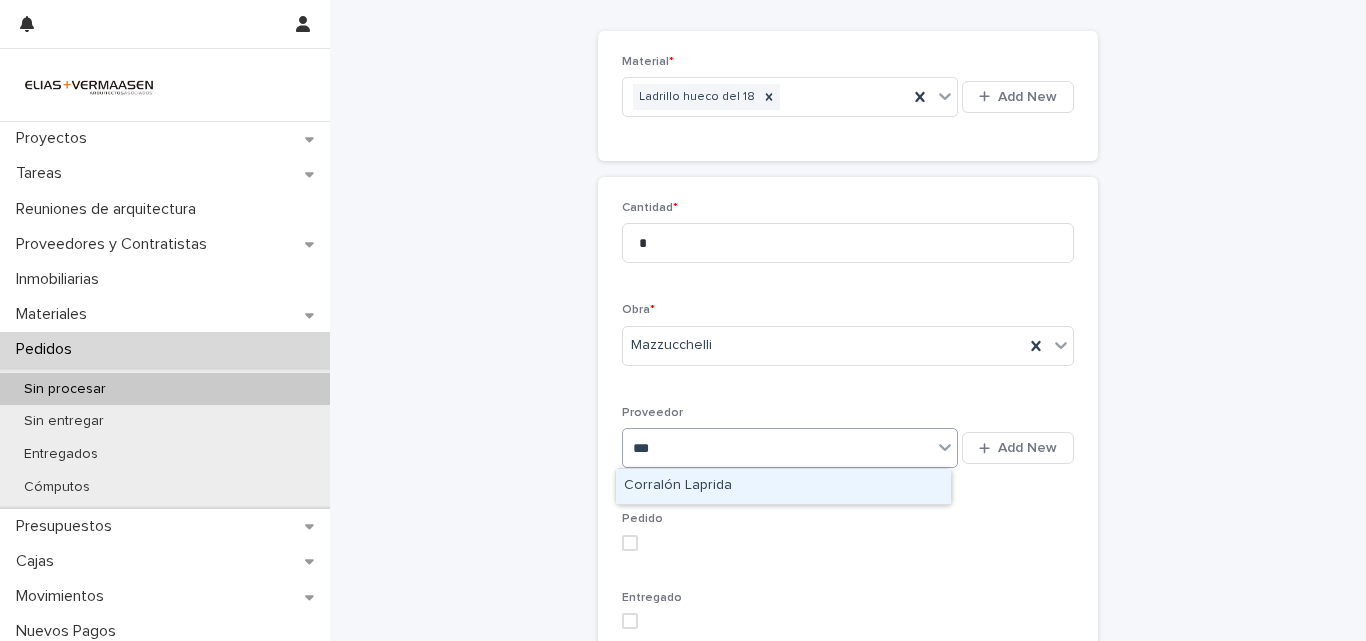 click on "Corralón Laprida" at bounding box center [783, 486] 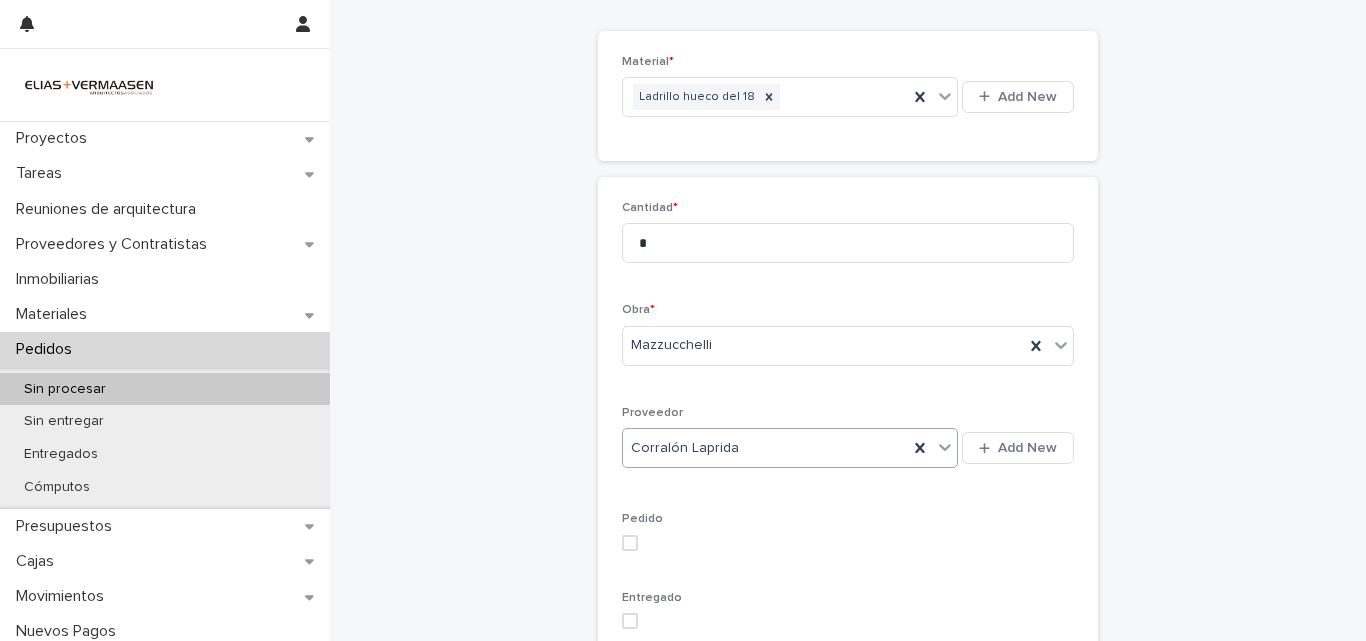 scroll, scrollTop: 553, scrollLeft: 0, axis: vertical 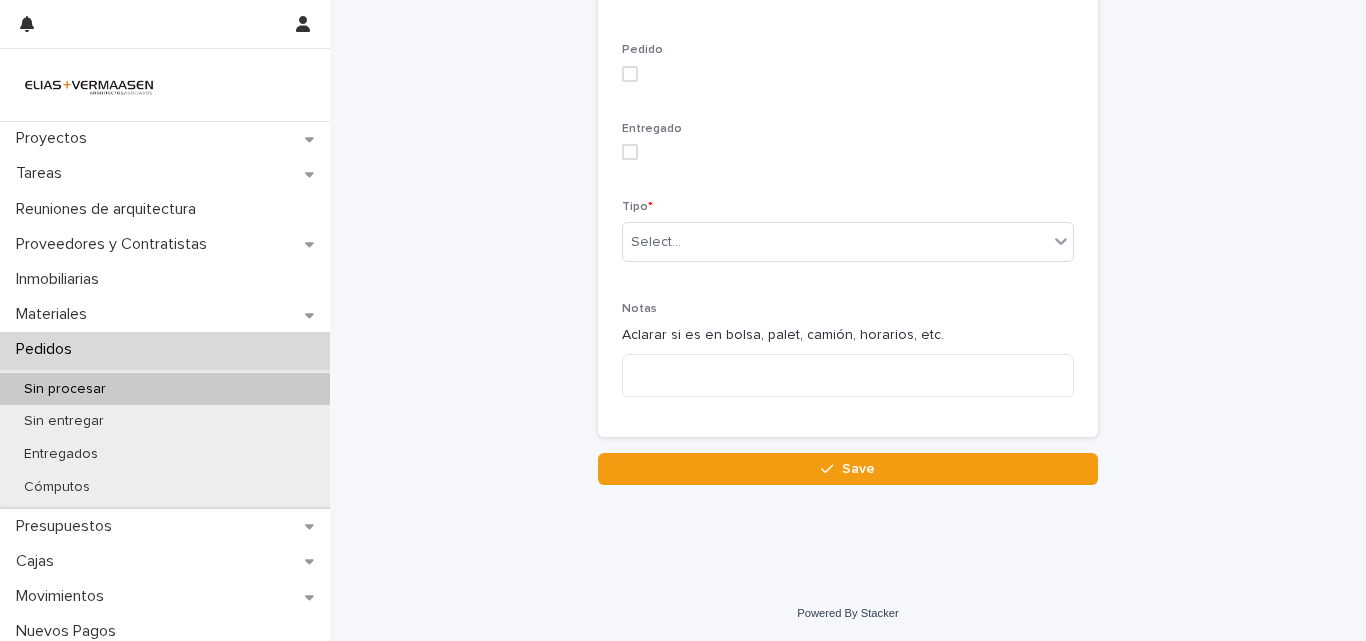 click on "Cantidad * * Obra * Mazzucchelli Proveedor Corralón Laprida Add New Pedido Entregado Tipo * Select... Notas Aclarar si es en bolsa, palet, camión, horarios, etc." at bounding box center [848, 72] 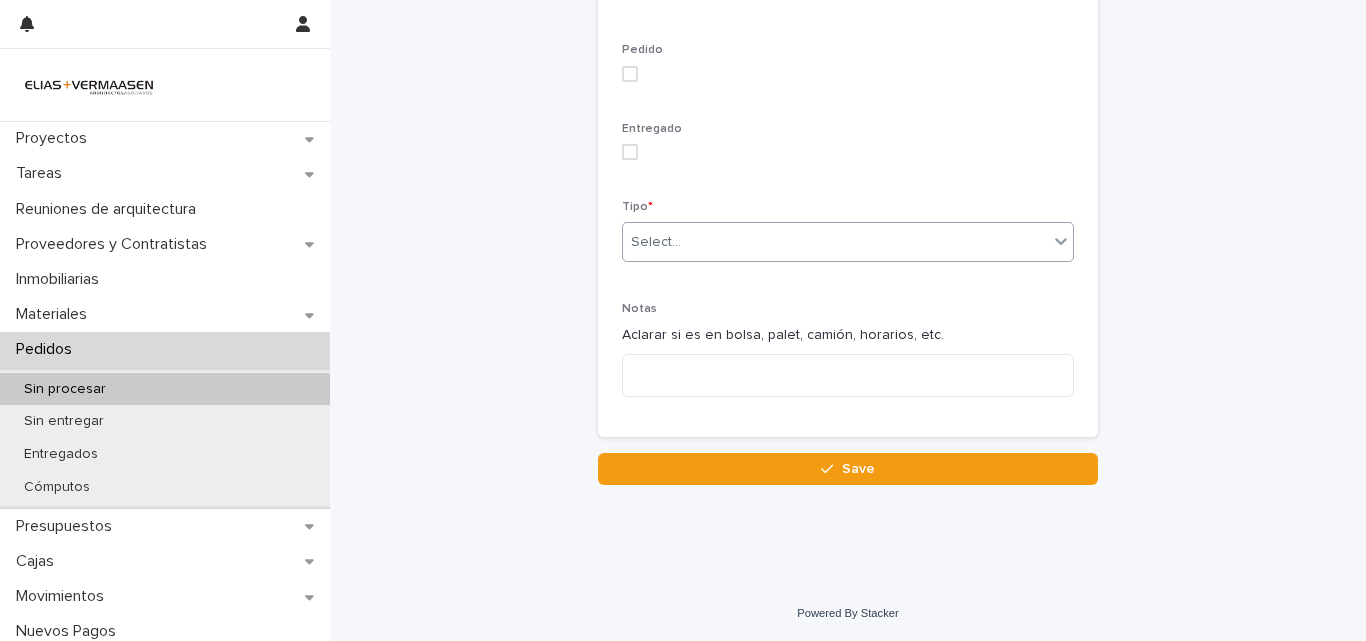 click on "Select..." at bounding box center [835, 242] 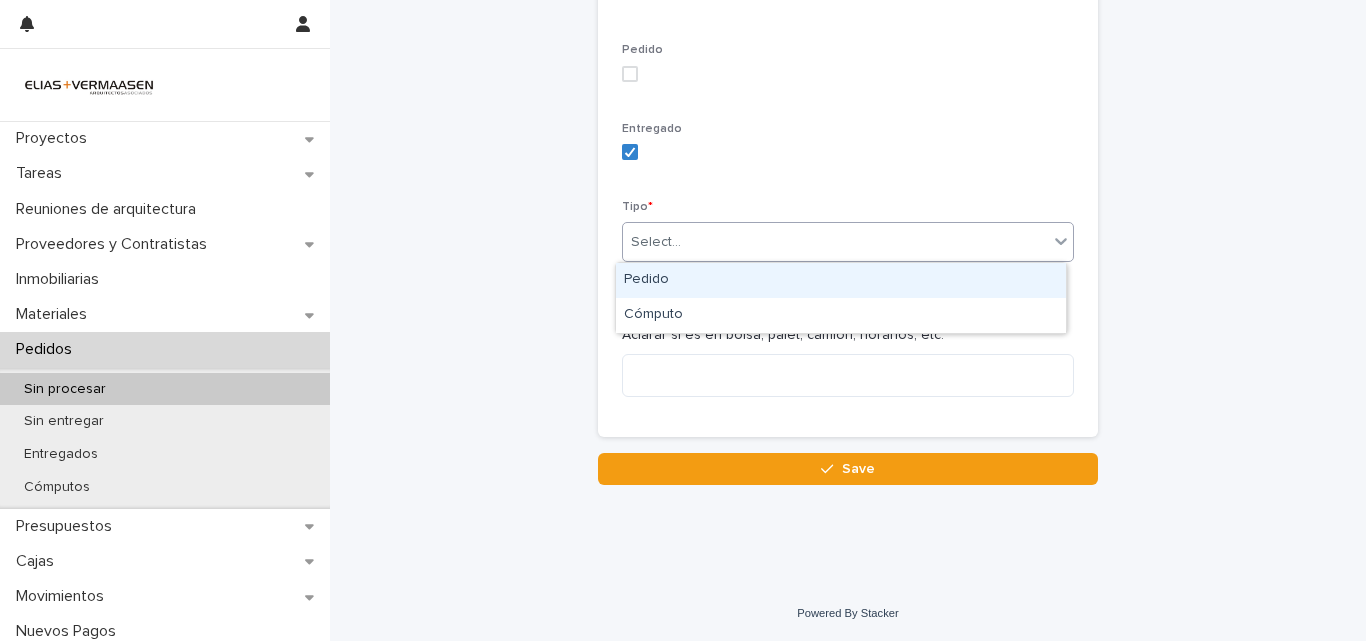 click on "Pedido" at bounding box center (841, 280) 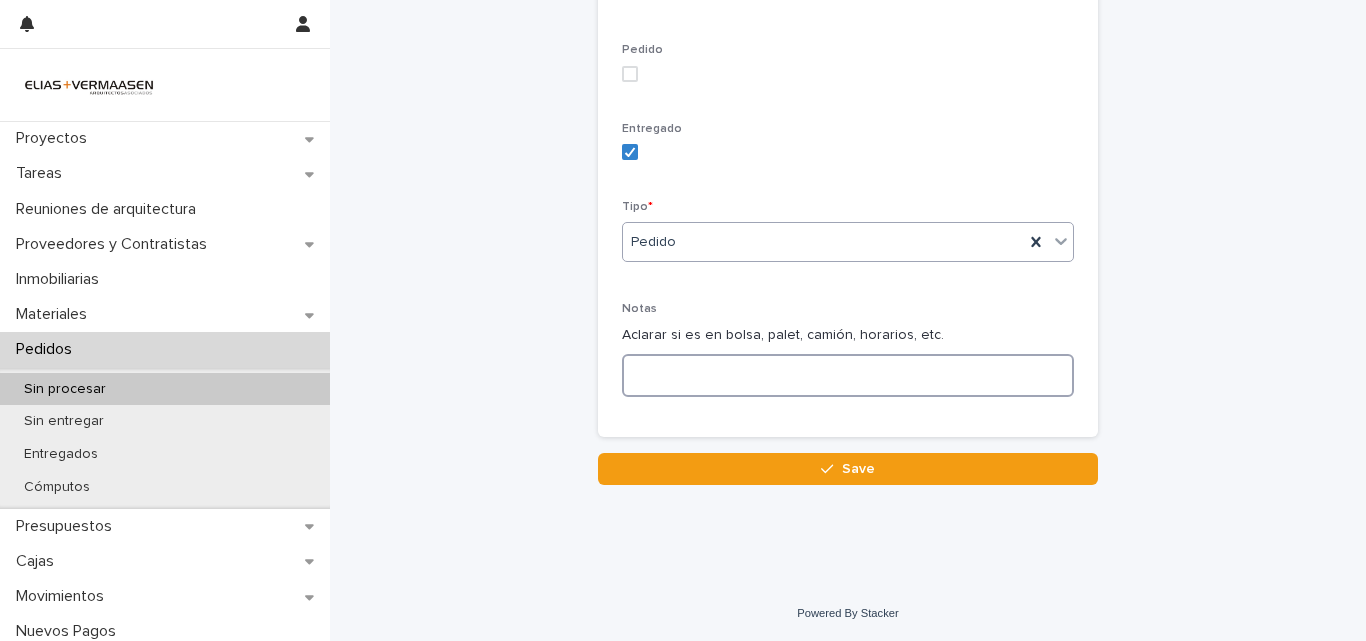 click at bounding box center [848, 375] 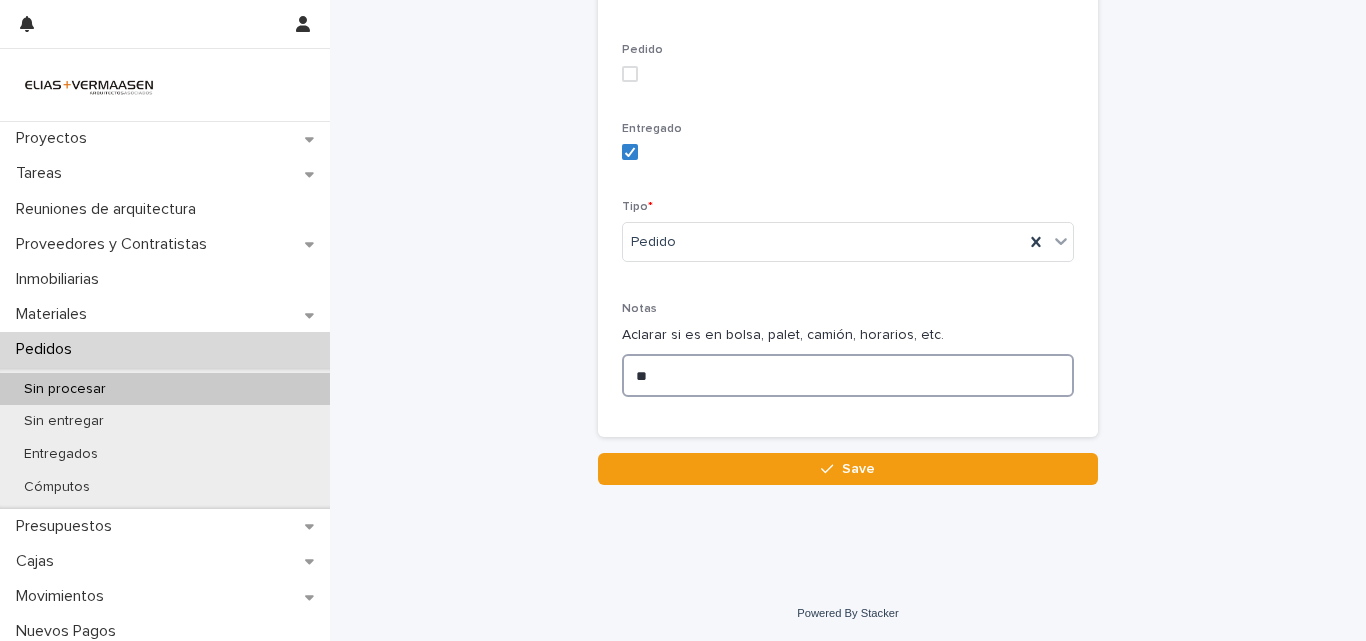 type on "*" 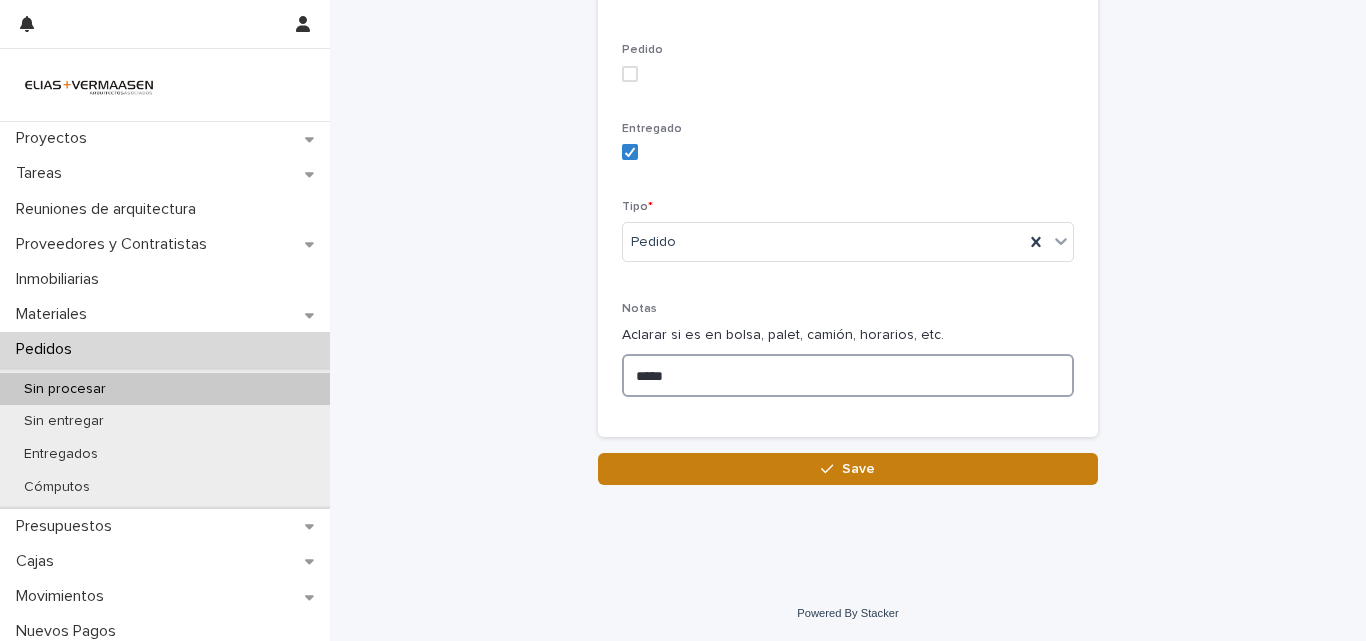 type on "*****" 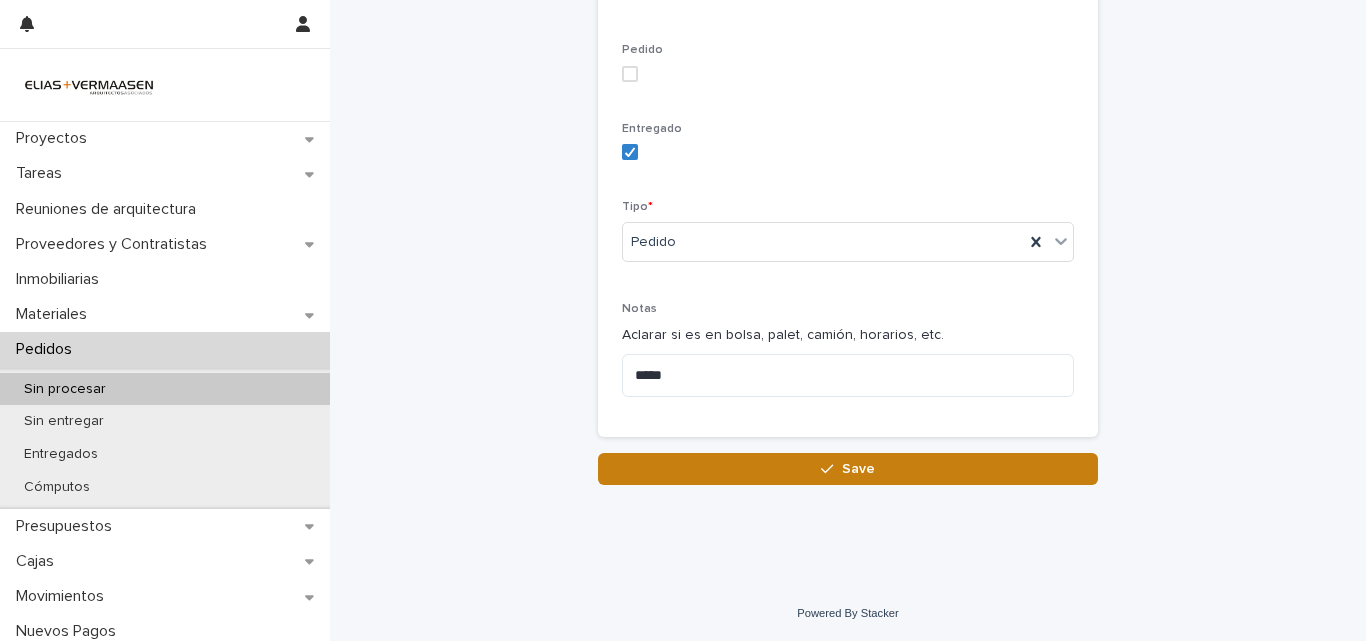 click on "Save" at bounding box center (848, 469) 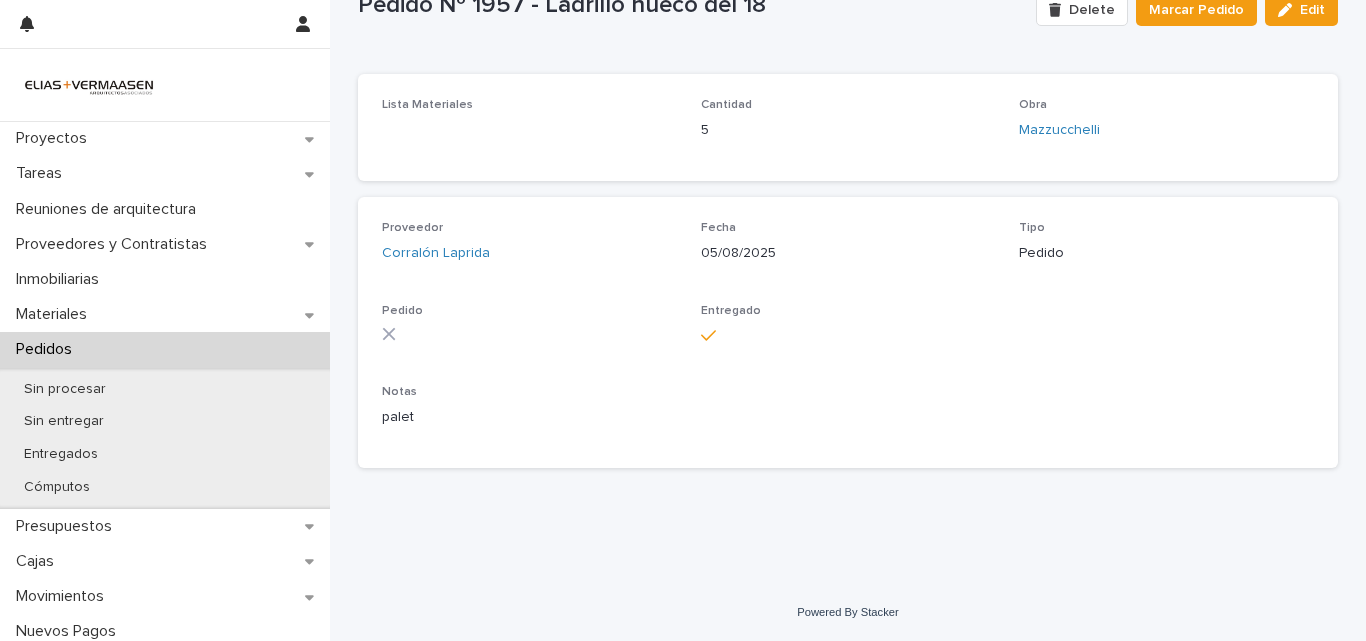 scroll, scrollTop: 84, scrollLeft: 0, axis: vertical 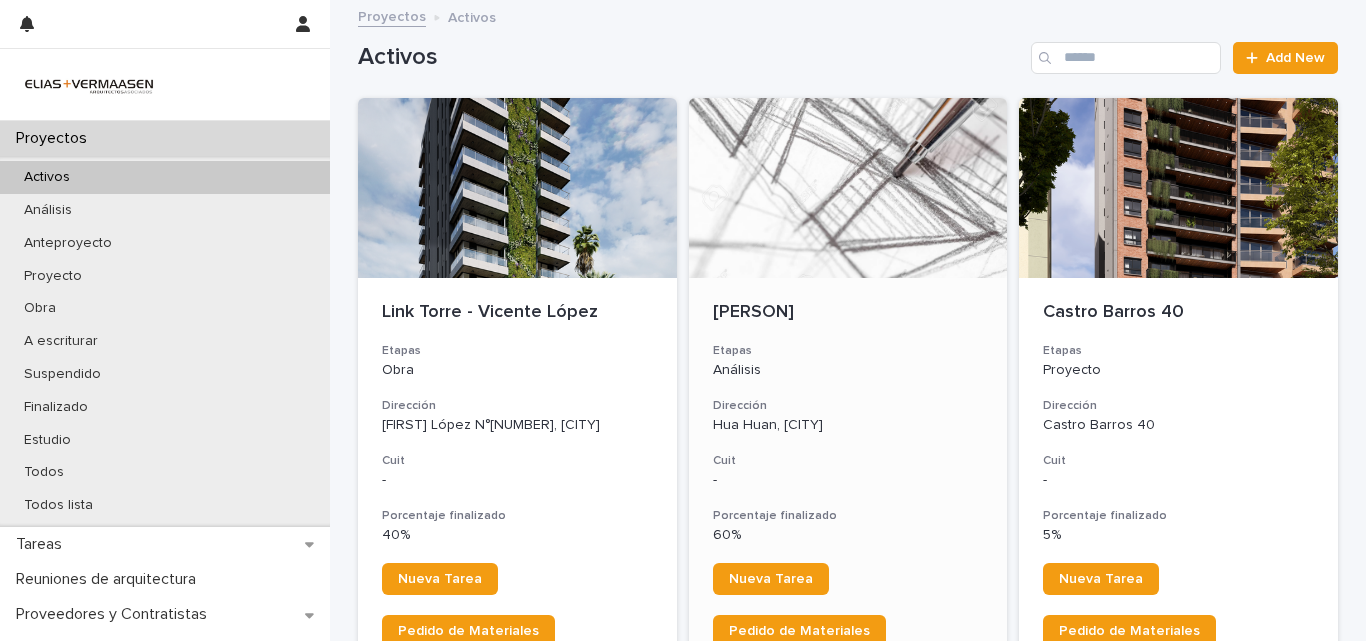 click on "Beham Etapas Análisis Dirección Hua Huan, Bariloche Cuit - Porcentaje finalizado 60% Nueva Tarea Pedido de Materiales" at bounding box center (848, 485) 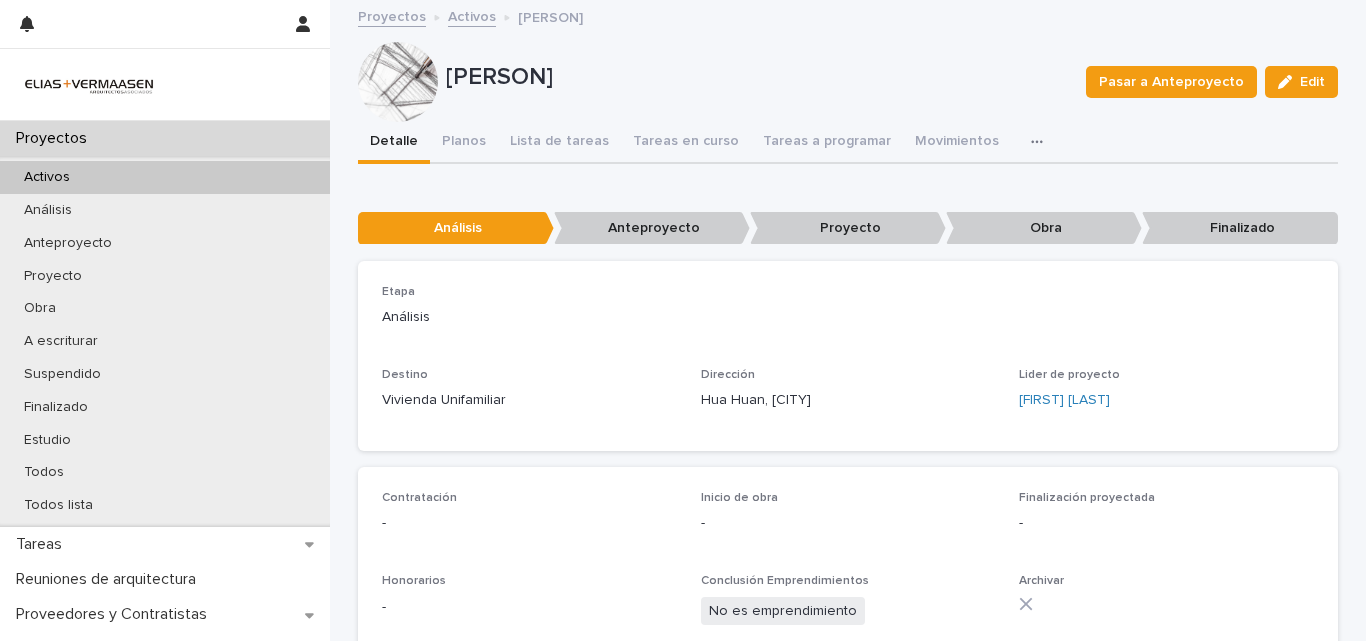 scroll, scrollTop: 200, scrollLeft: 0, axis: vertical 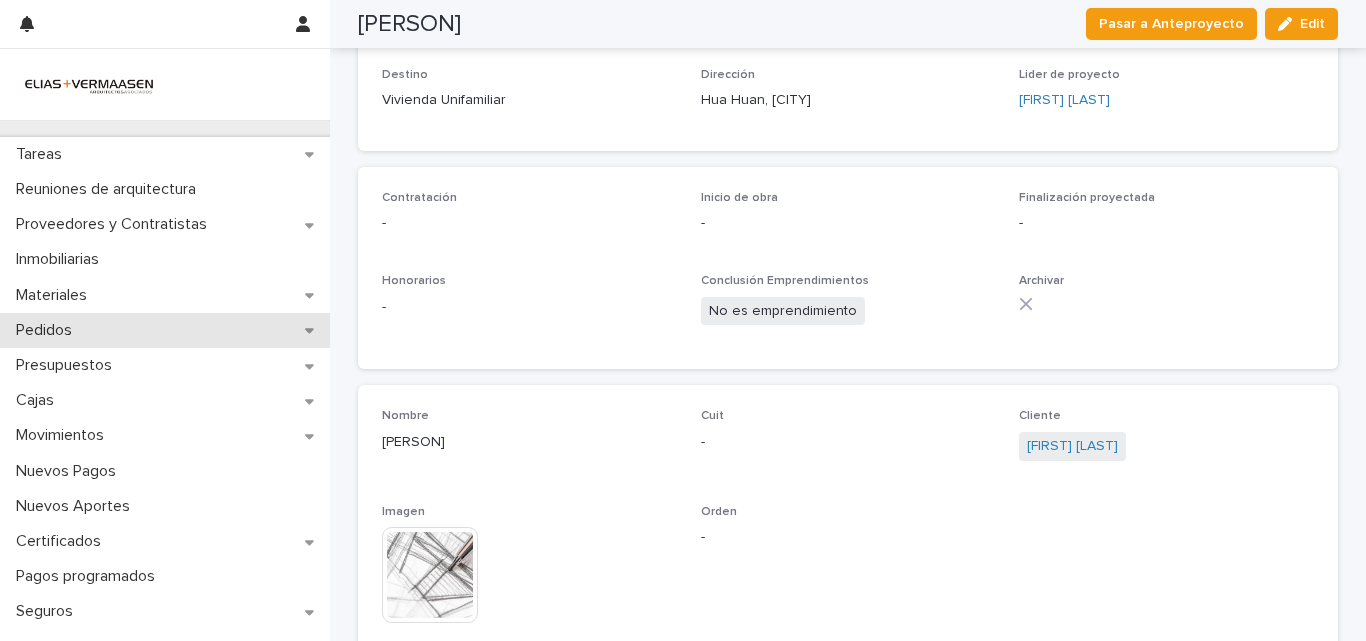 click on "Pedidos" at bounding box center (48, 330) 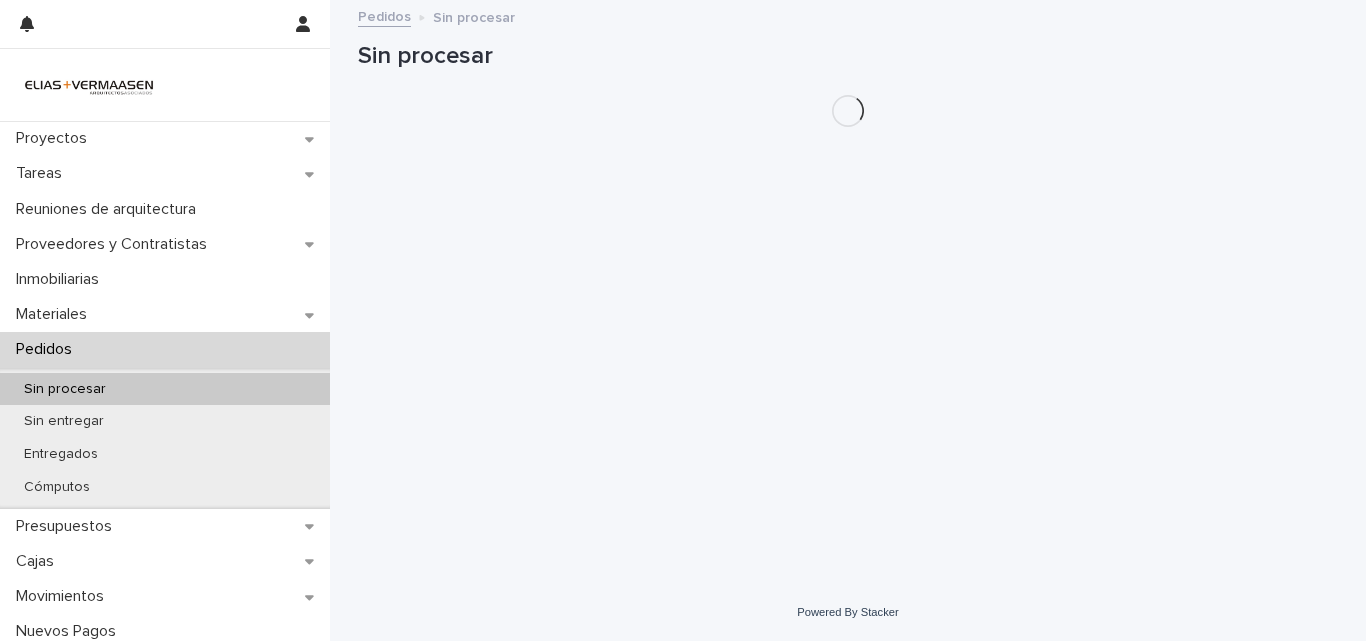 scroll, scrollTop: 0, scrollLeft: 0, axis: both 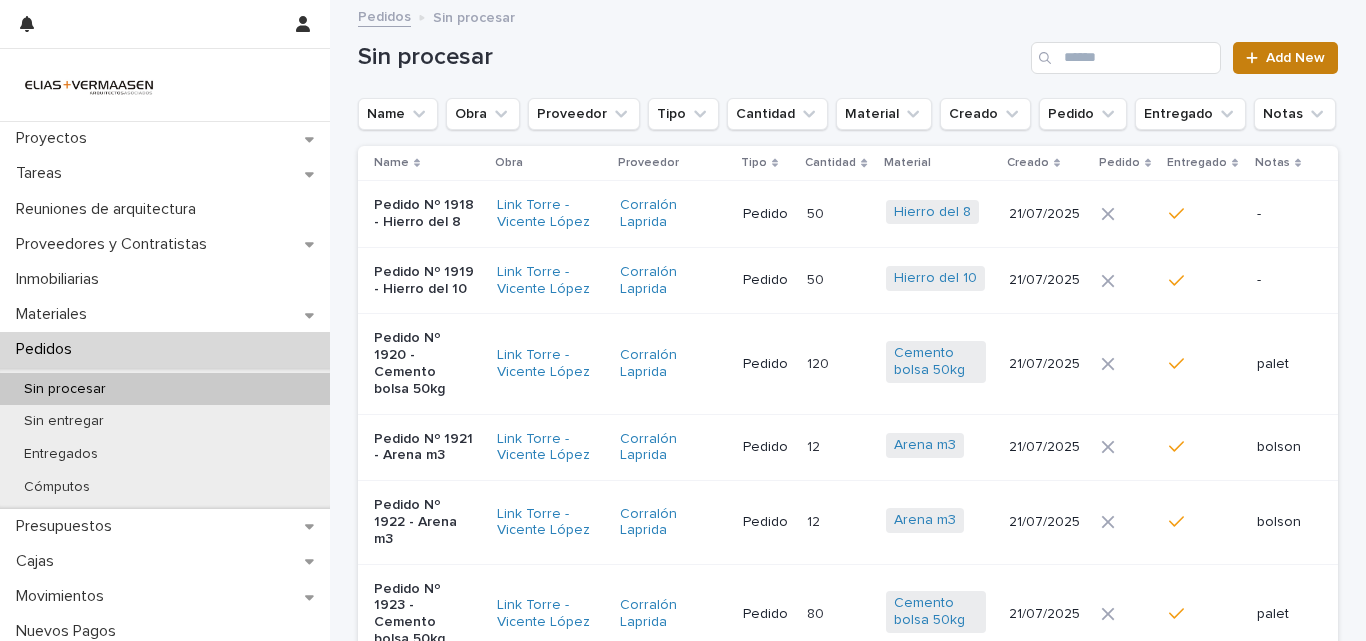 click on "Add New" at bounding box center [1285, 58] 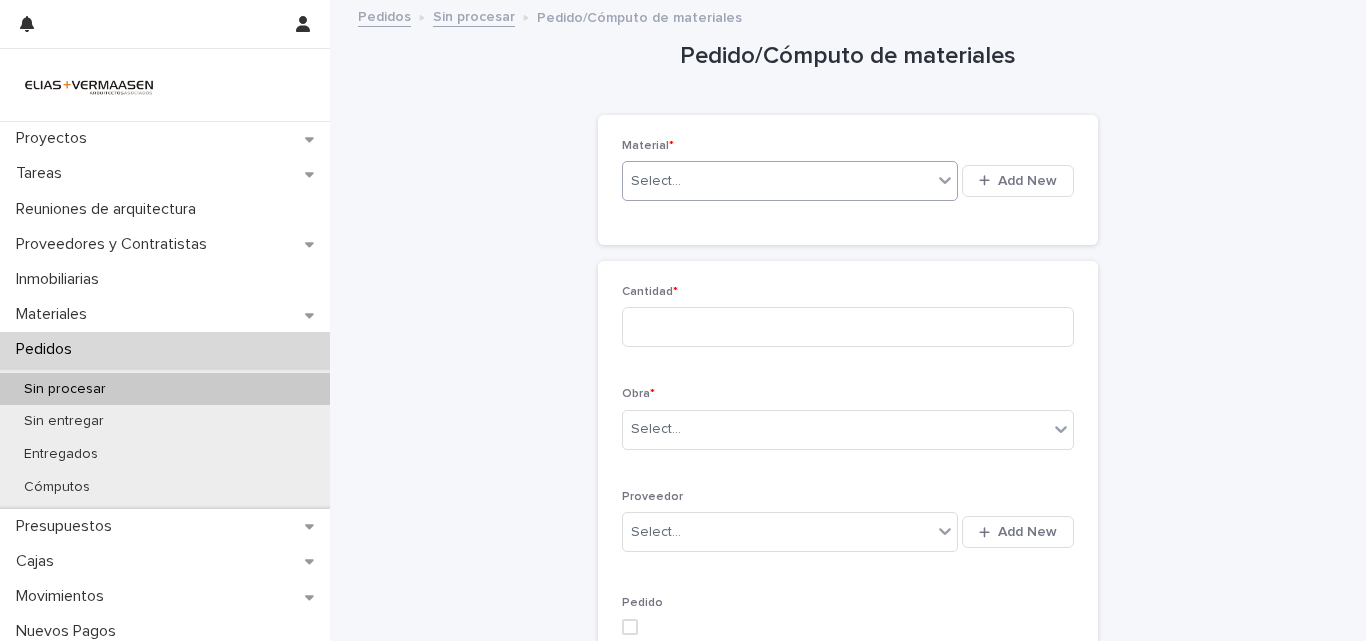 click on "Select..." at bounding box center [777, 181] 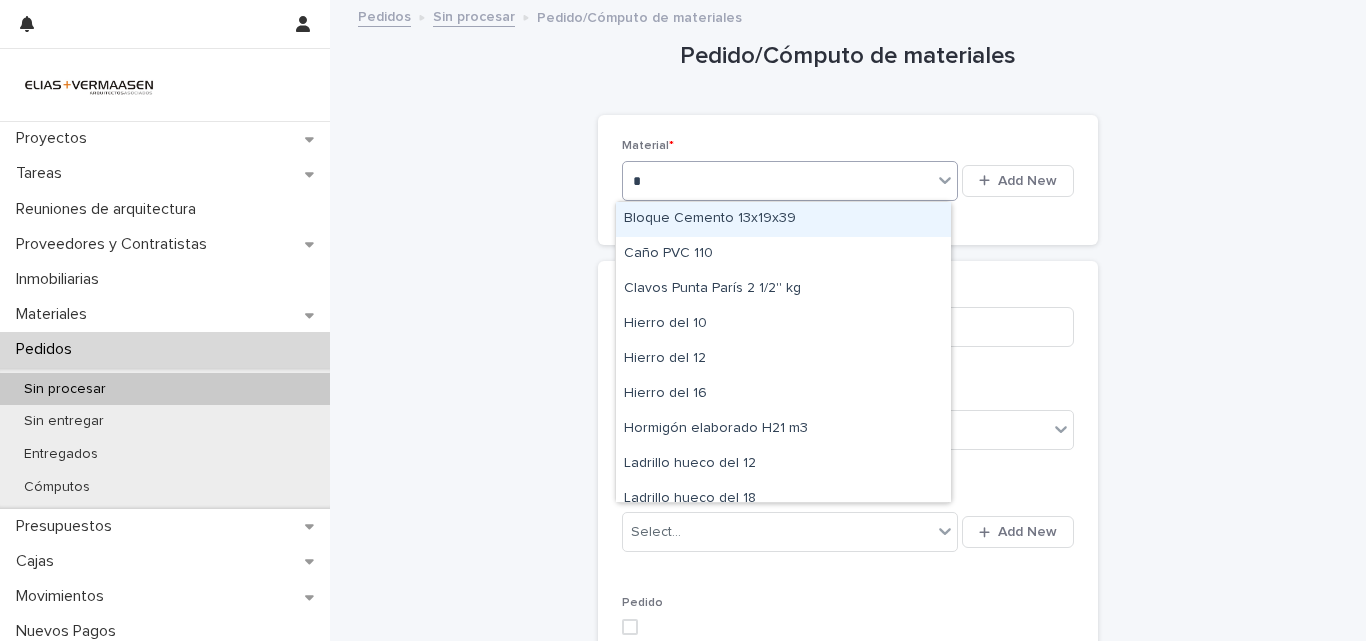 type on "**" 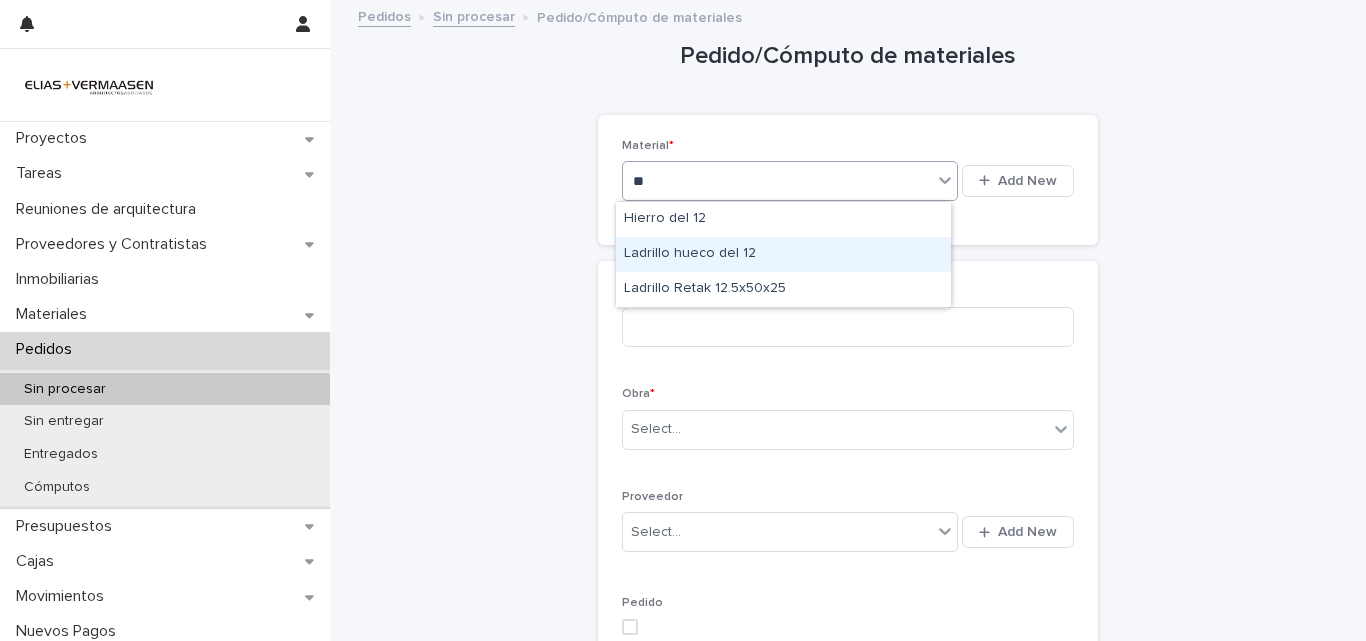 click on "Ladrillo hueco del 12" at bounding box center [783, 254] 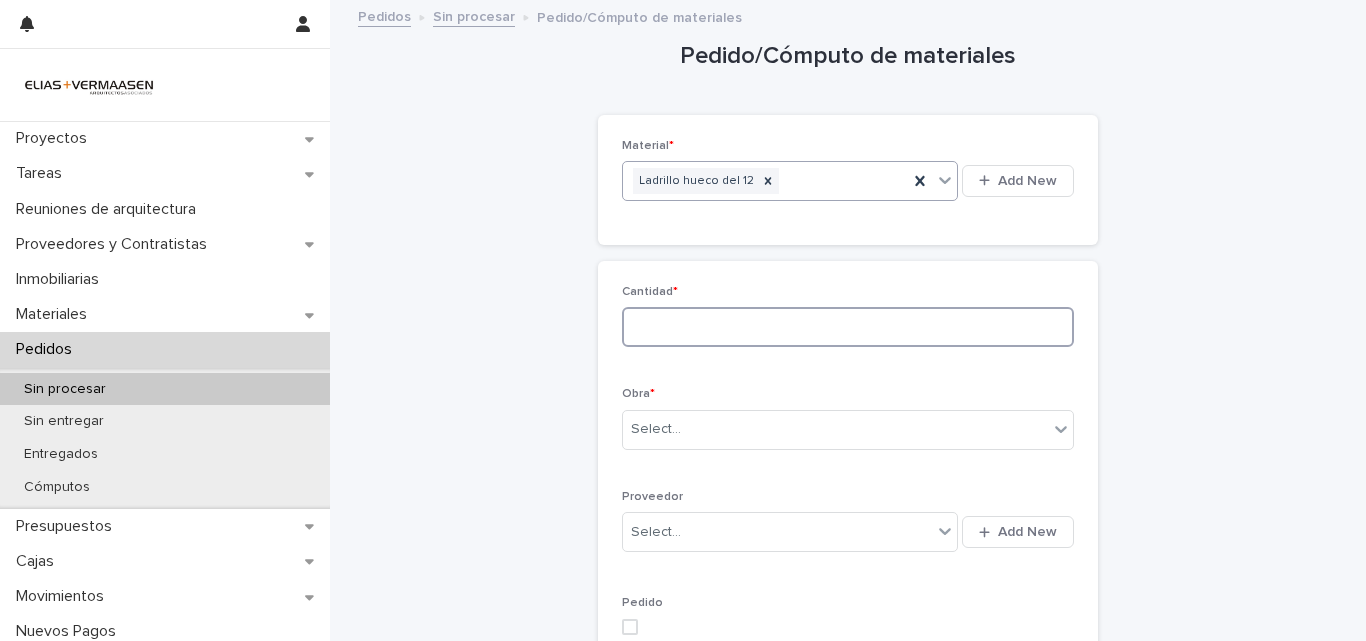 click at bounding box center (848, 327) 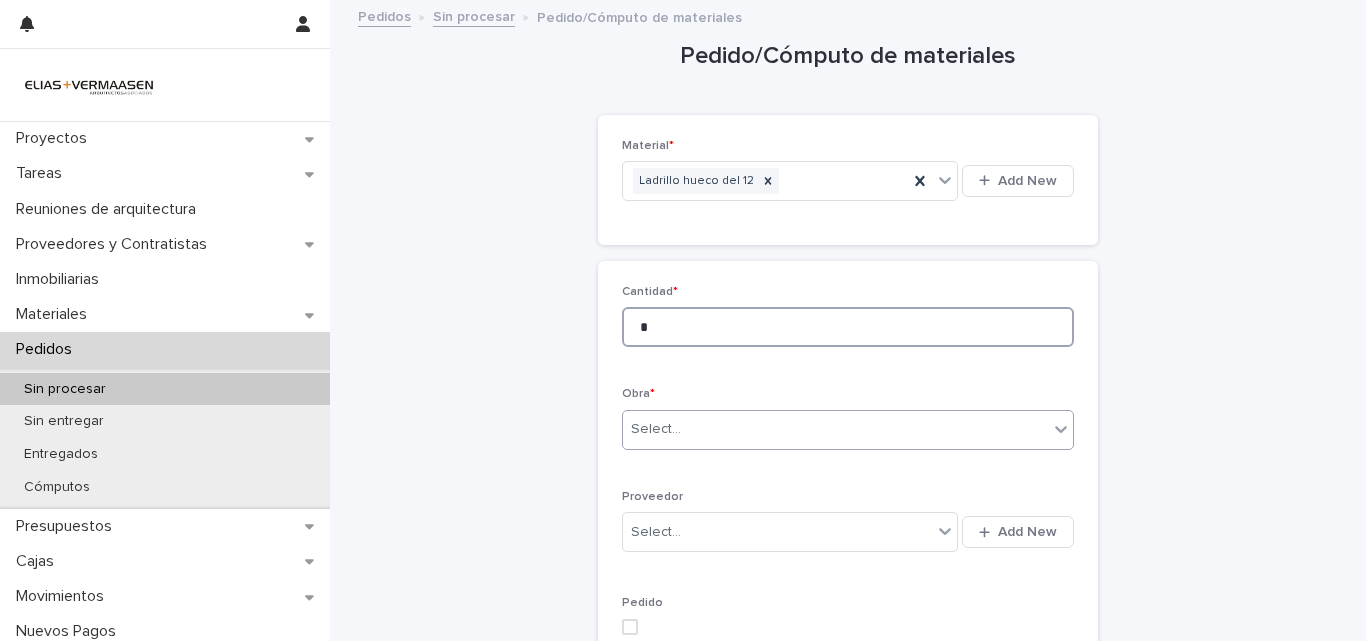 type on "*" 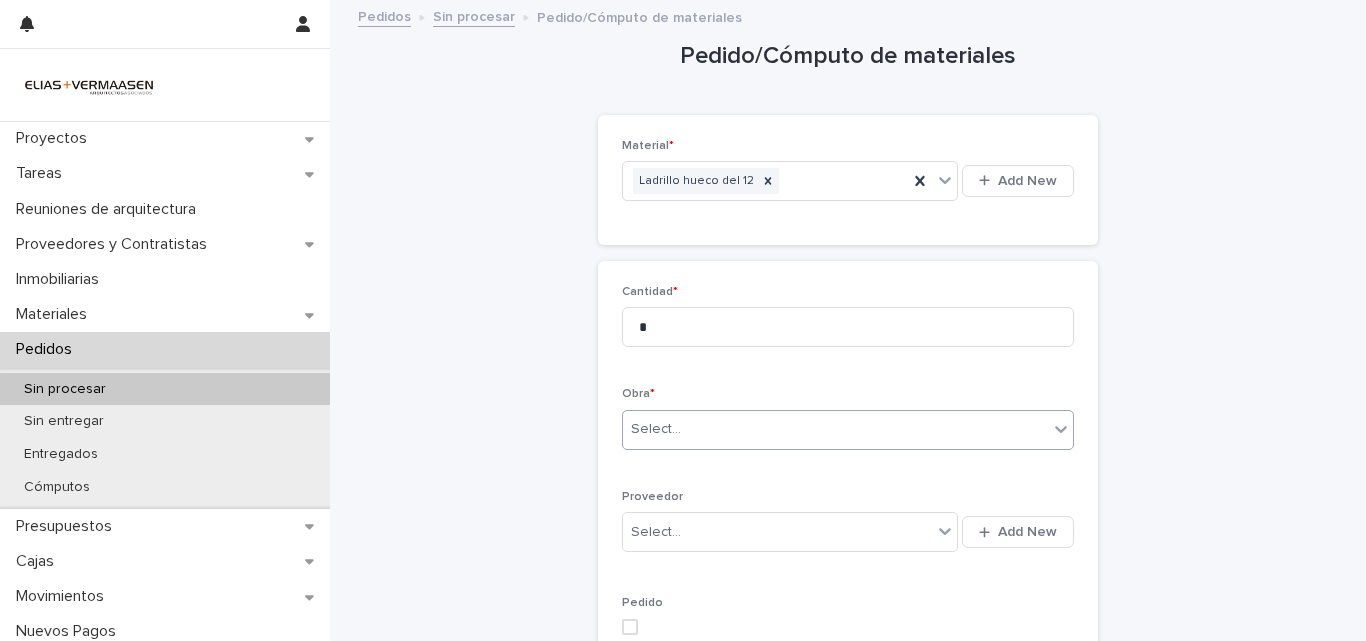 click on "Select..." at bounding box center (835, 429) 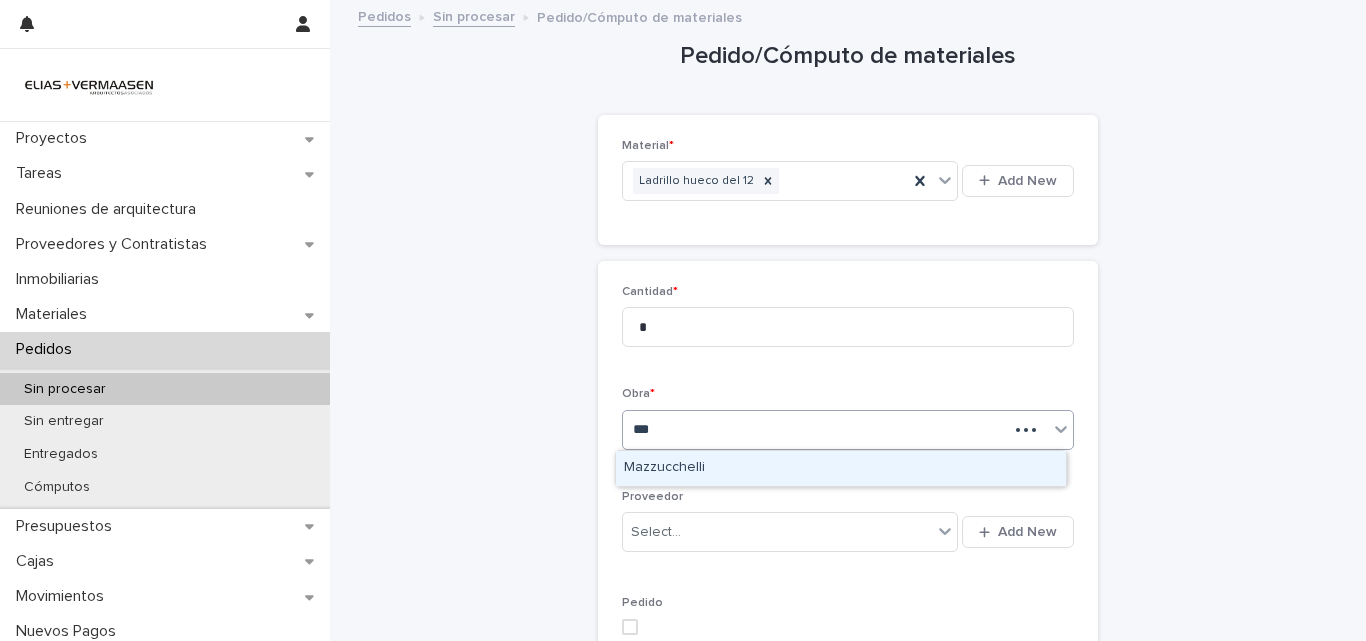 type on "****" 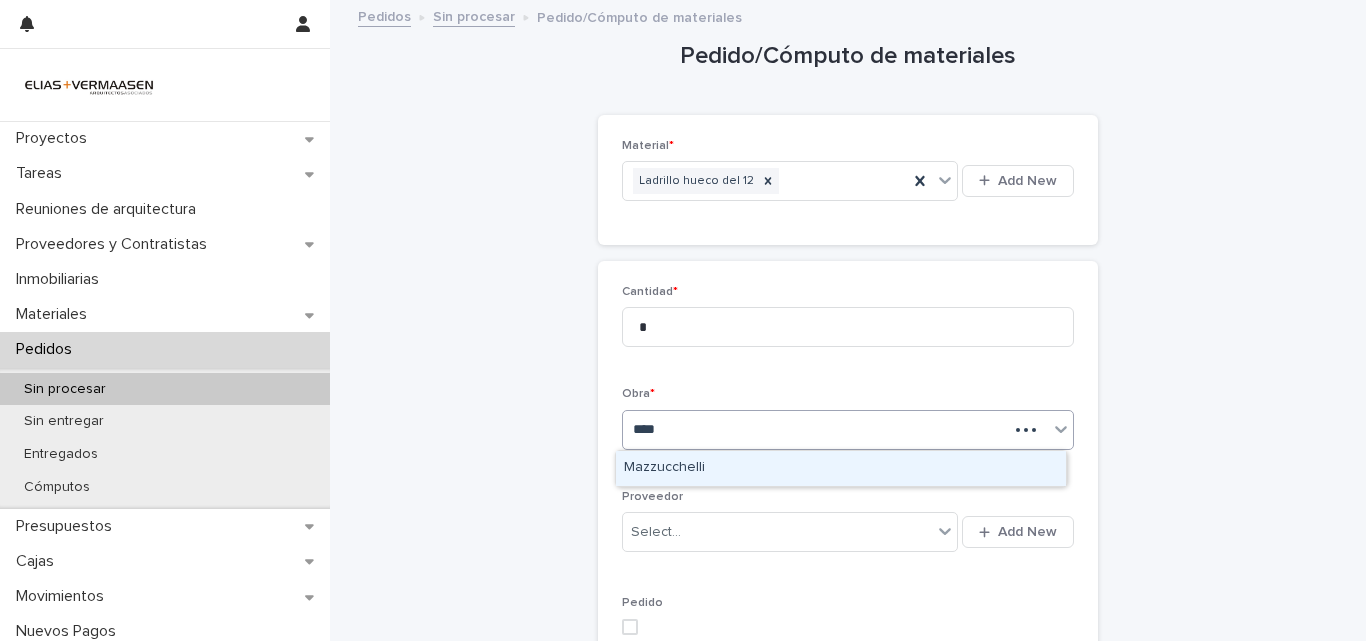 click on "Mazzucchelli" at bounding box center [841, 468] 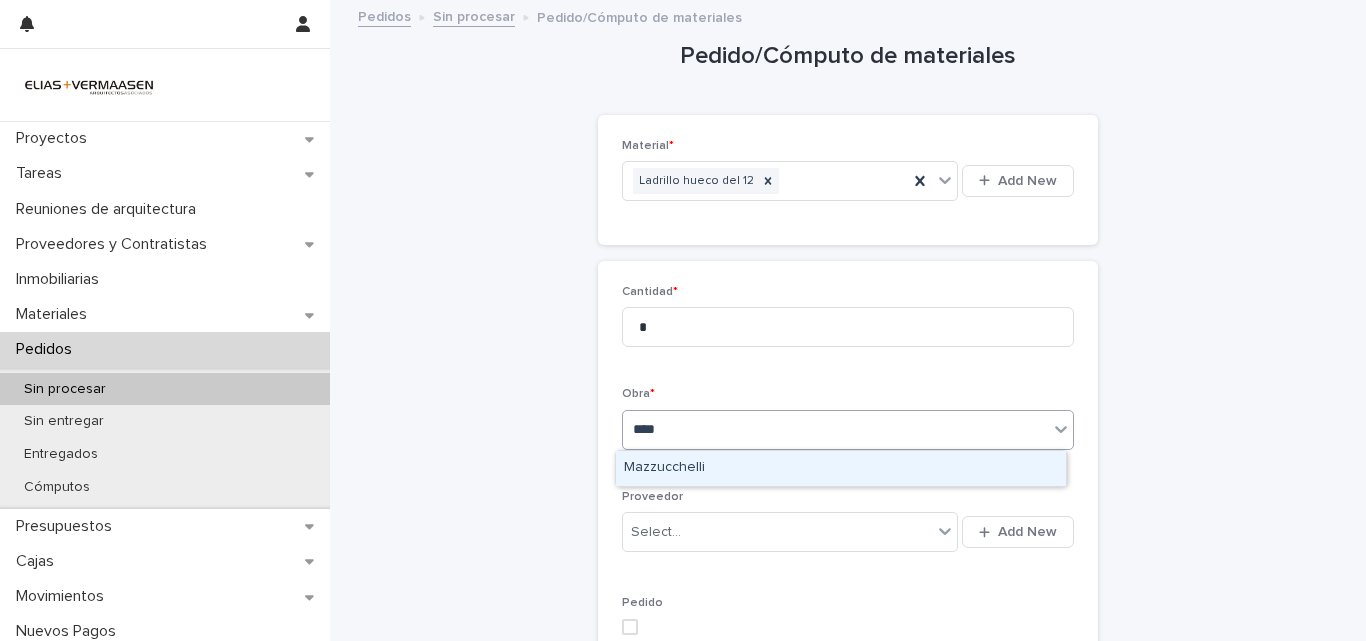 click on "Mazzucchelli" at bounding box center [841, 468] 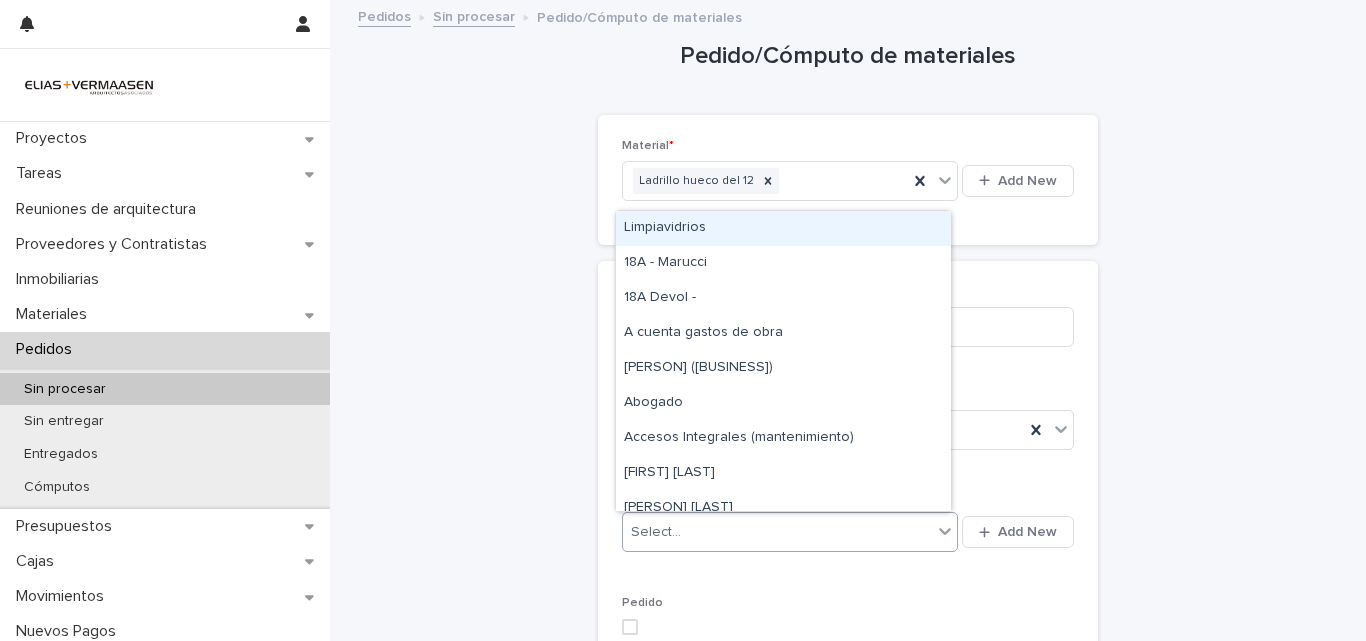 click on "Select..." at bounding box center (777, 532) 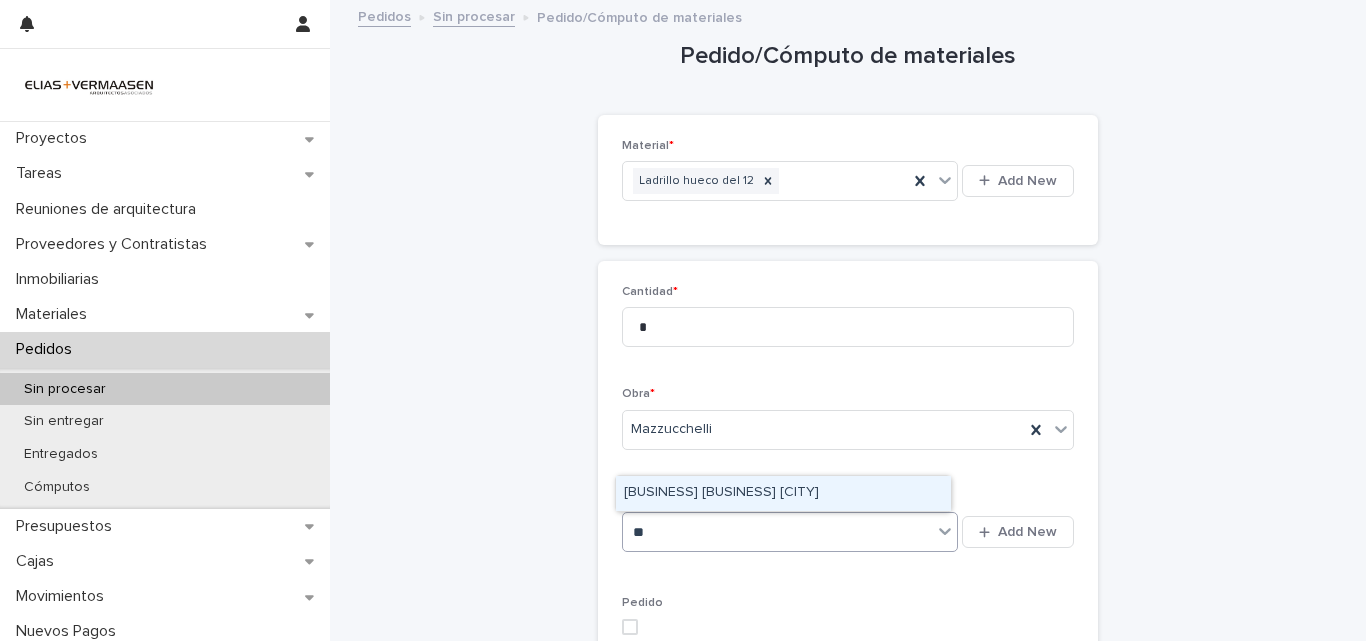 type on "***" 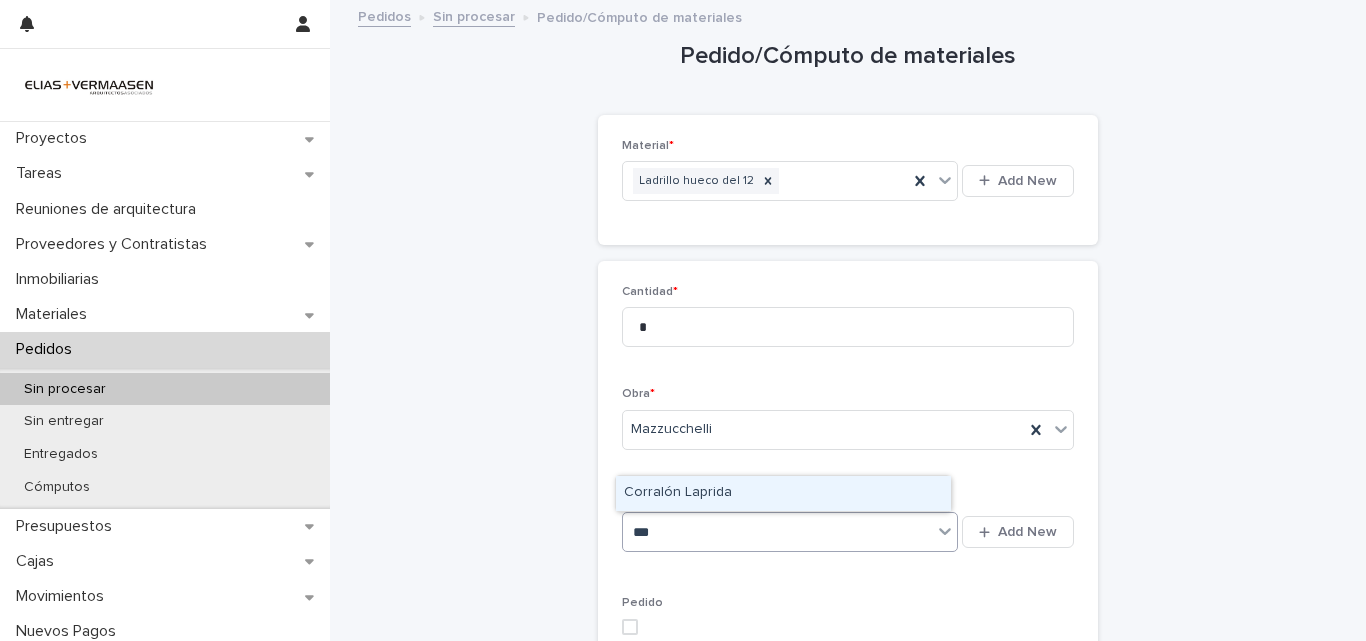 click on "Corralón Laprida" at bounding box center (783, 493) 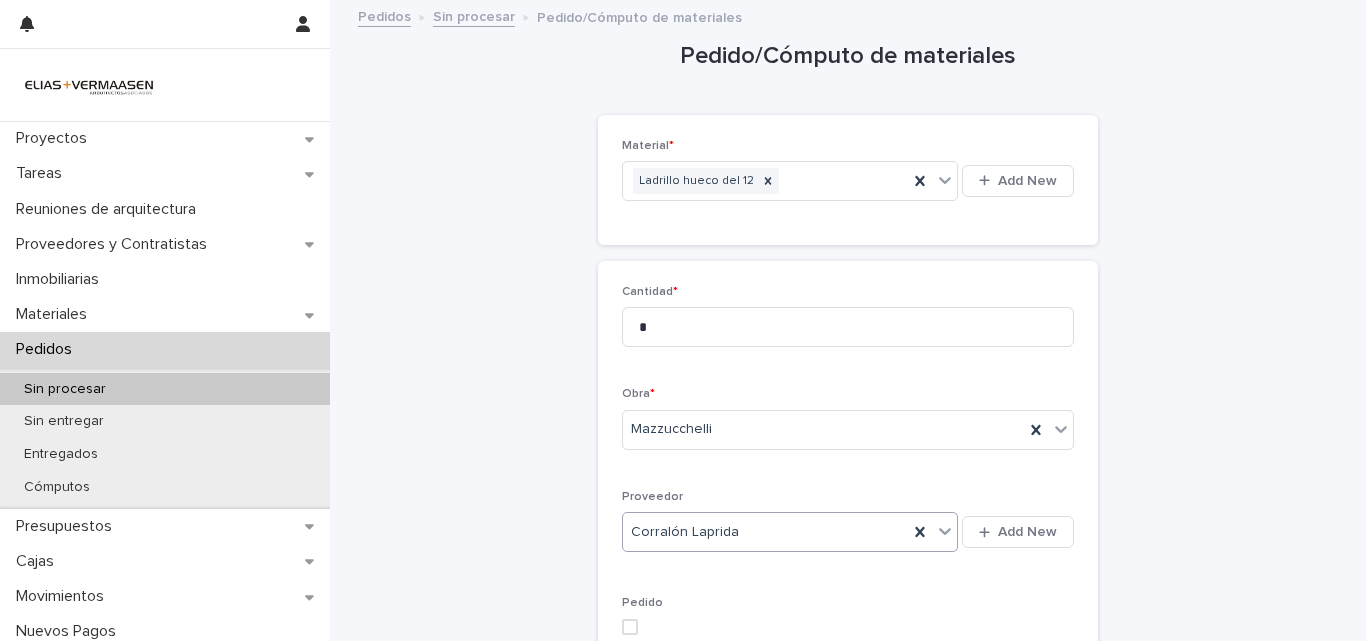 scroll, scrollTop: 553, scrollLeft: 0, axis: vertical 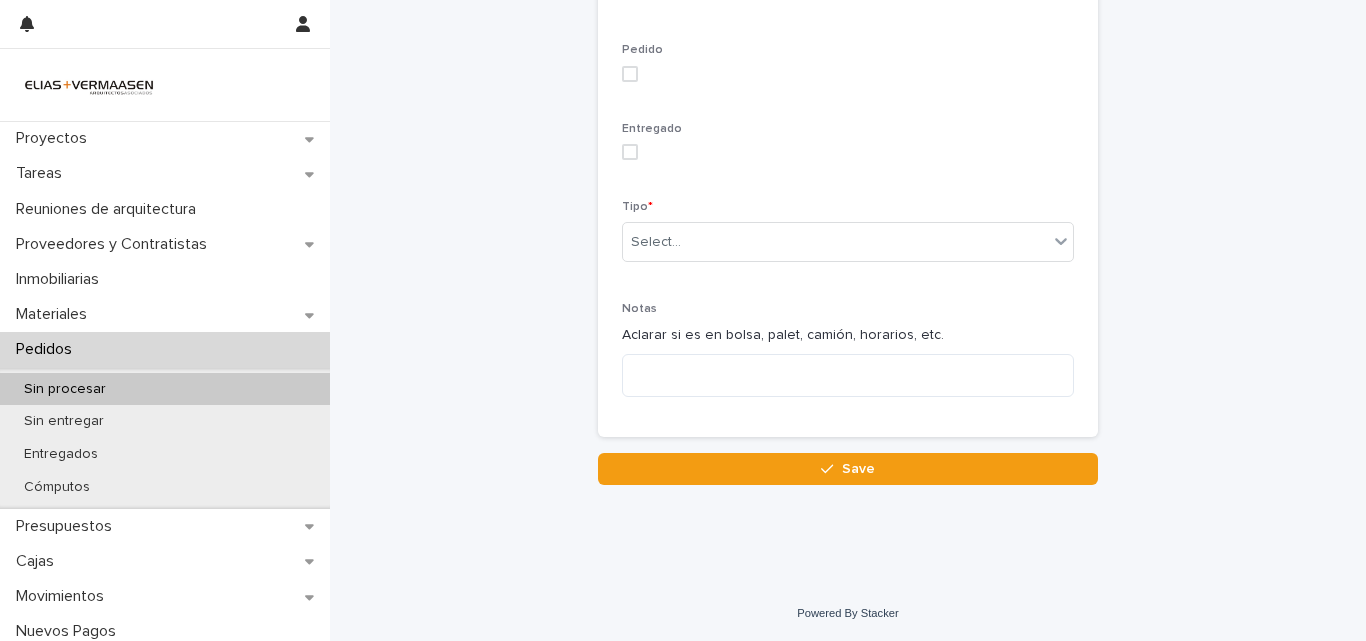 drag, startPoint x: 640, startPoint y: 149, endPoint x: 636, endPoint y: 228, distance: 79.101204 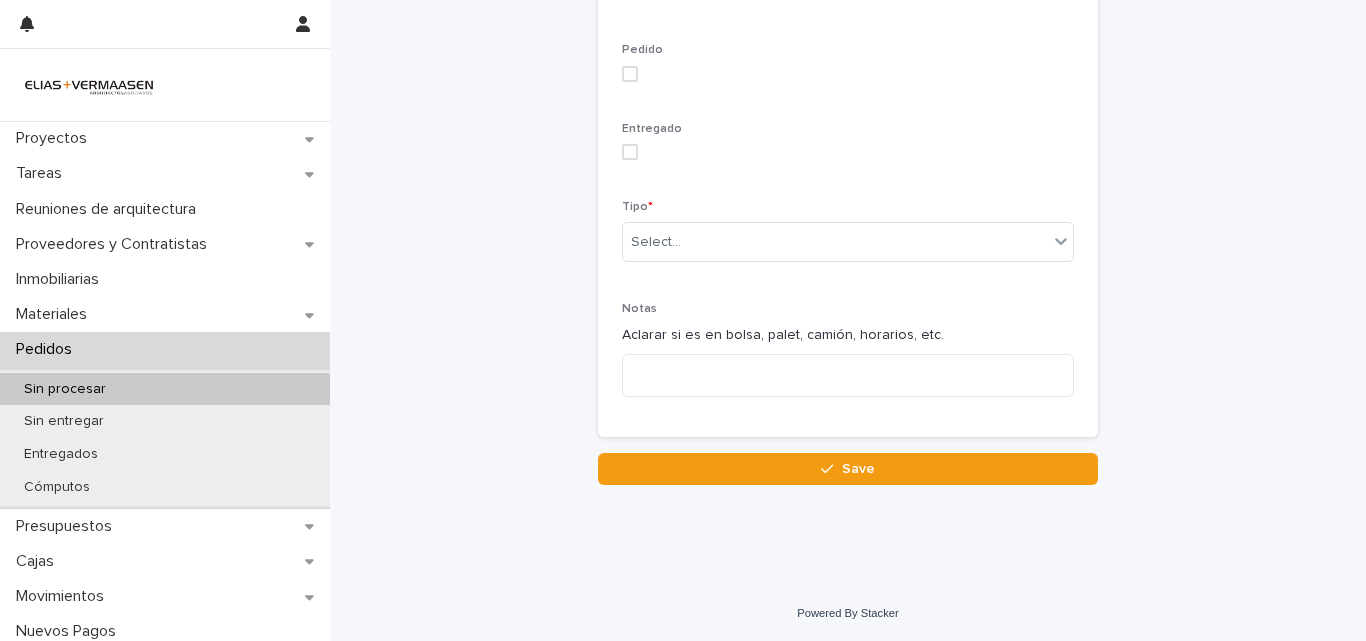 click on "Tipo * Select..." at bounding box center [848, 239] 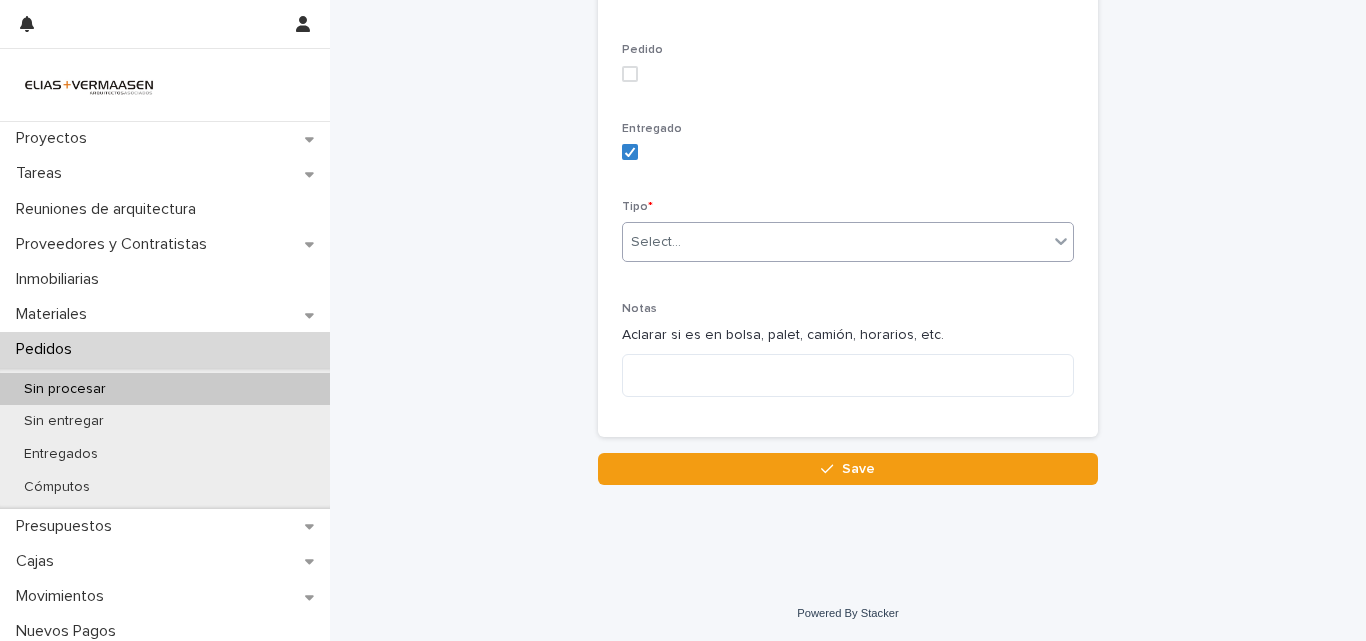 click on "Select..." at bounding box center [656, 242] 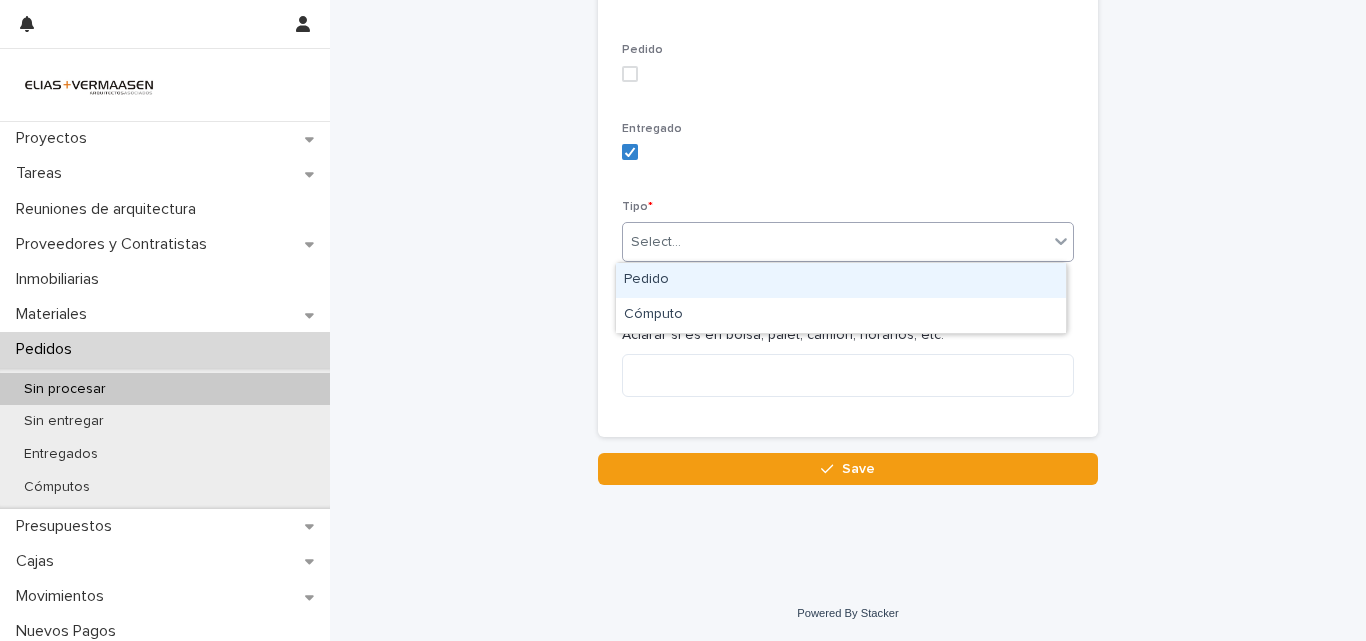 click on "Pedido" at bounding box center (841, 280) 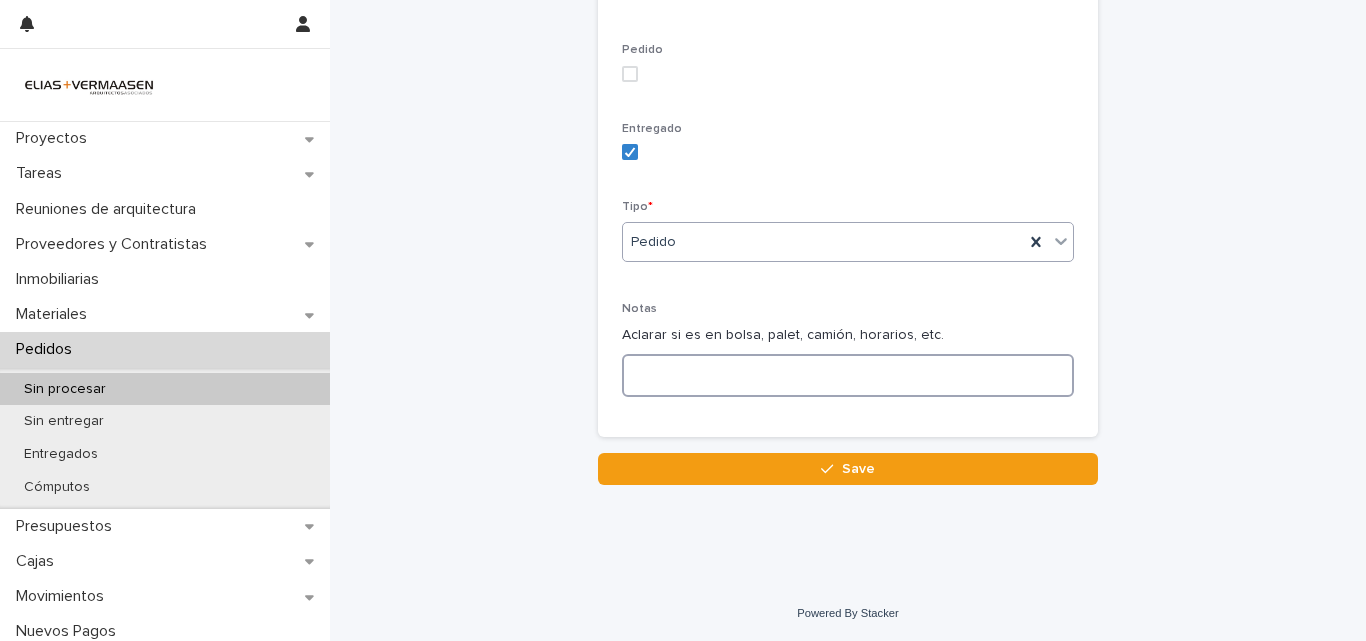 click at bounding box center (848, 375) 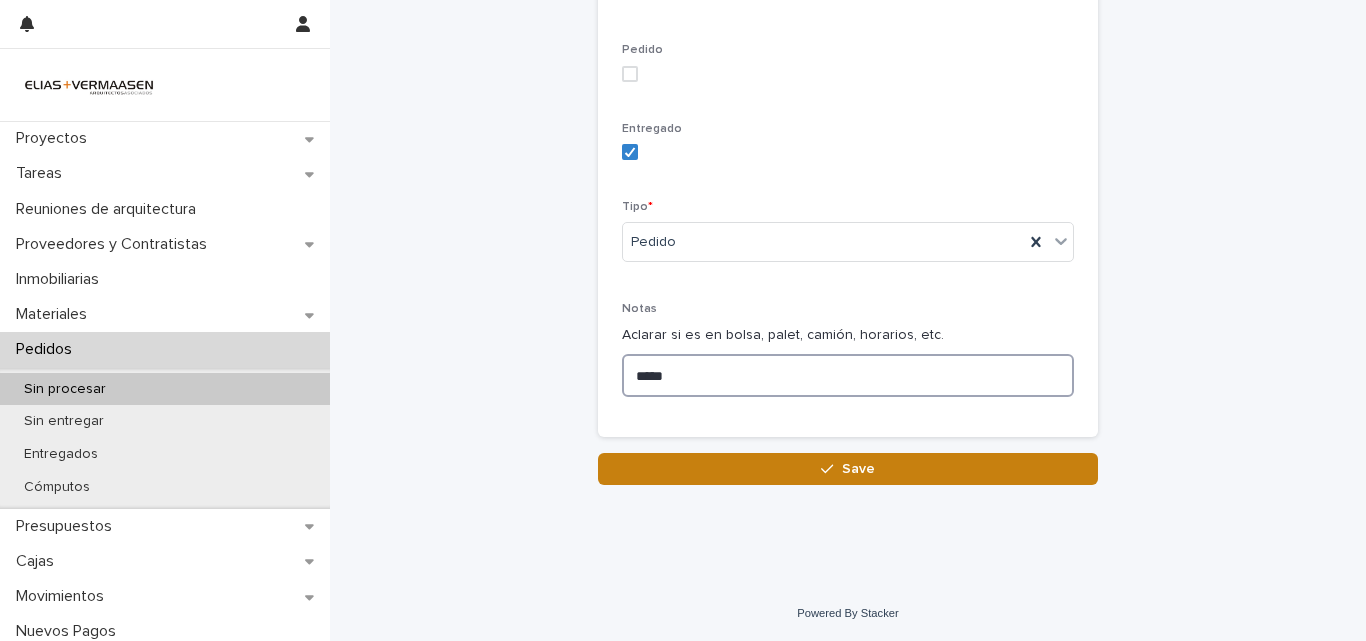 type on "*****" 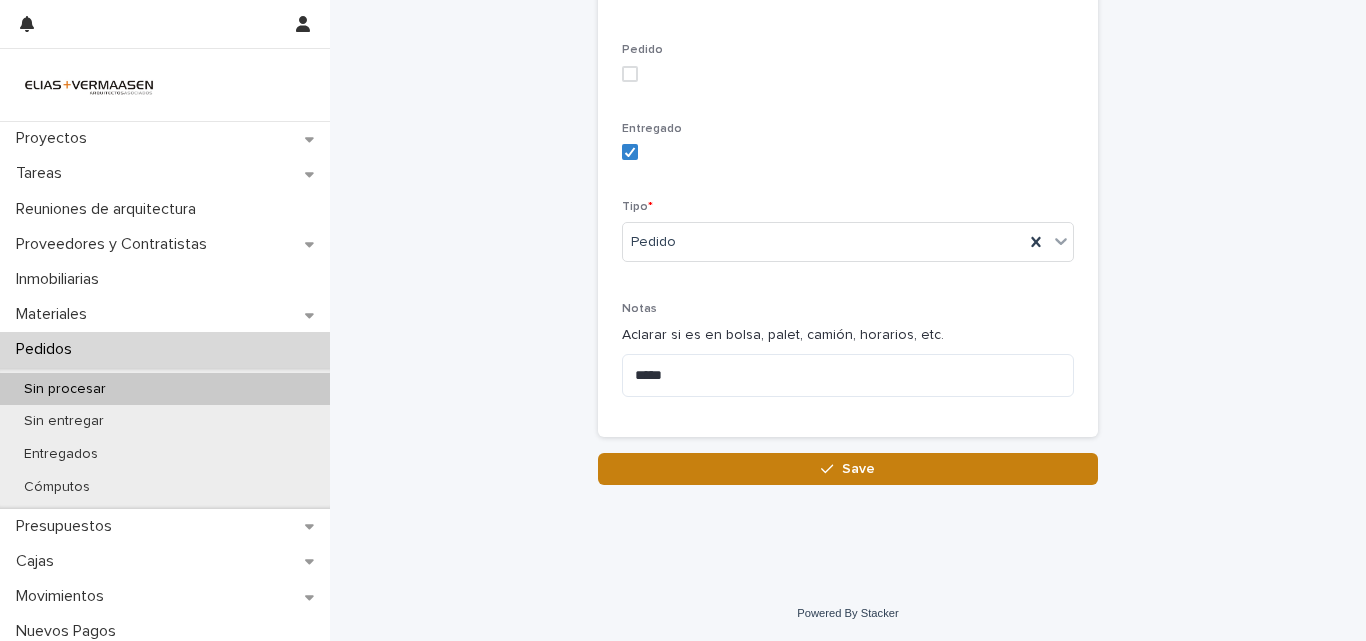 click on "Save" at bounding box center [848, 469] 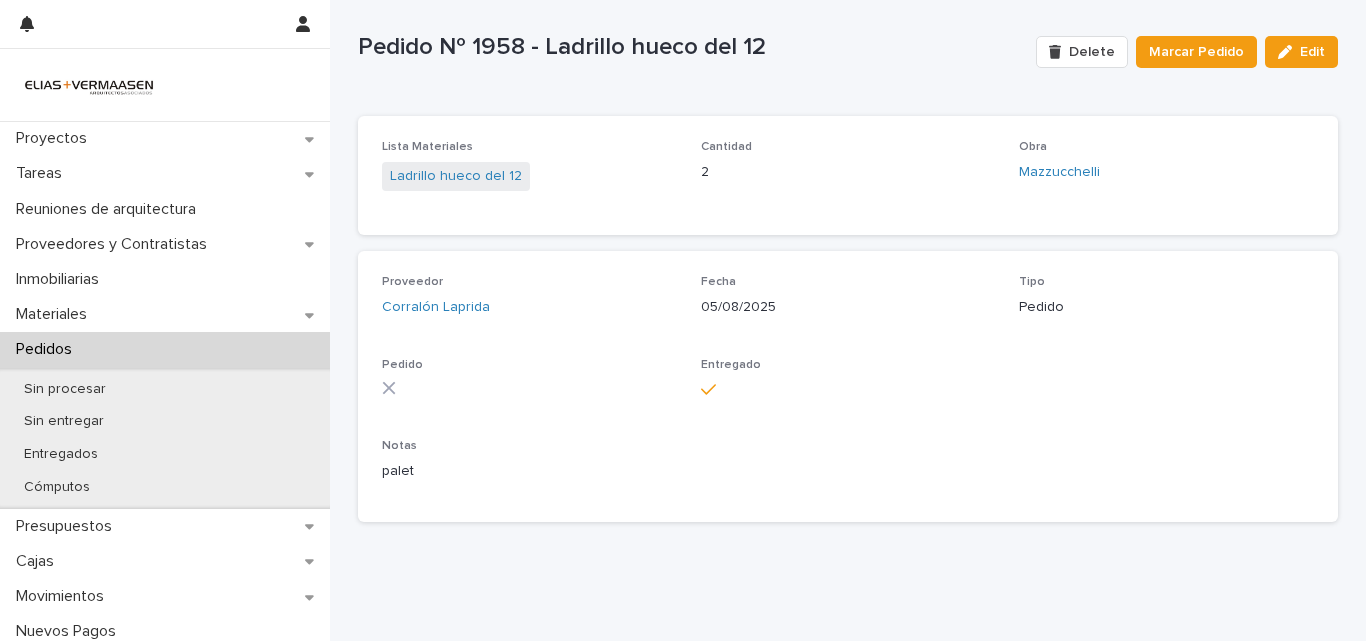 scroll, scrollTop: 0, scrollLeft: 0, axis: both 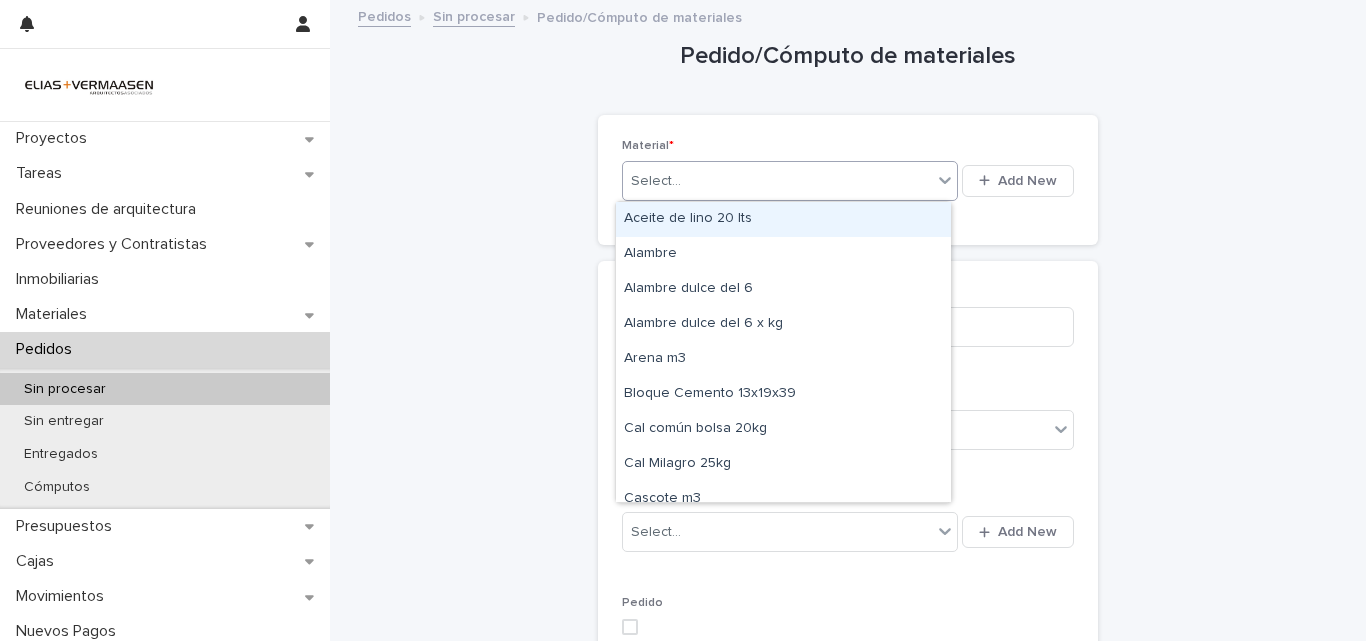 click on "Select..." at bounding box center (777, 181) 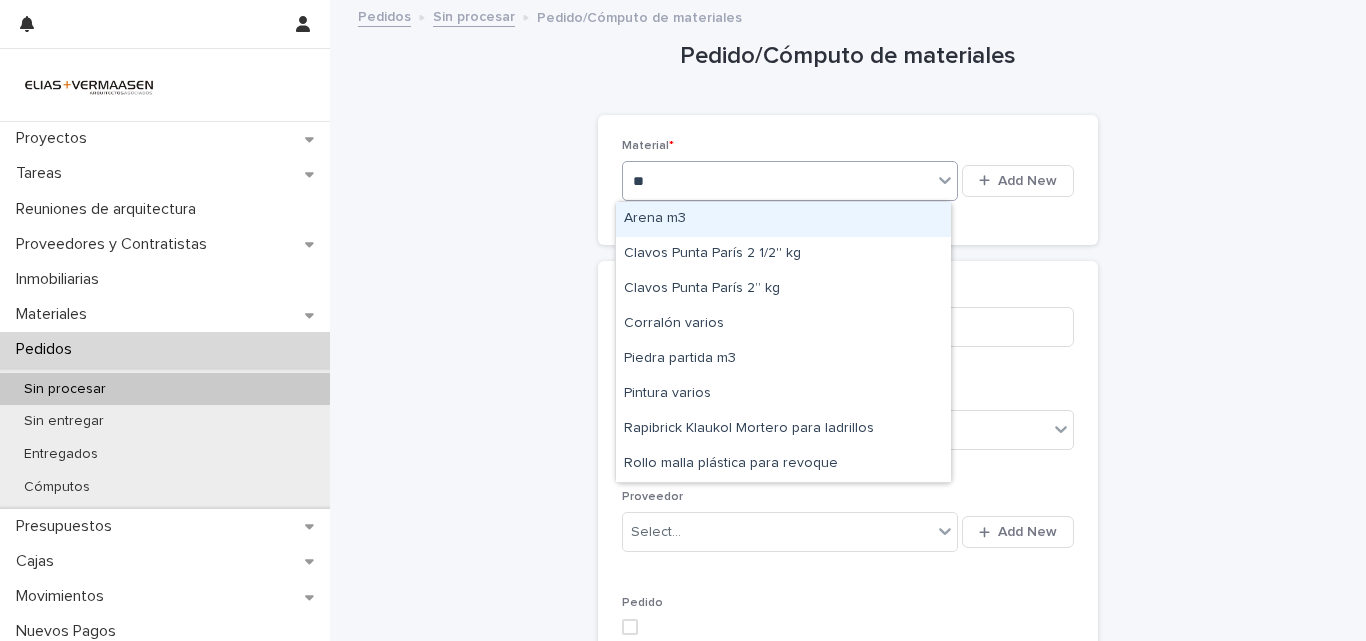 type on "***" 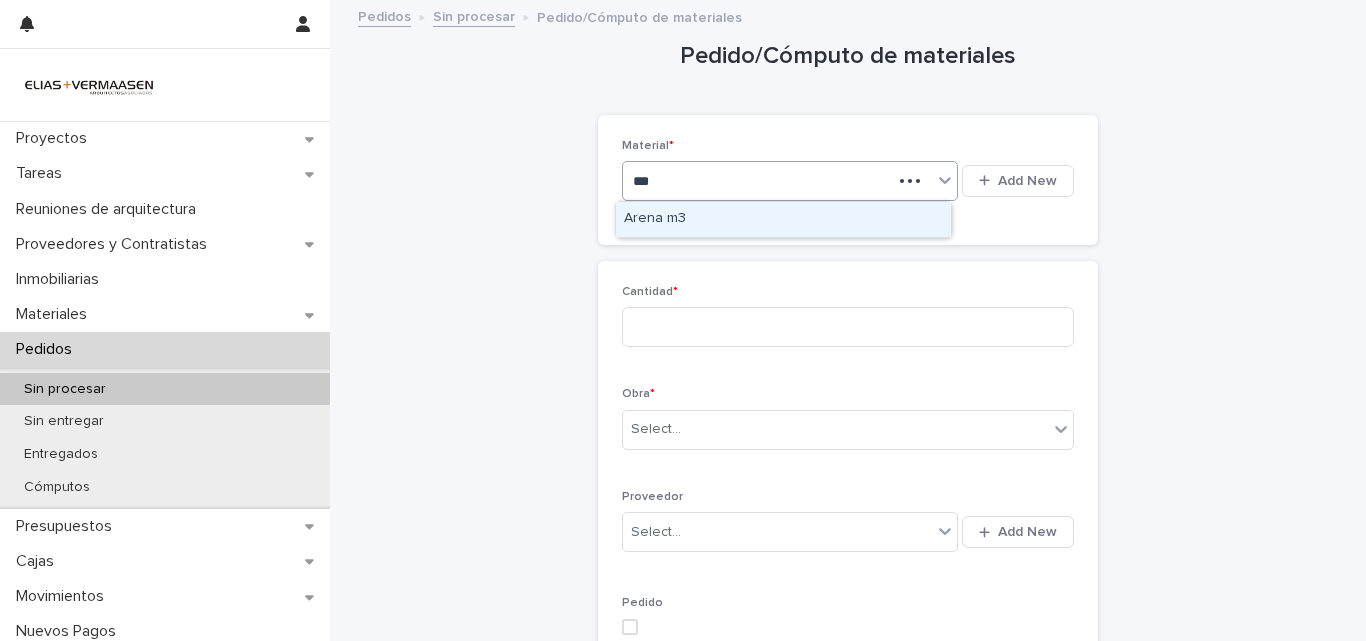 click on "Arena m3" at bounding box center (783, 219) 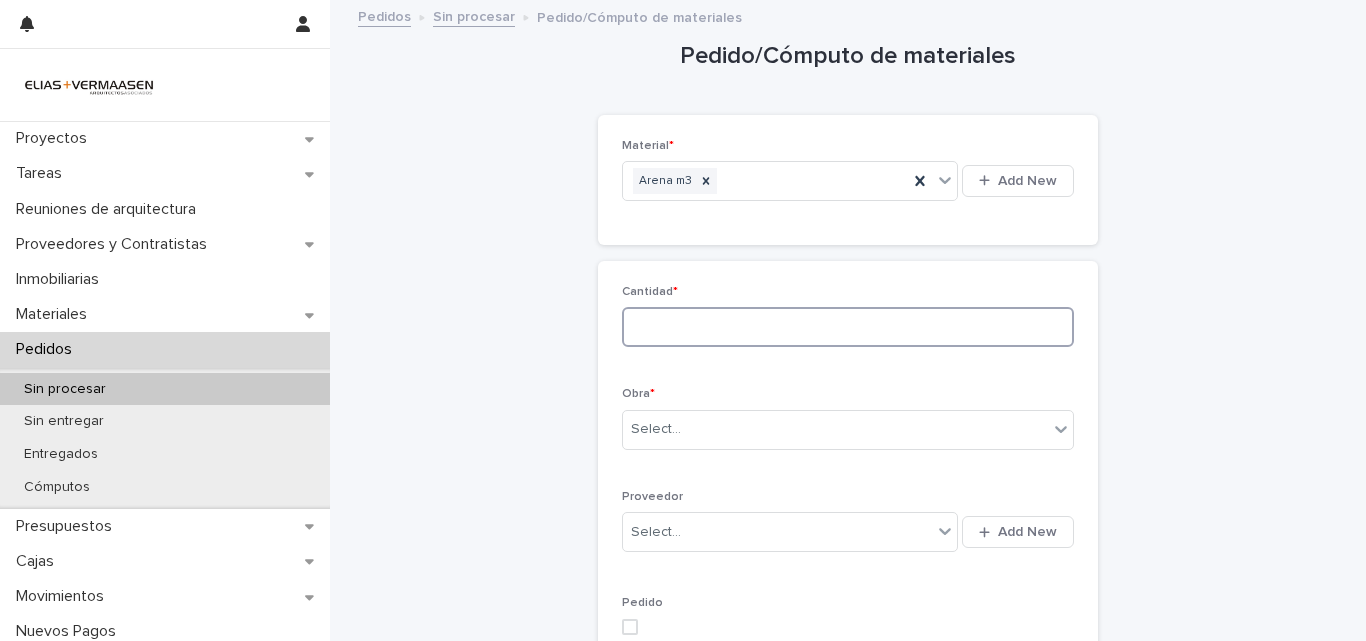 click at bounding box center (848, 327) 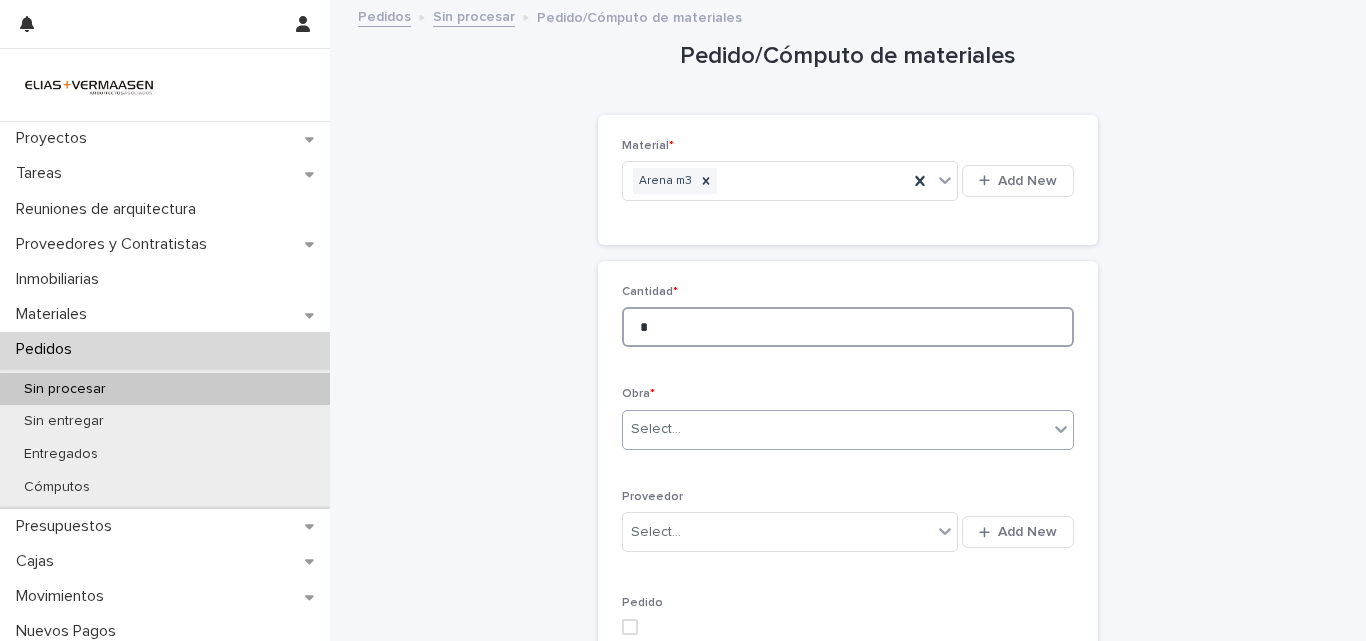 type on "*" 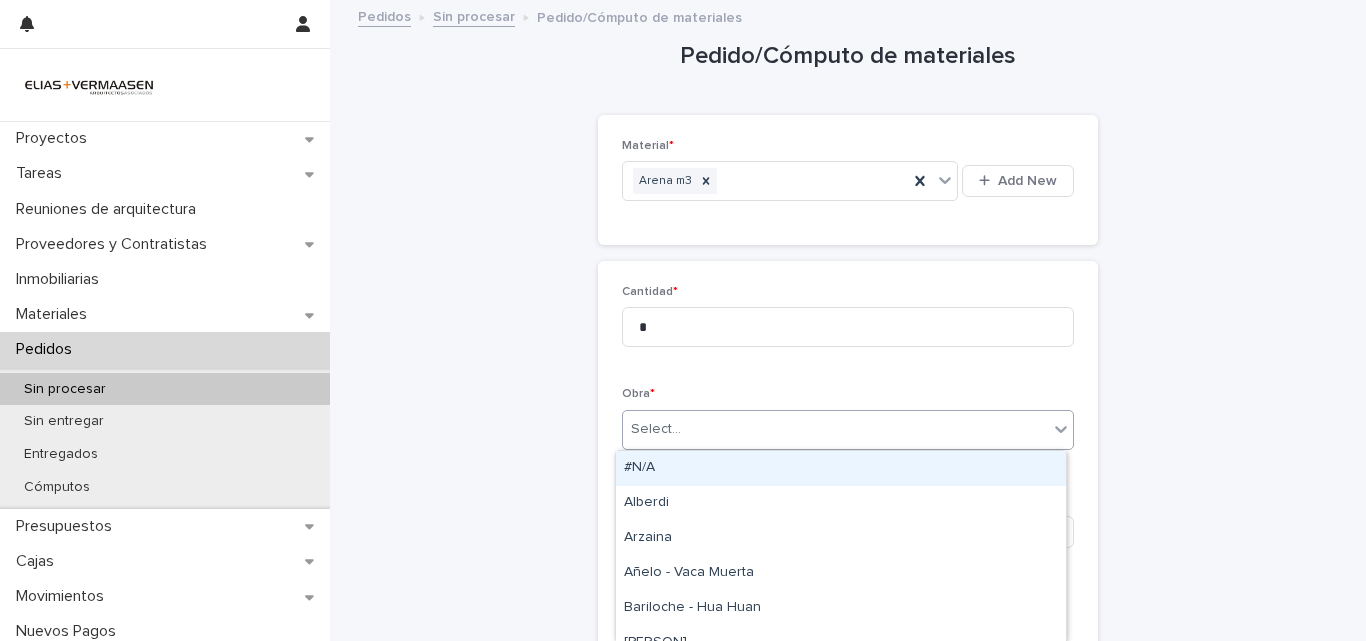 click on "Select..." at bounding box center (835, 429) 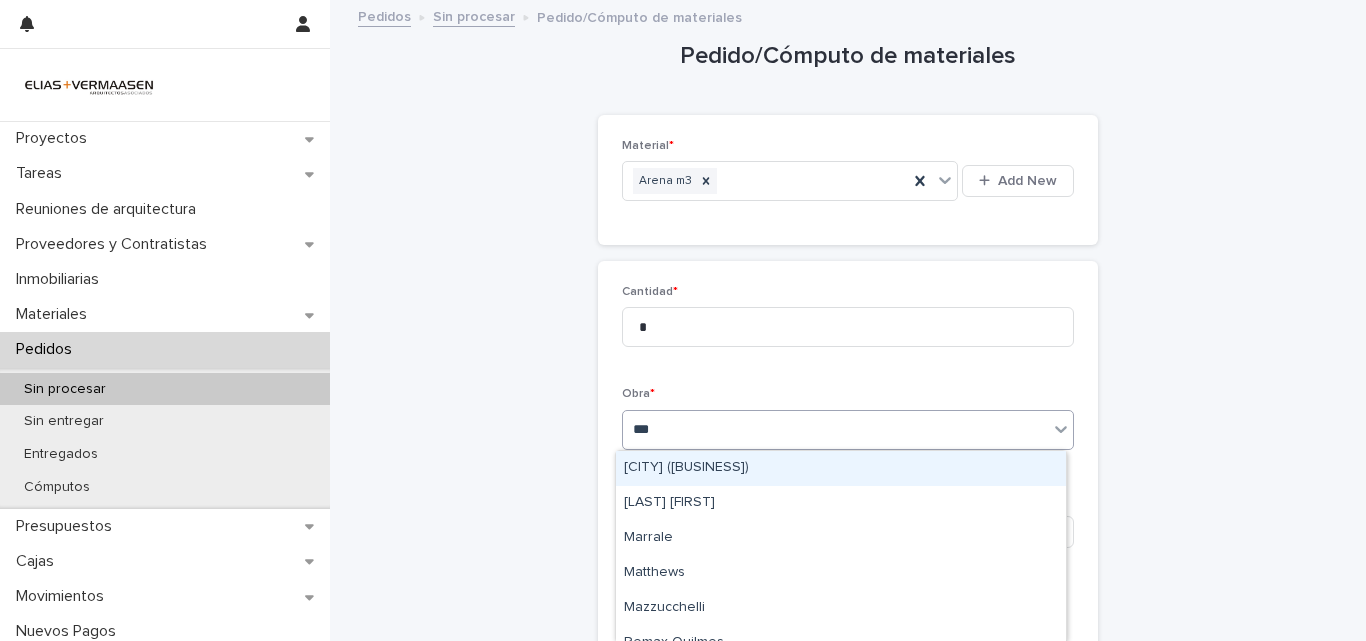 type on "****" 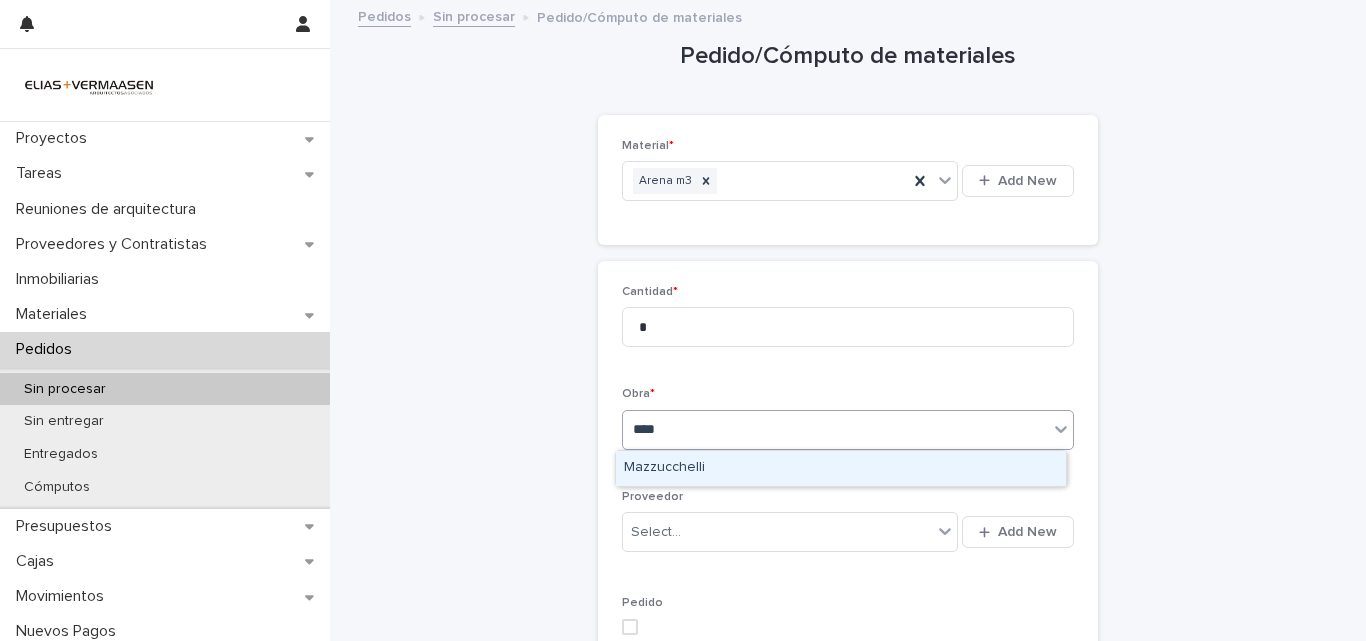 click on "Mazzucchelli" at bounding box center (841, 468) 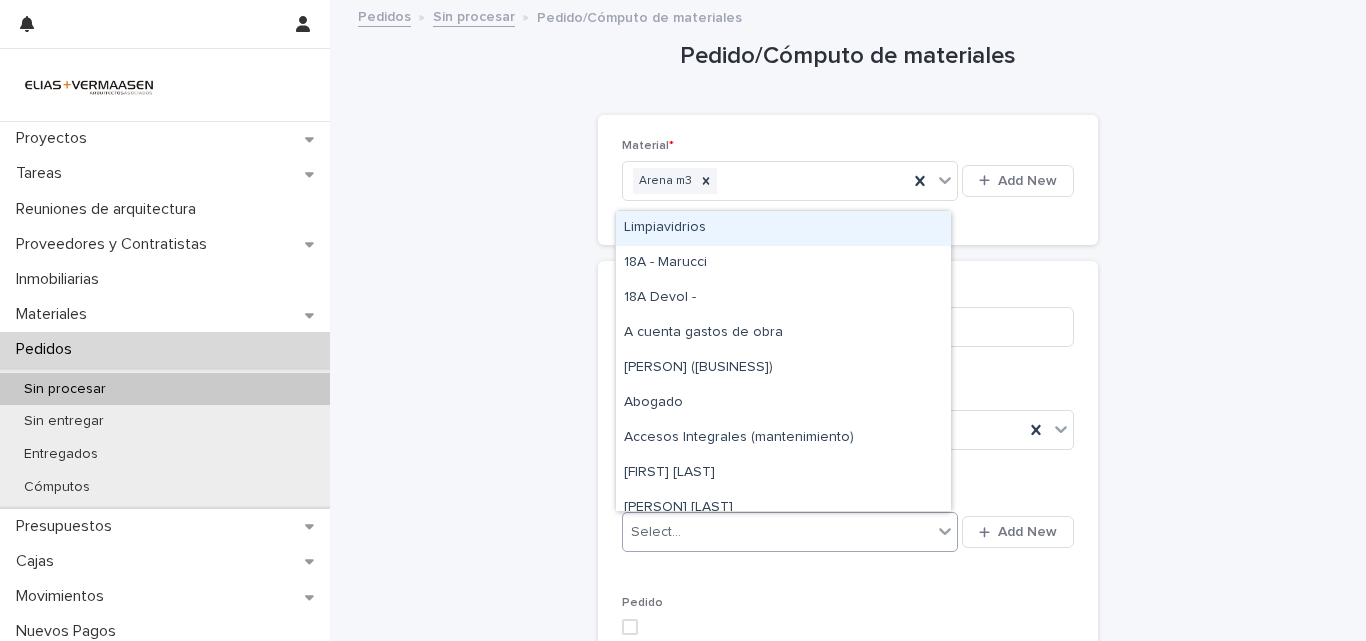 click on "Select..." at bounding box center (777, 532) 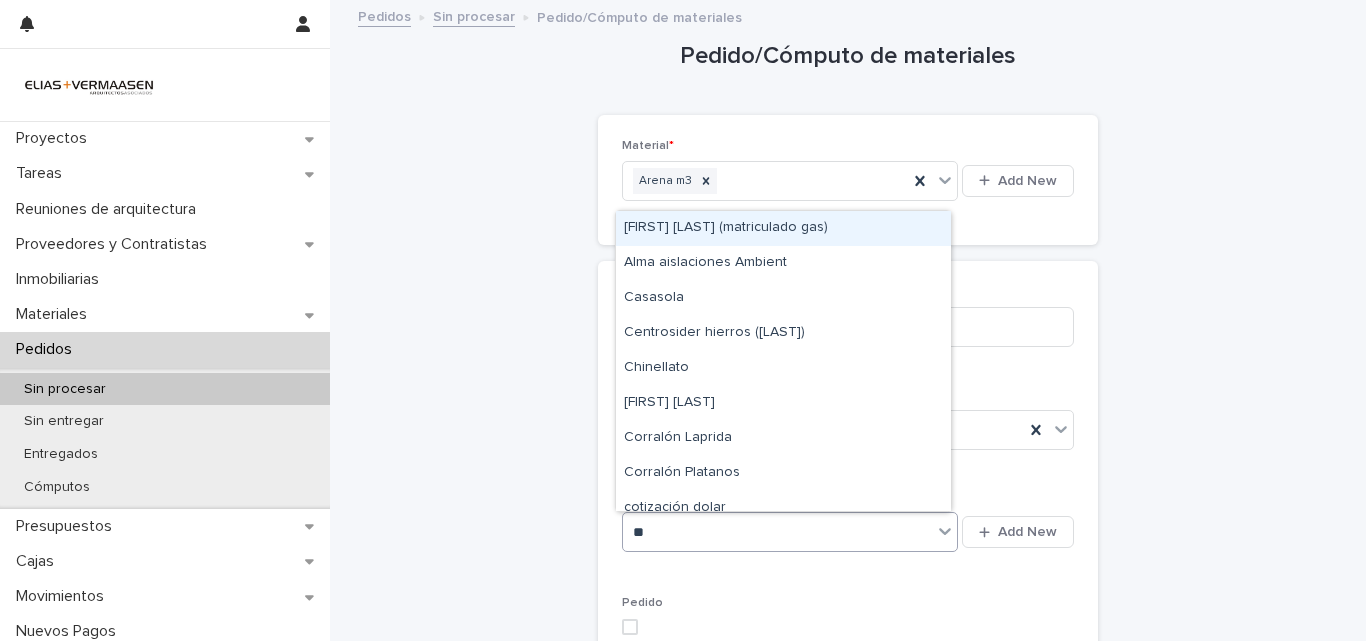 type on "***" 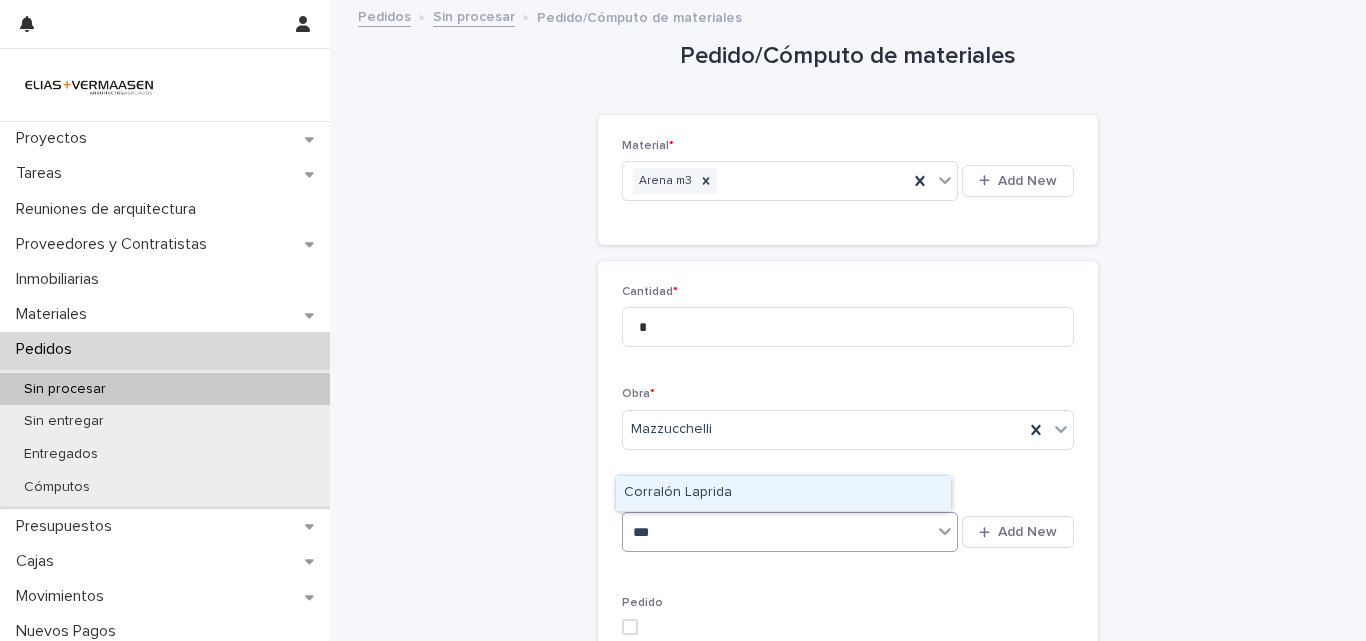click on "Corralón Laprida" at bounding box center (783, 493) 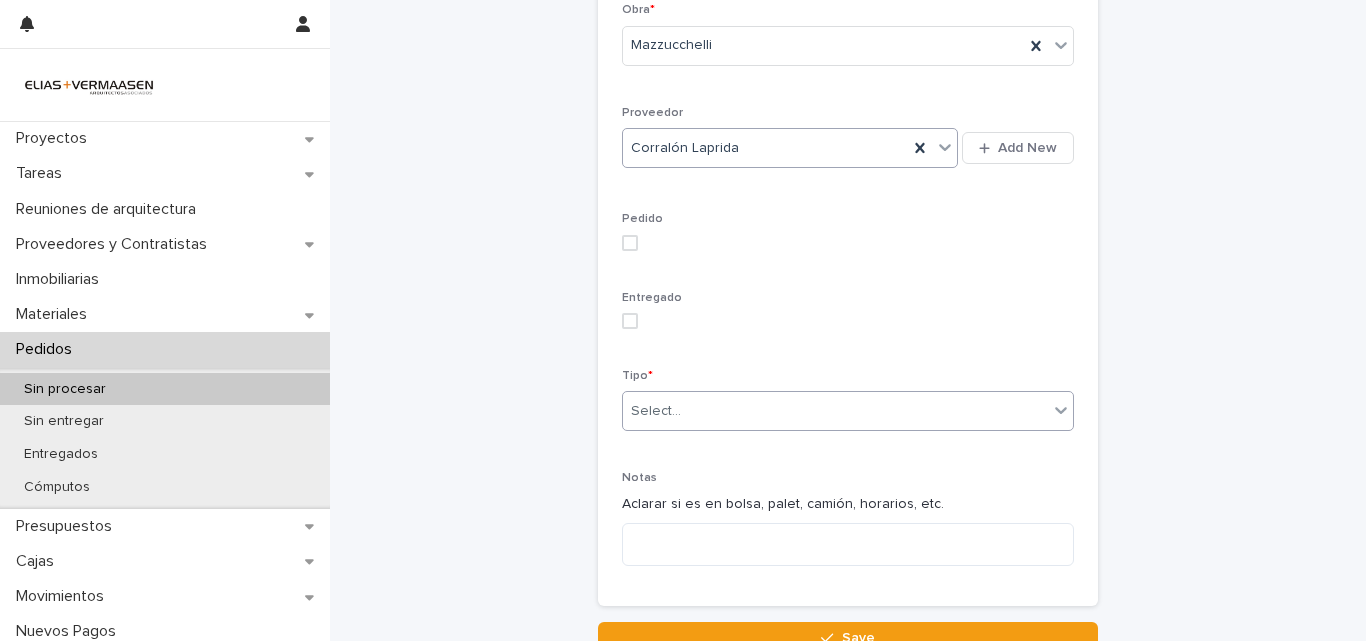 scroll, scrollTop: 400, scrollLeft: 0, axis: vertical 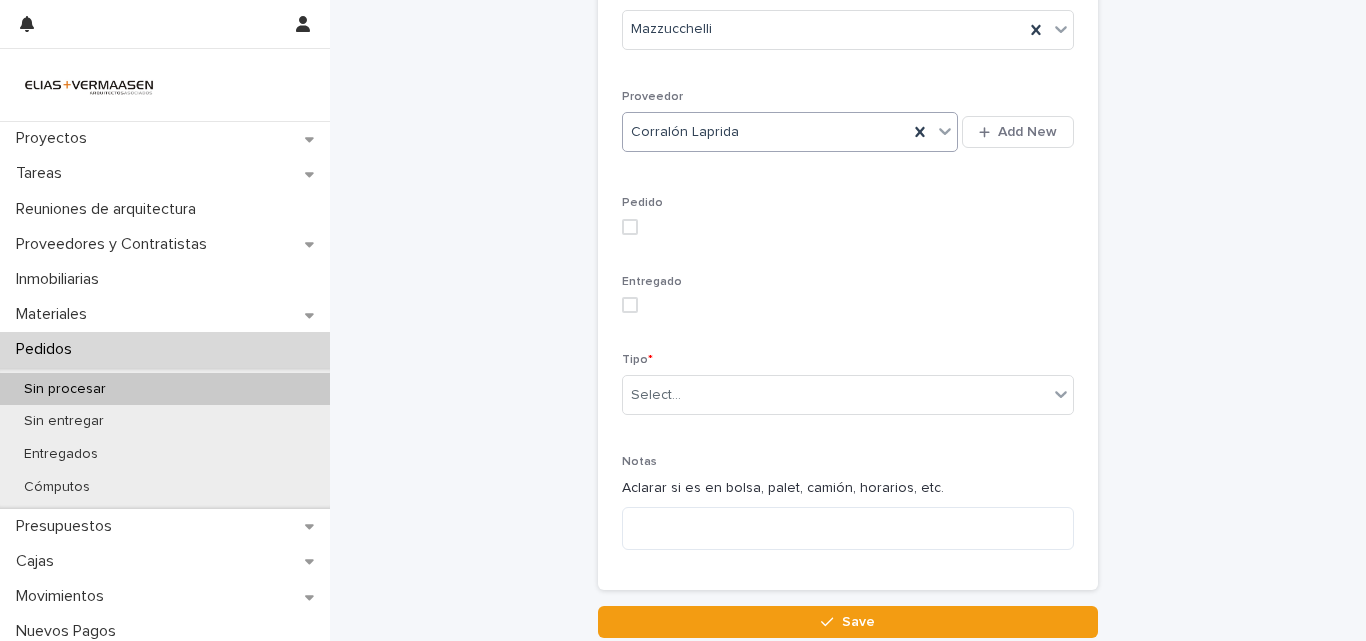 click on "Entregado" at bounding box center [848, 302] 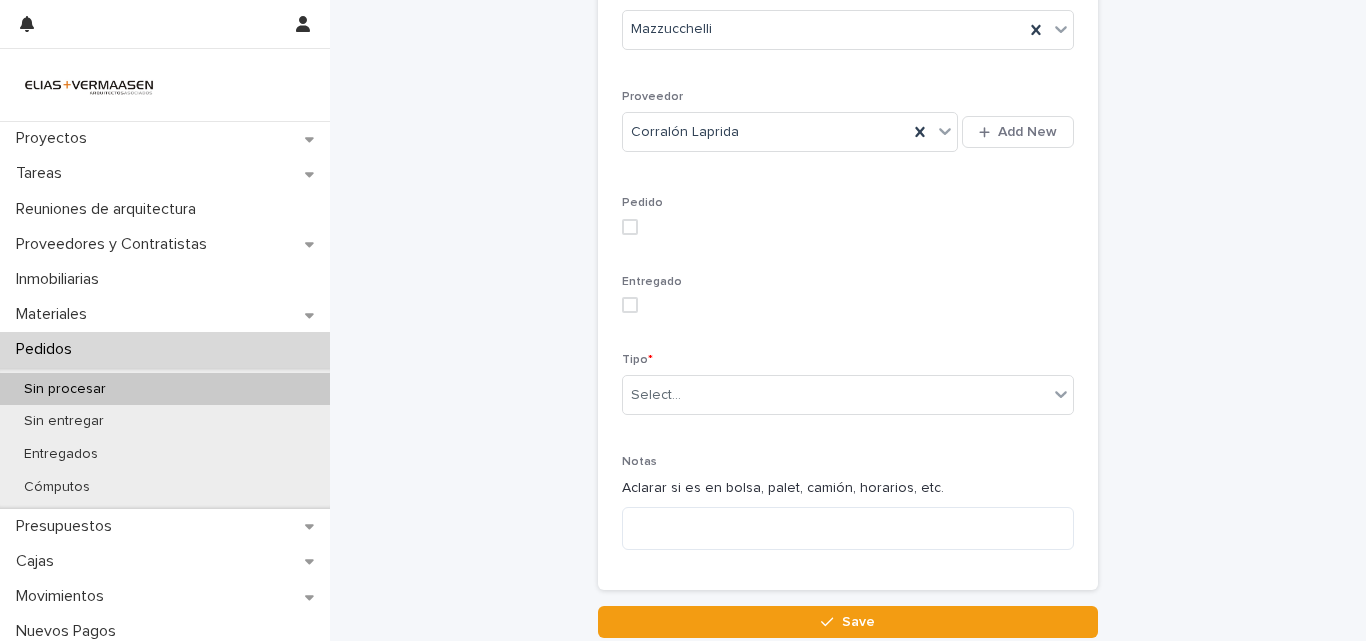 click at bounding box center [630, 305] 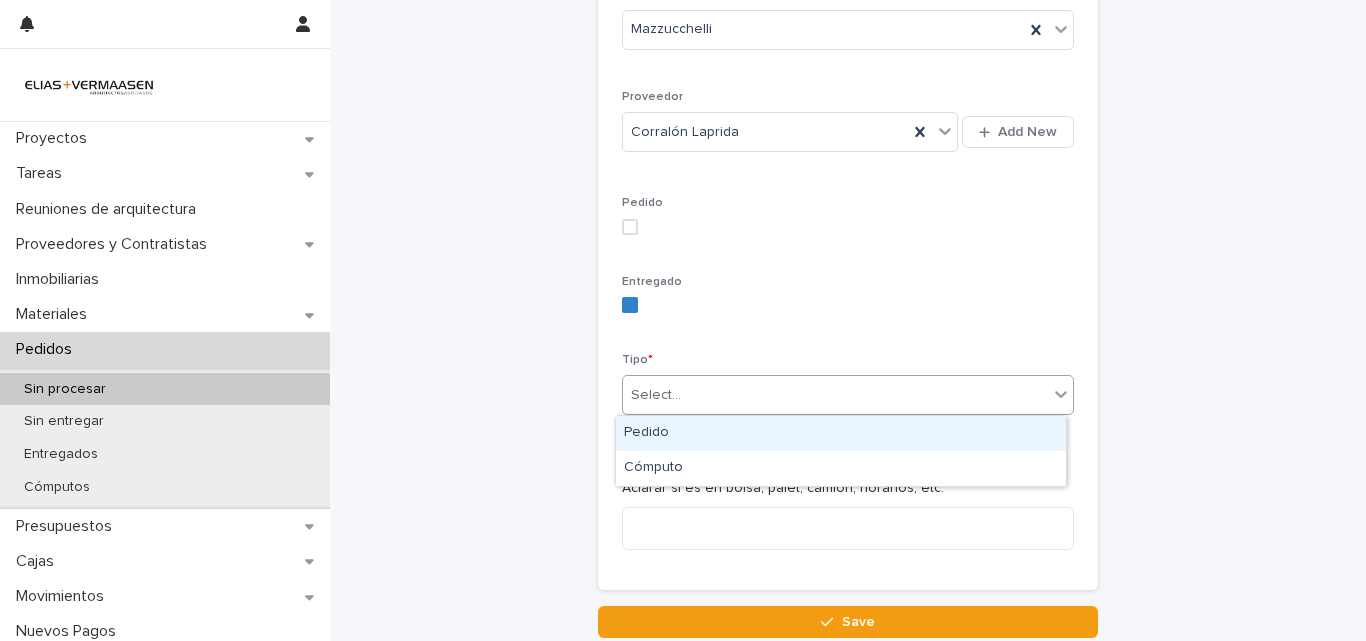 click on "Select..." at bounding box center [656, 395] 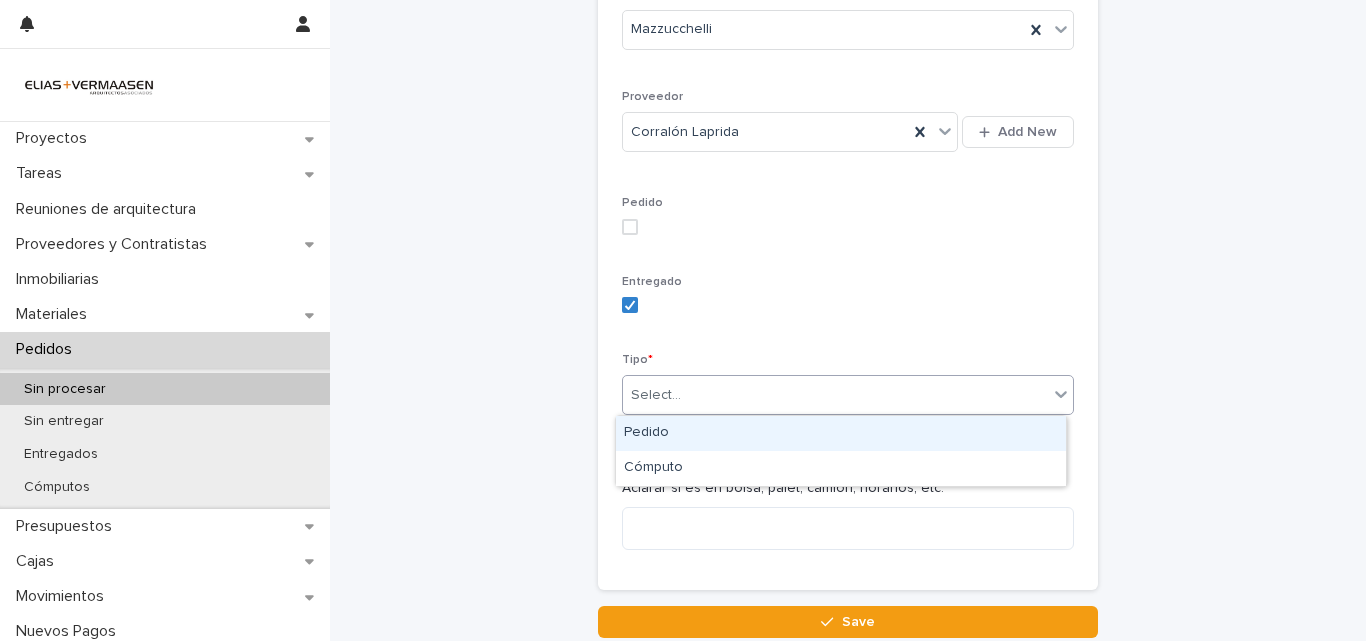 click on "Pedido" at bounding box center (841, 433) 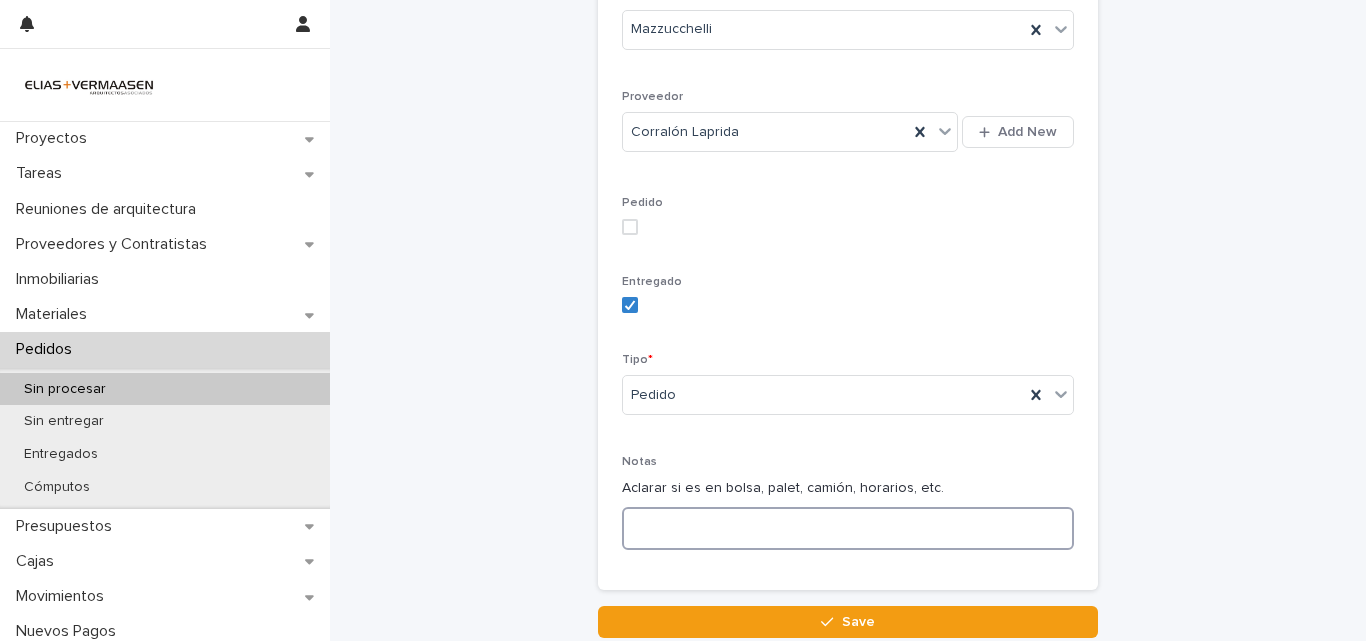 click at bounding box center [848, 528] 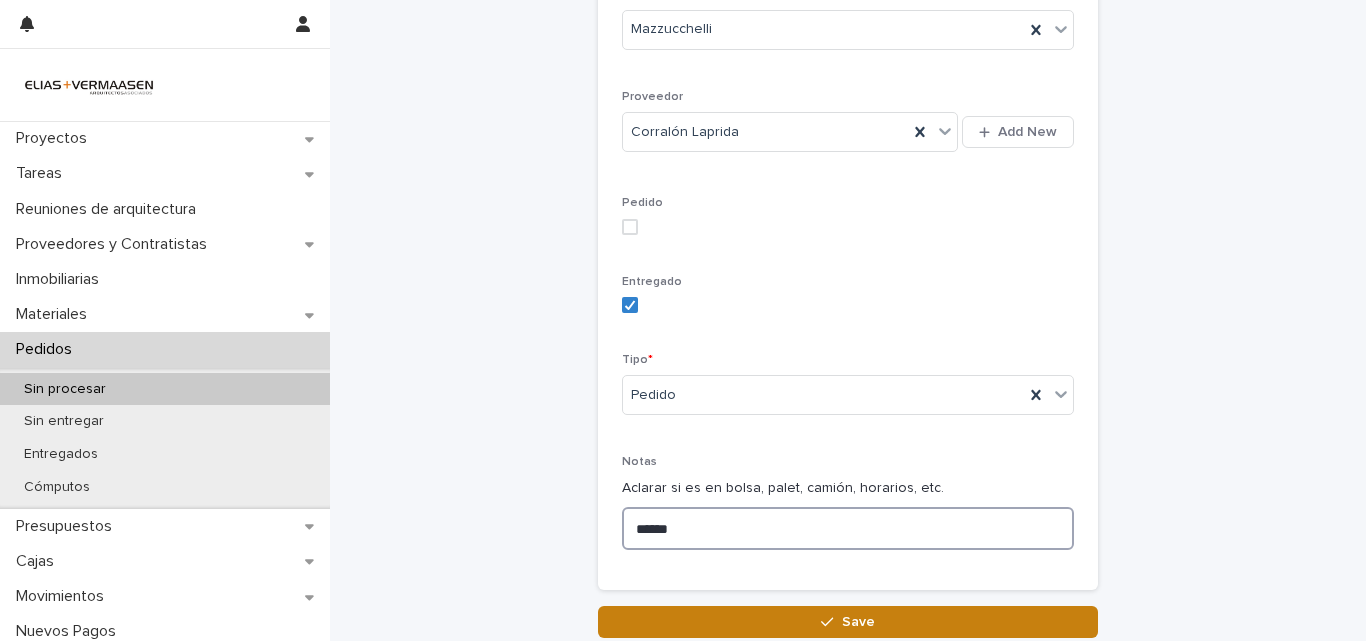 type on "******" 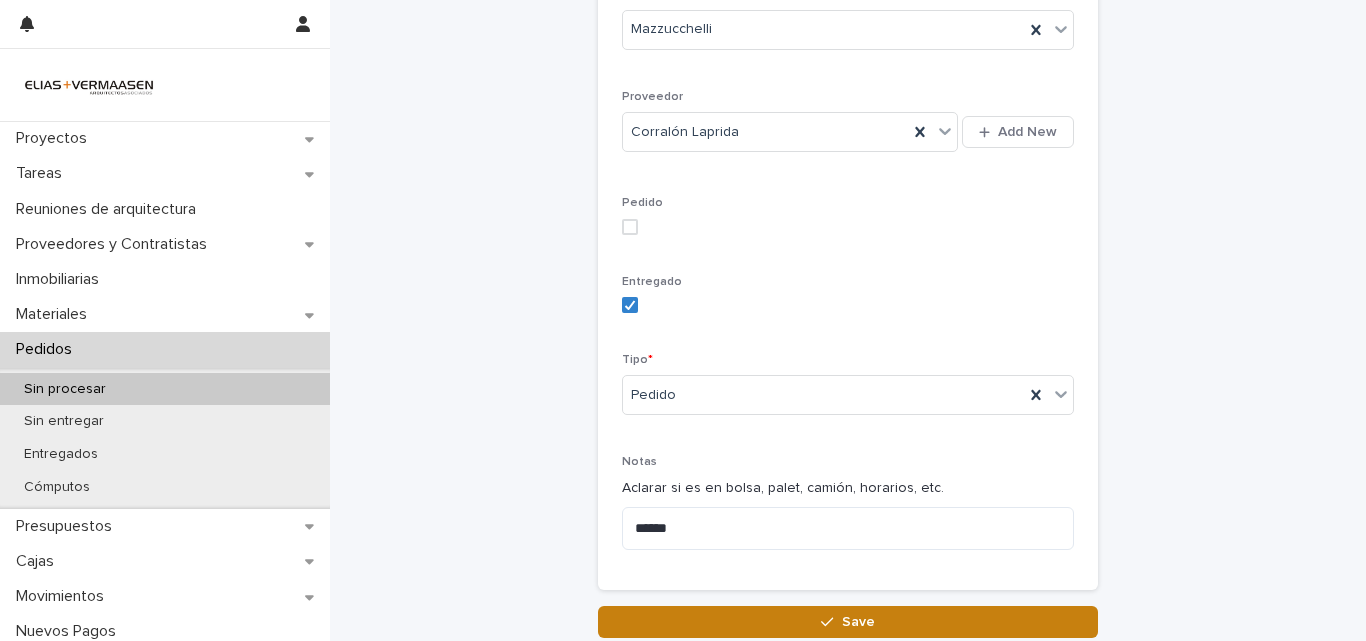 click on "Save" at bounding box center (848, 622) 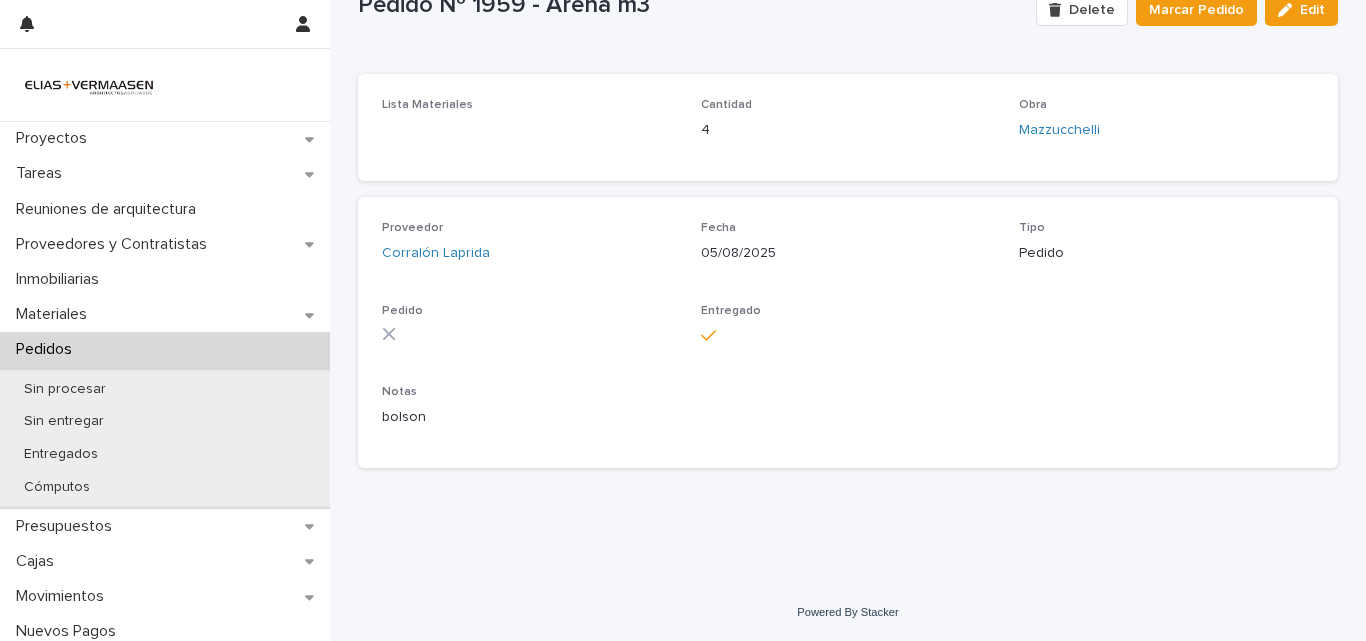 scroll, scrollTop: 84, scrollLeft: 0, axis: vertical 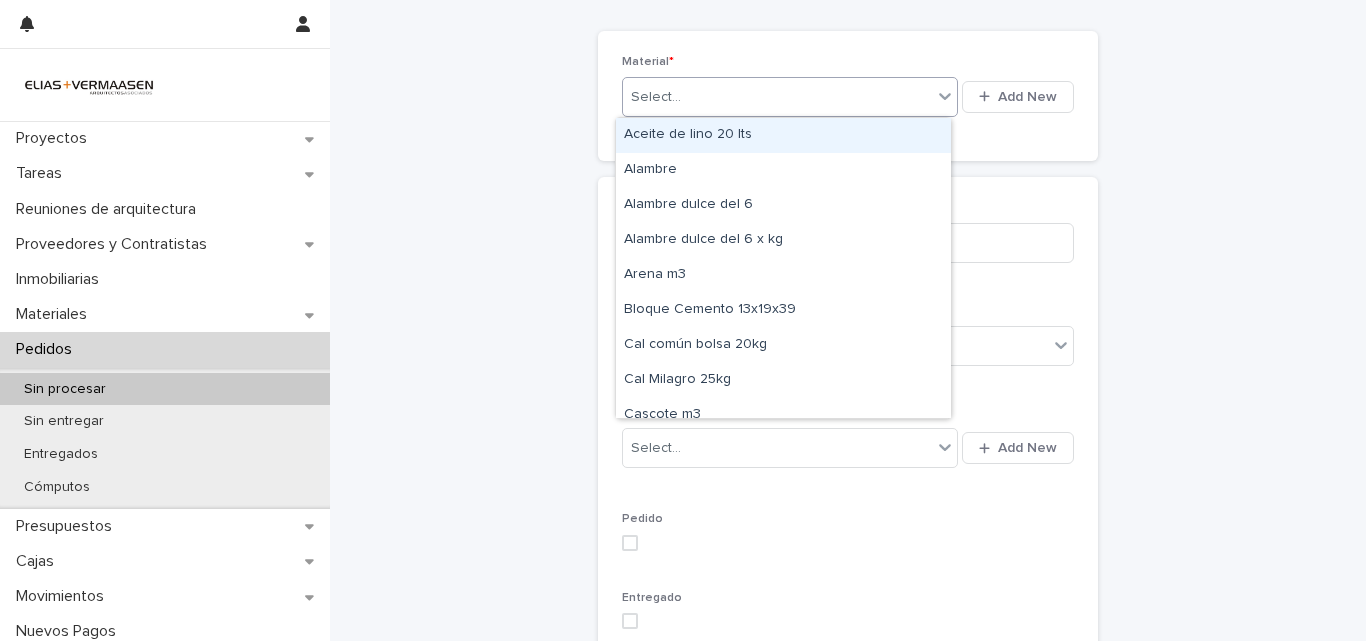 click on "Select..." at bounding box center [777, 97] 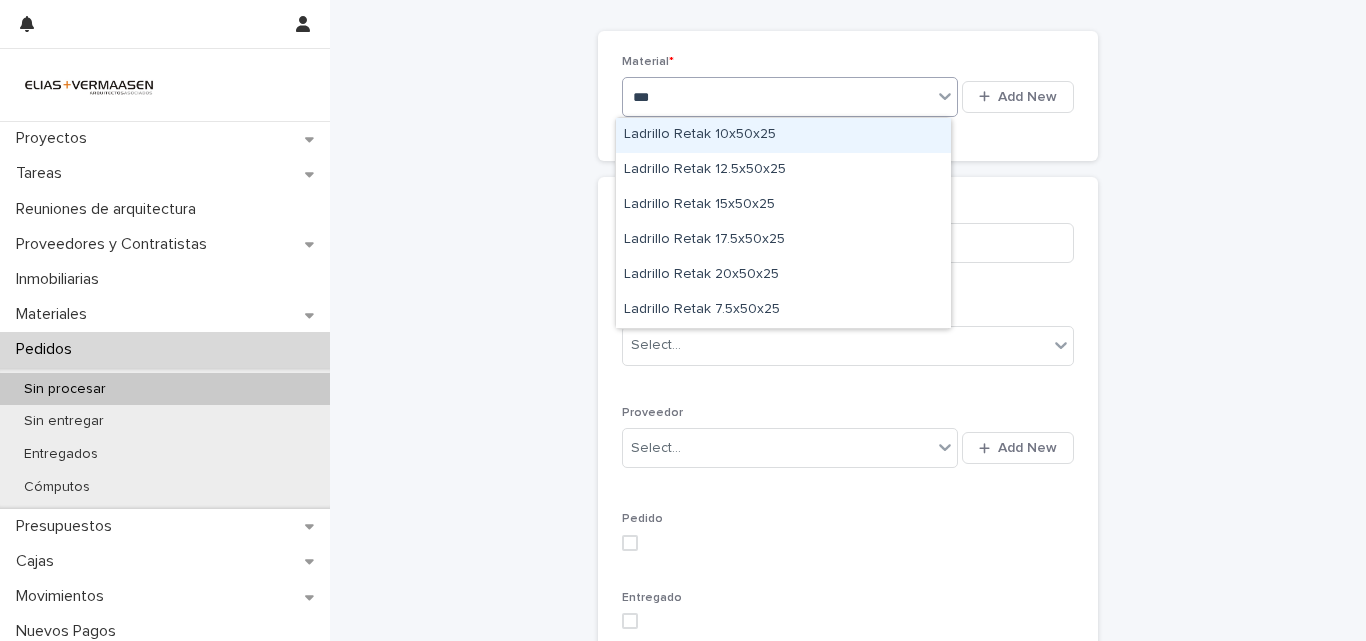 type on "****" 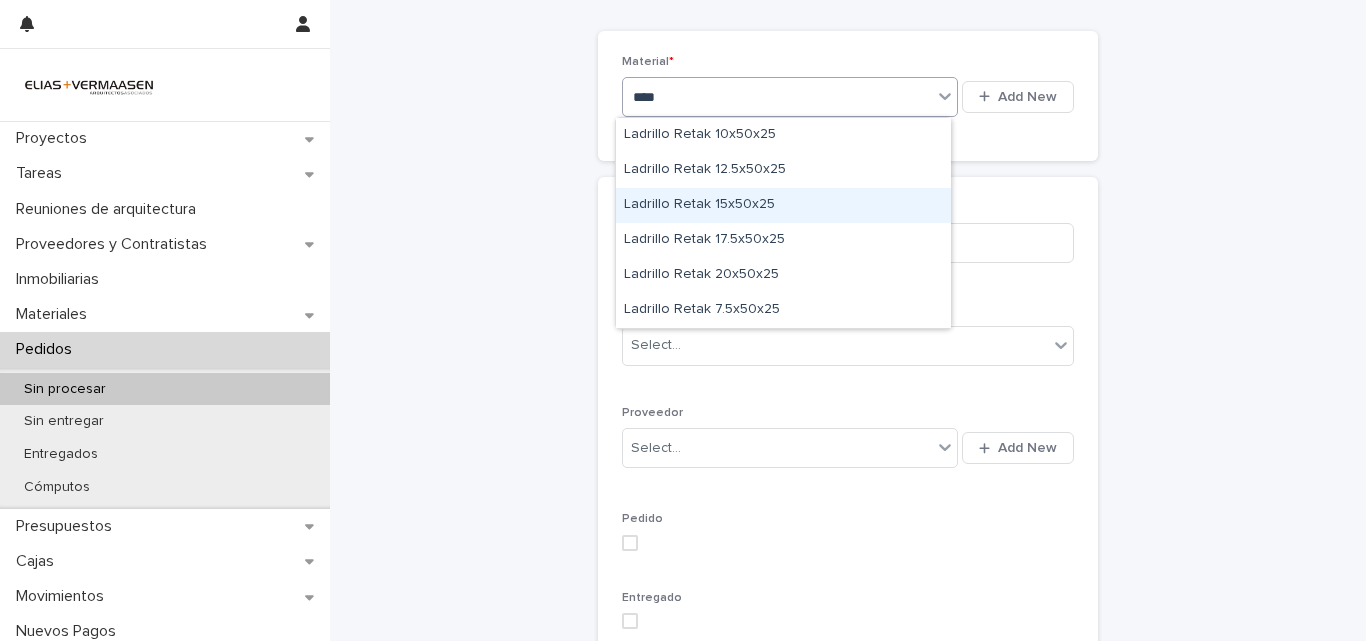 click on "Ladrillo Retak 15x50x25" at bounding box center (783, 205) 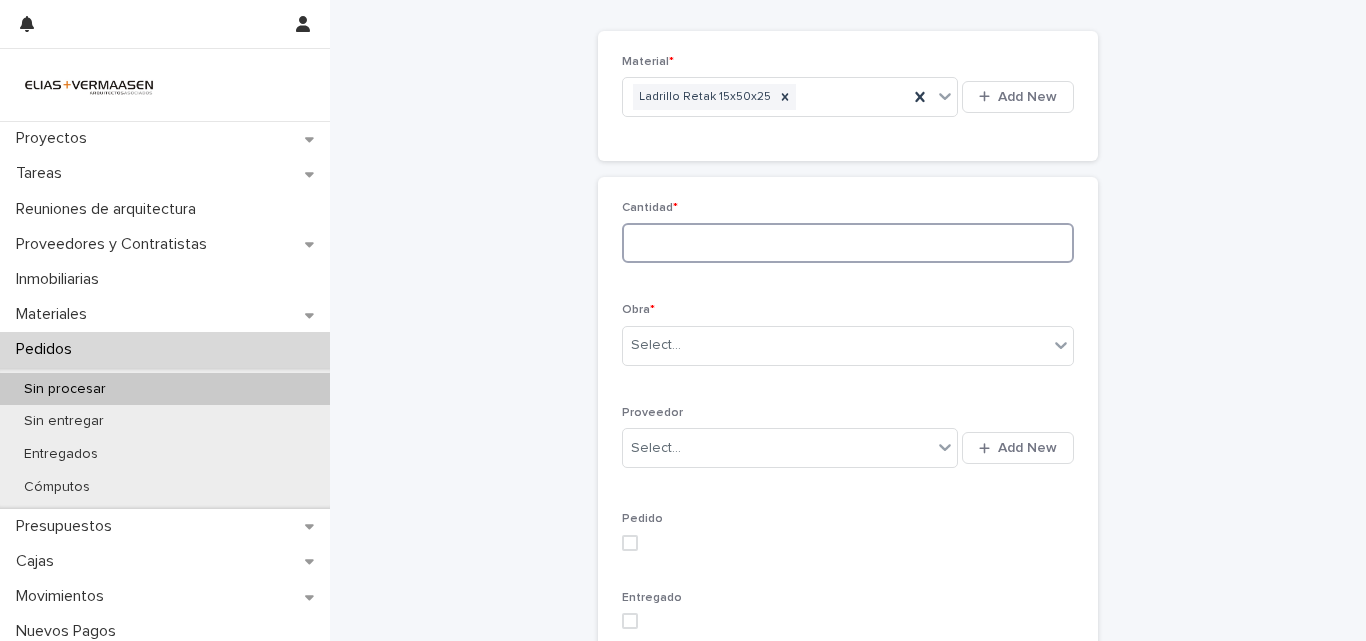 click at bounding box center [848, 243] 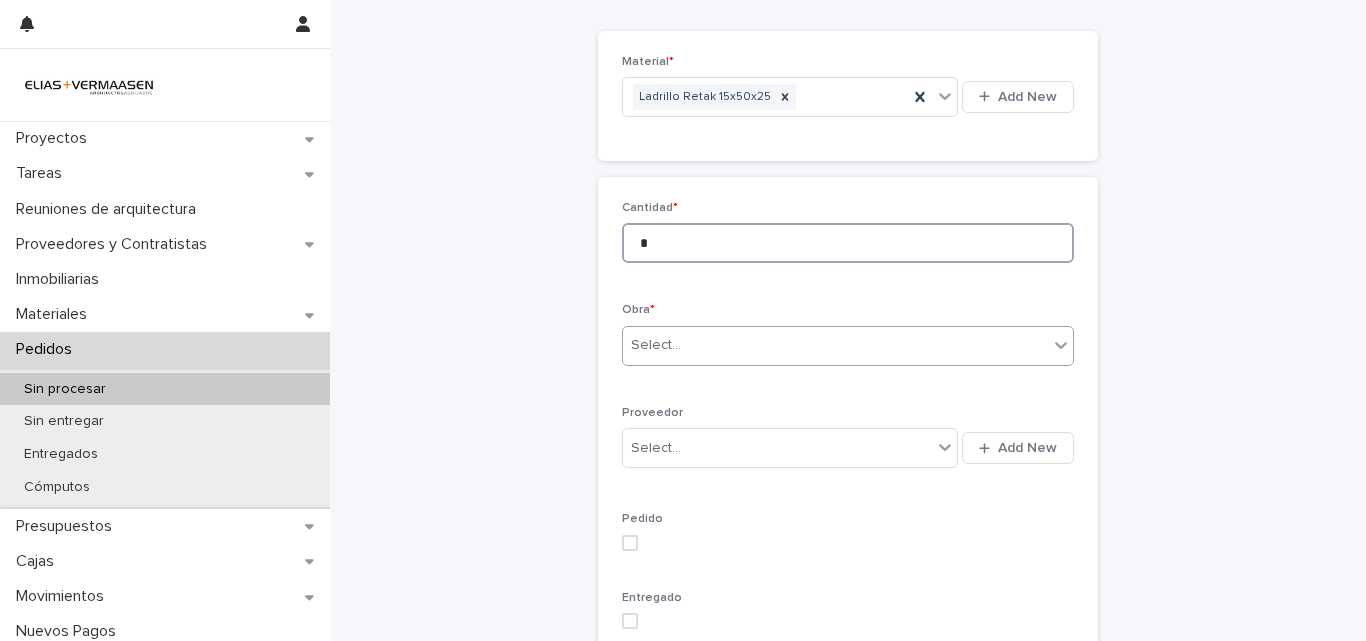 type on "*" 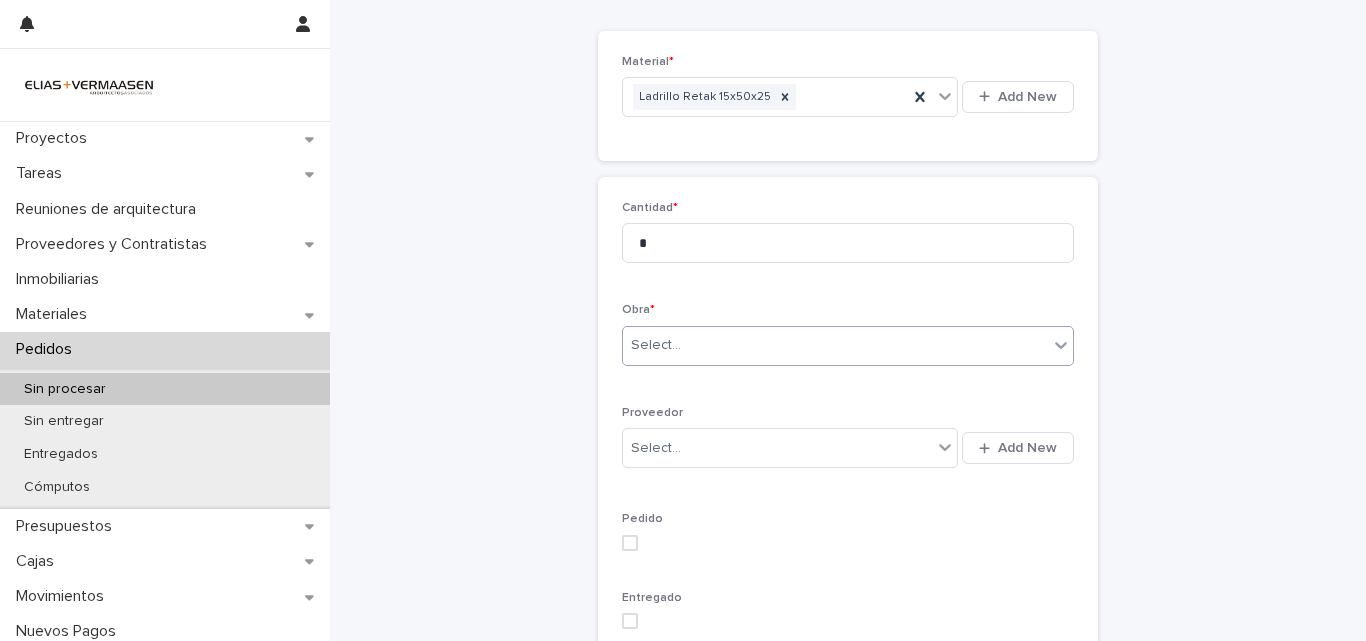 click on "Select..." at bounding box center (835, 345) 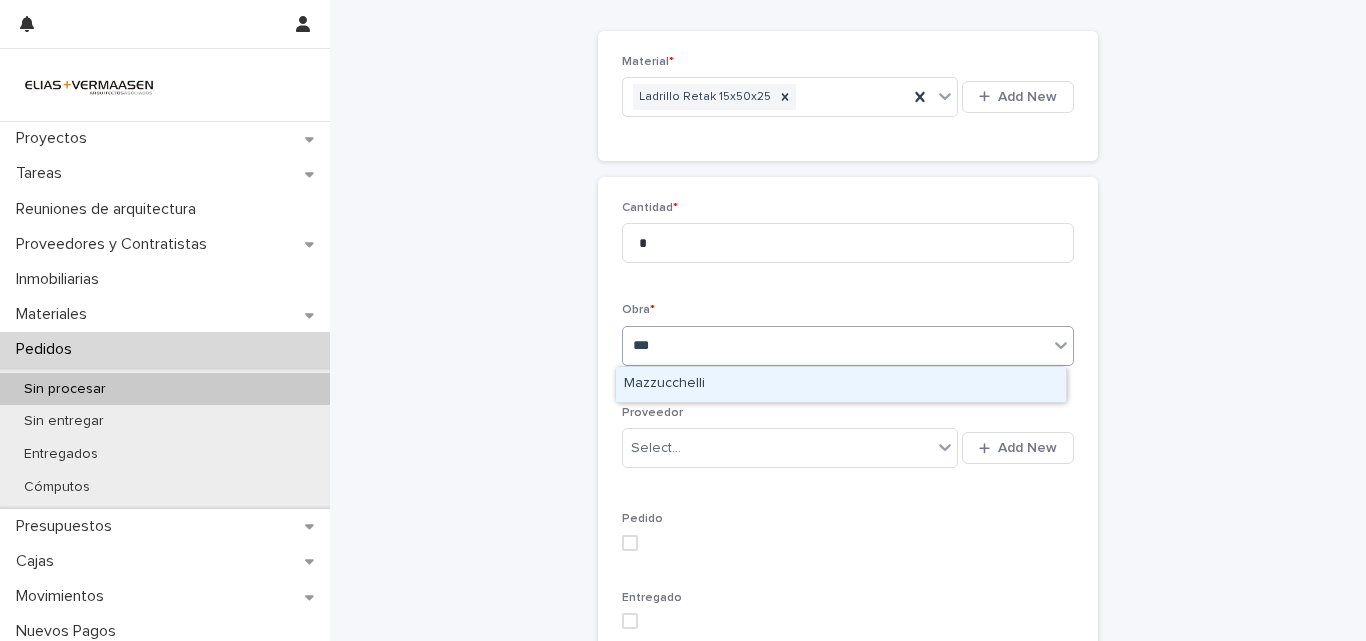 type on "****" 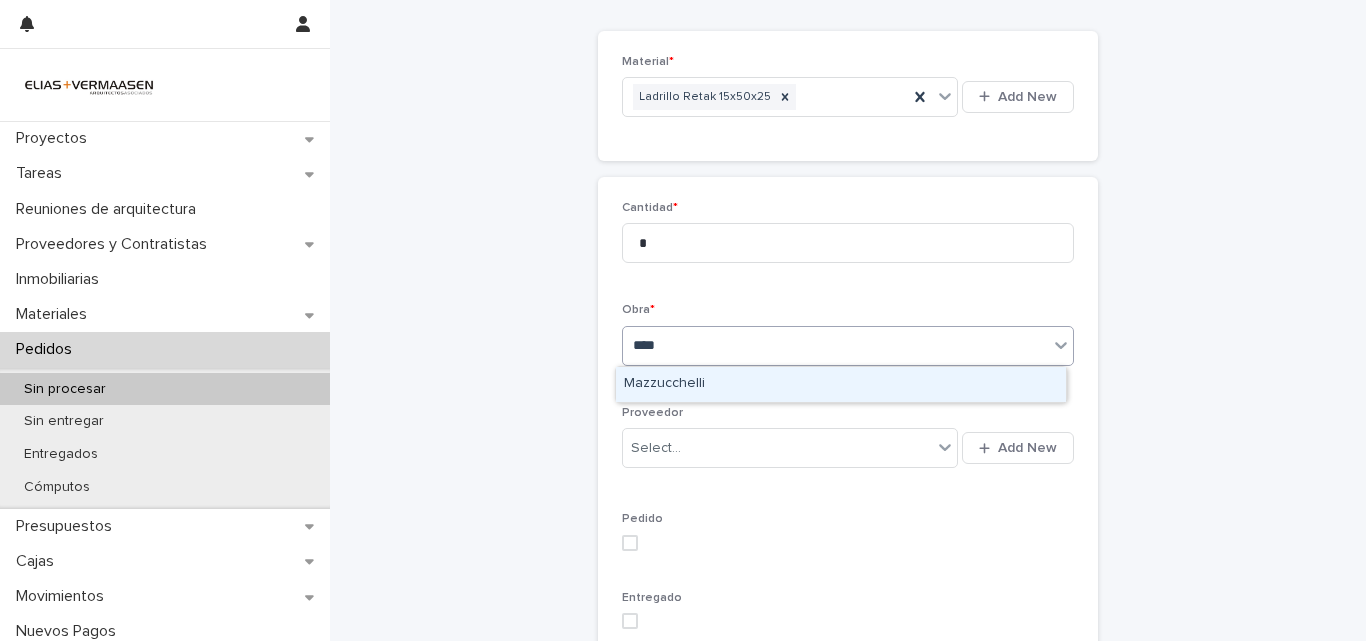 click on "Mazzucchelli" at bounding box center (841, 384) 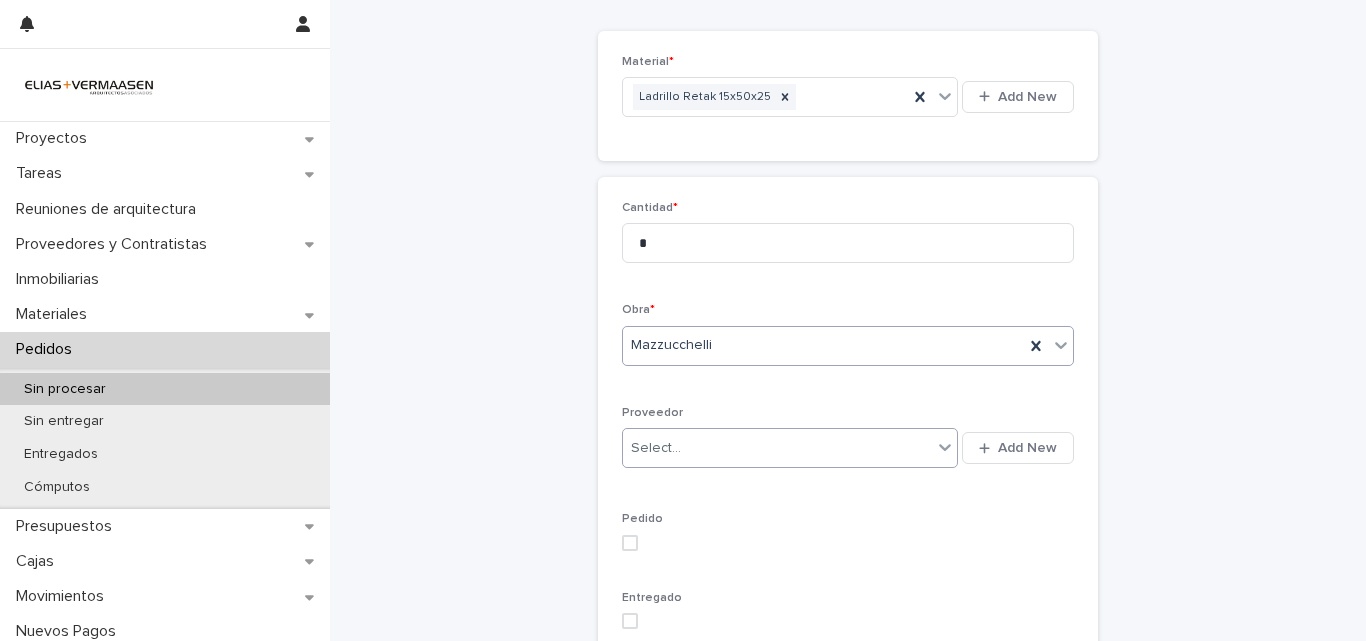 drag, startPoint x: 706, startPoint y: 485, endPoint x: 702, endPoint y: 466, distance: 19.416489 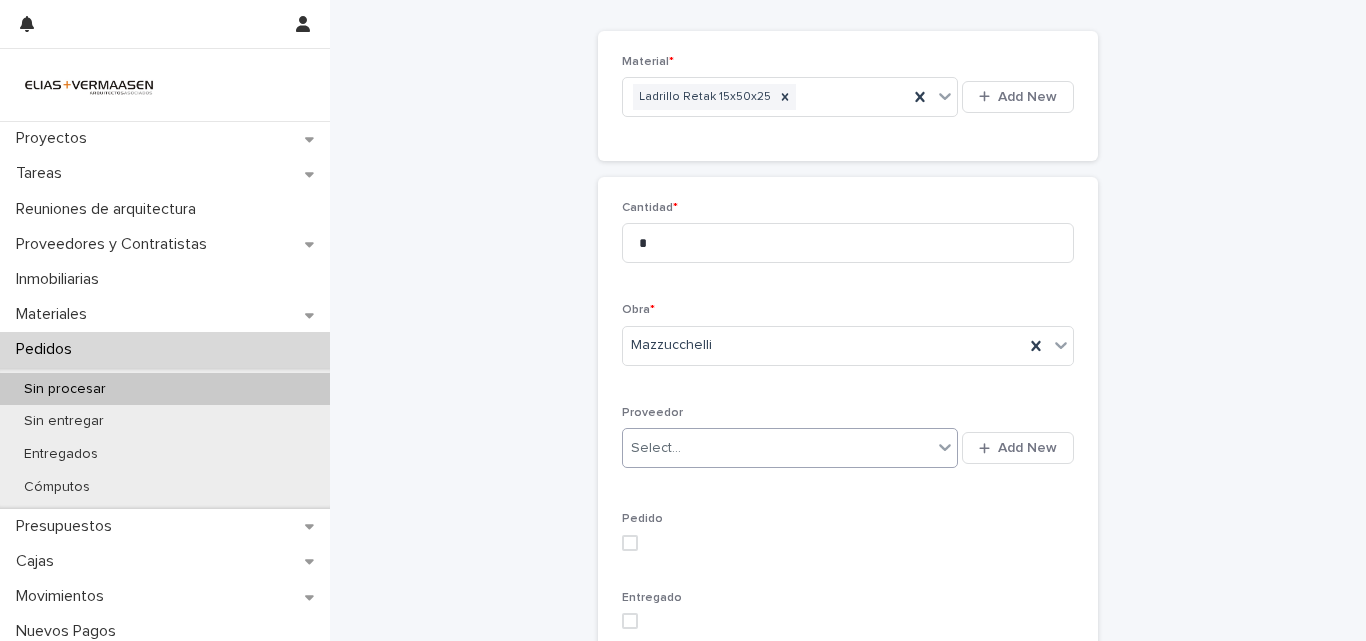 click on "Select..." at bounding box center [777, 448] 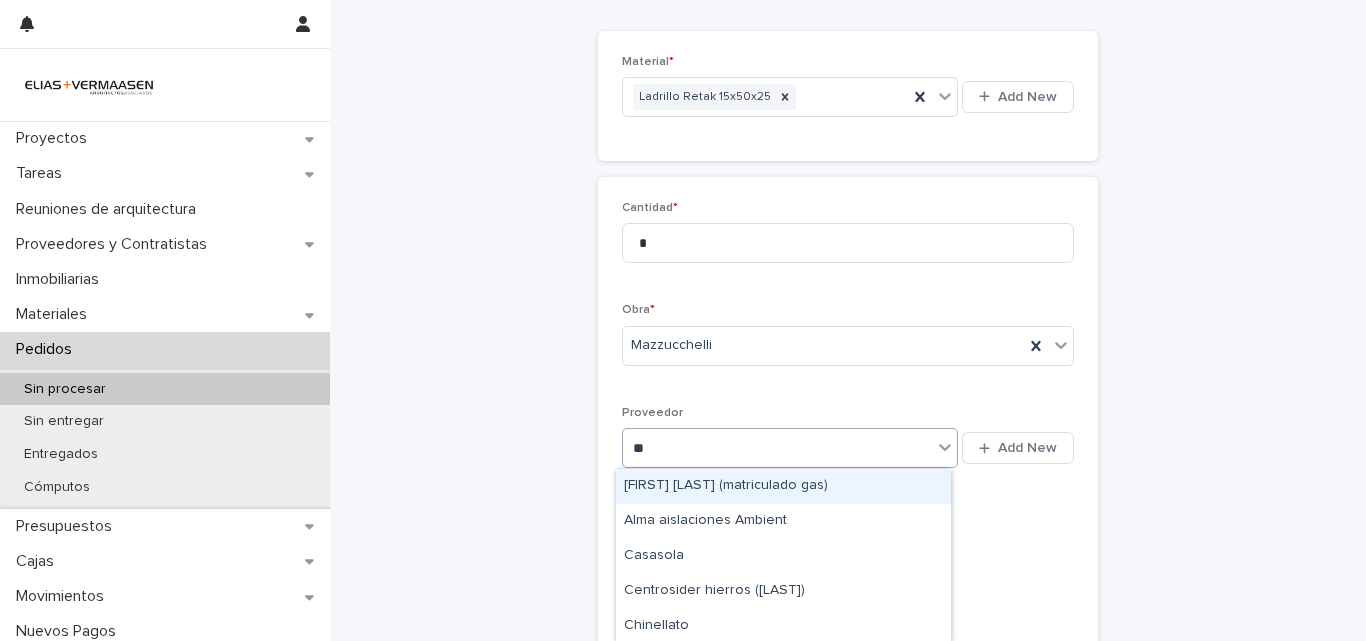 type on "***" 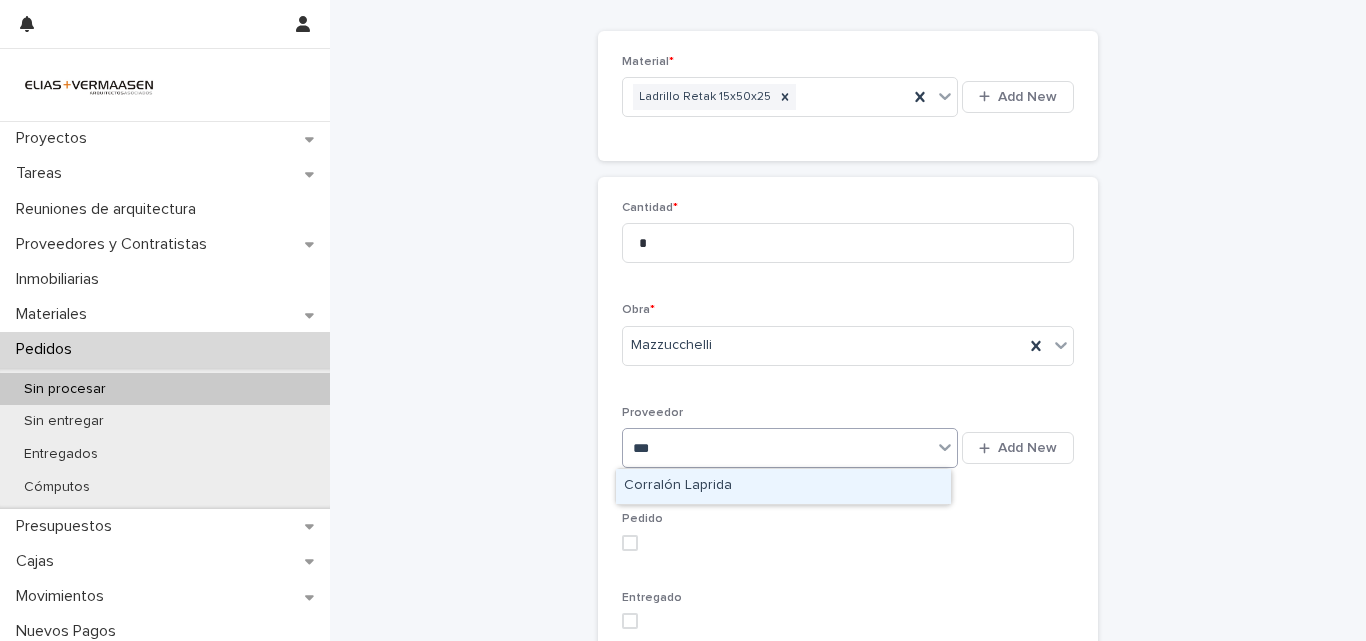 click on "Corralón Laprida" at bounding box center (783, 486) 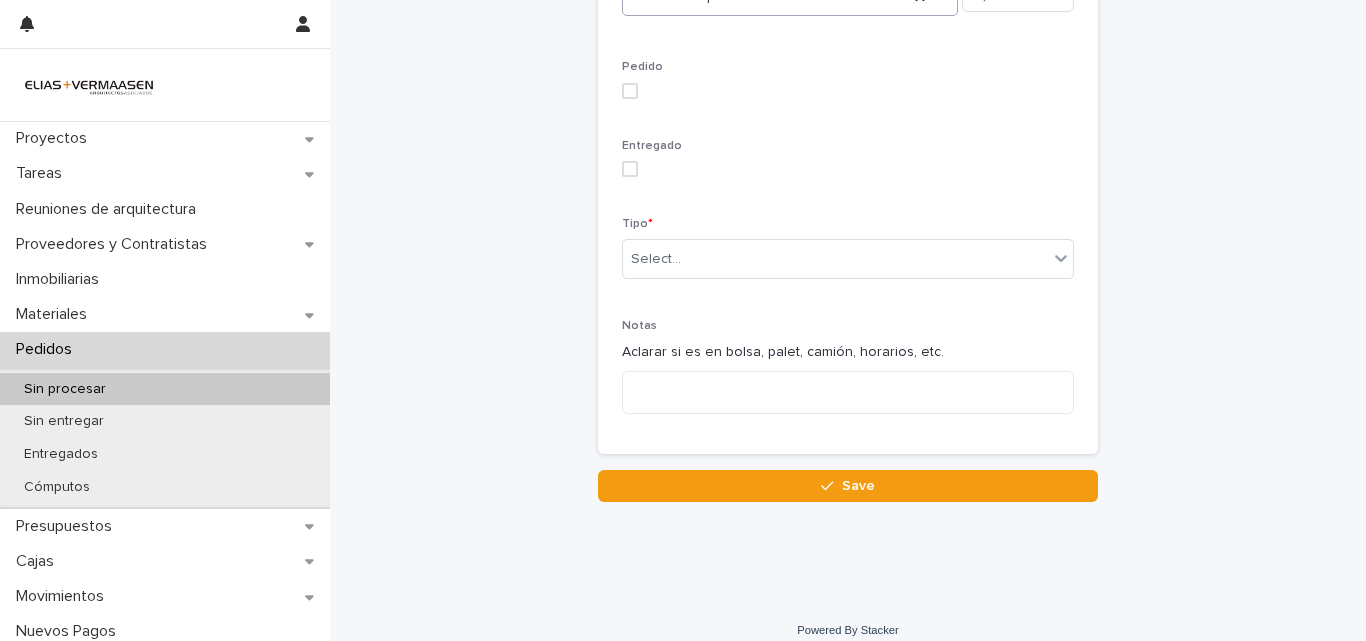 scroll, scrollTop: 553, scrollLeft: 0, axis: vertical 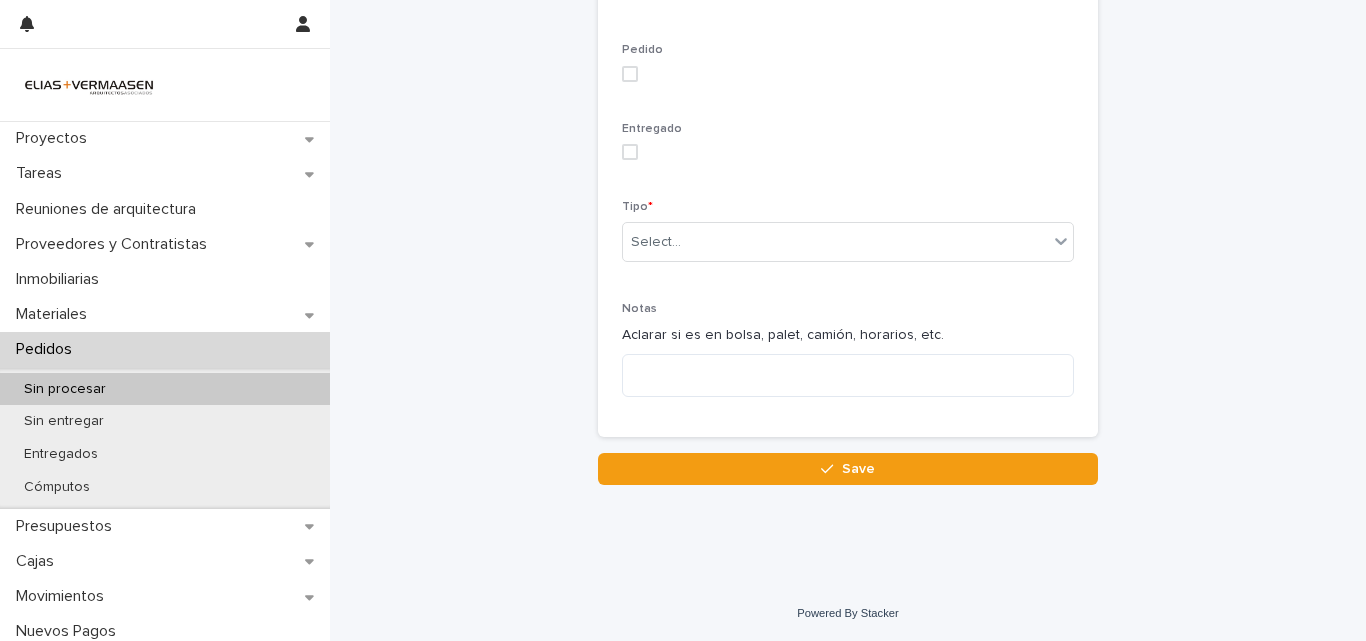 click at bounding box center (848, 152) 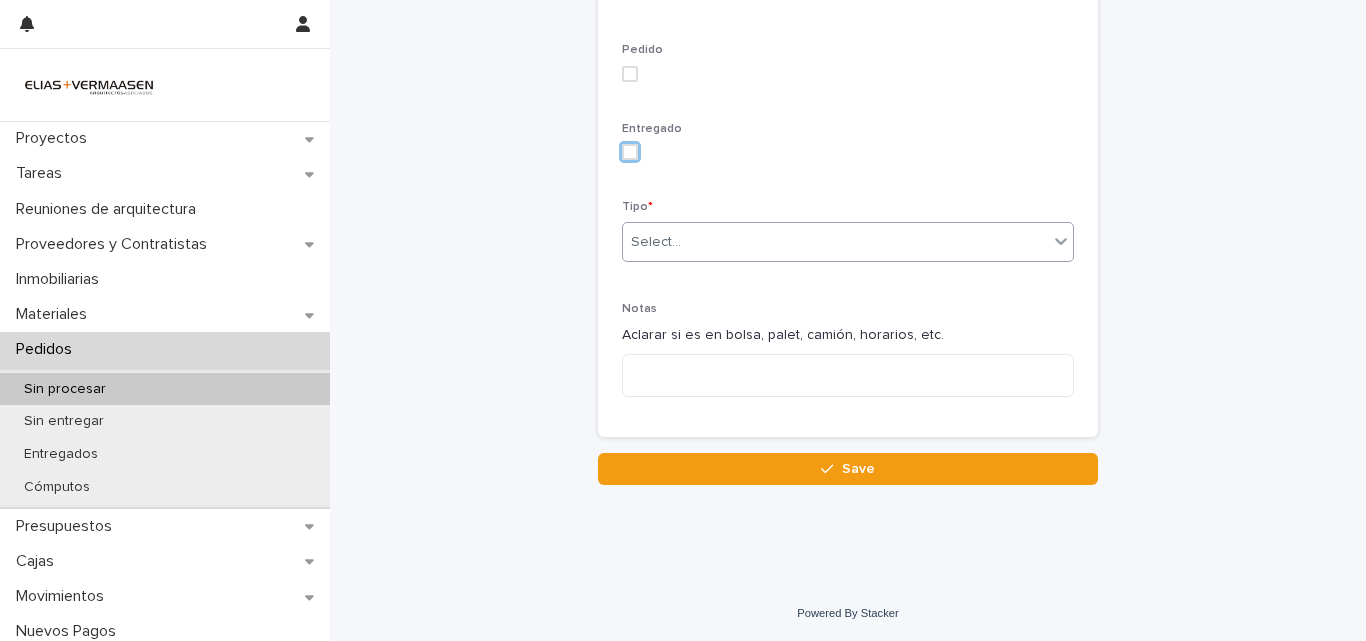 click on "Select..." at bounding box center (656, 242) 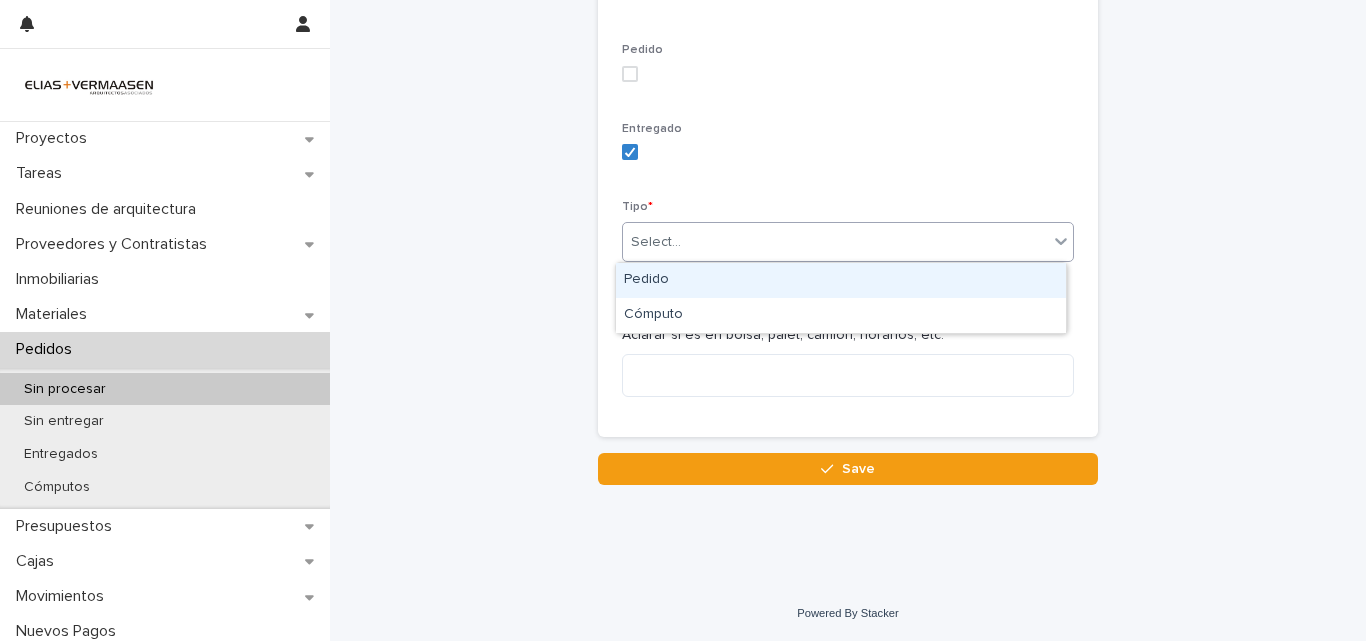 click on "Pedido" at bounding box center (841, 280) 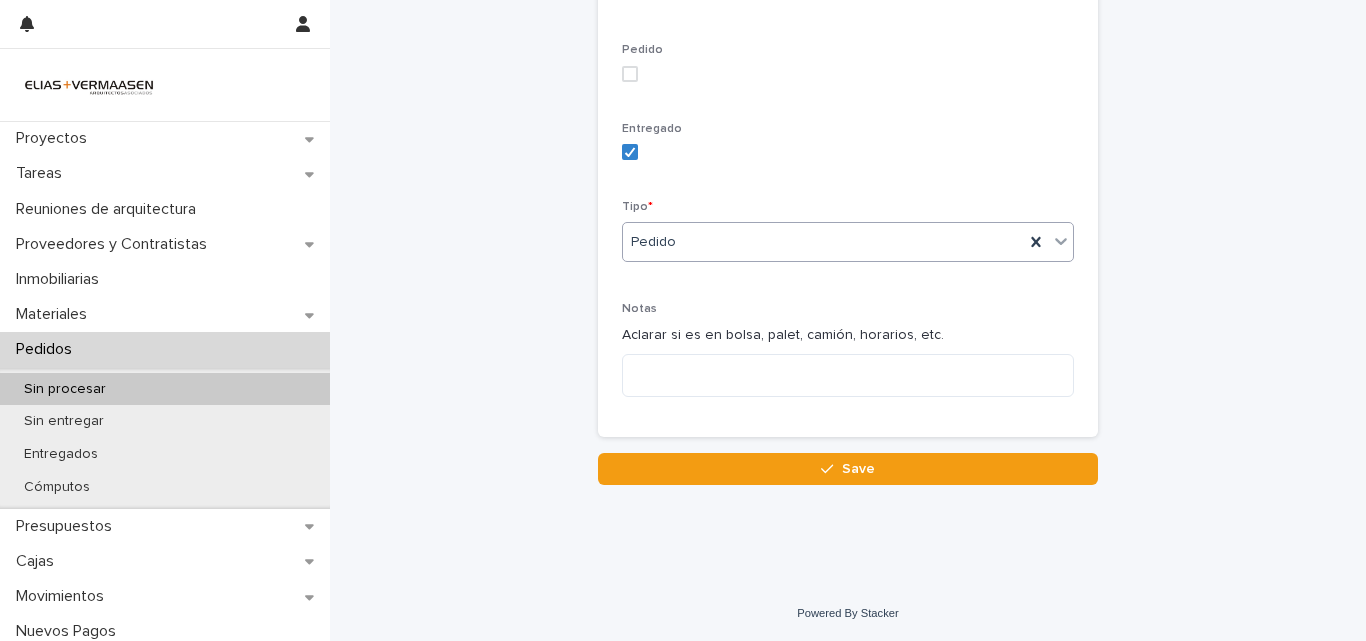 drag, startPoint x: 671, startPoint y: 227, endPoint x: 672, endPoint y: 248, distance: 21.023796 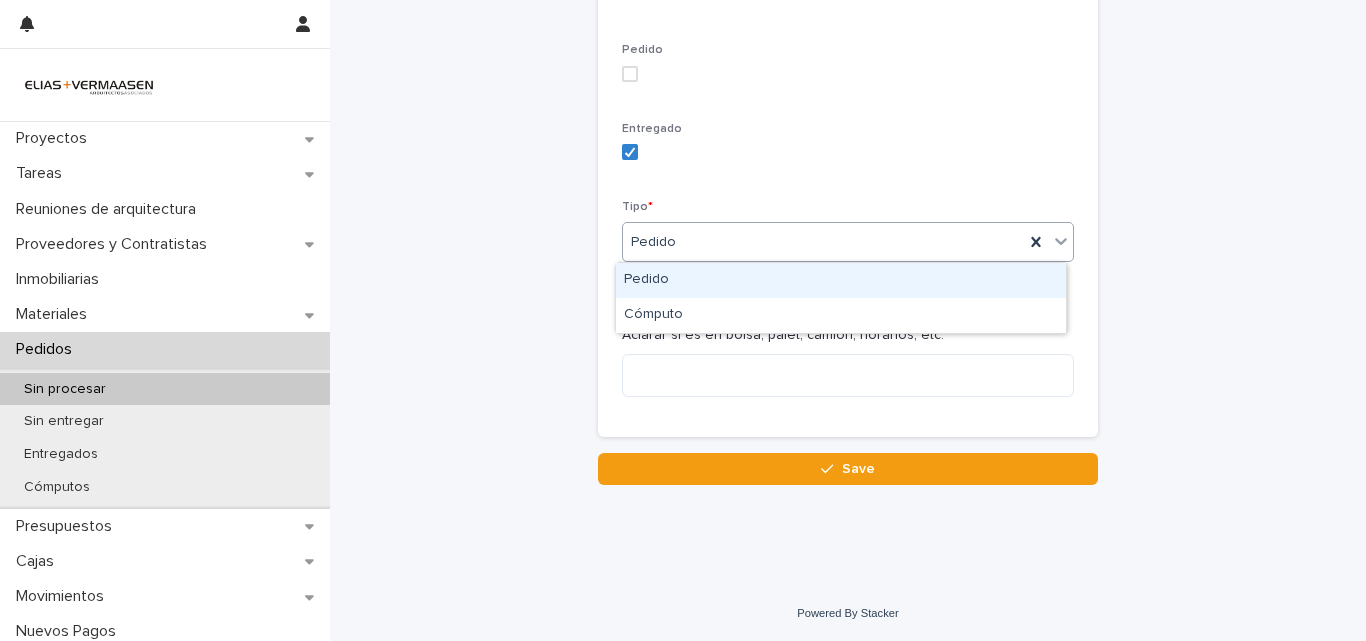 drag, startPoint x: 588, startPoint y: 256, endPoint x: 614, endPoint y: 326, distance: 74.672615 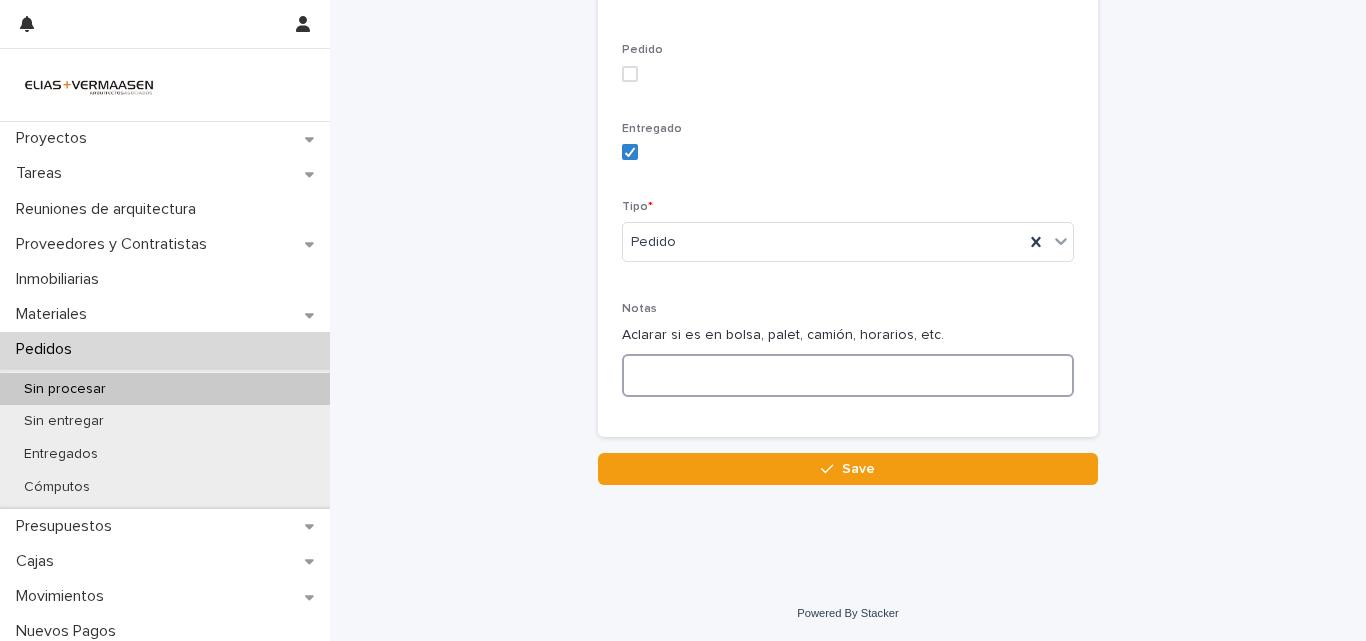 click at bounding box center [848, 375] 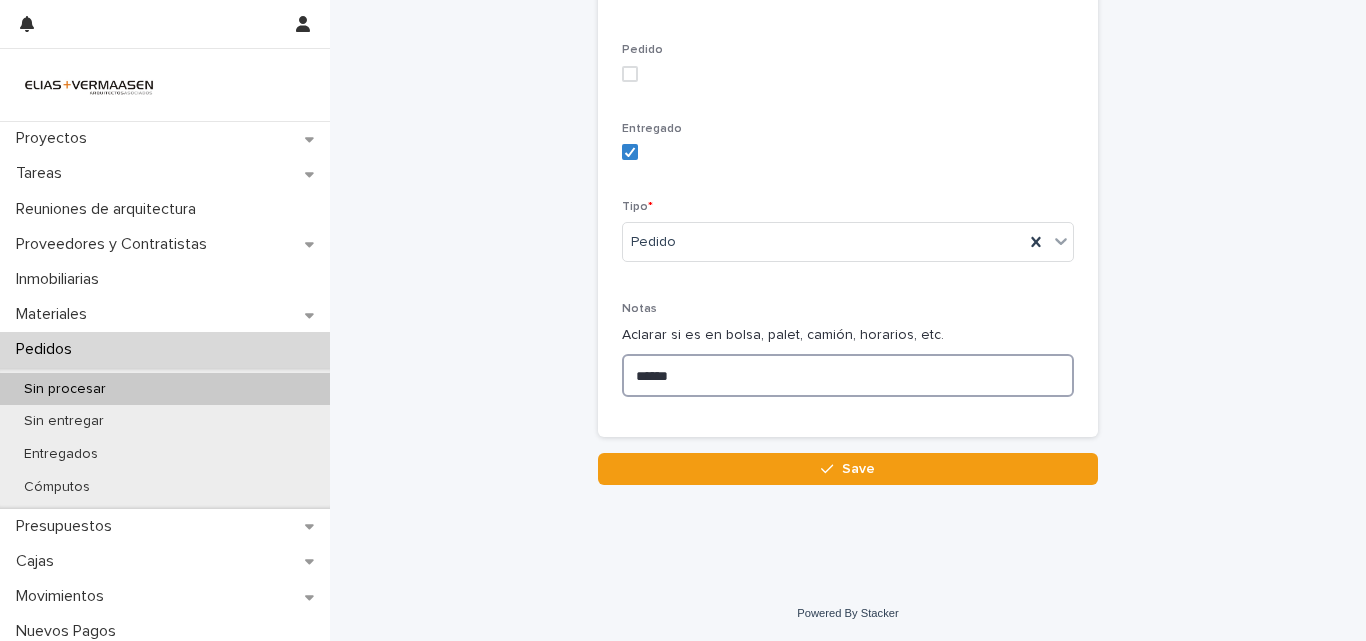 type on "******" 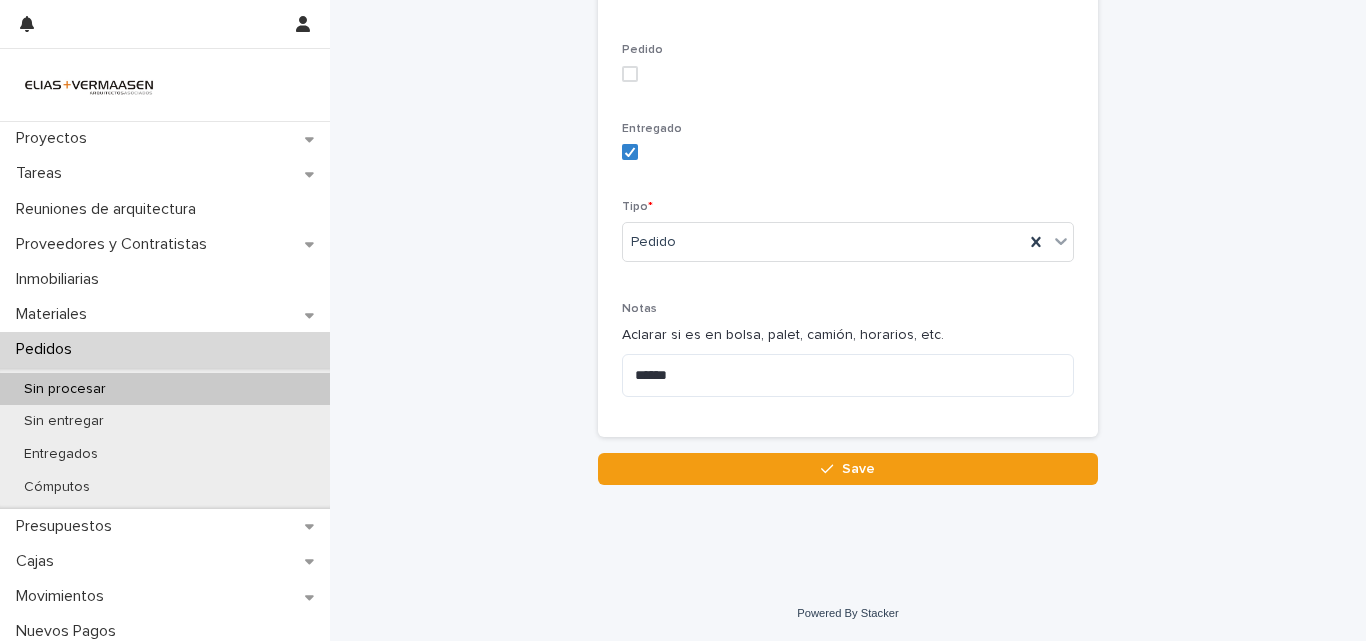 click on "Save" at bounding box center [848, 469] 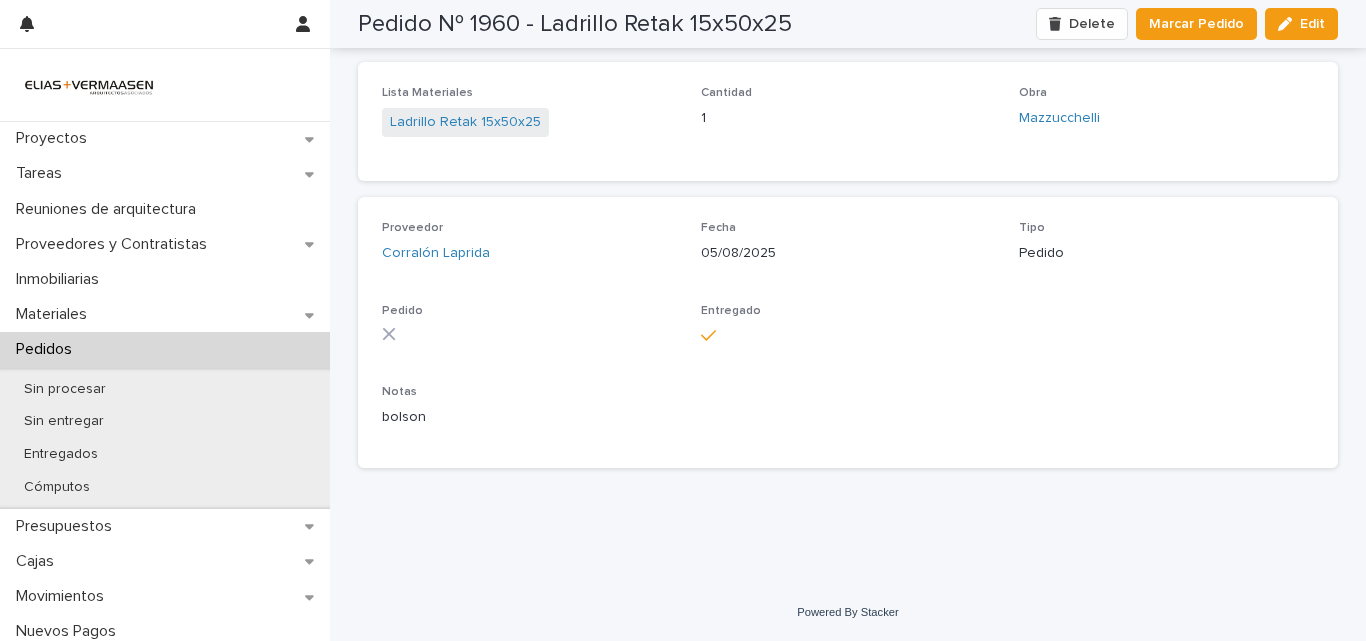scroll, scrollTop: 84, scrollLeft: 0, axis: vertical 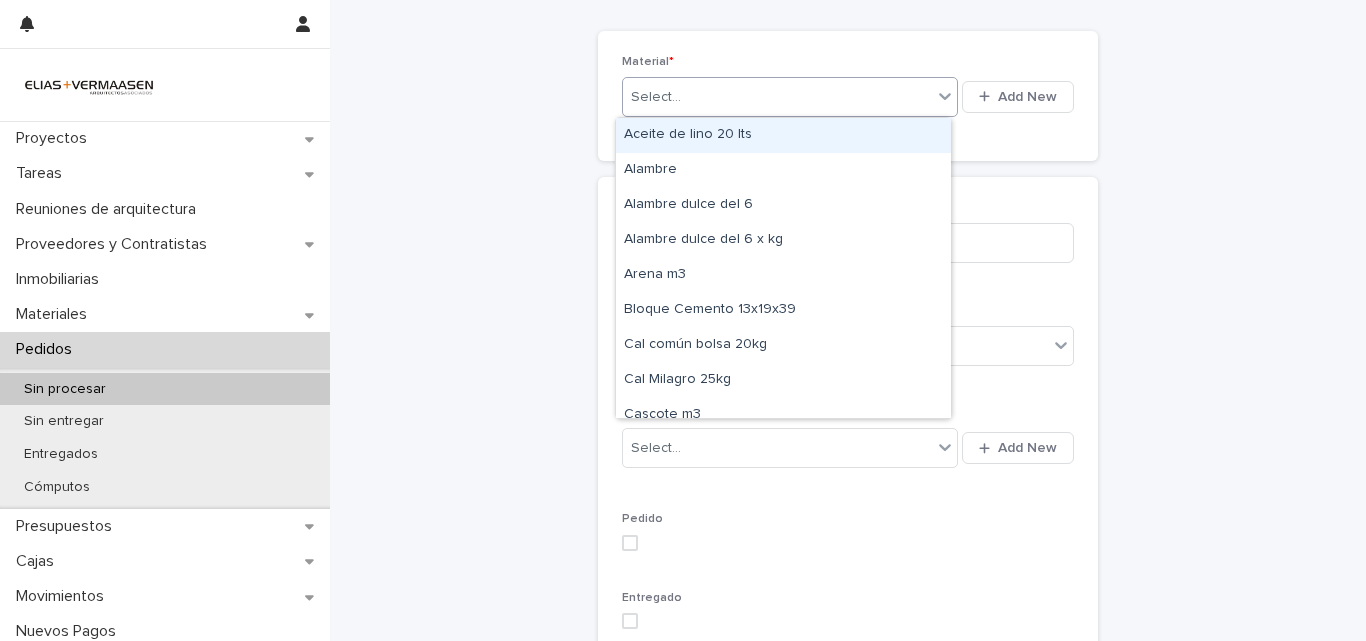 click on "Proyectos Tareas Reuniones de arquitectura Proveedores y Contratistas Inmobiliarias Materiales Pedidos Sin procesar Sin entregar Entregados Cómputos Presupuestos Cajas Movimientos Nuevos Pagos Nuevos Aportes Certificados Pagos programados Seguros Seguimiento Contactos Equipo Calendario Sugerencias Ayuda Pedidos Sin procesar Pedido/Cómputo de materiales Loading... Saving… Loading... Saving… Pedido/Cómputo de materiales Loading... Saving… Loading... Saving… Loading... Saving… Material *      option Aceite de lino 20 lts focused, 1 of 62. 62 results available. Use Up and Down to choose options, press Enter to select the currently focused option, press Escape to exit the menu, press Tab to select the option and exit the menu. Select... Add New Cantidad * Obra * Select... Proveedor Select... Add New Pedido Entregado Tipo * Select... Notas Aclarar si es en bolsa, palet, camión, horarios, etc. Sorry, there was an error saving your record. Please try again. Please fill out the required fields above." at bounding box center [683, 320] 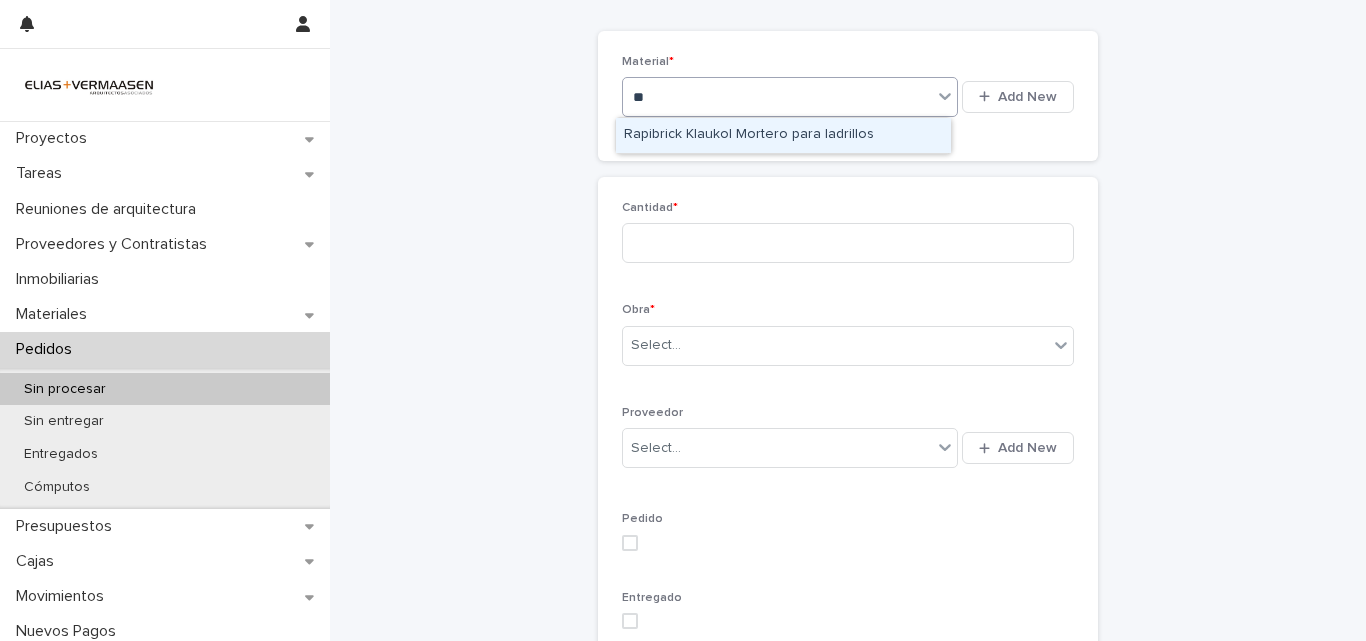 type on "*" 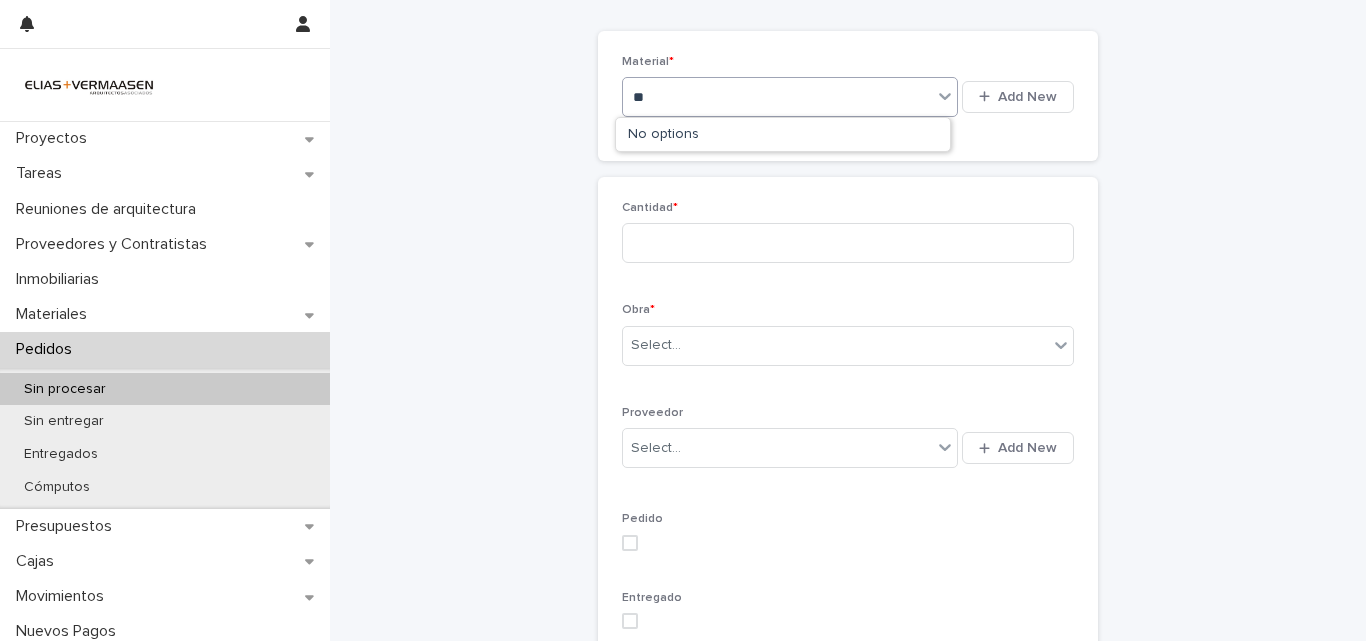 type on "*" 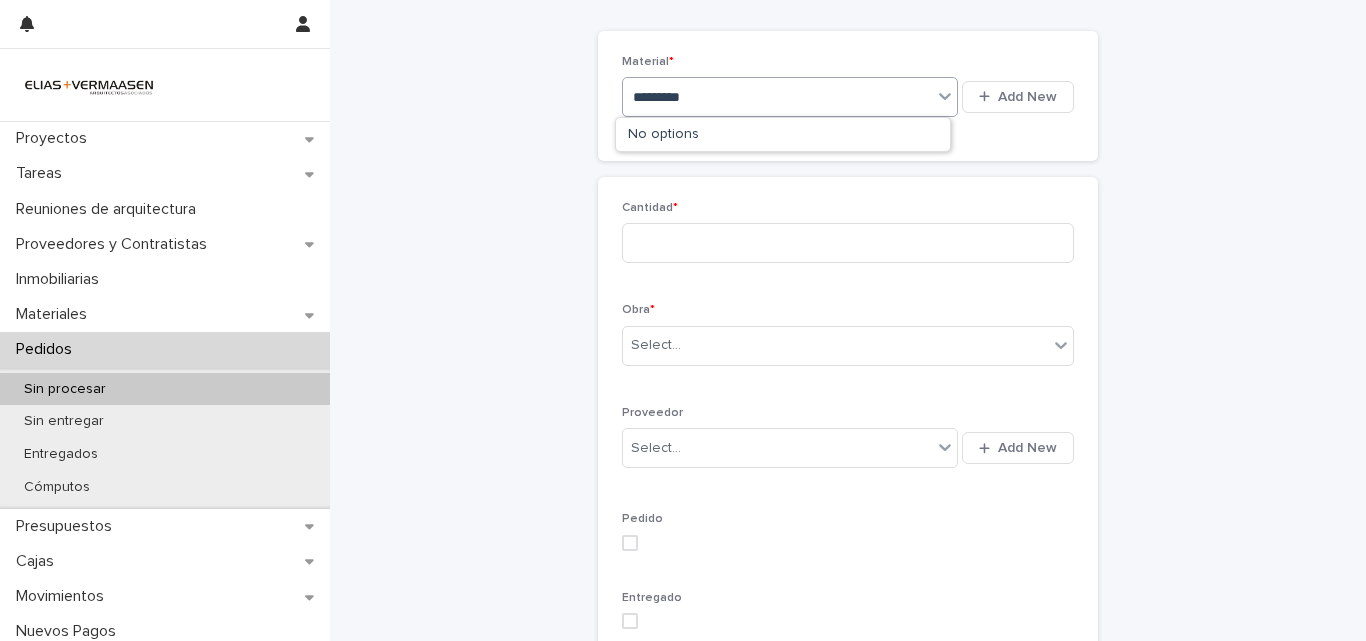 type on "*******" 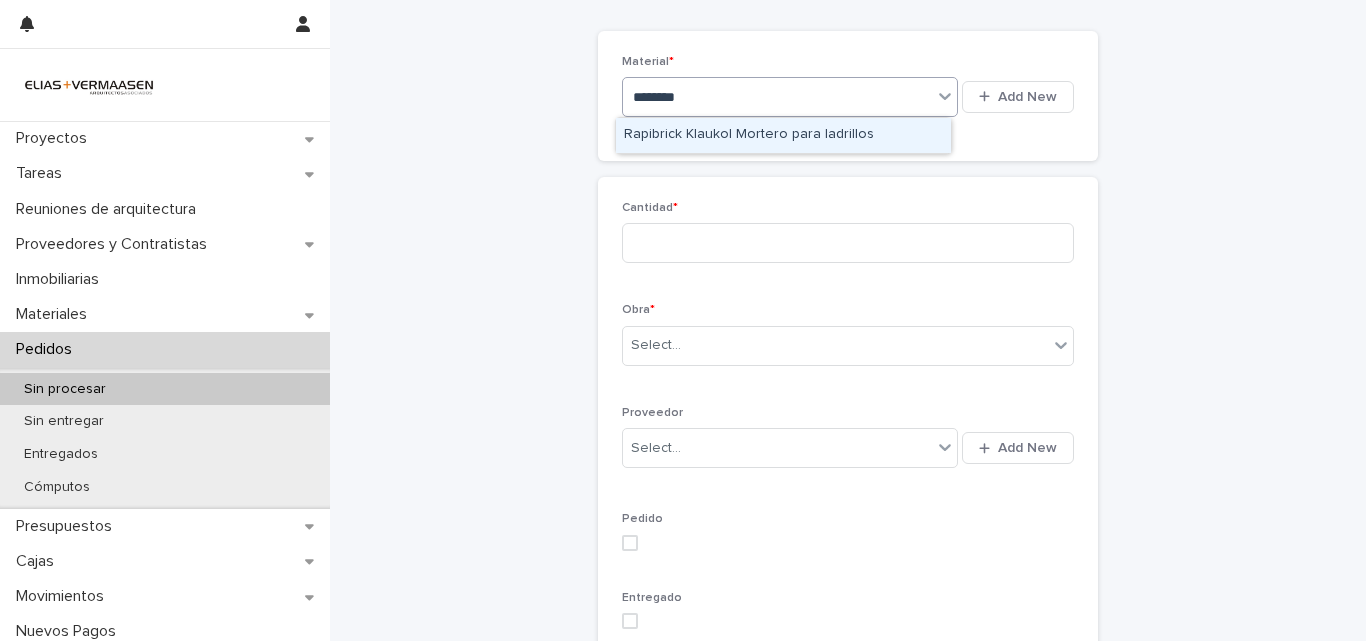 click on "Rapibrick Klaukol Mortero para ladrillos" at bounding box center (783, 135) 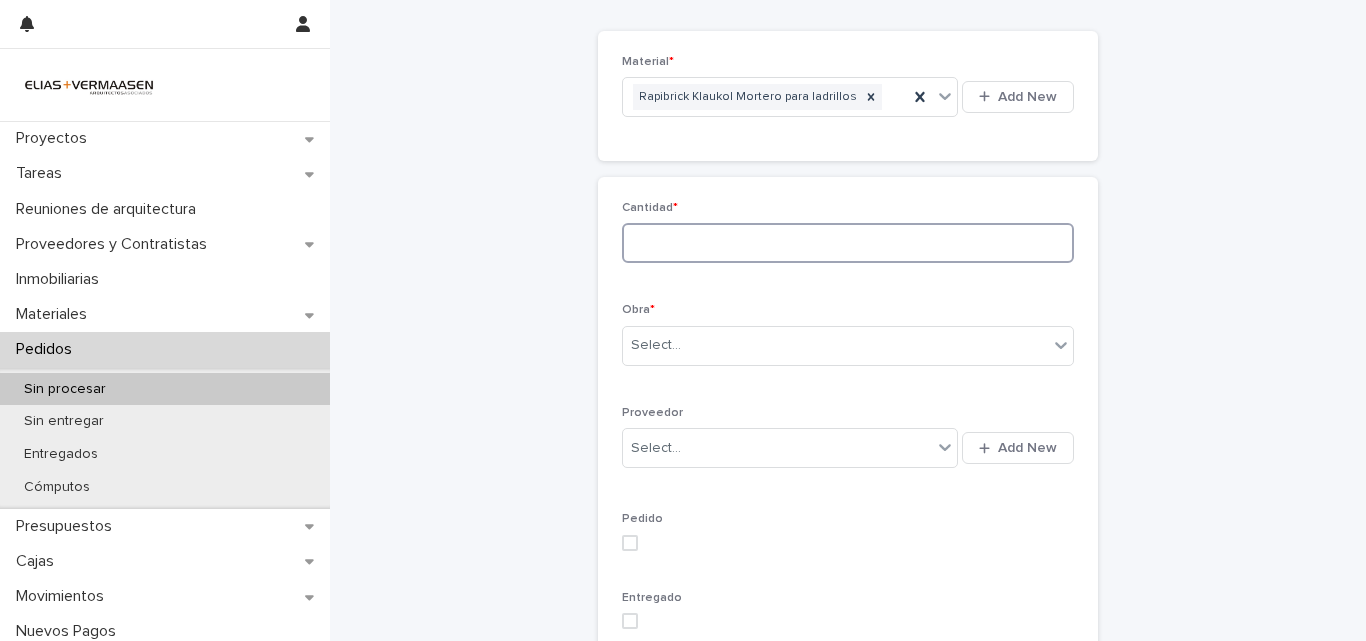 click at bounding box center (848, 243) 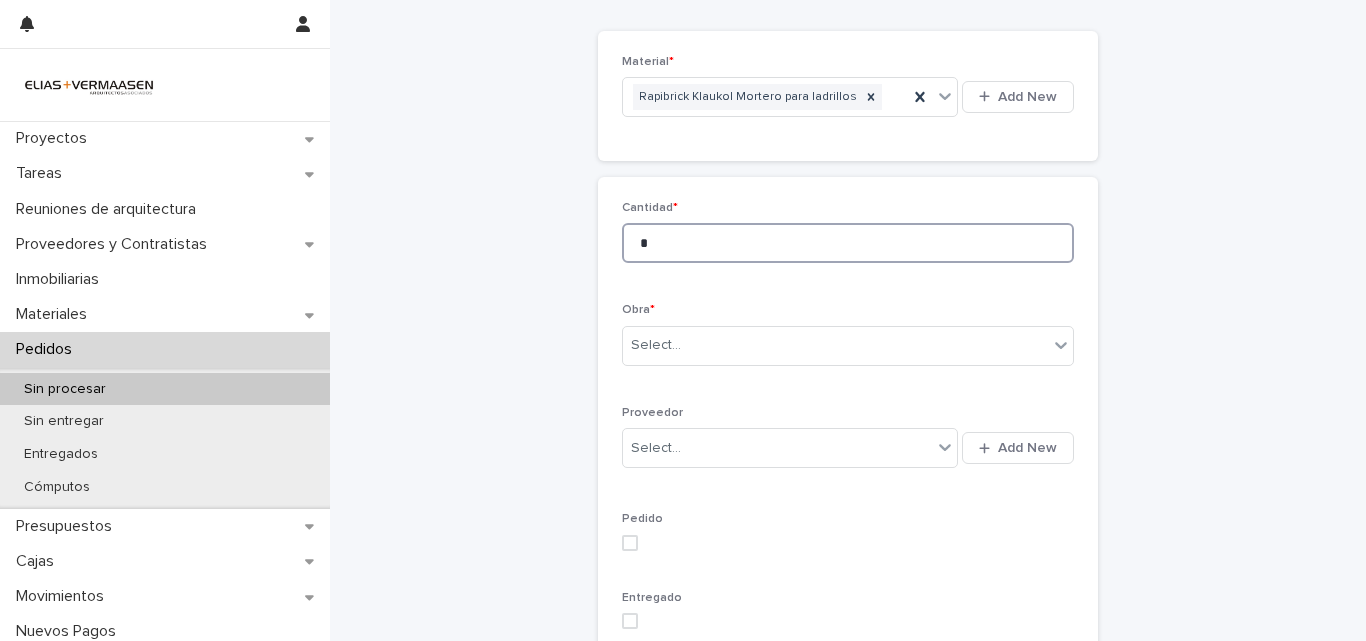 type on "*" 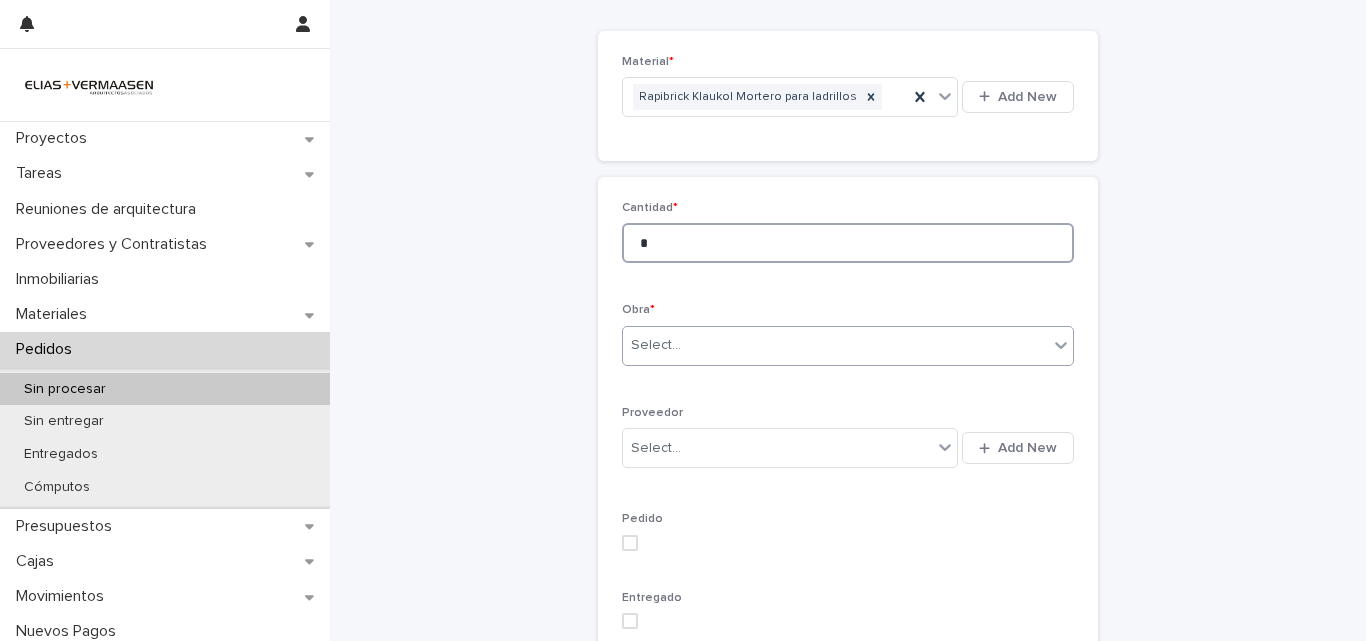 type on "*" 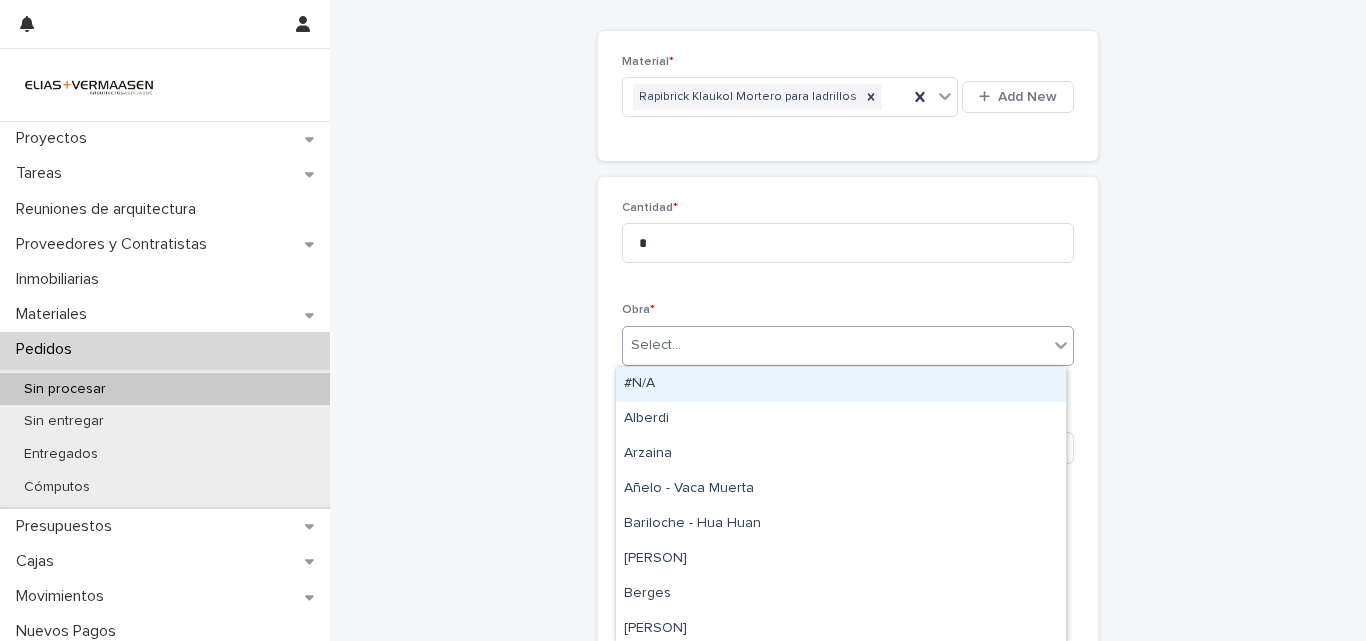 click on "Select..." at bounding box center [835, 345] 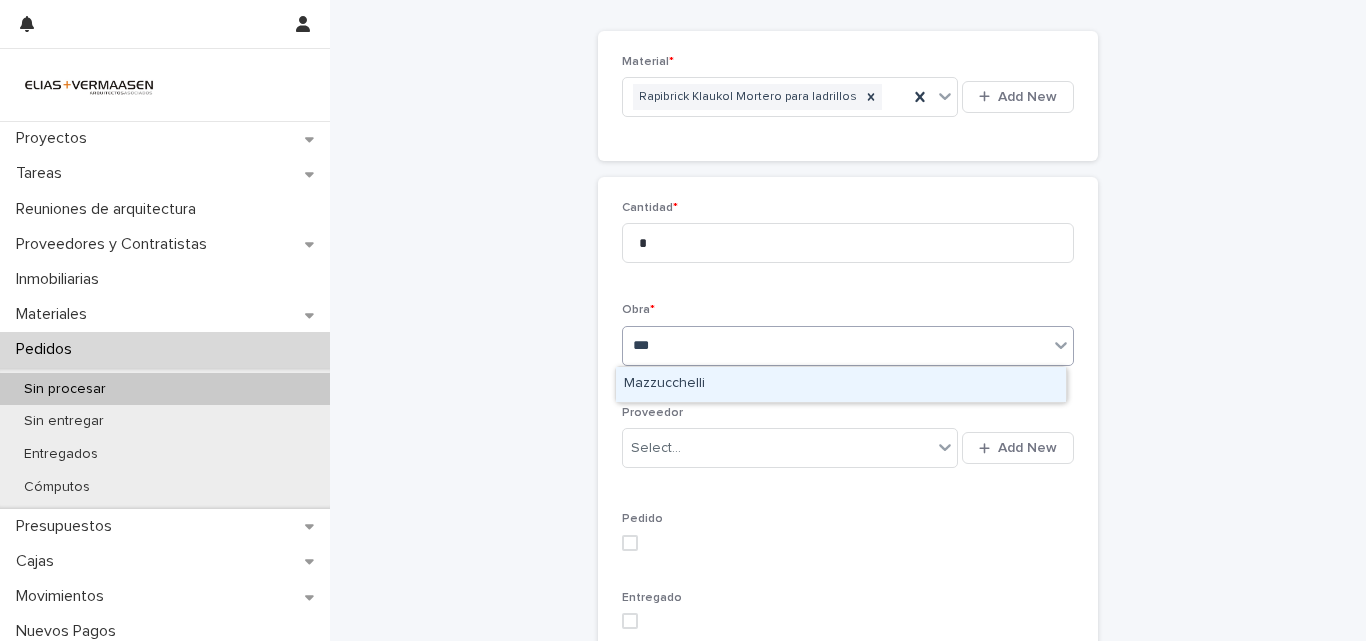 type on "****" 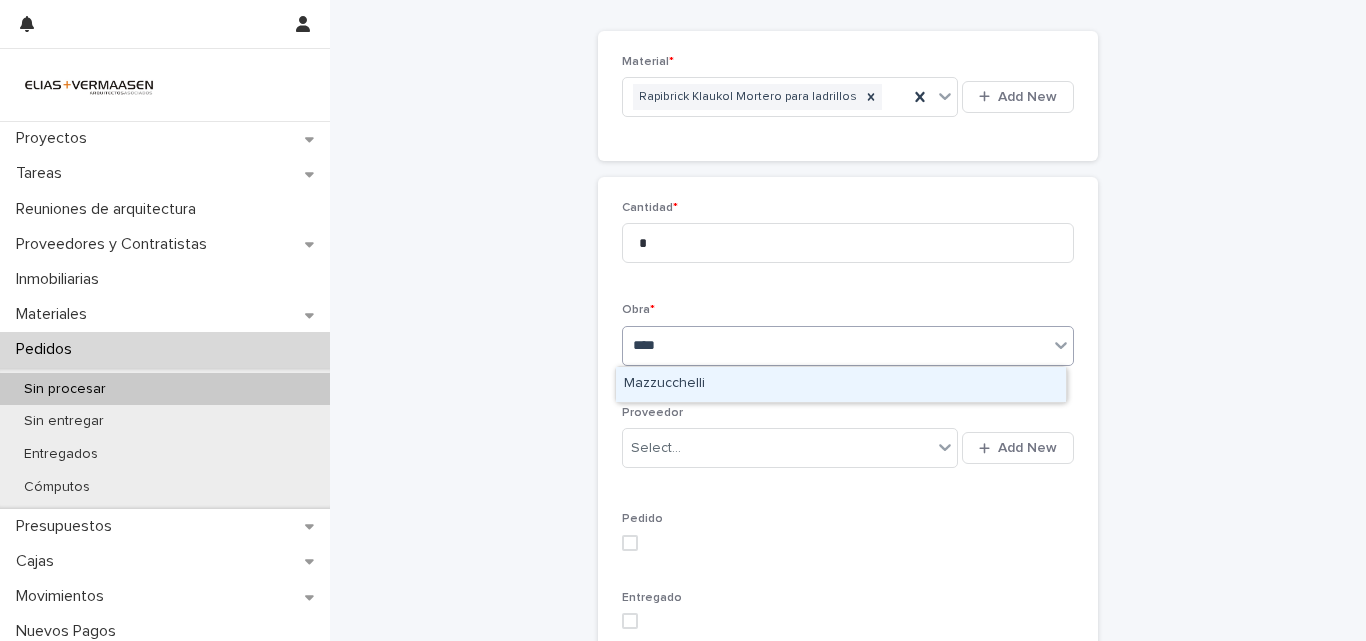 type 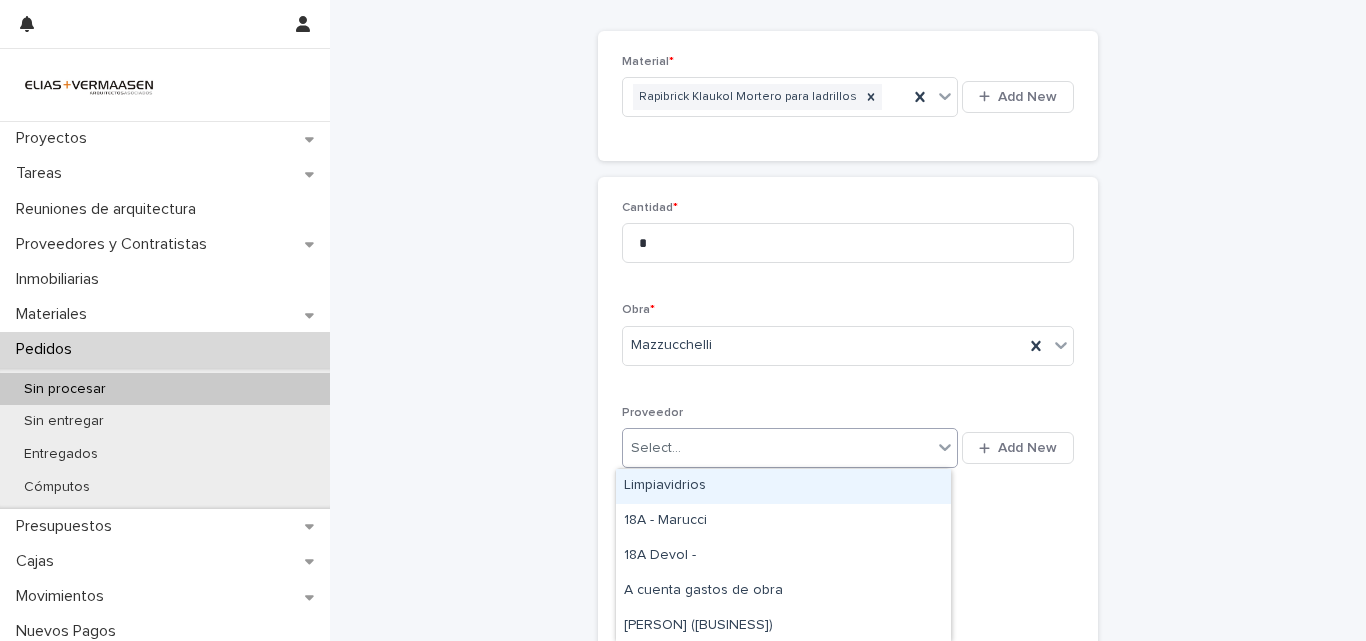 click on "Select..." at bounding box center [777, 448] 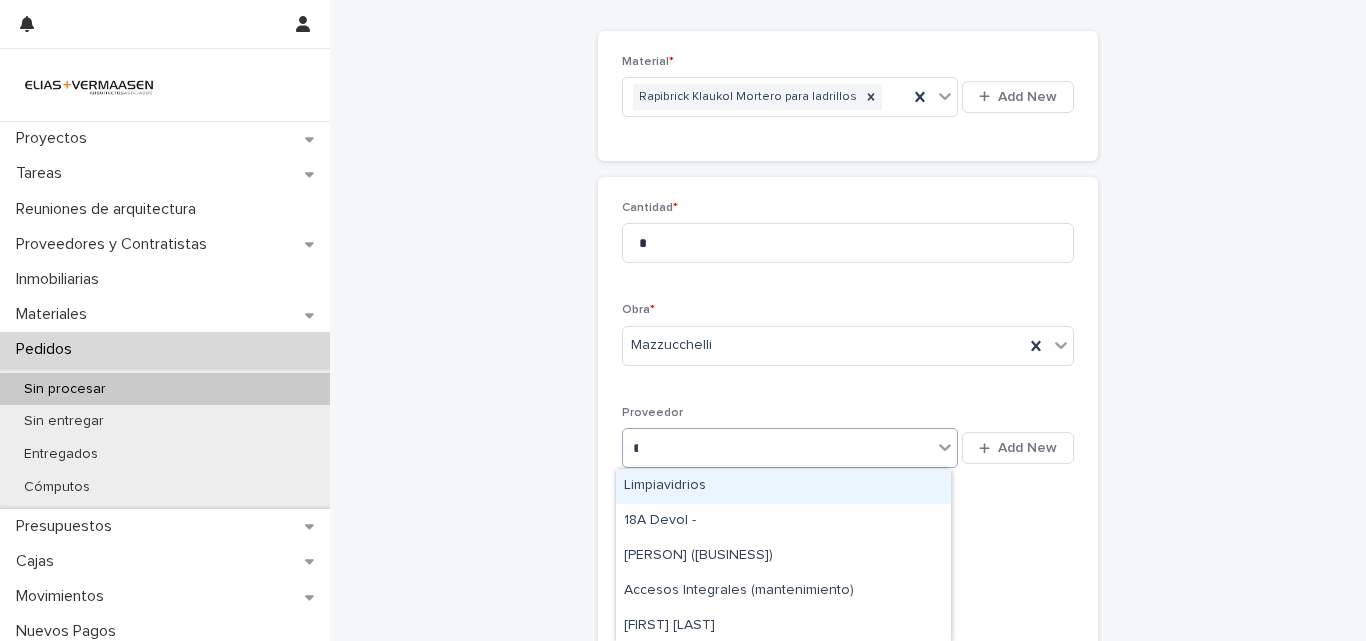type on "***" 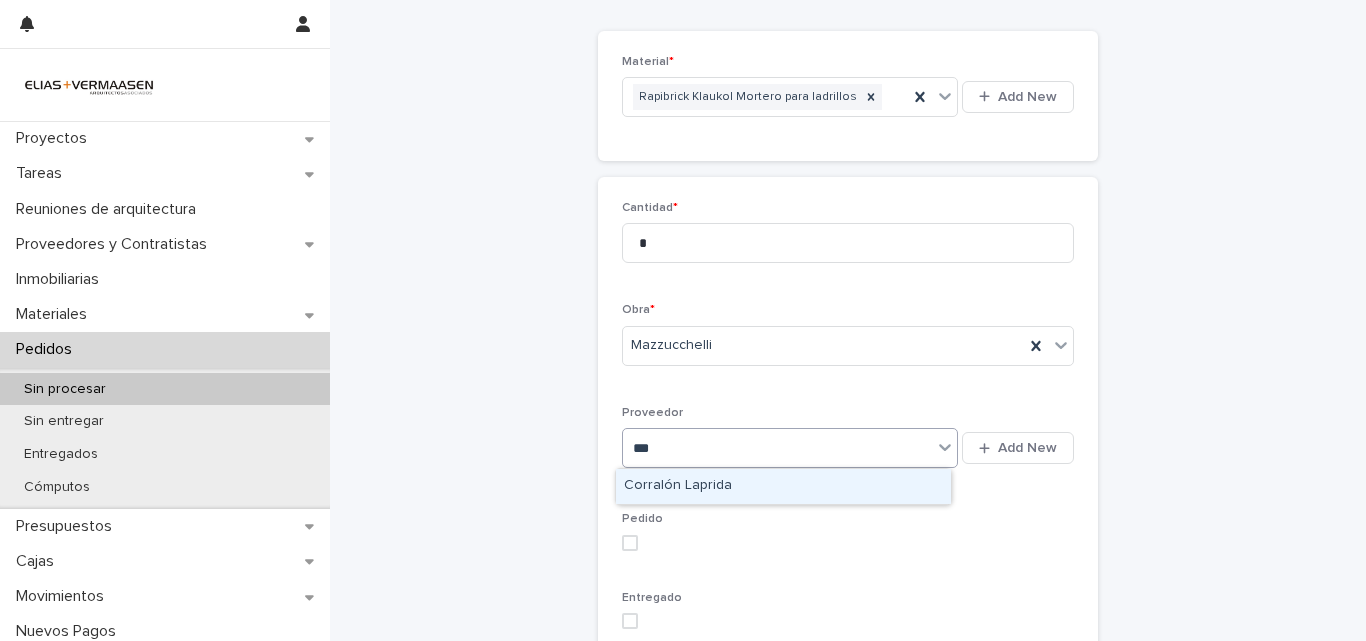 type 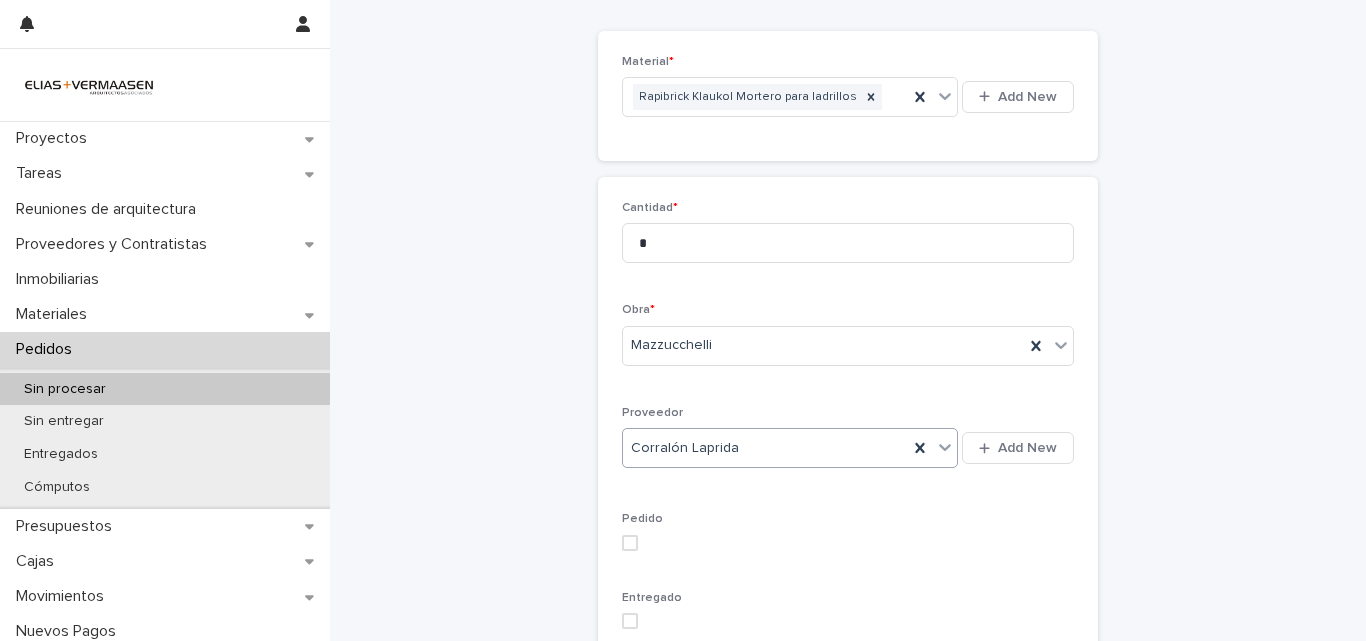 scroll, scrollTop: 553, scrollLeft: 0, axis: vertical 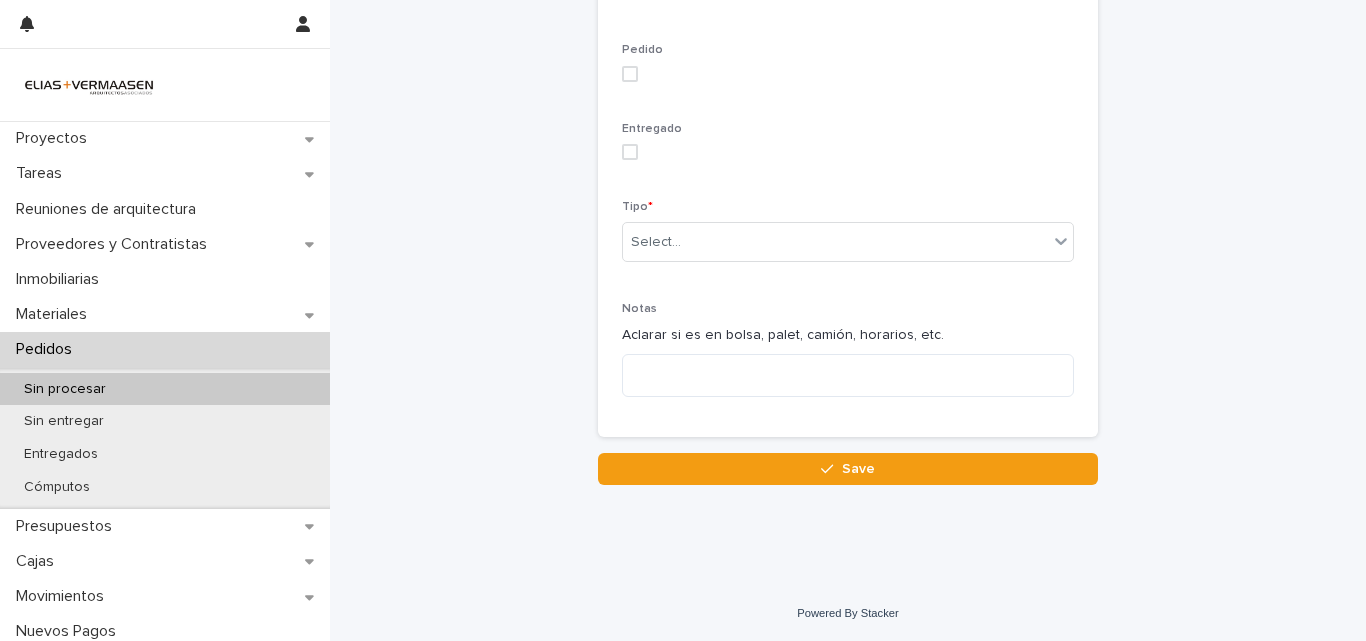 click on "Entregado" at bounding box center [848, 149] 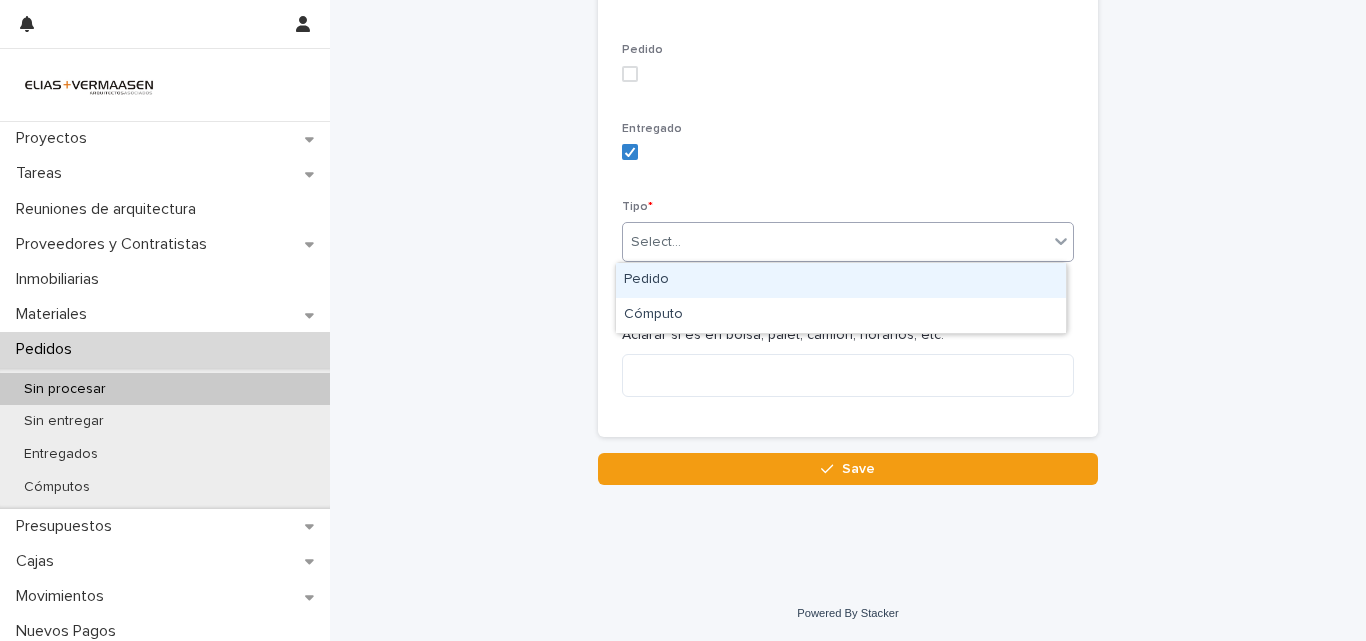 click on "Select..." at bounding box center (835, 242) 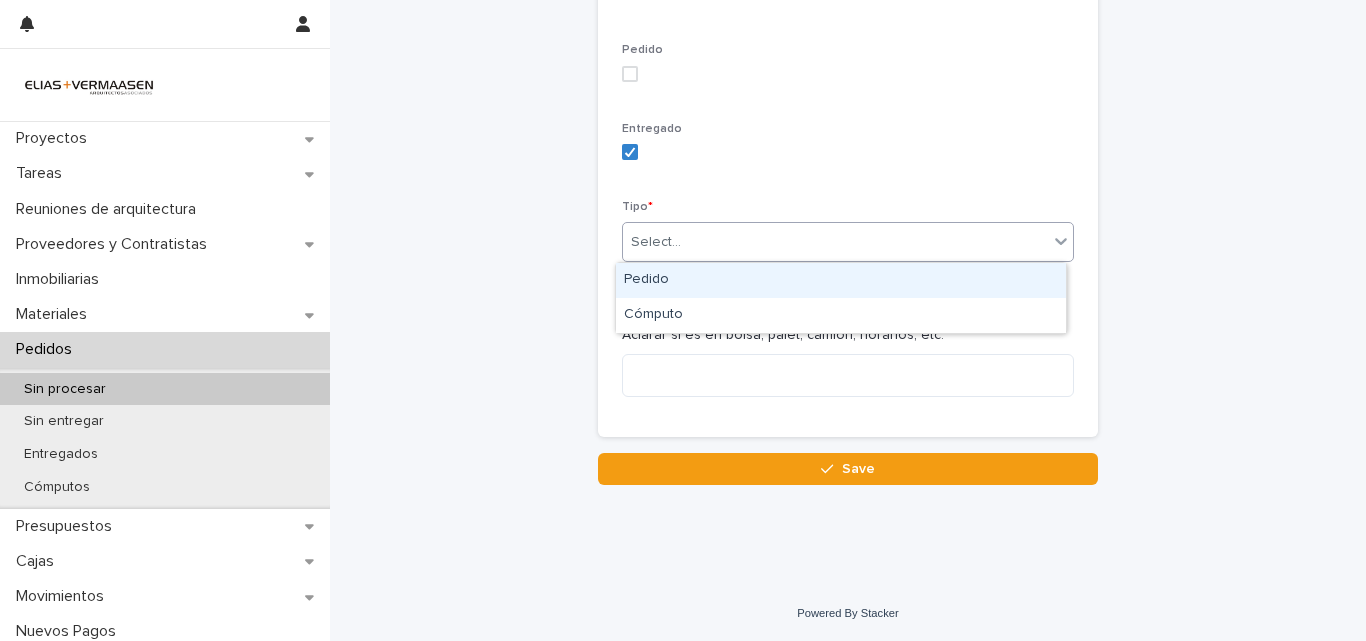 click on "Pedido" at bounding box center (841, 280) 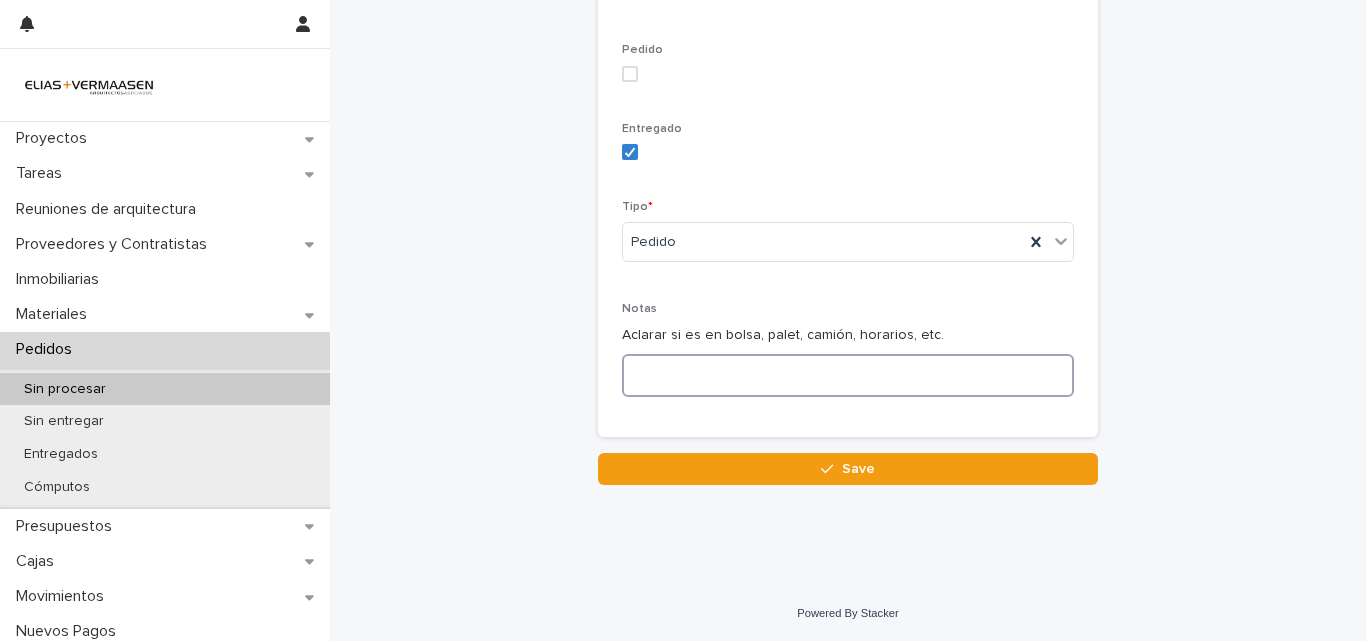 click at bounding box center [848, 375] 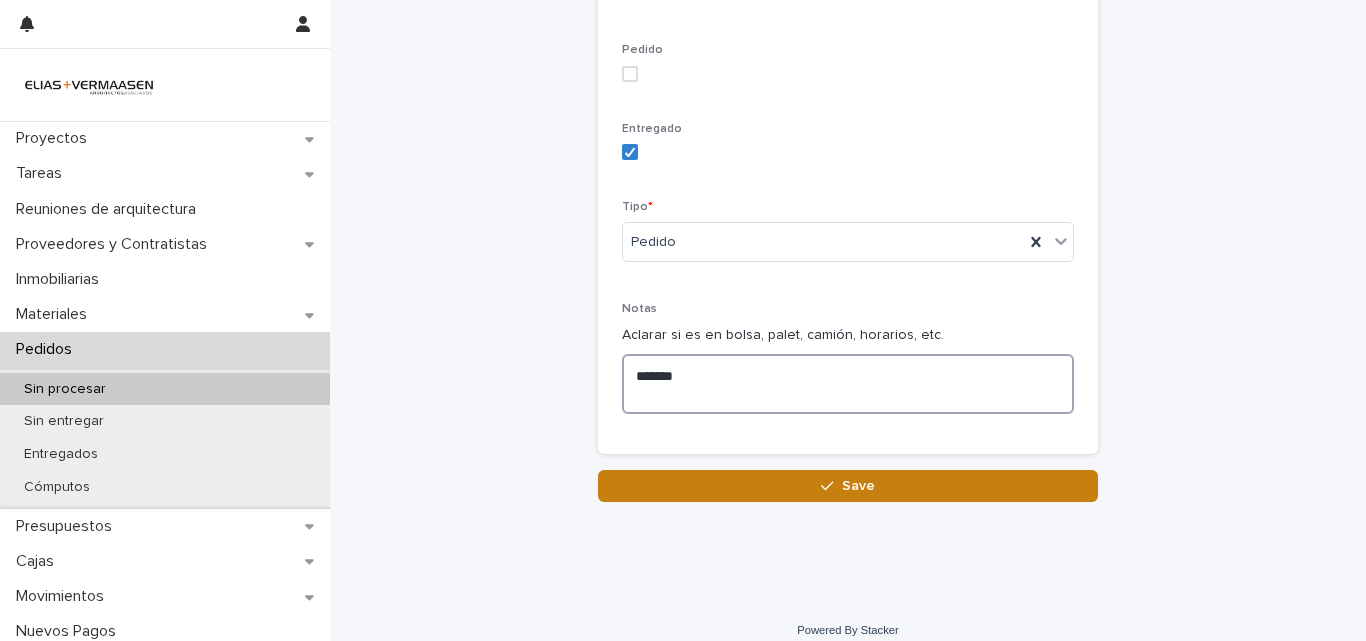 type on "******" 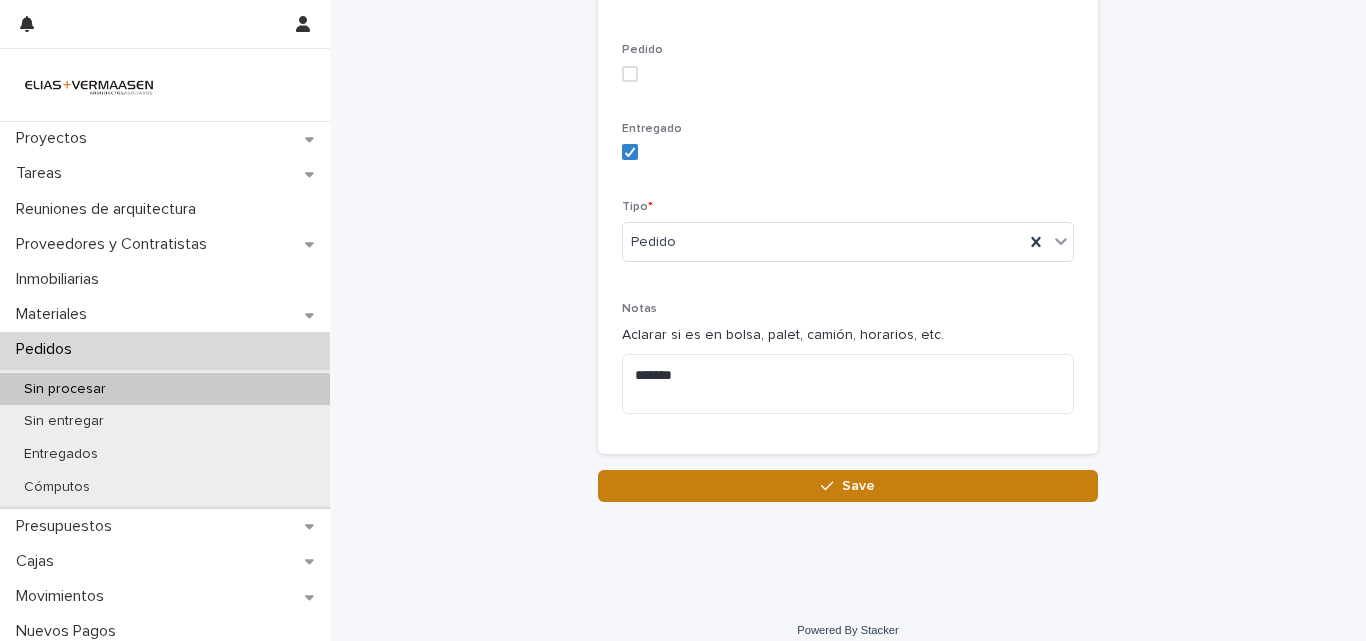 click on "Save" at bounding box center [848, 486] 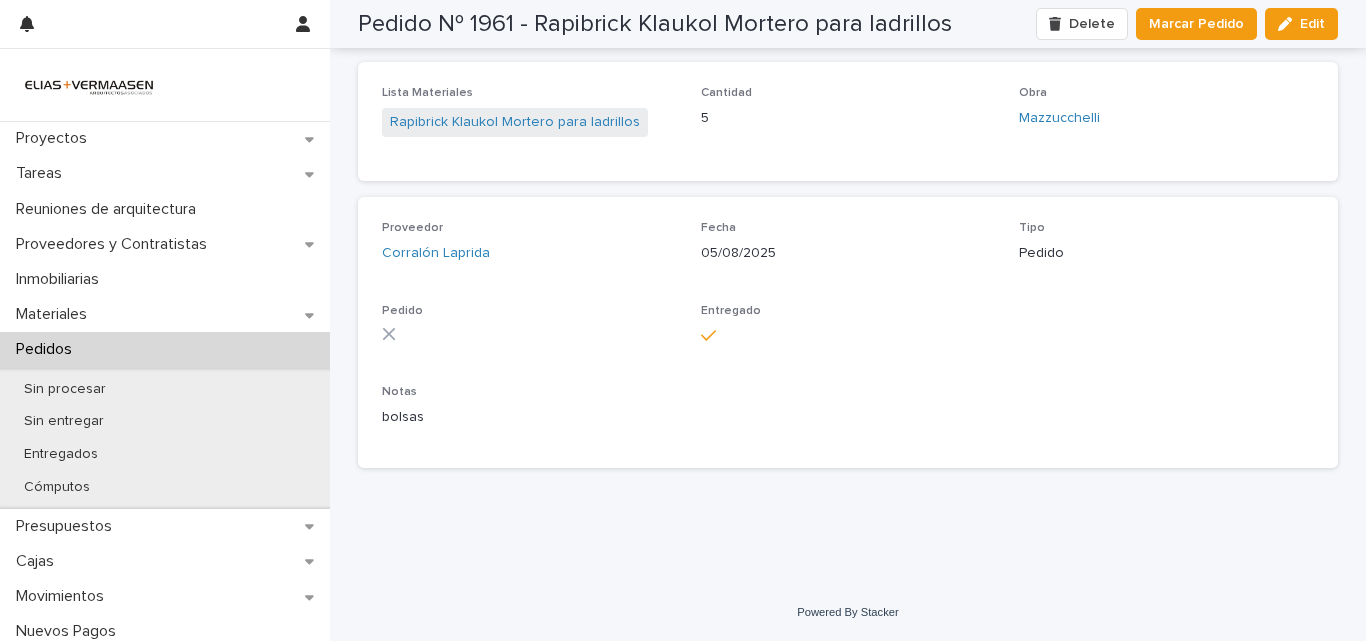 scroll, scrollTop: 84, scrollLeft: 0, axis: vertical 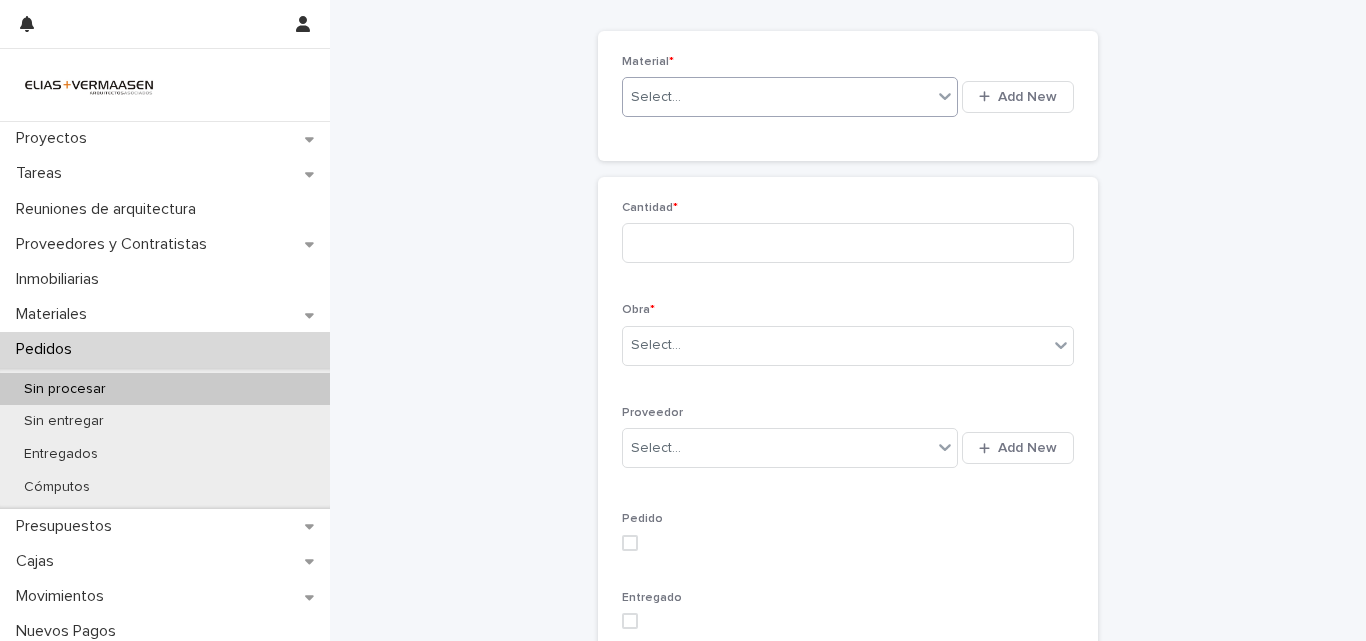 click on "Select..." at bounding box center (777, 97) 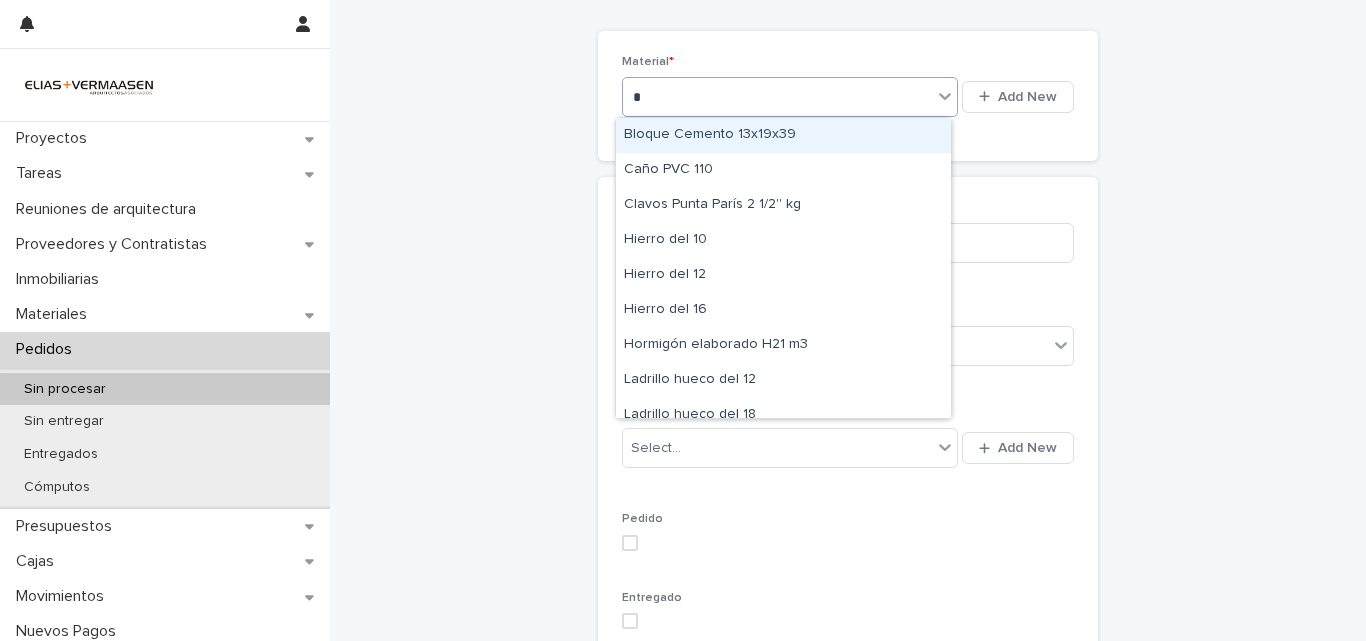 type on "**" 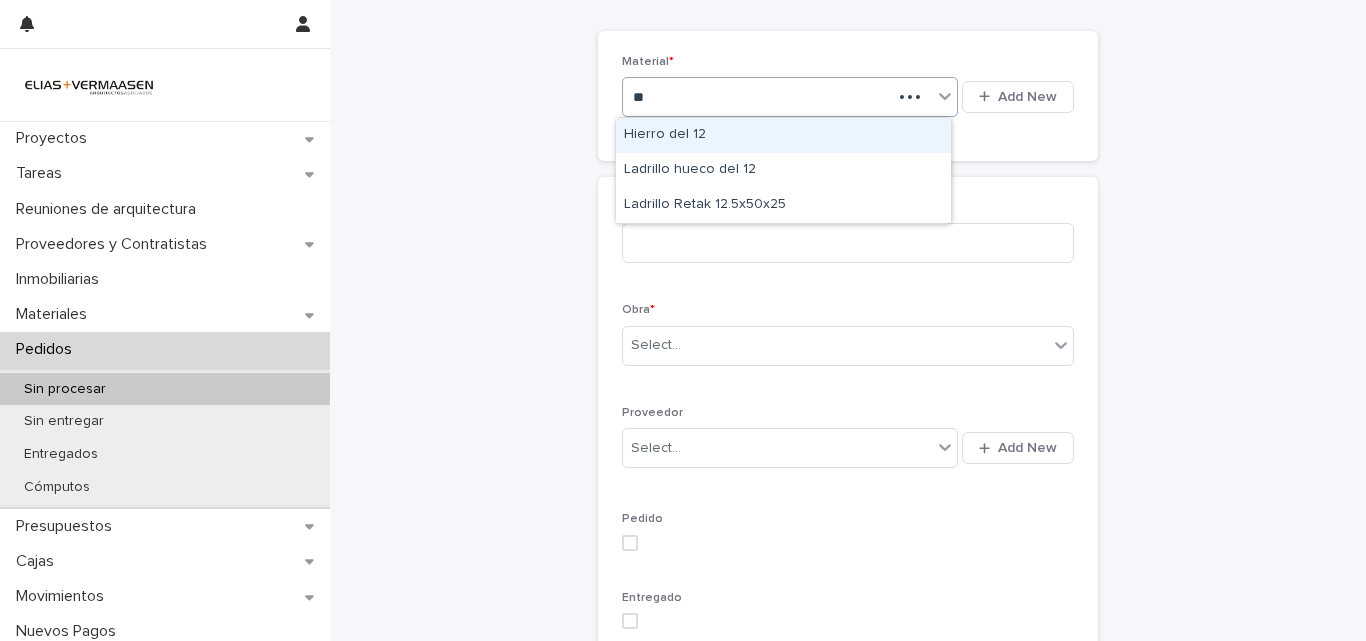 click on "Hierro del 12" at bounding box center (783, 135) 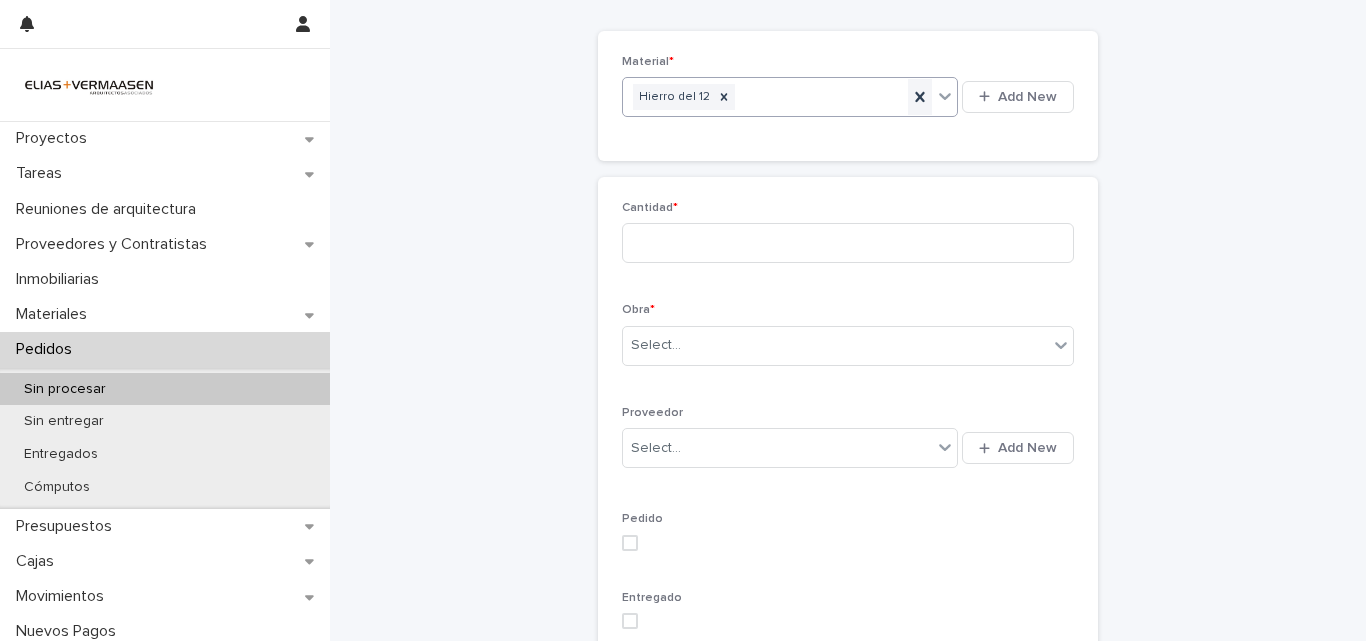 click 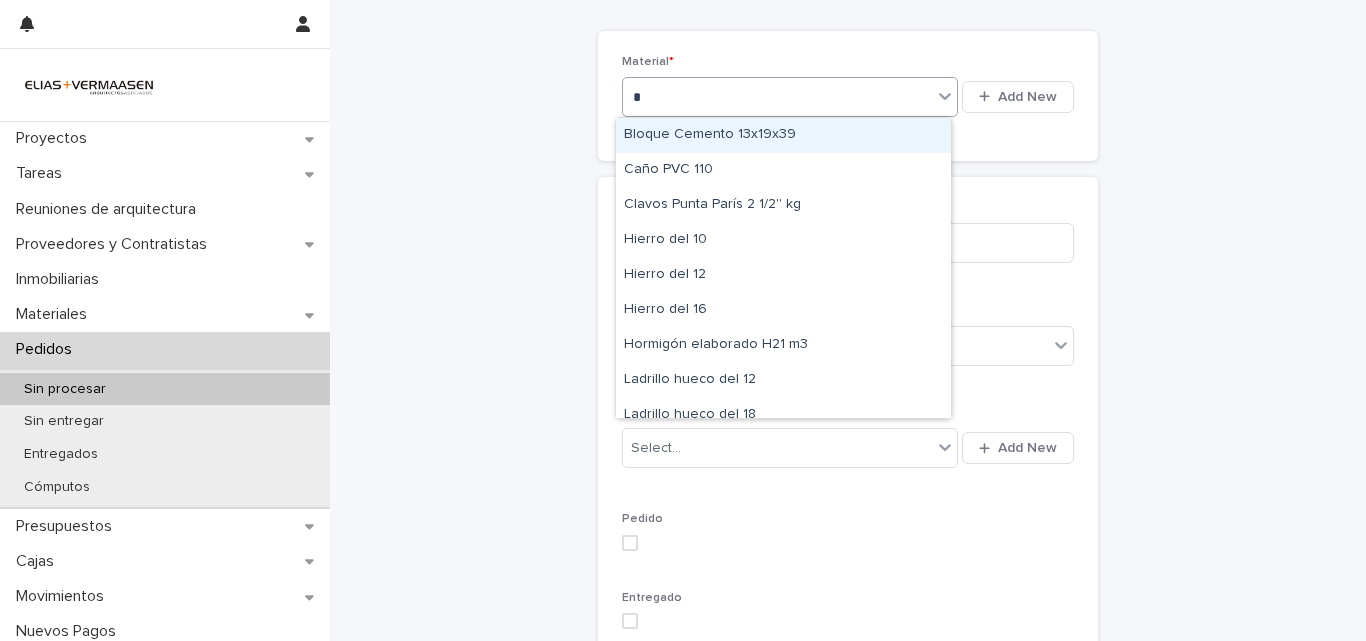 type on "**" 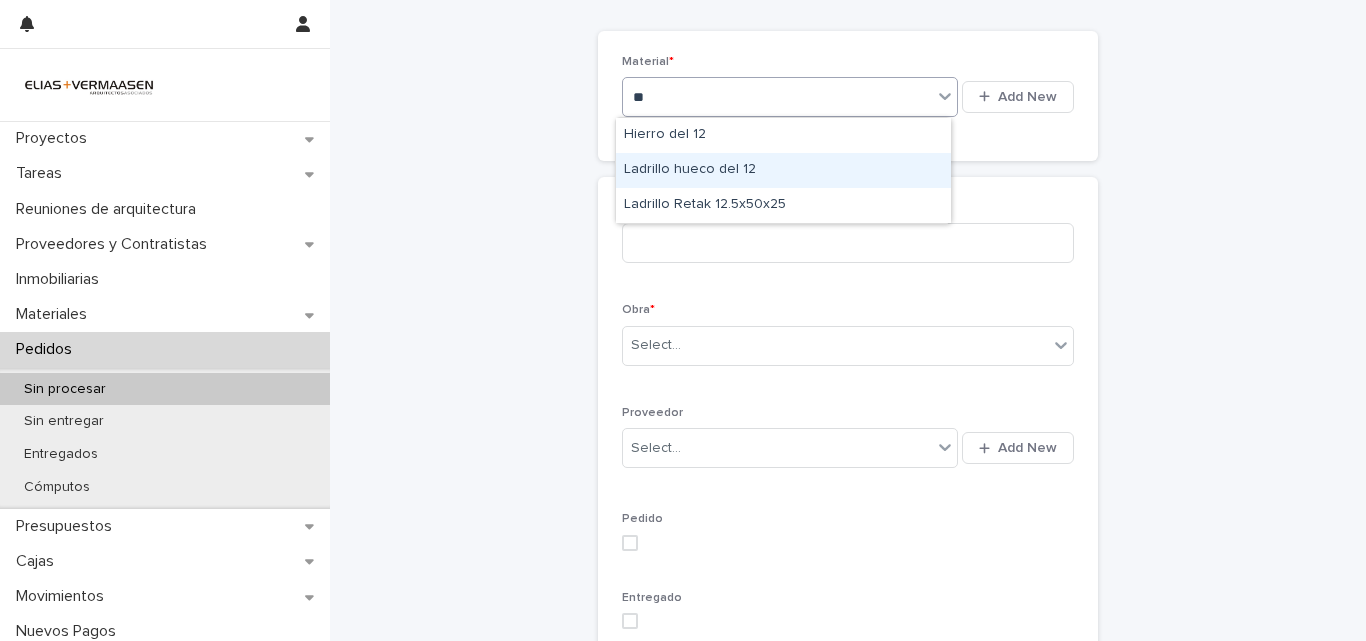 click on "Ladrillo hueco del 12" at bounding box center [783, 170] 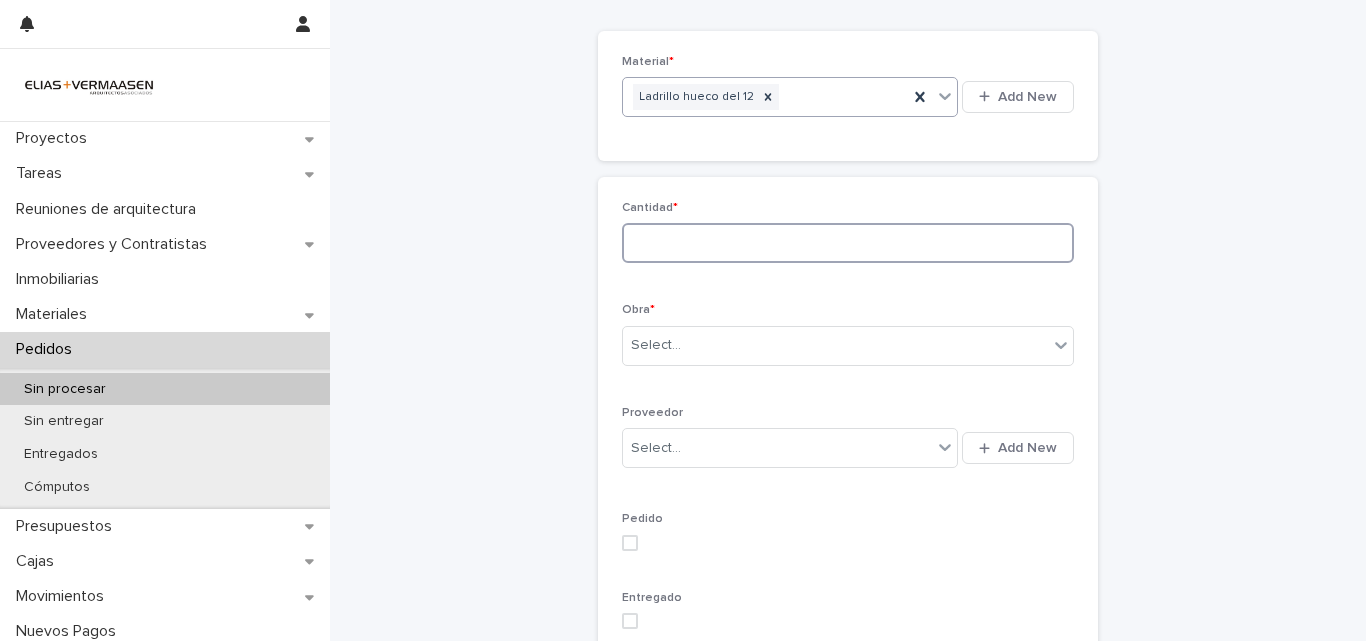click at bounding box center [848, 243] 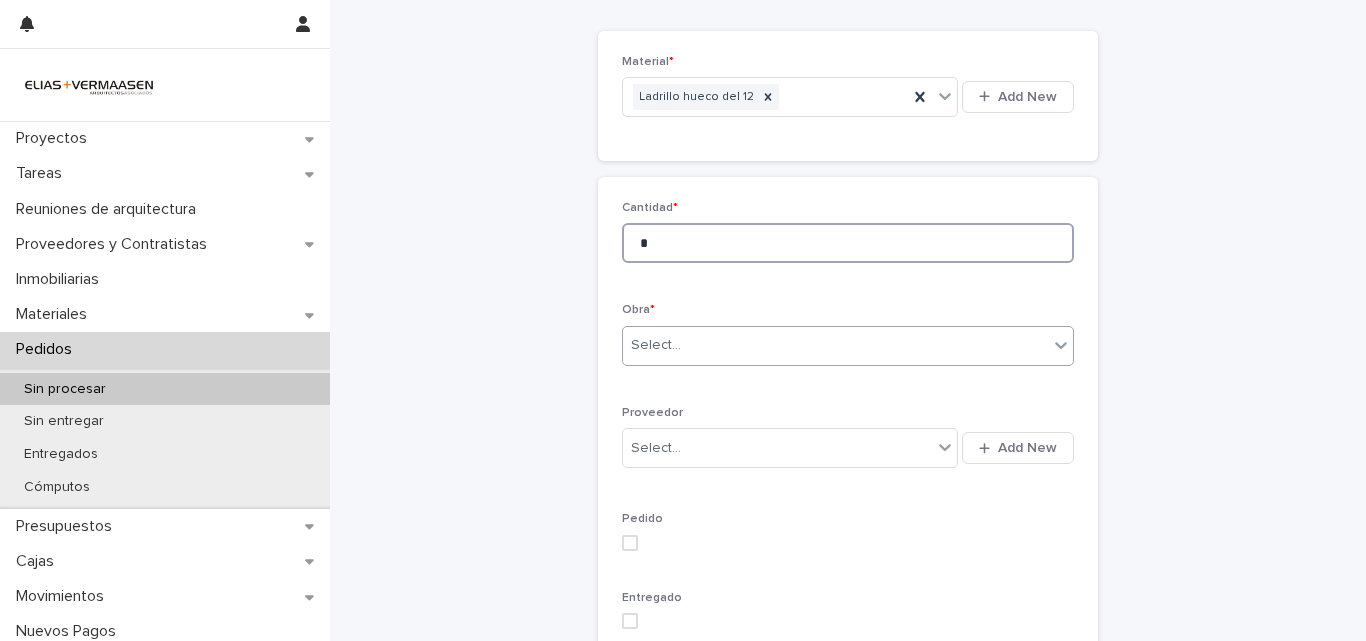 type on "*" 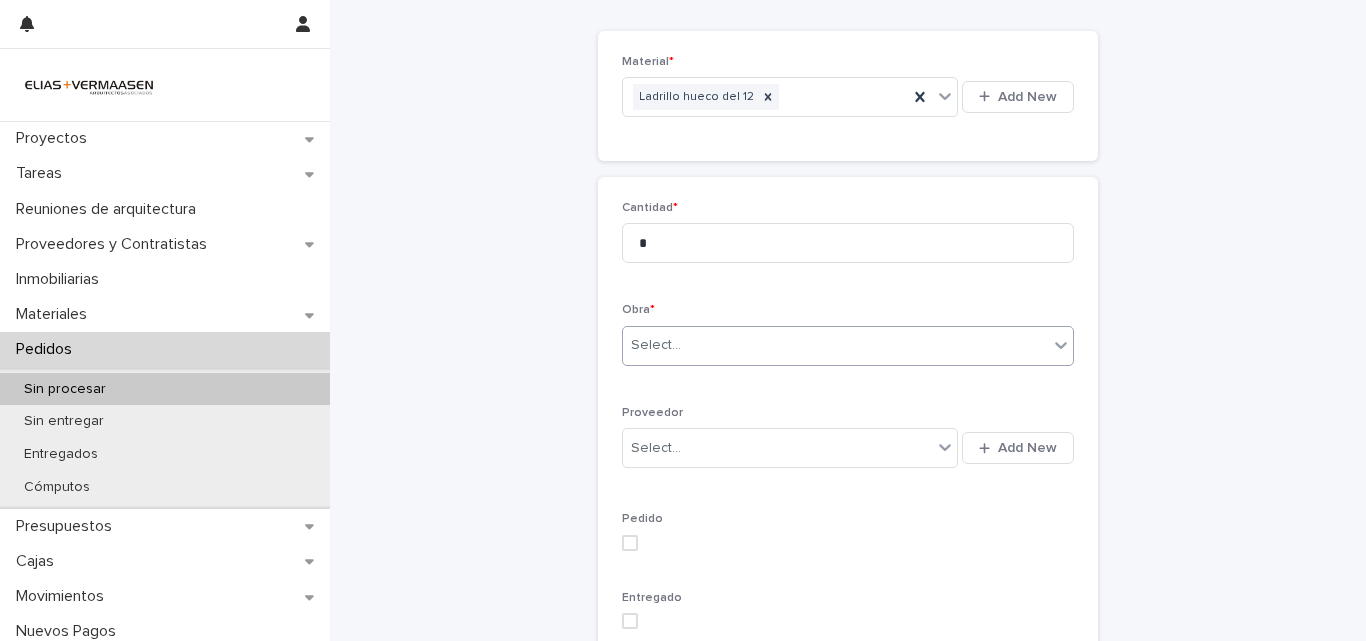 click on "Select..." at bounding box center (835, 345) 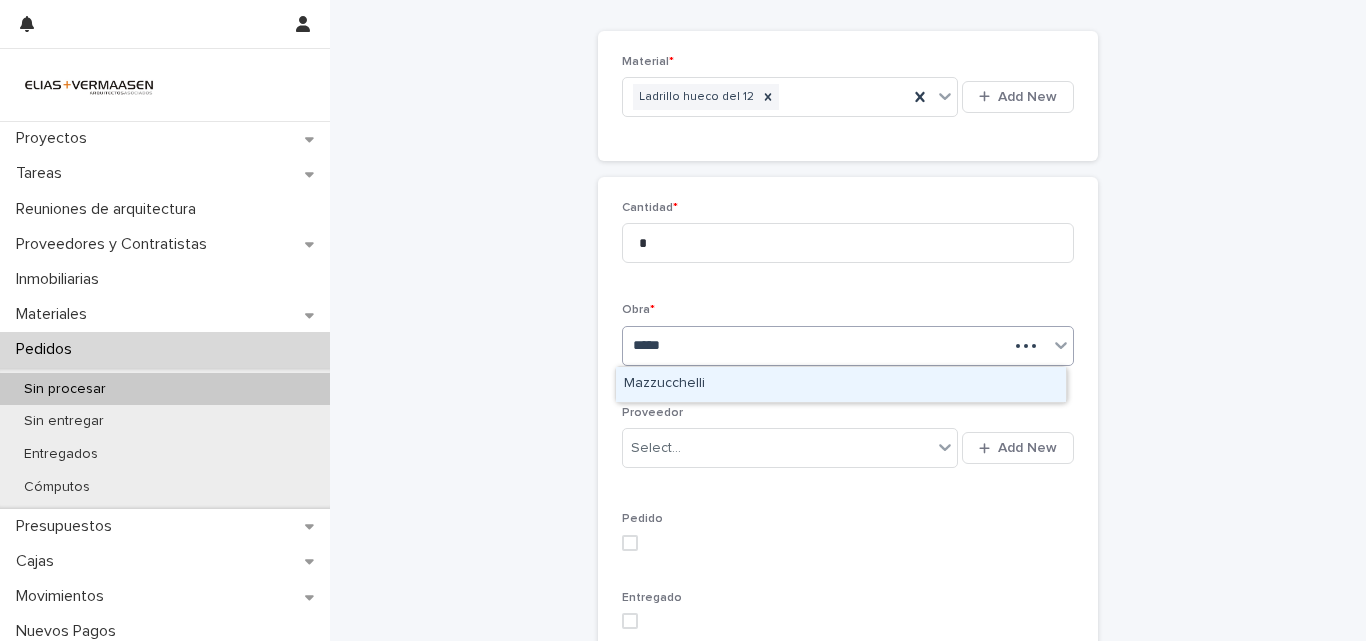 type on "*****" 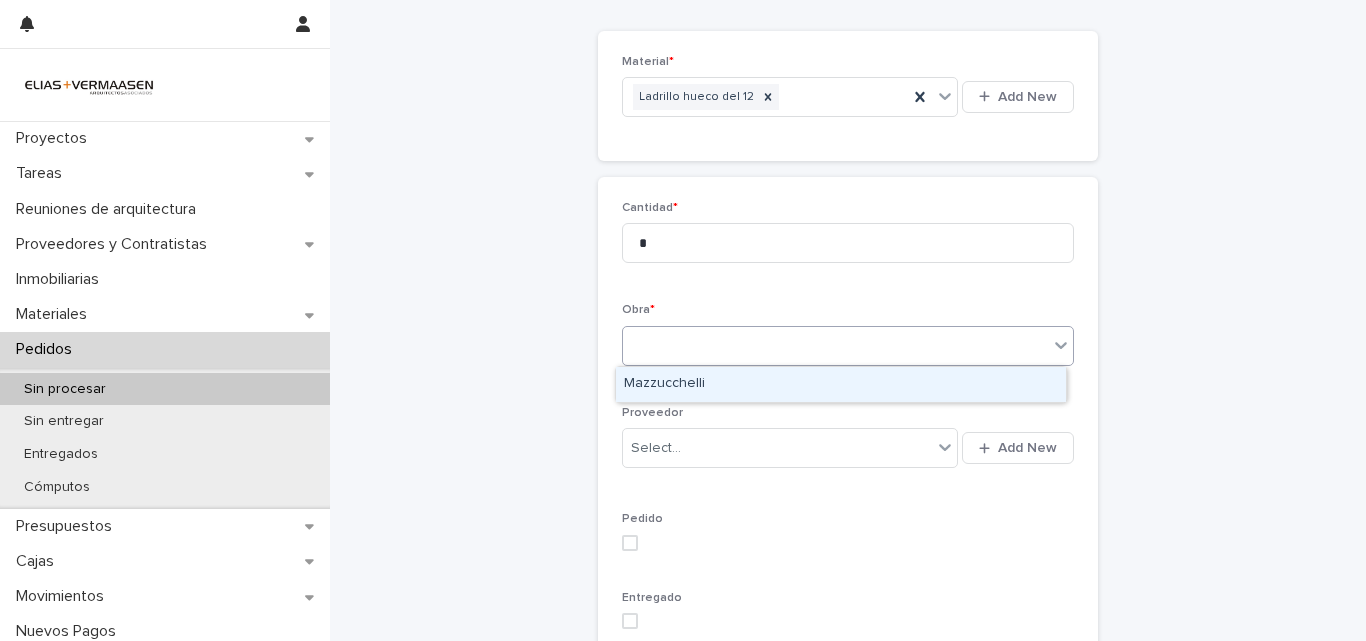 click on "mazzu" at bounding box center [835, 345] 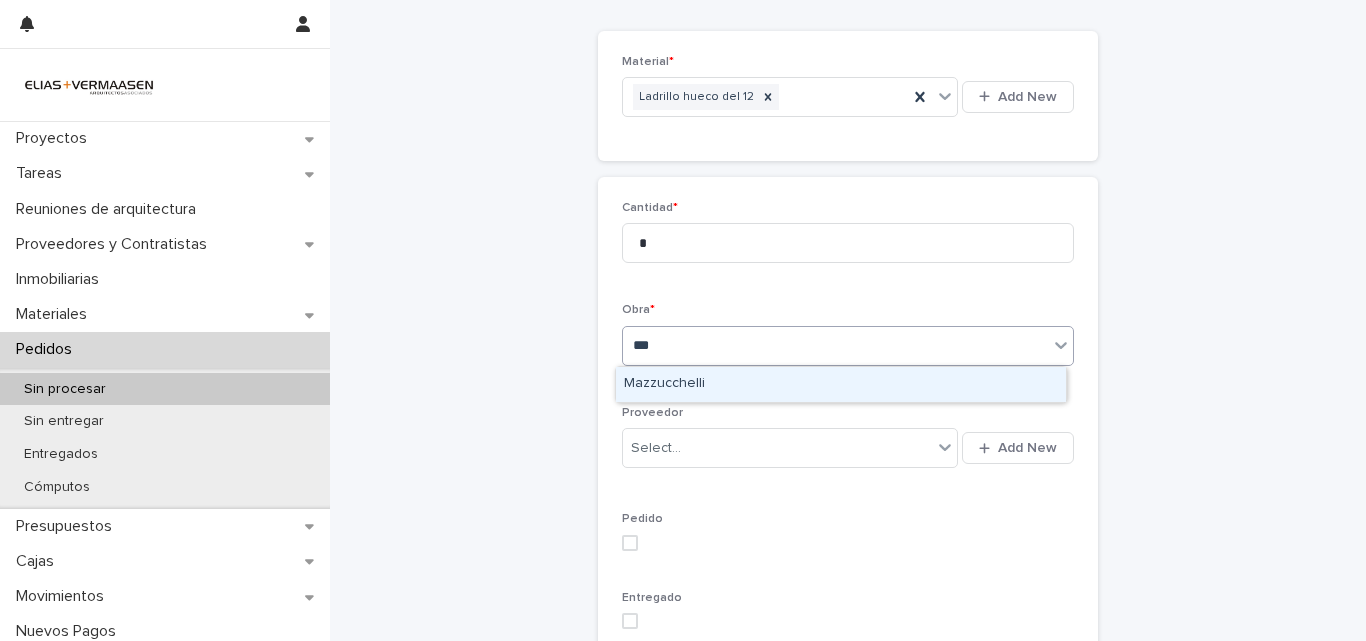 type on "****" 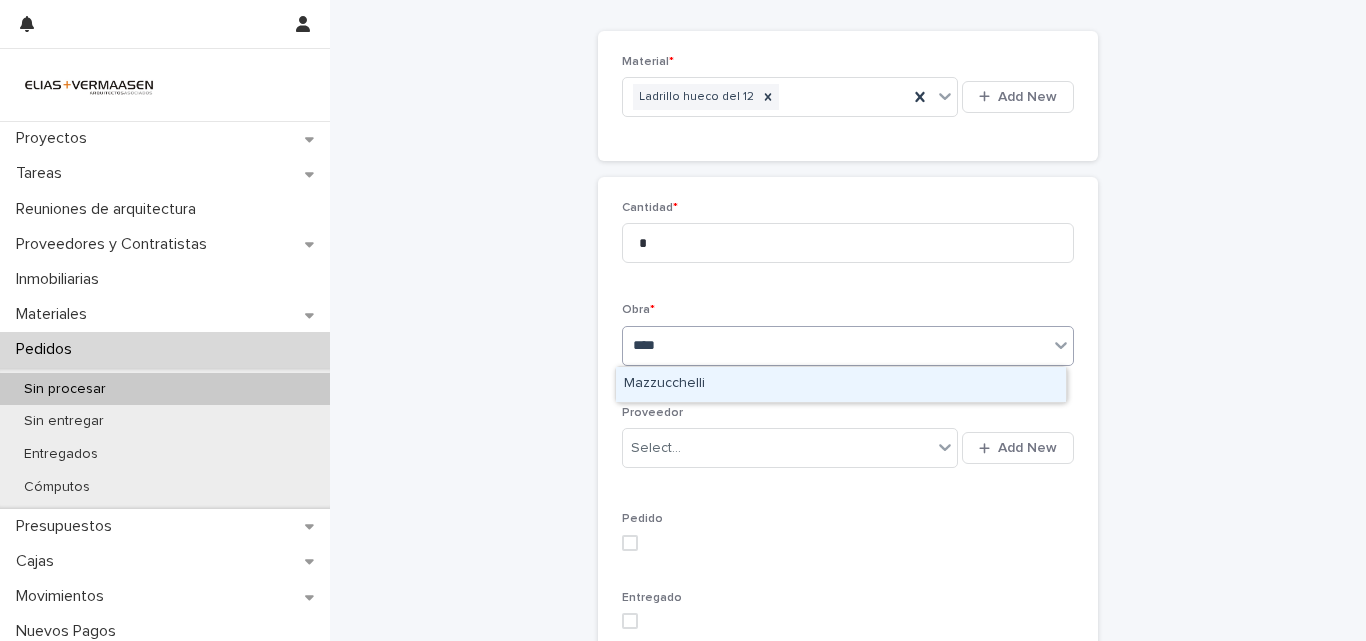 type 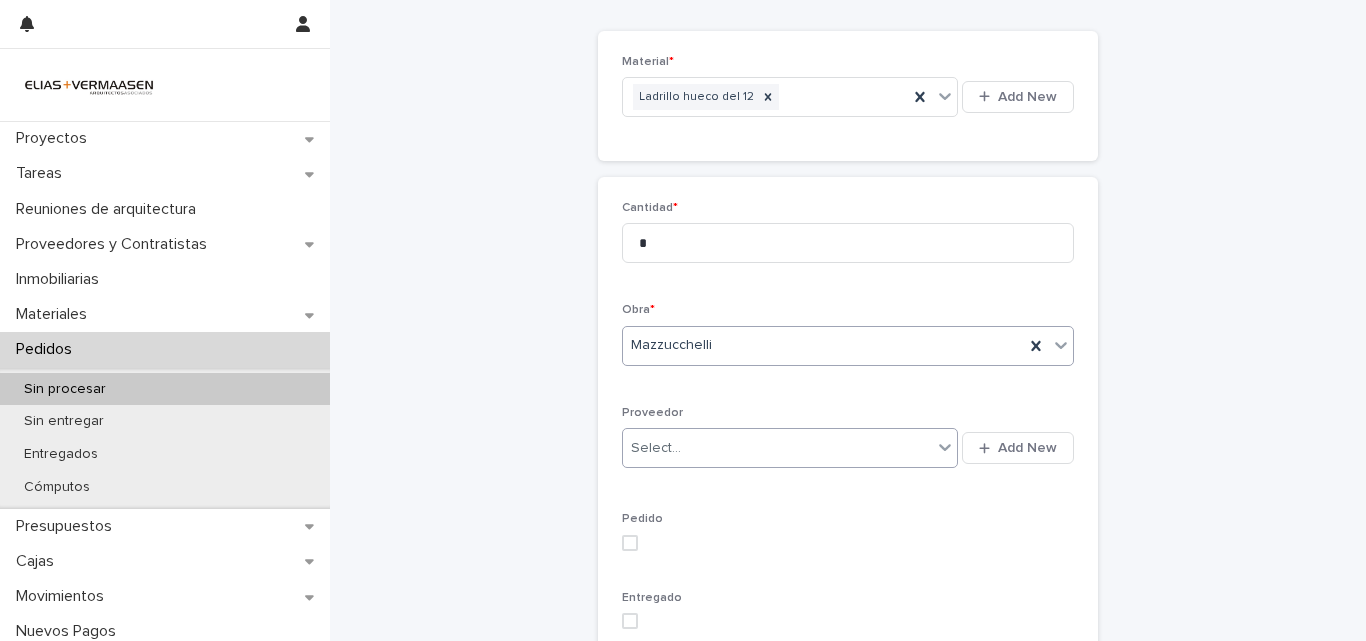click on "Select..." at bounding box center (790, 448) 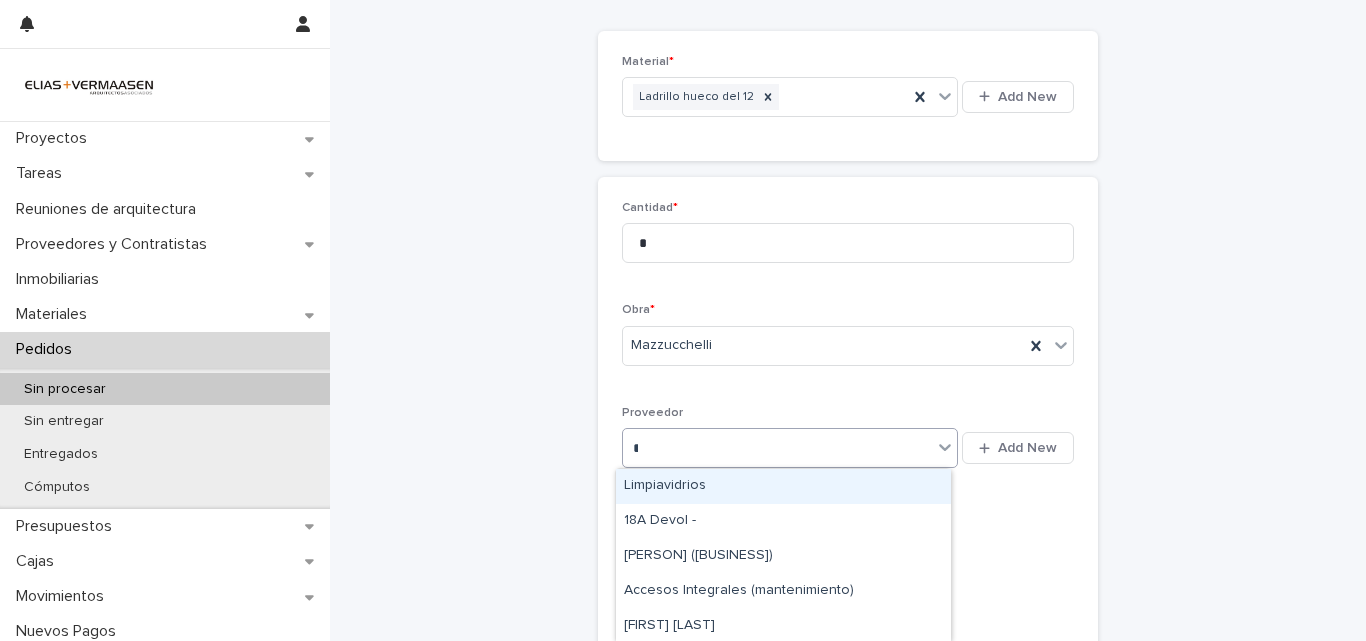 type on "***" 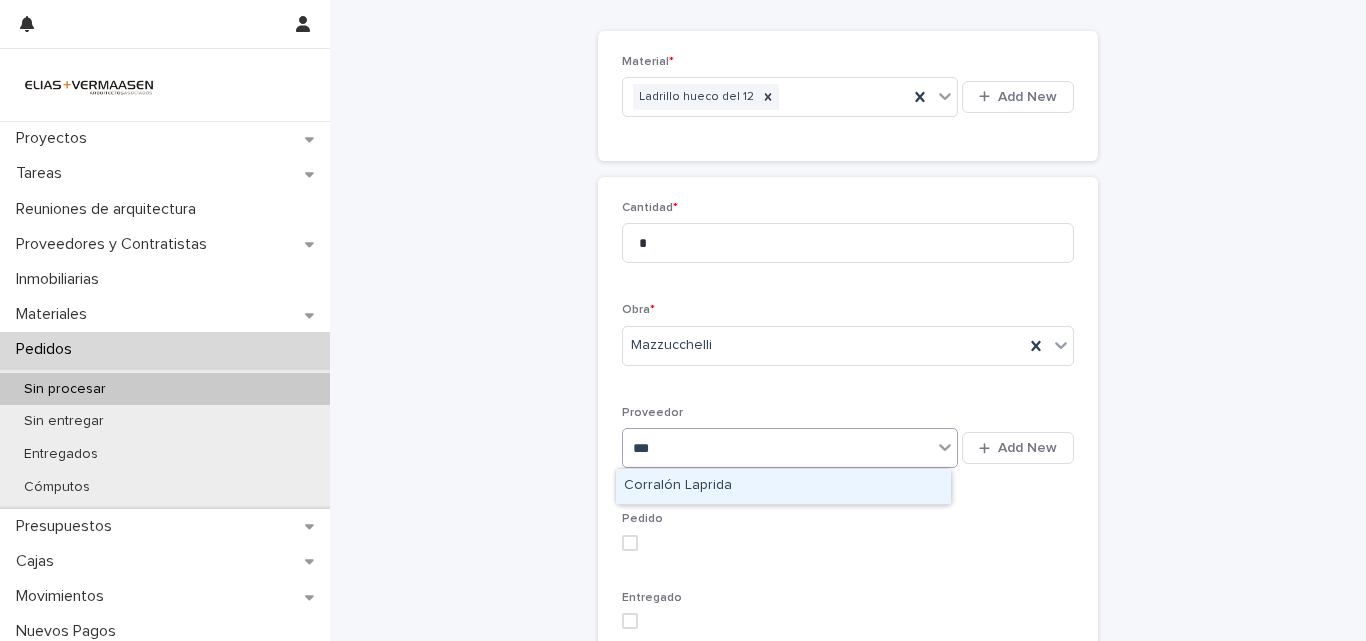 type 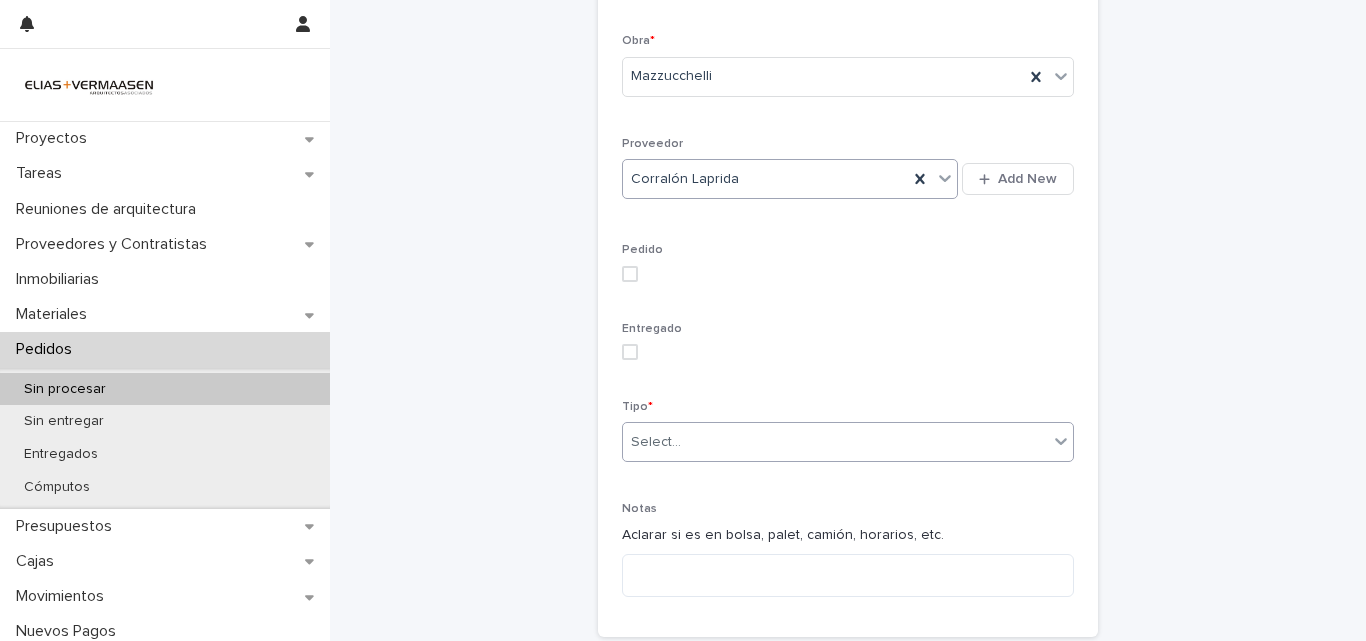 scroll, scrollTop: 384, scrollLeft: 0, axis: vertical 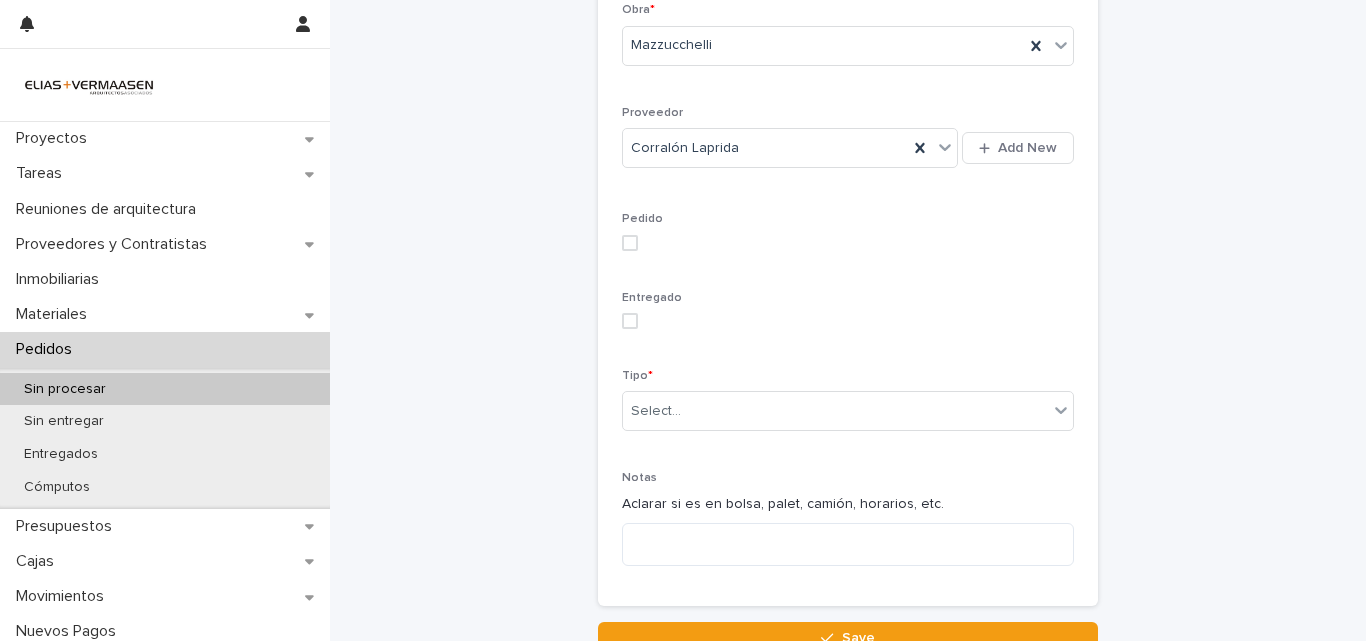 drag, startPoint x: 608, startPoint y: 314, endPoint x: 646, endPoint y: 326, distance: 39.849716 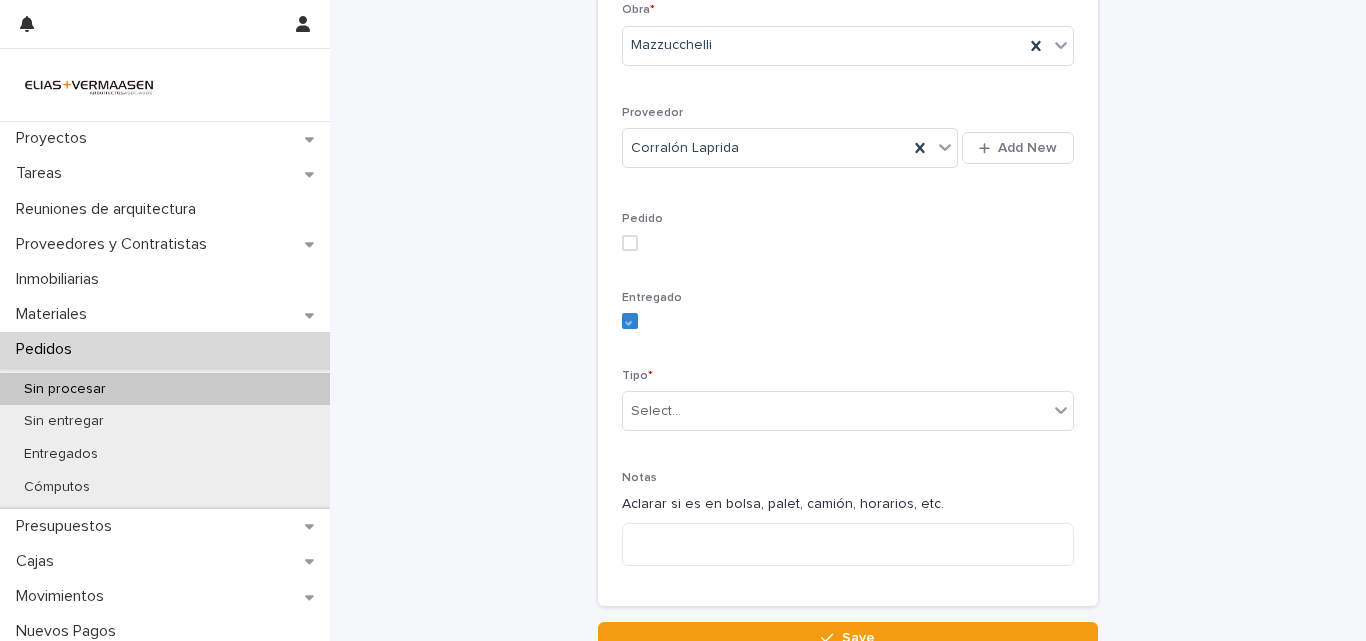 click on "Tipo * Select..." at bounding box center (848, 408) 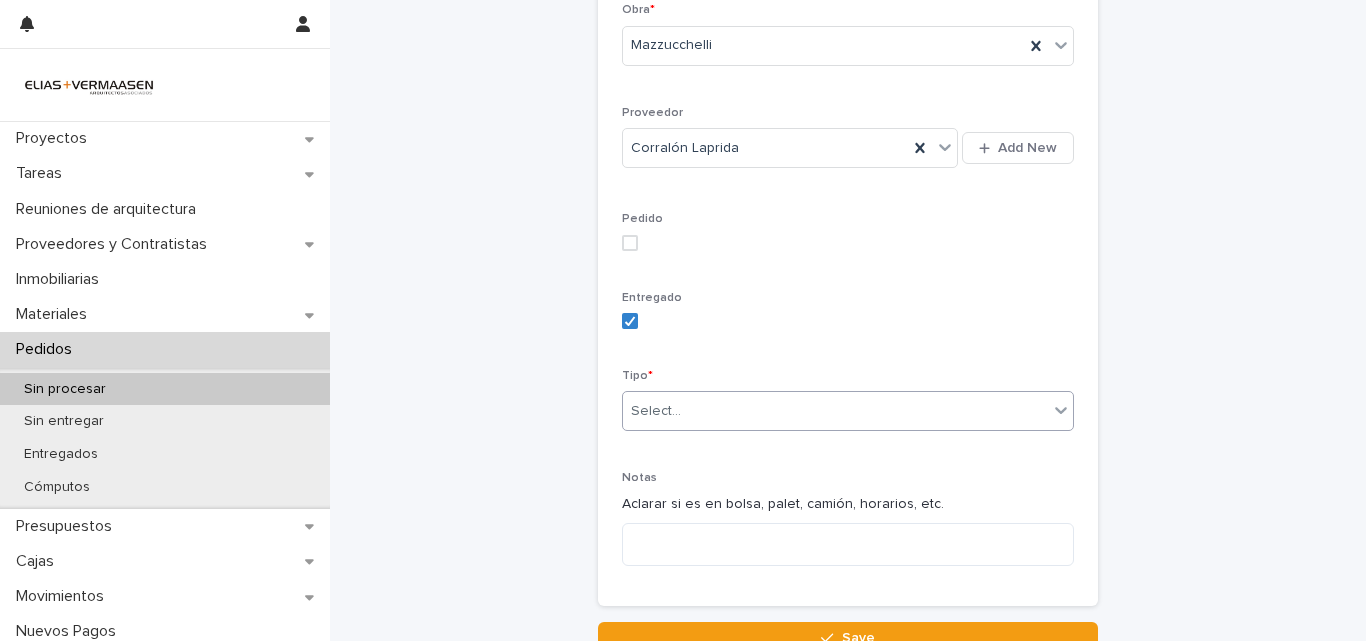 click on "Select..." at bounding box center (835, 411) 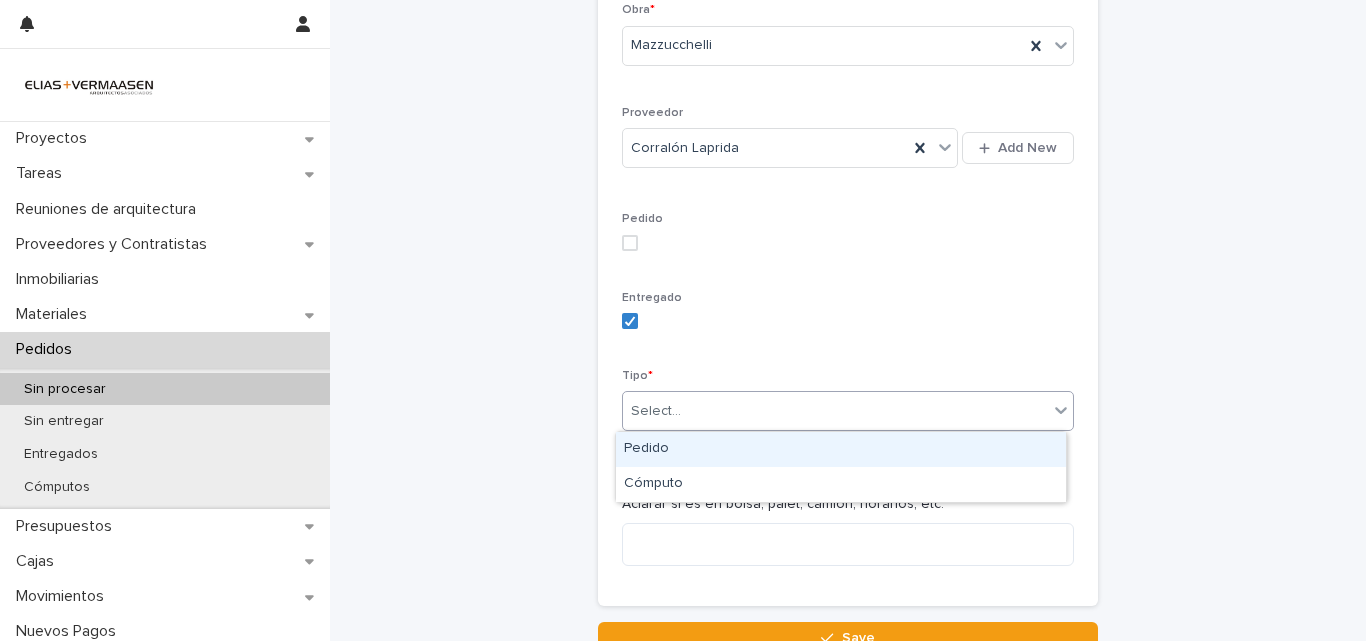 click on "Pedido" at bounding box center [841, 449] 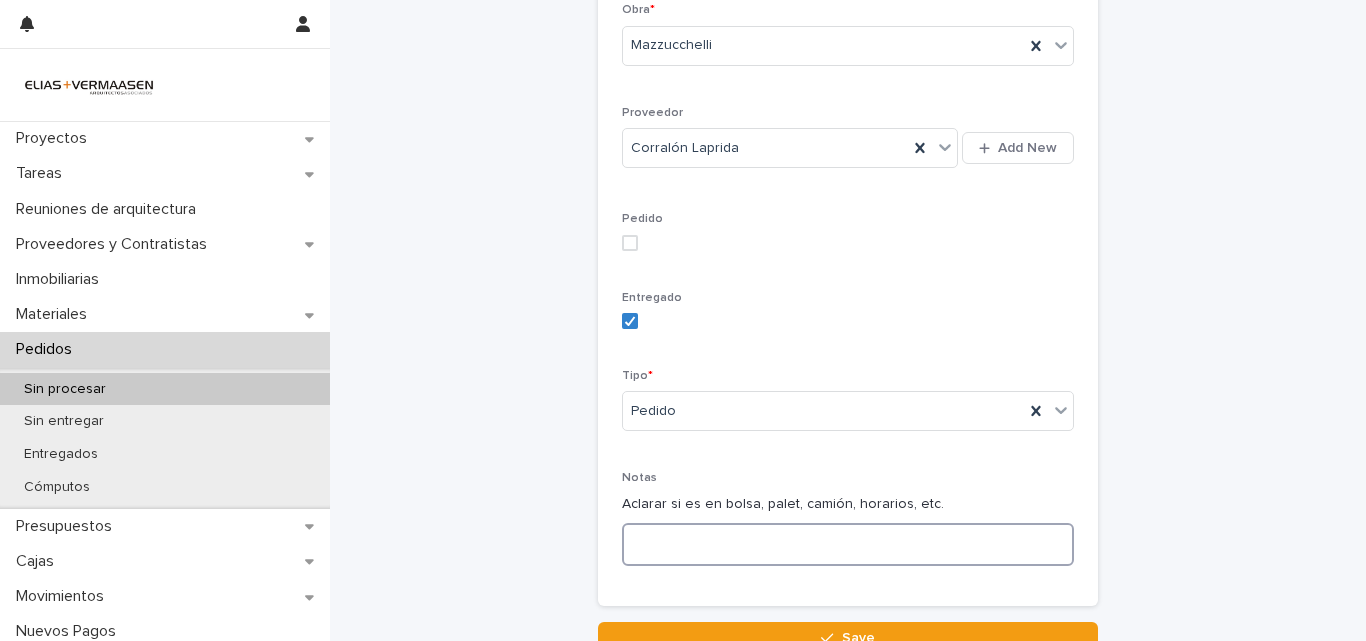 click at bounding box center [848, 544] 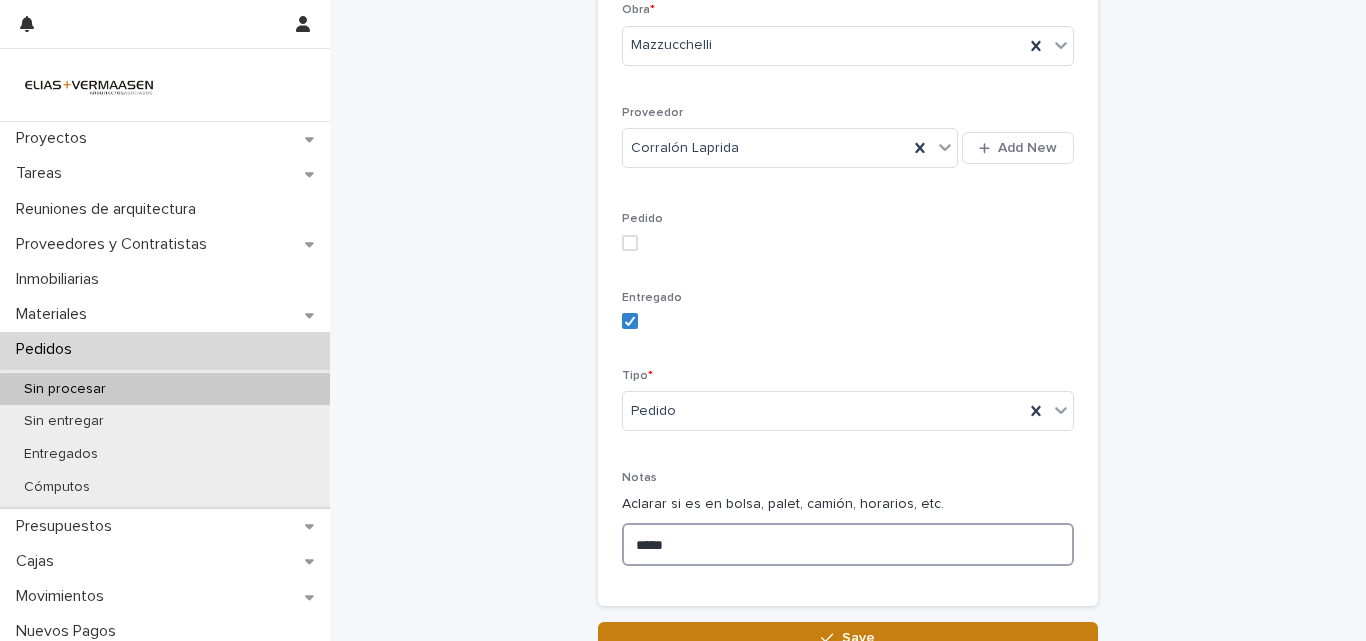 type on "*****" 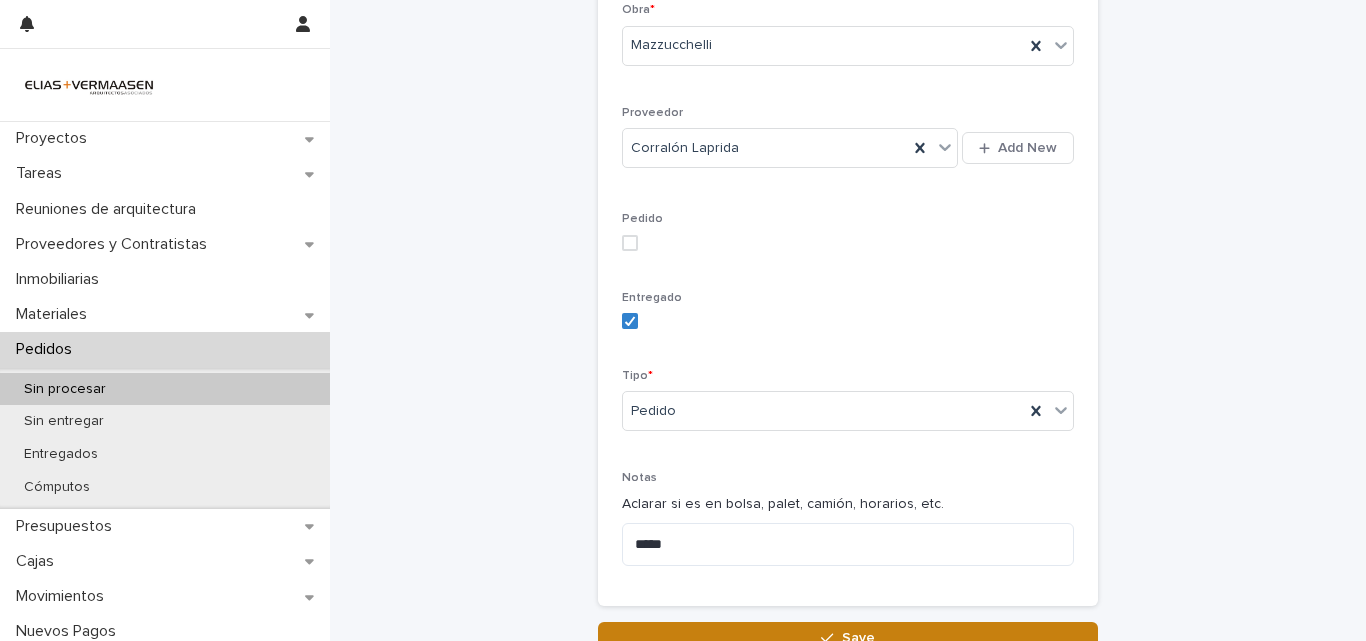 click on "Save" at bounding box center (848, 638) 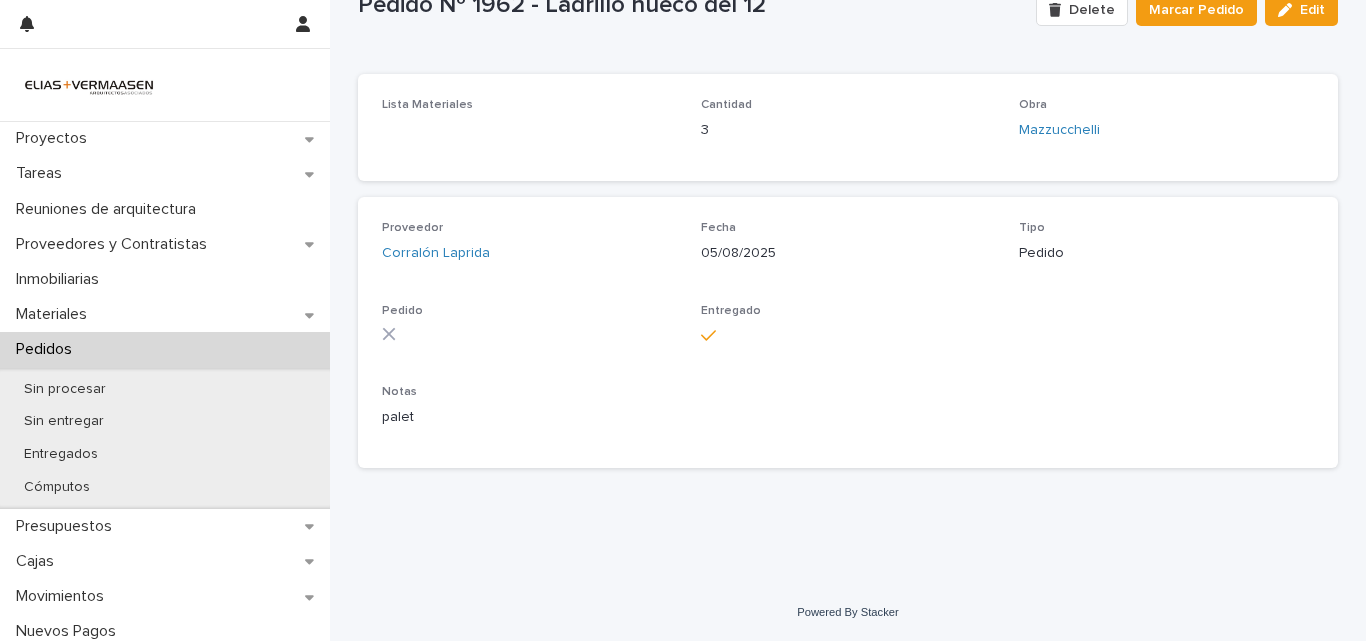scroll, scrollTop: 84, scrollLeft: 0, axis: vertical 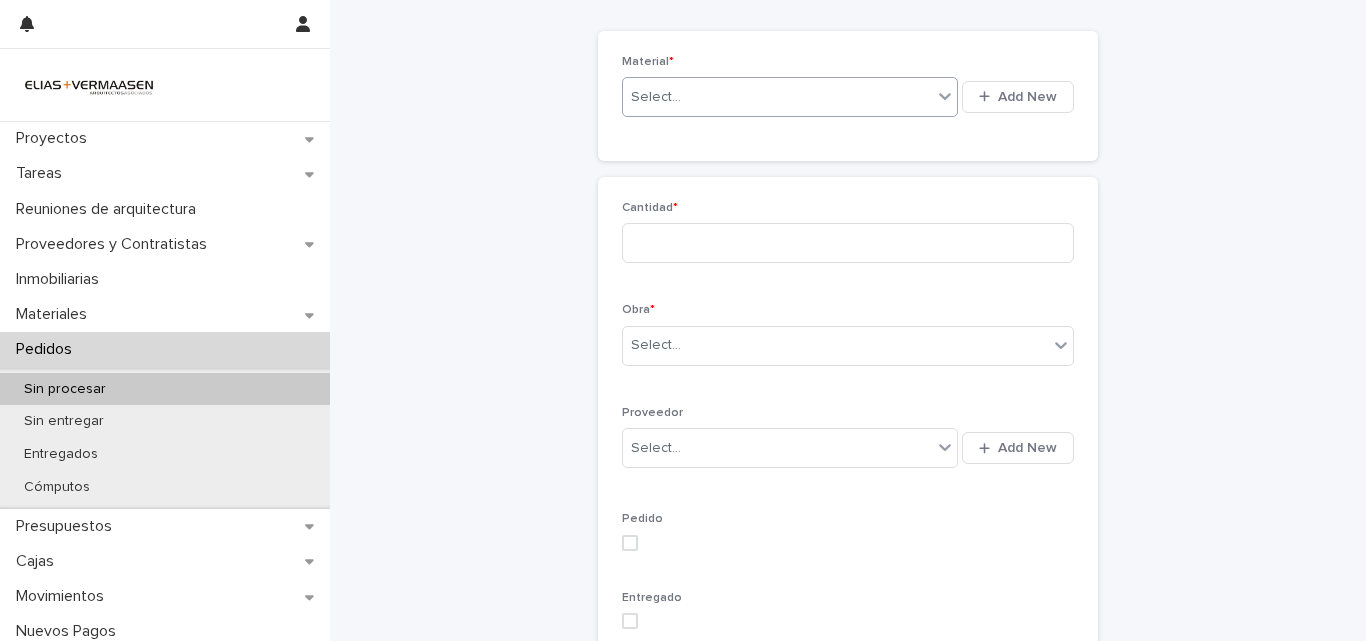click on "Select..." at bounding box center [777, 97] 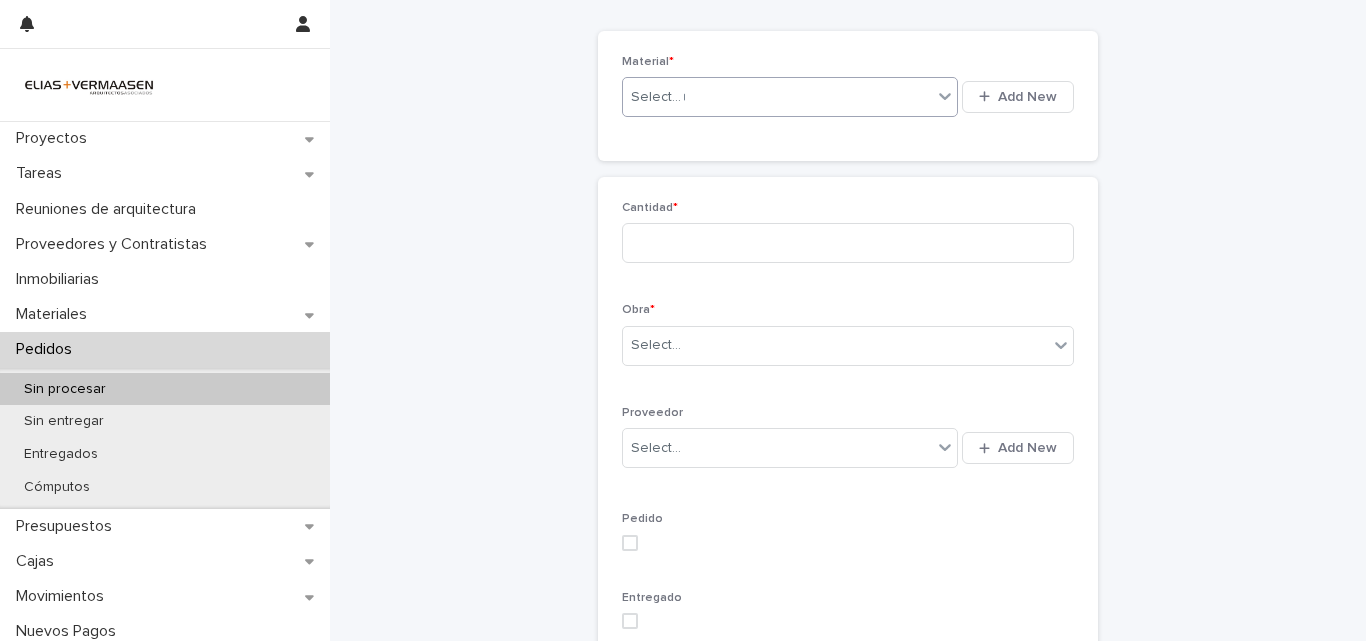 type on "**" 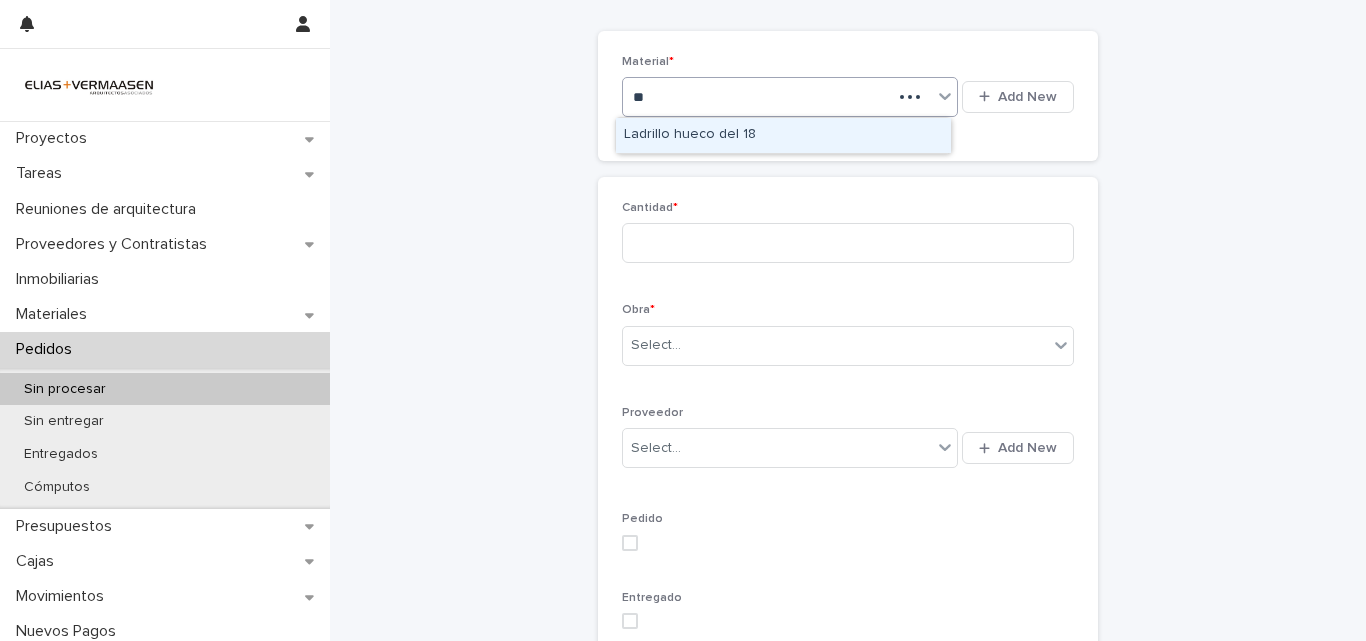 type 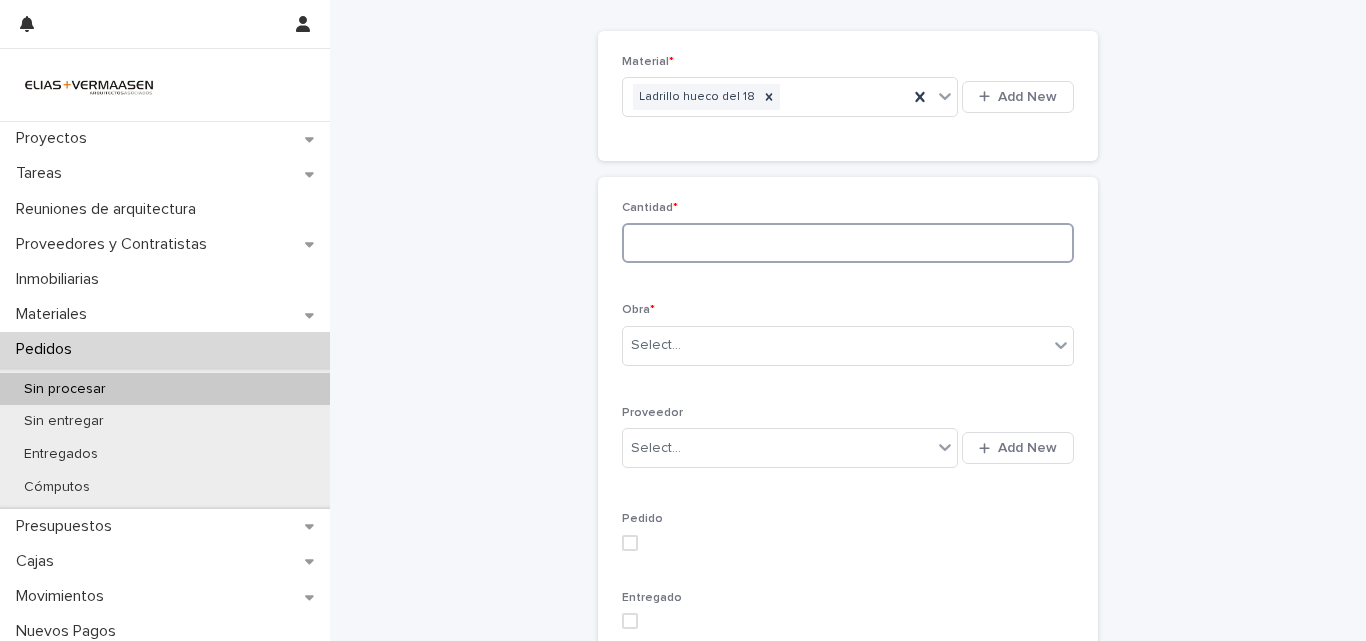 click at bounding box center [848, 243] 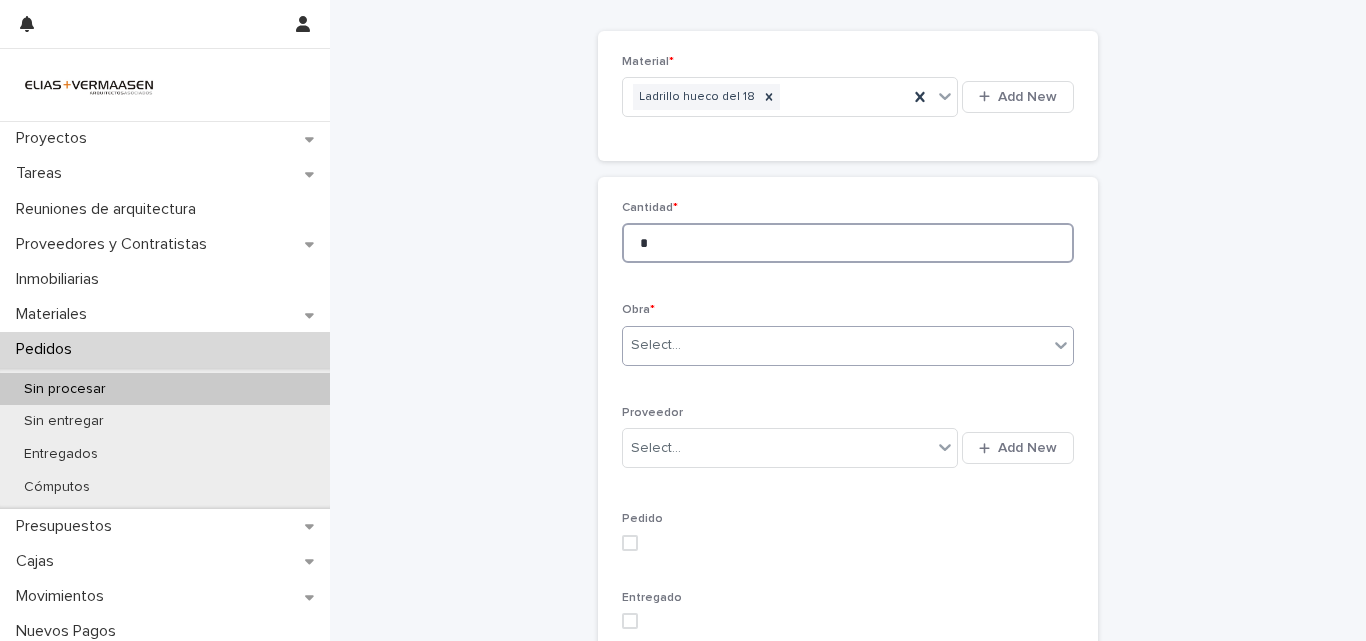 type on "*" 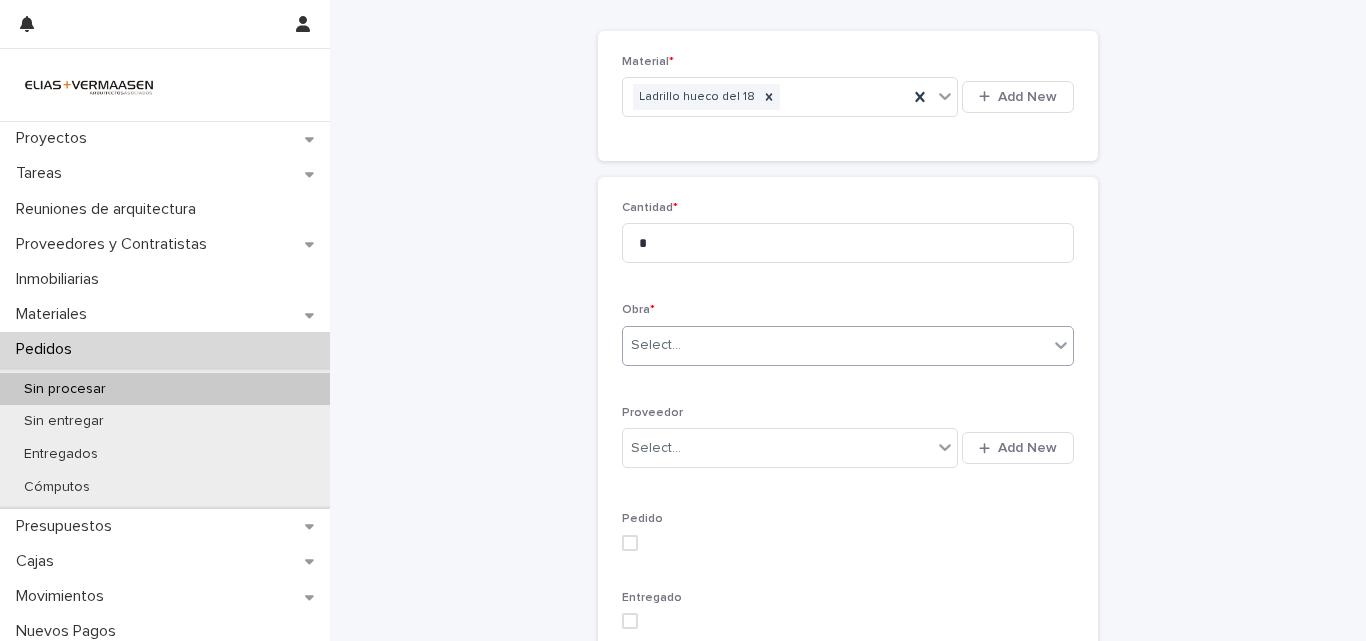 click on "Select..." at bounding box center (656, 345) 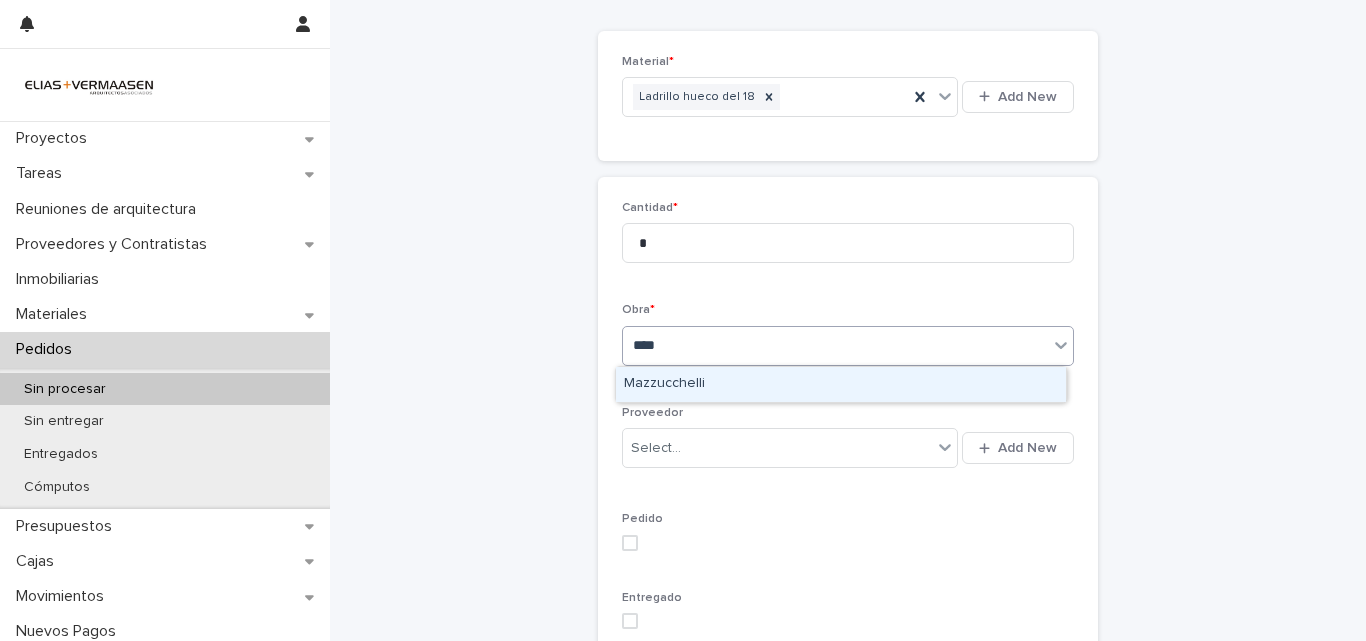 type on "*****" 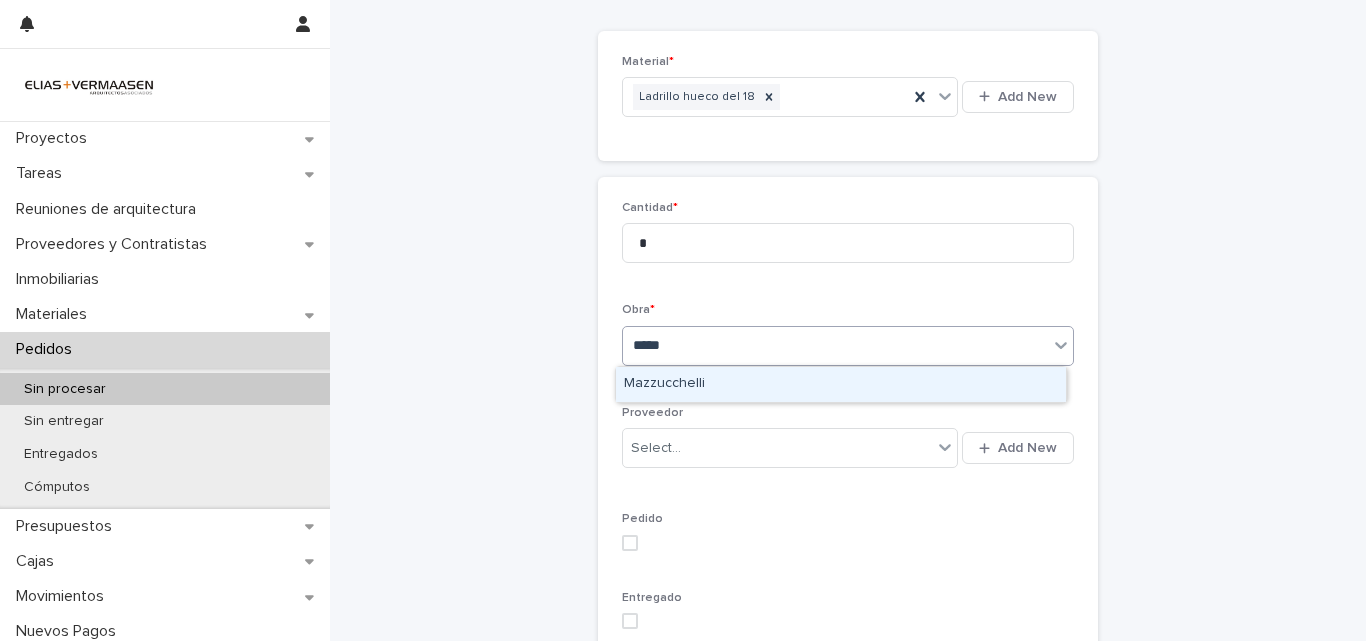 type 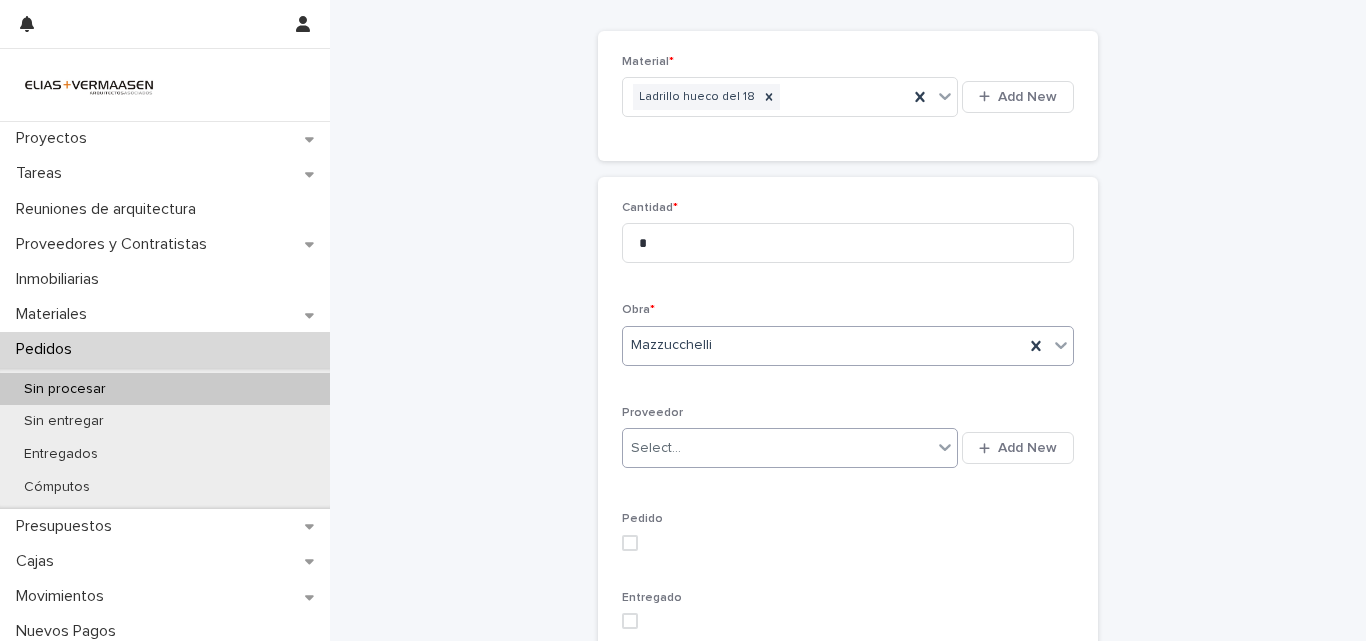 click on "Select..." at bounding box center [777, 448] 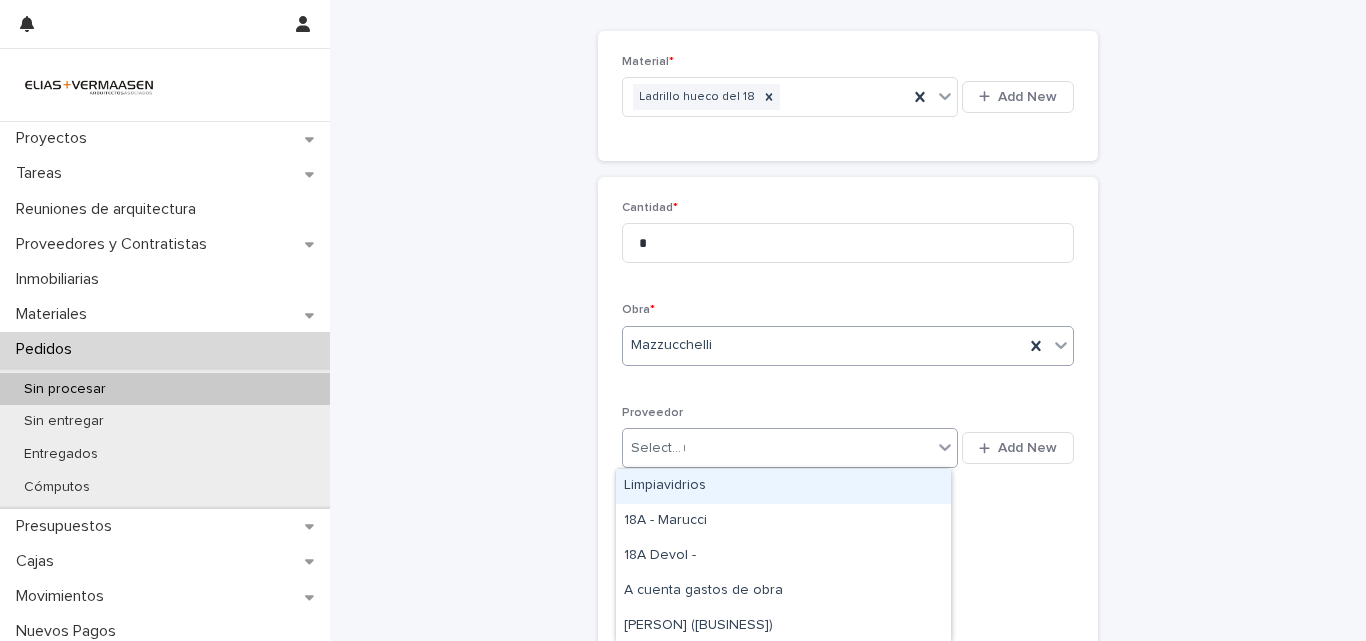 type on "***" 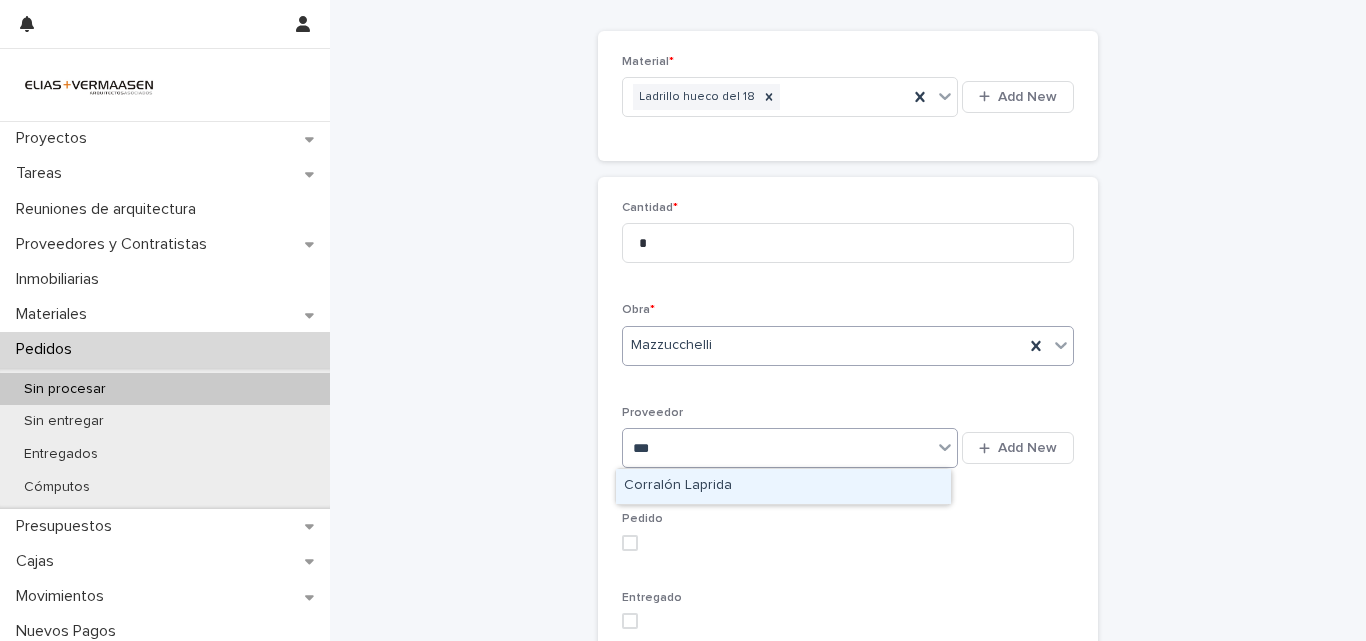 type 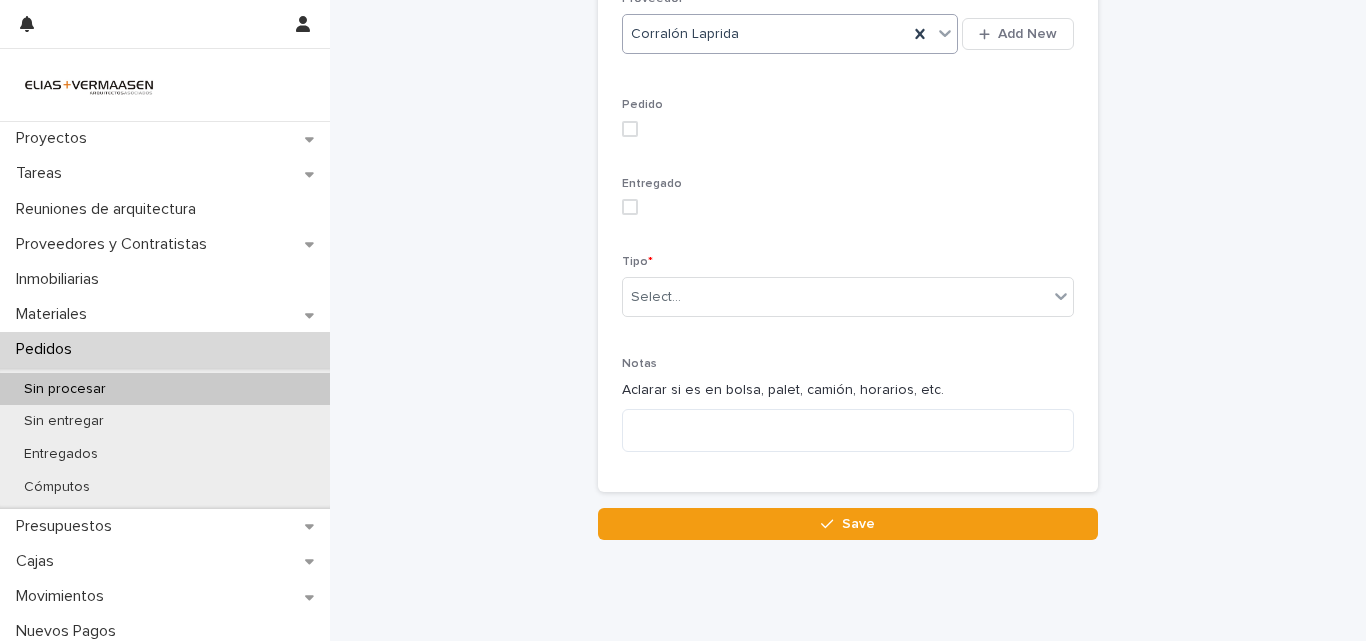 scroll, scrollTop: 500, scrollLeft: 0, axis: vertical 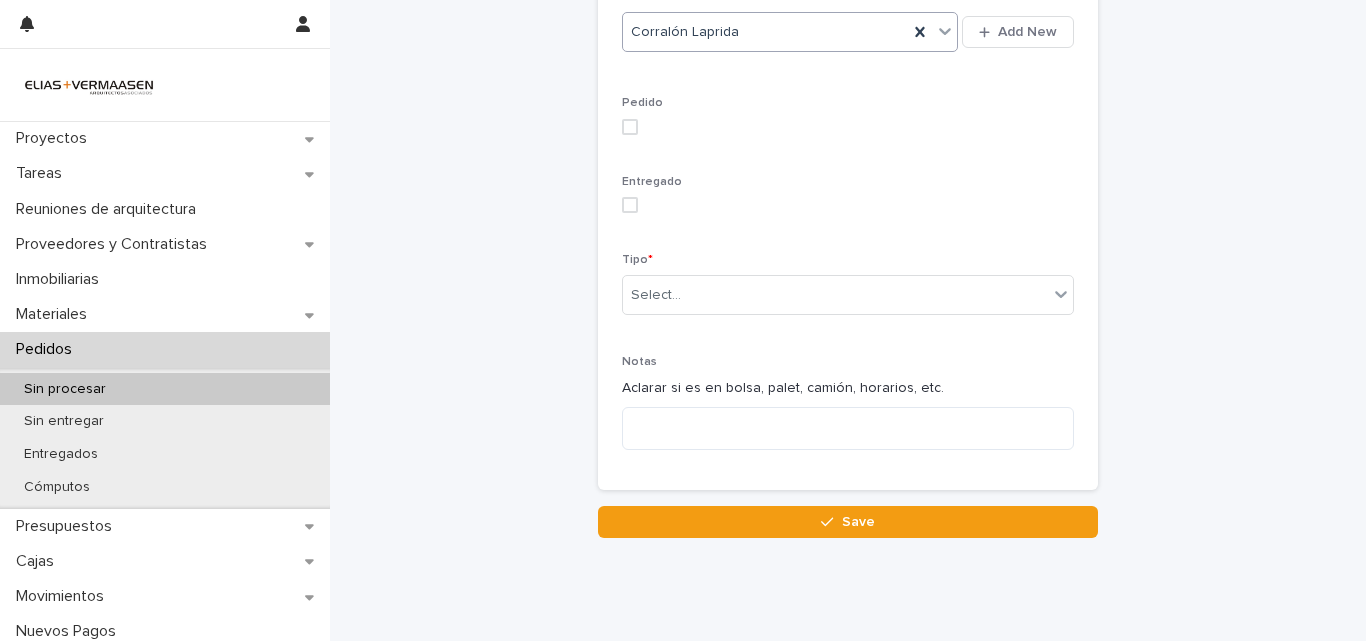 click at bounding box center (630, 205) 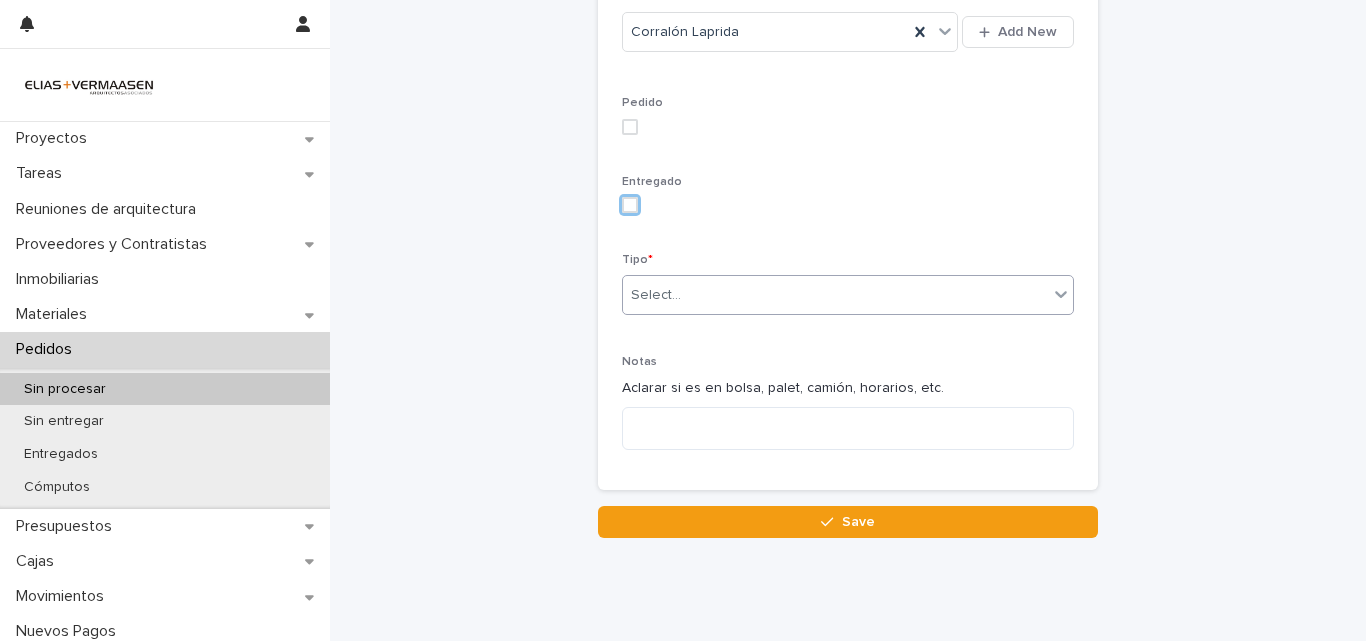 click on "Select..." at bounding box center (656, 295) 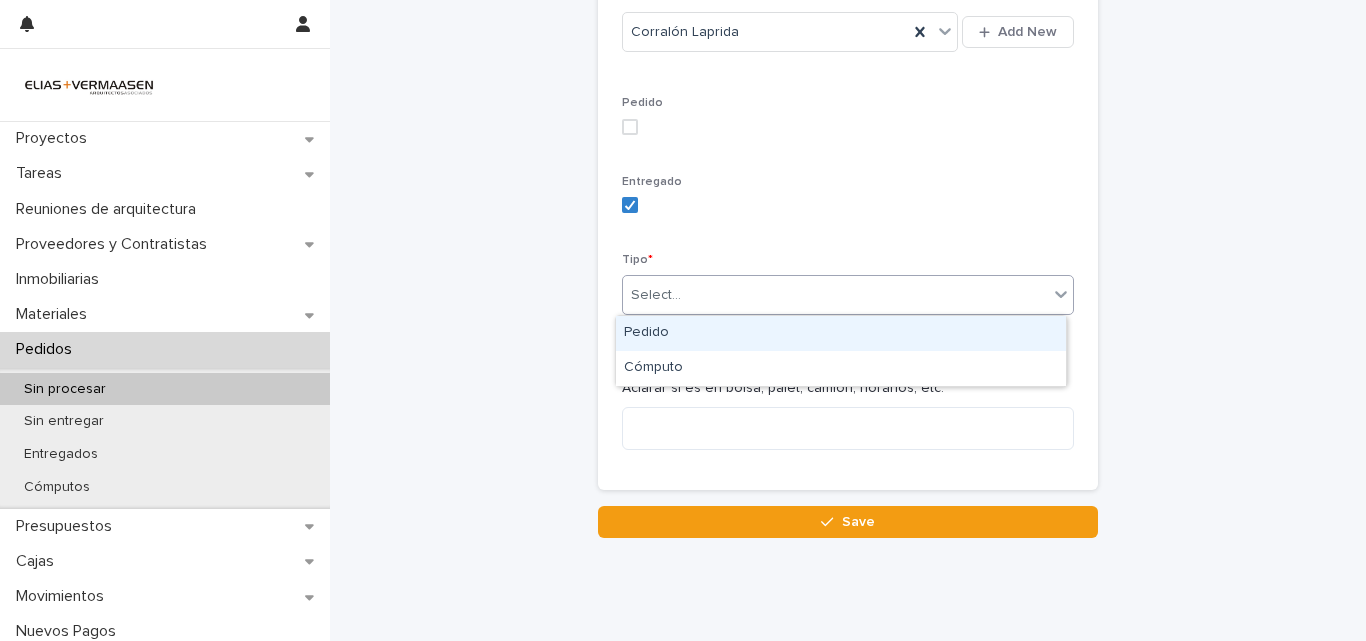 click on "Pedido" at bounding box center [841, 333] 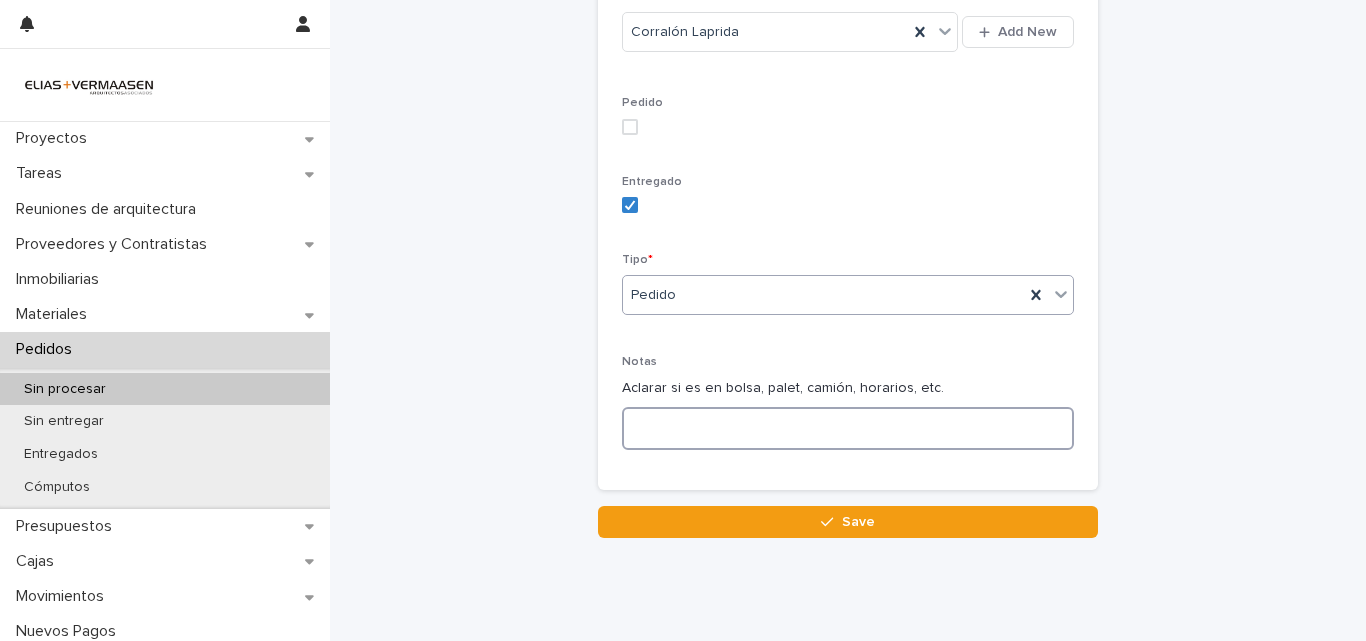 click at bounding box center [848, 428] 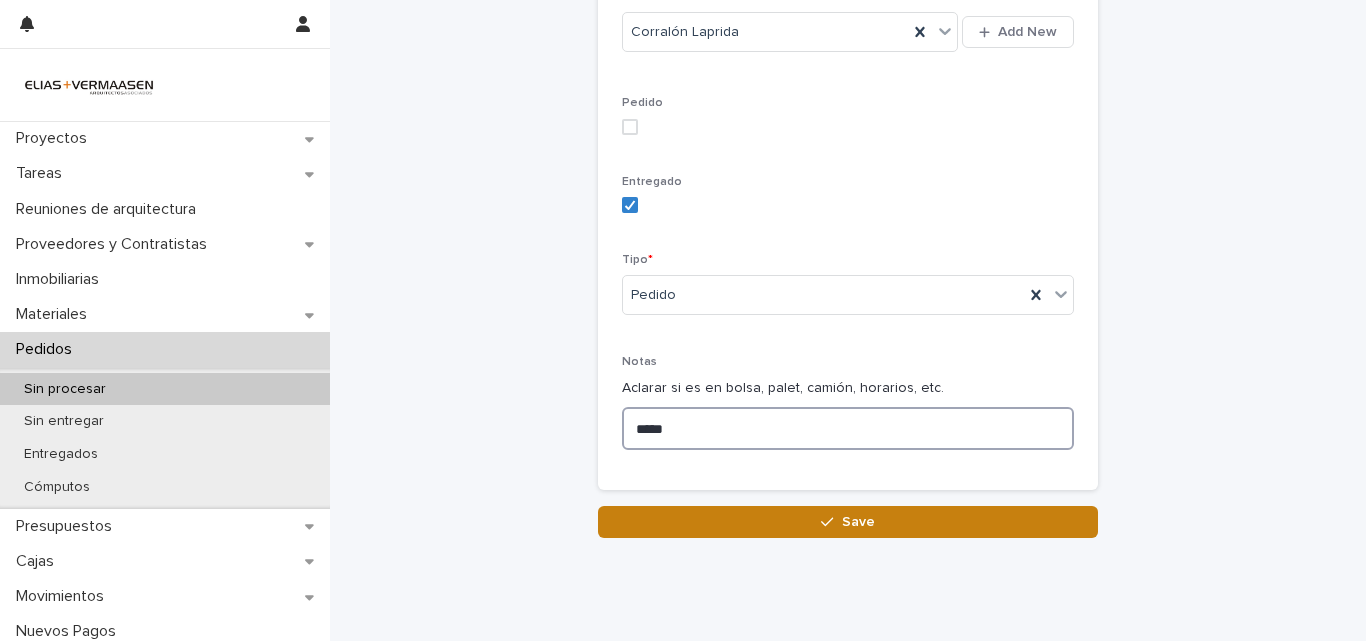 type on "*****" 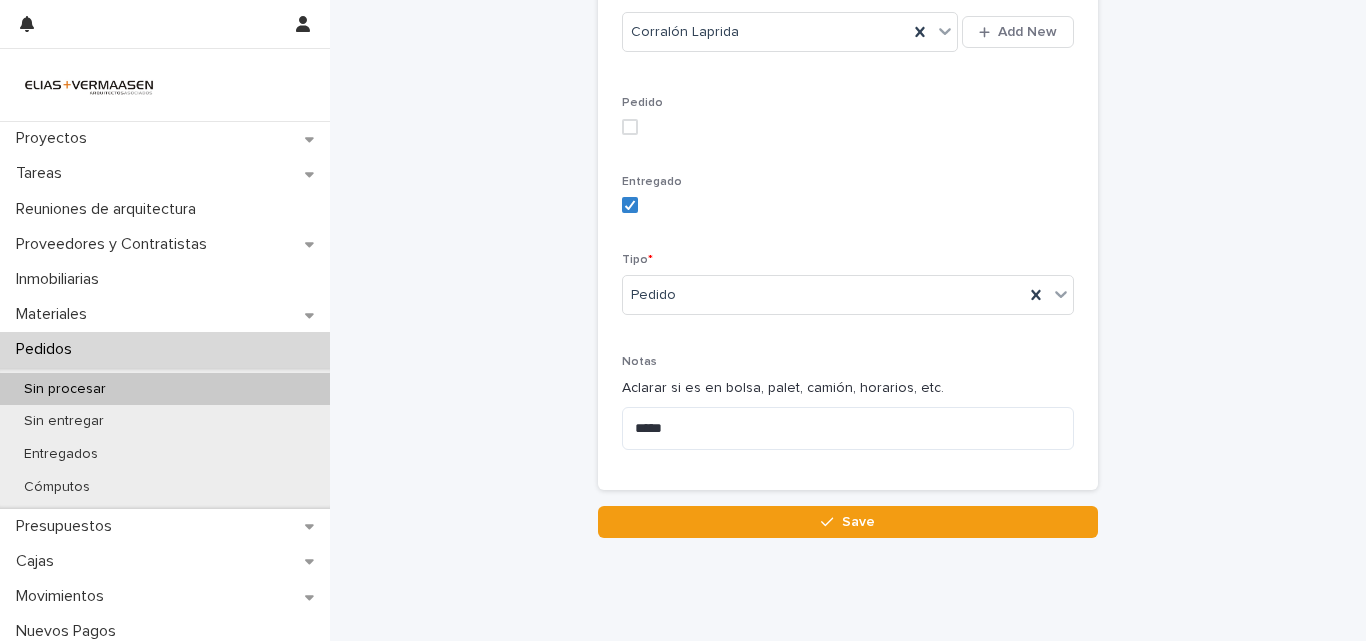 click on "Save" at bounding box center [848, 522] 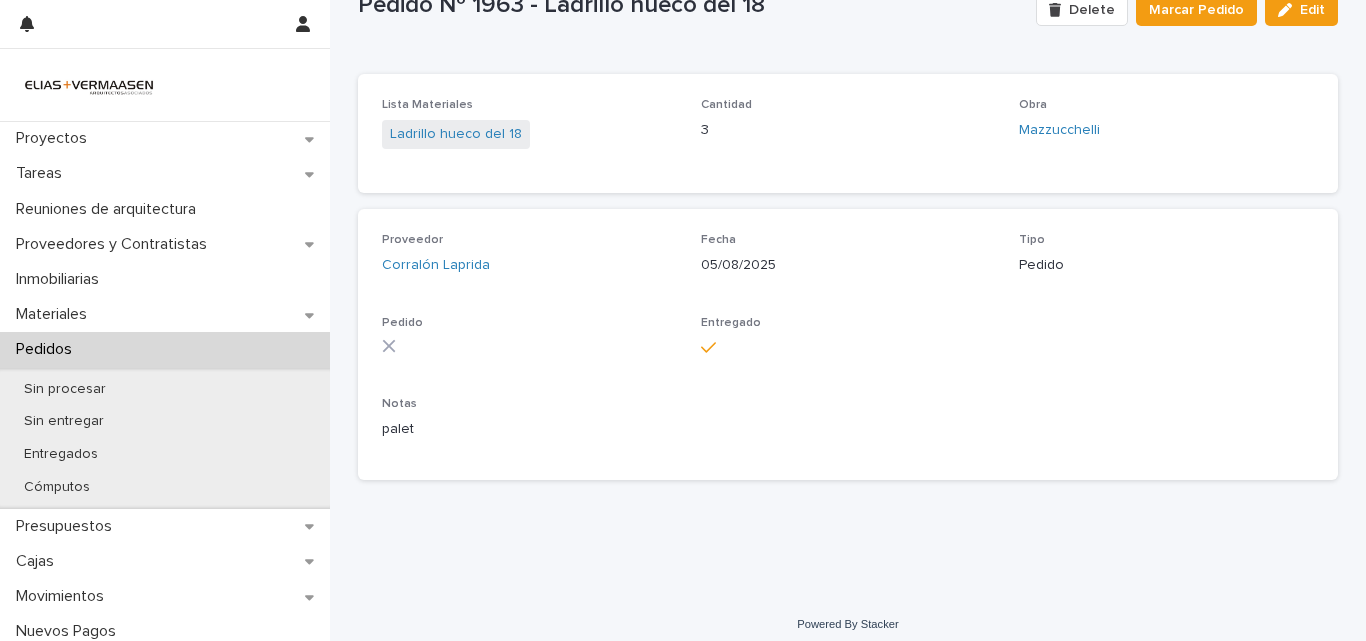 scroll, scrollTop: 84, scrollLeft: 0, axis: vertical 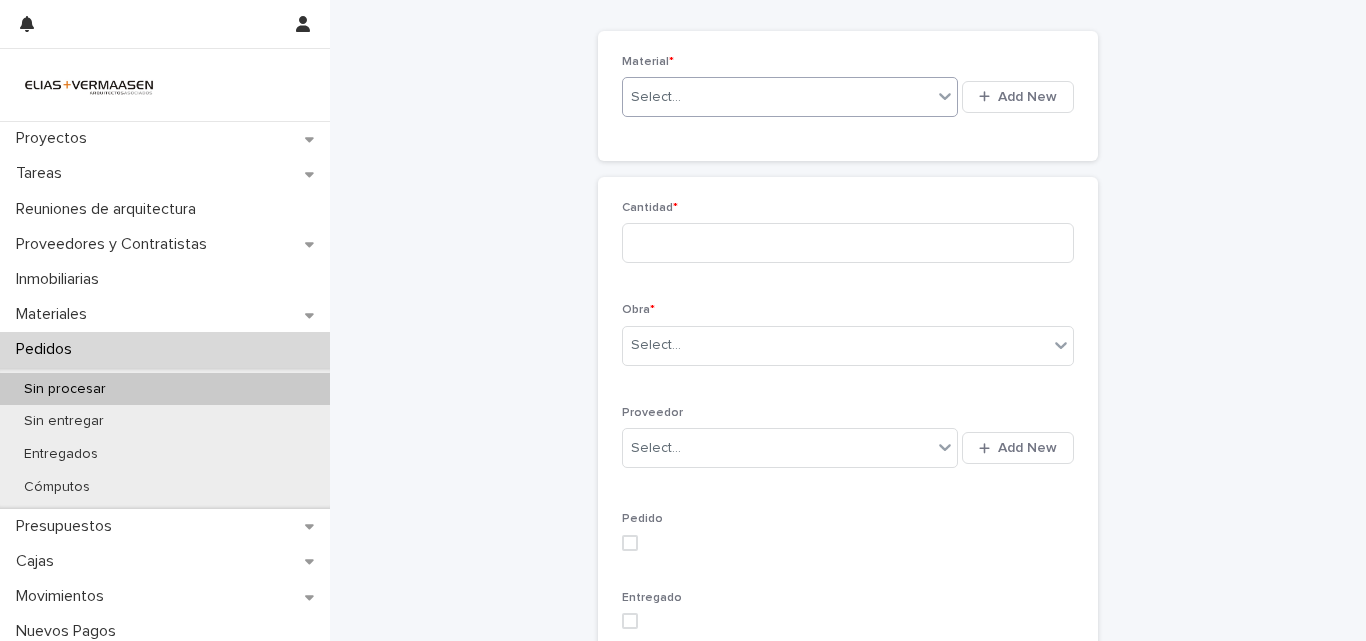 click on "Select..." at bounding box center (777, 97) 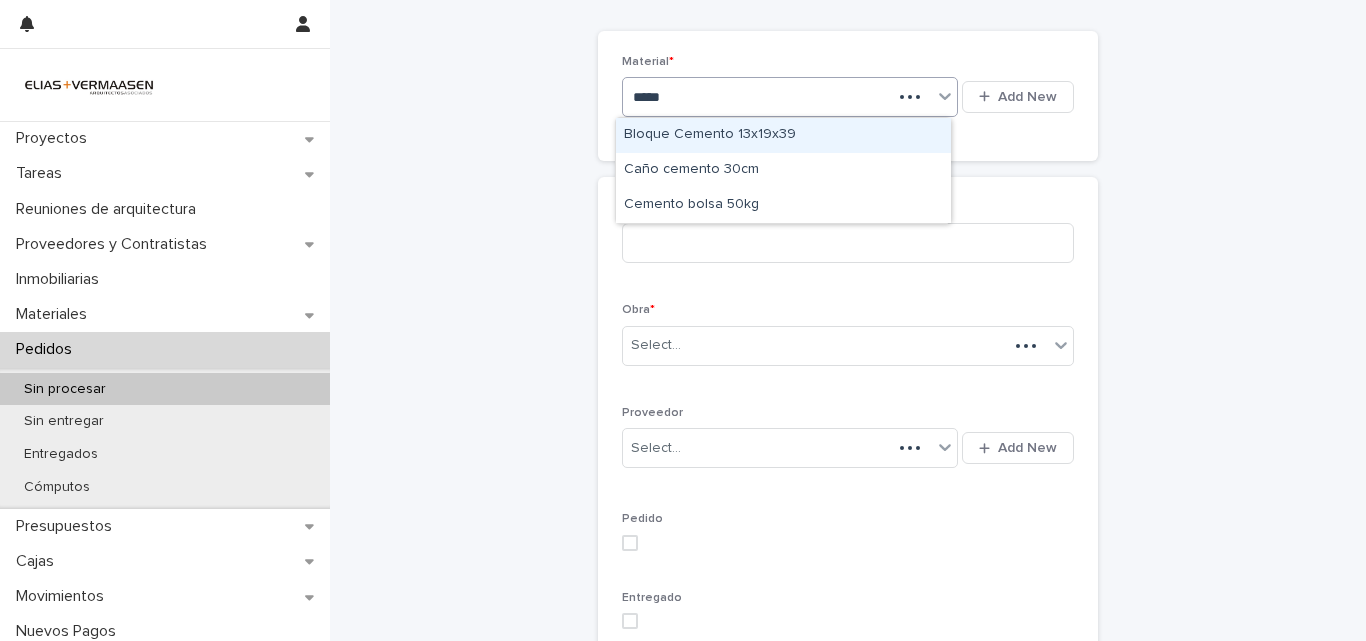 type on "******" 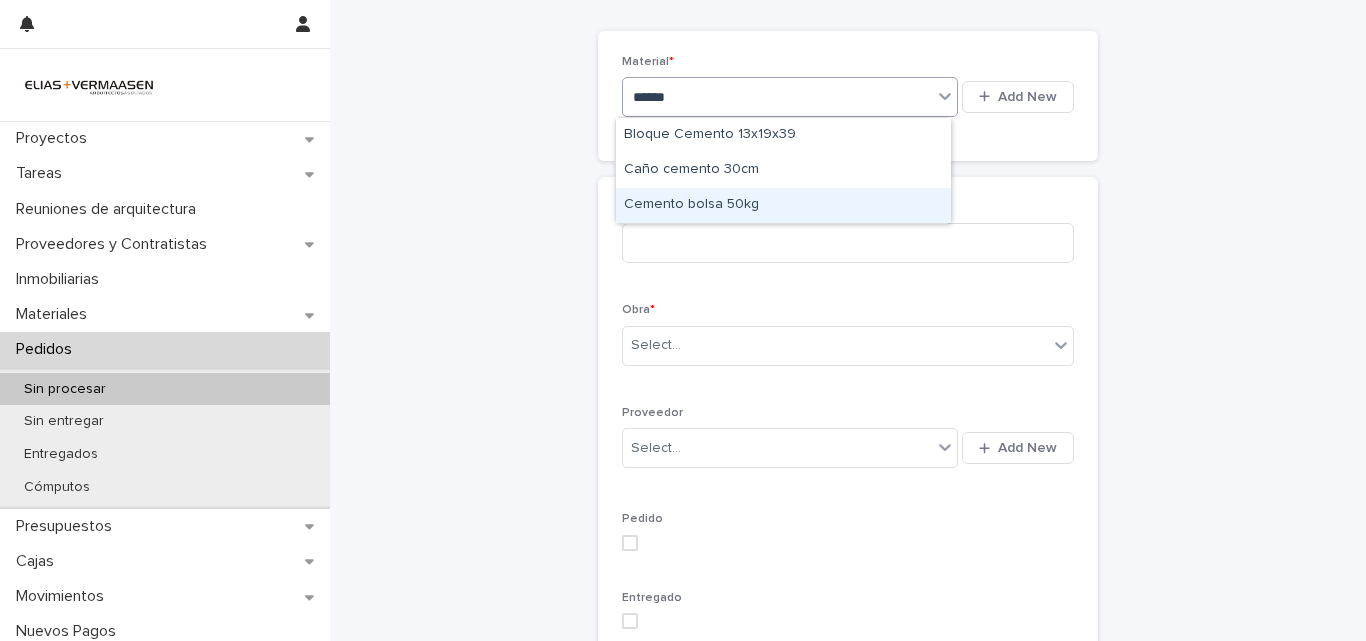 click on "Cemento bolsa 50kg" at bounding box center (783, 205) 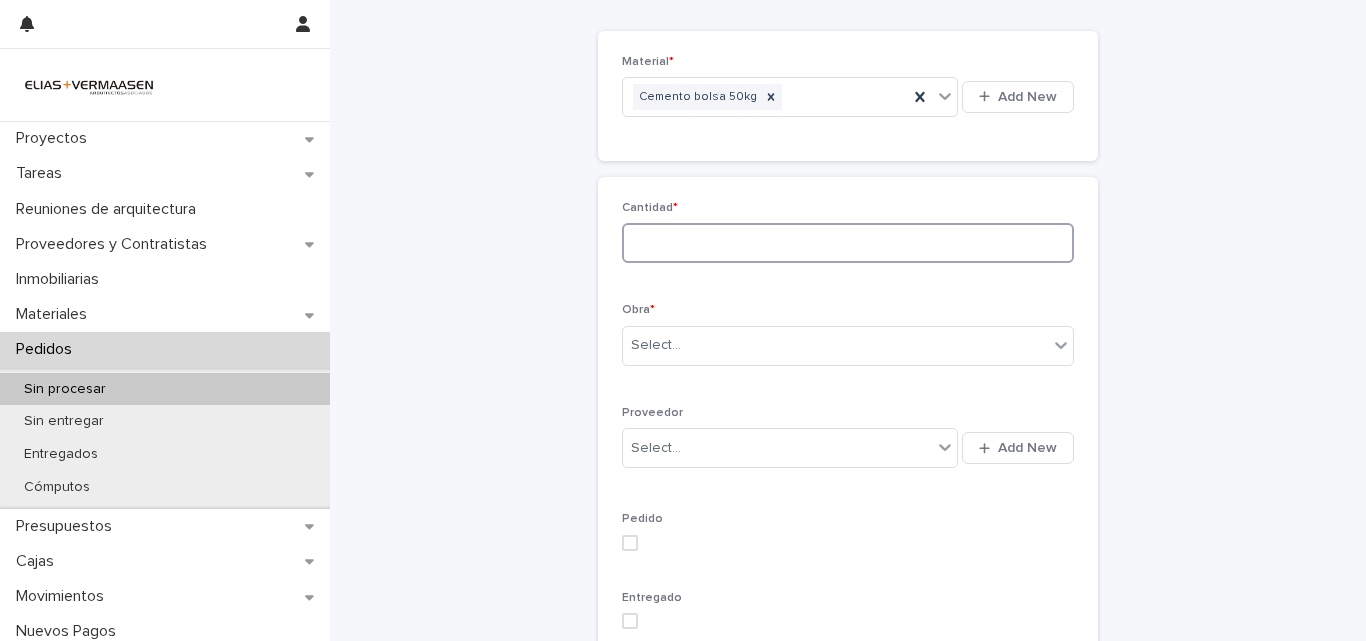 click at bounding box center (848, 243) 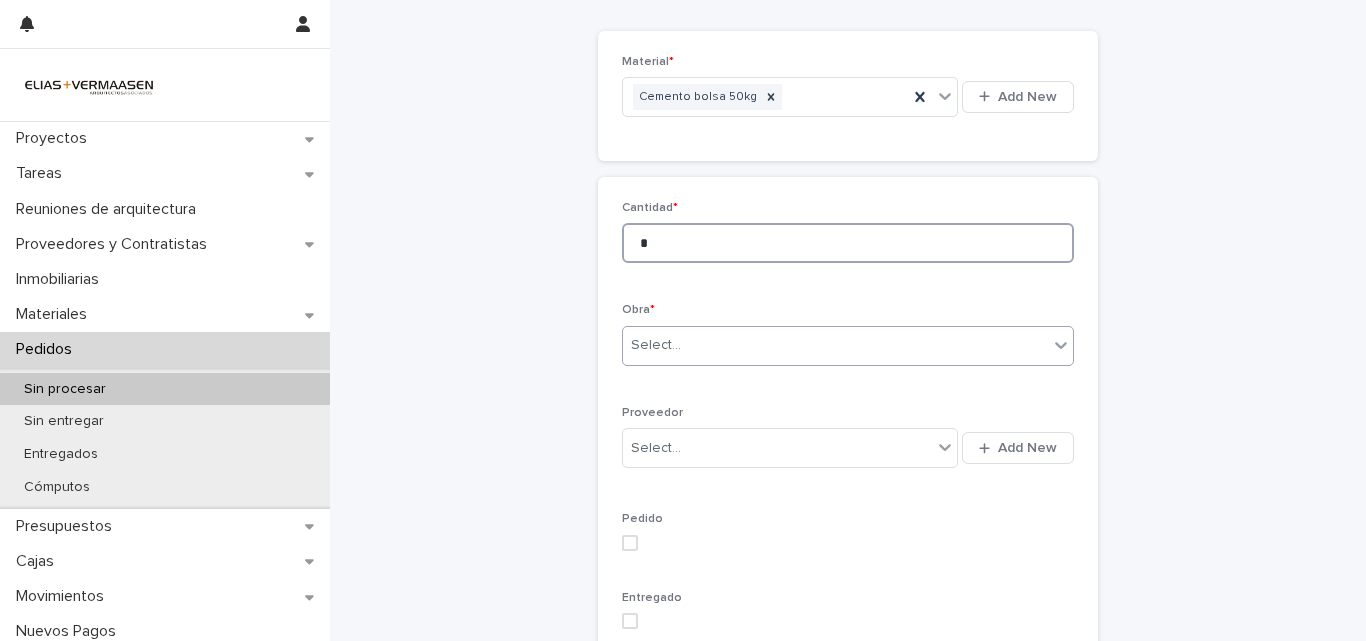 type on "*" 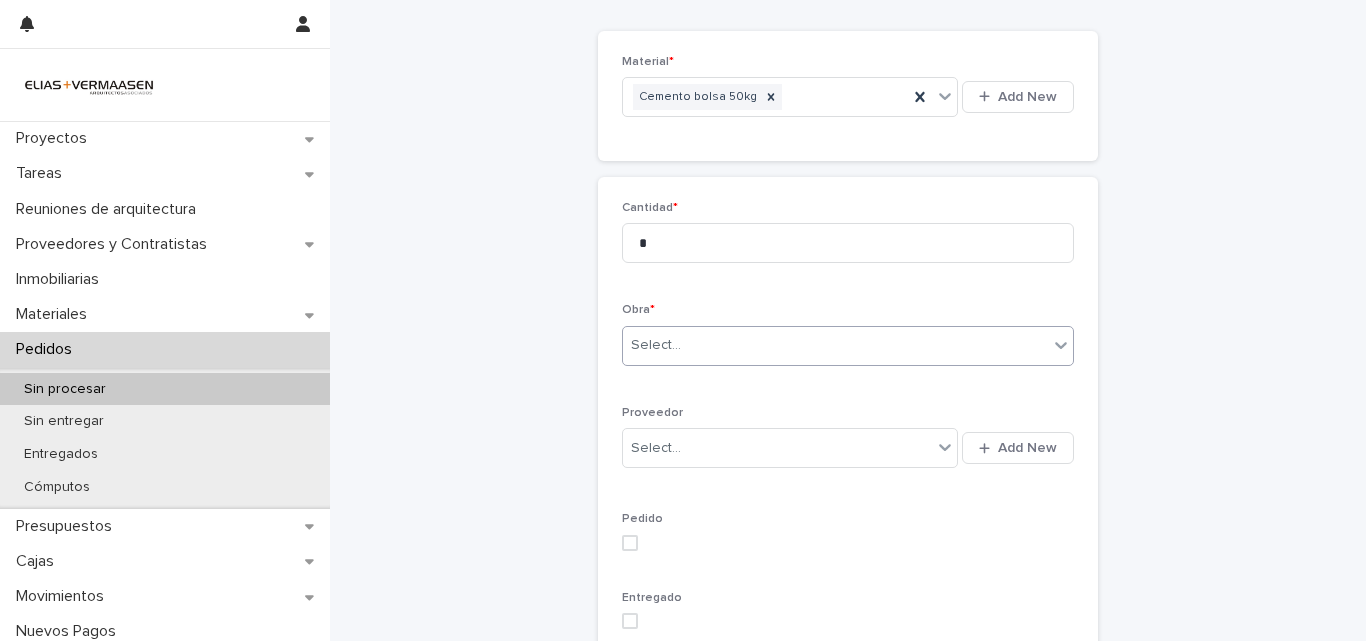 click on "Select..." at bounding box center [656, 345] 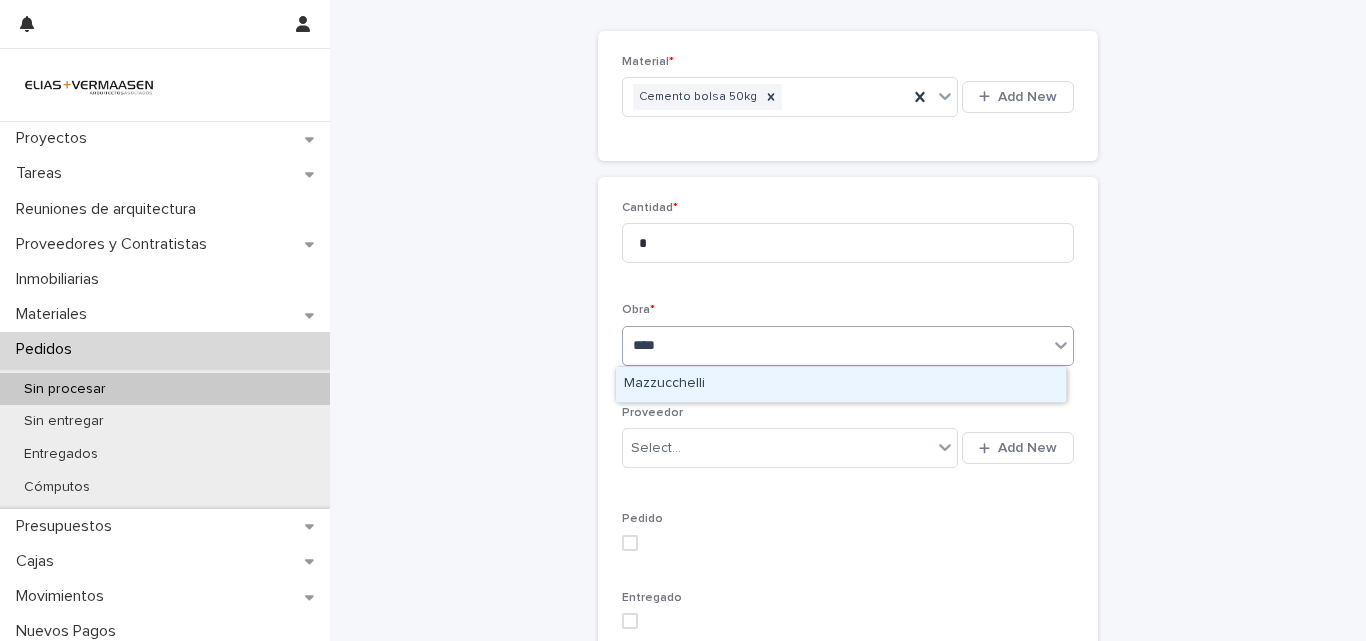 type on "*****" 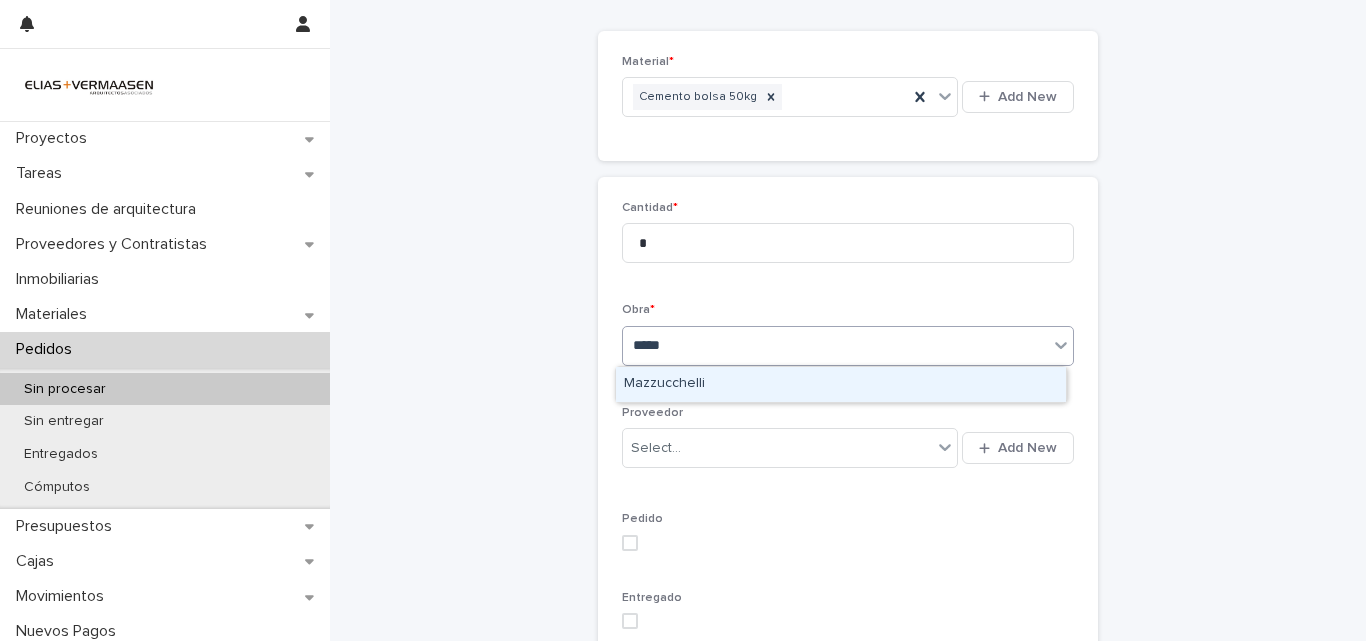 type 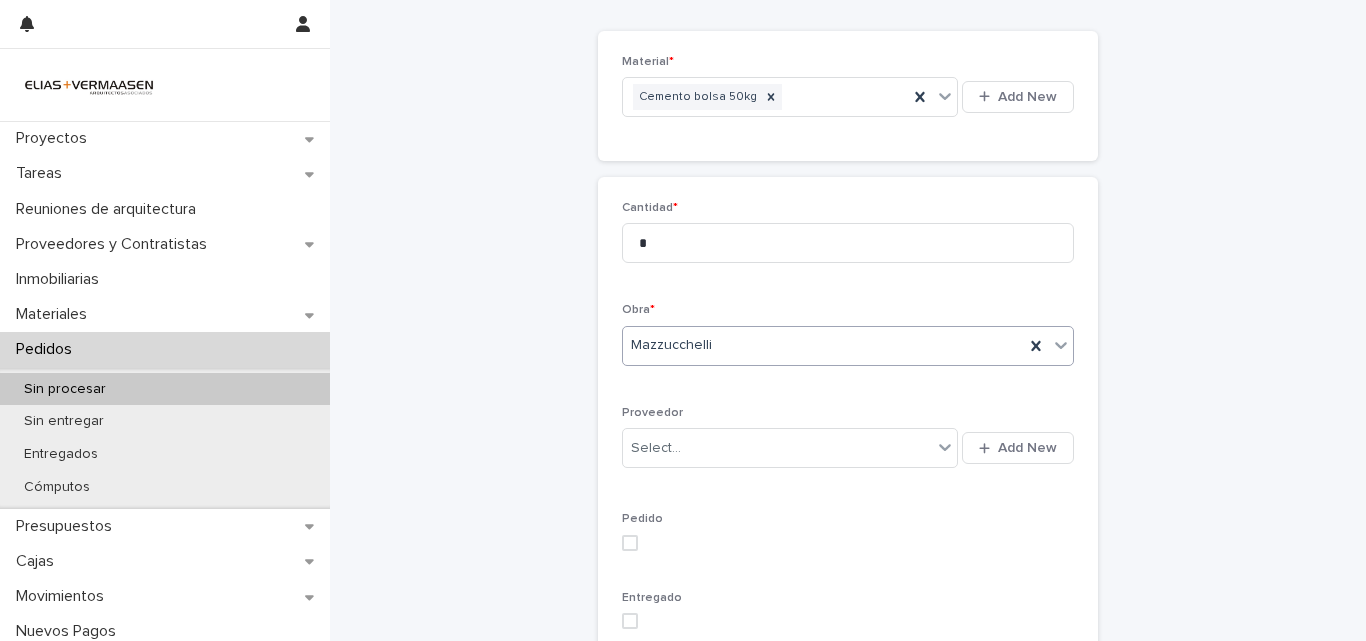 click on "Select... Add New" at bounding box center [848, 448] 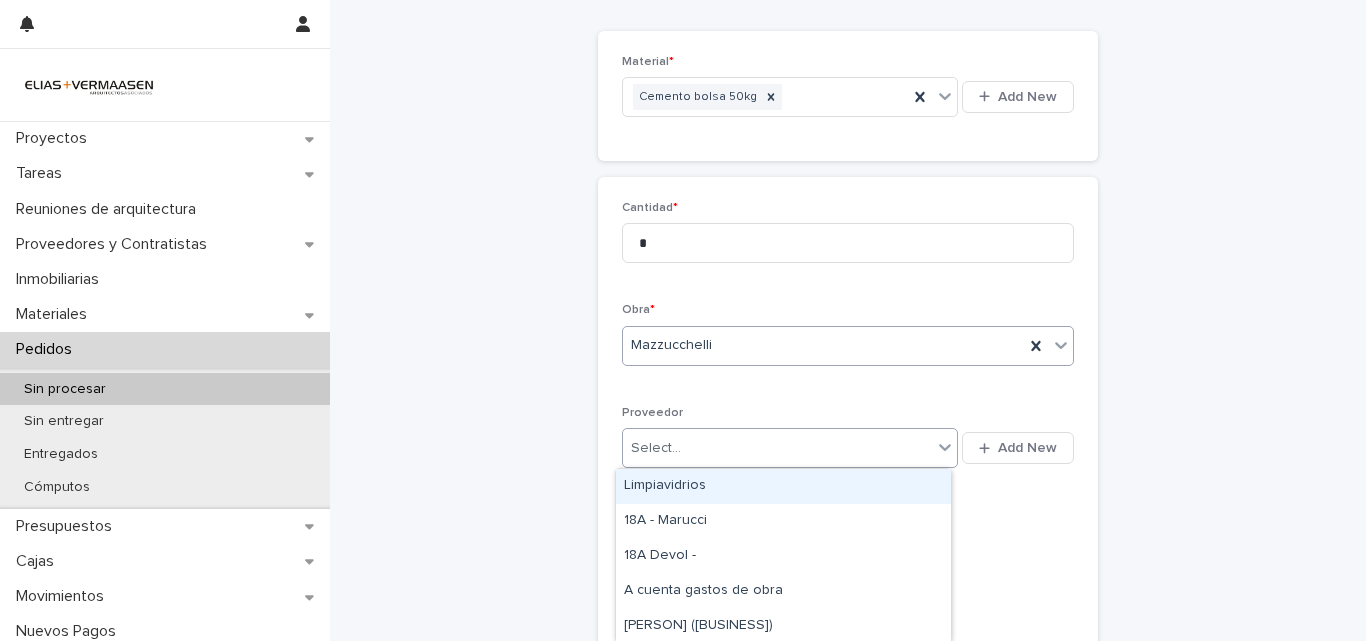 click on "Select..." at bounding box center (777, 448) 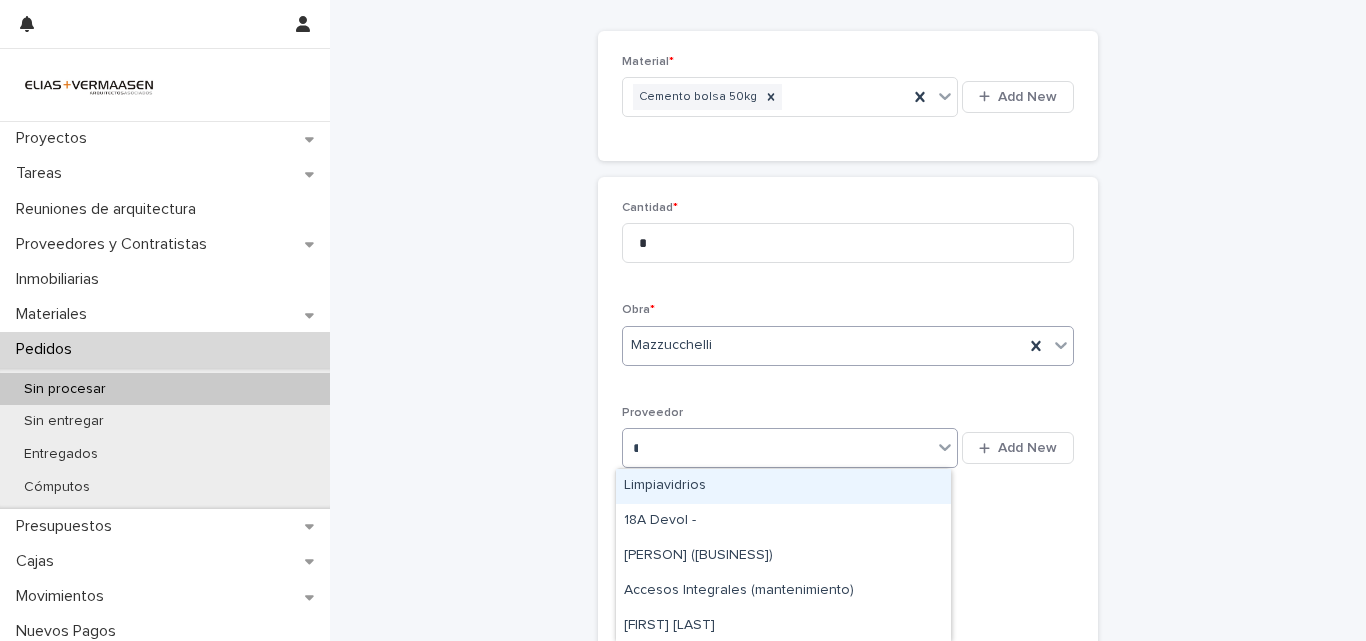 type on "***" 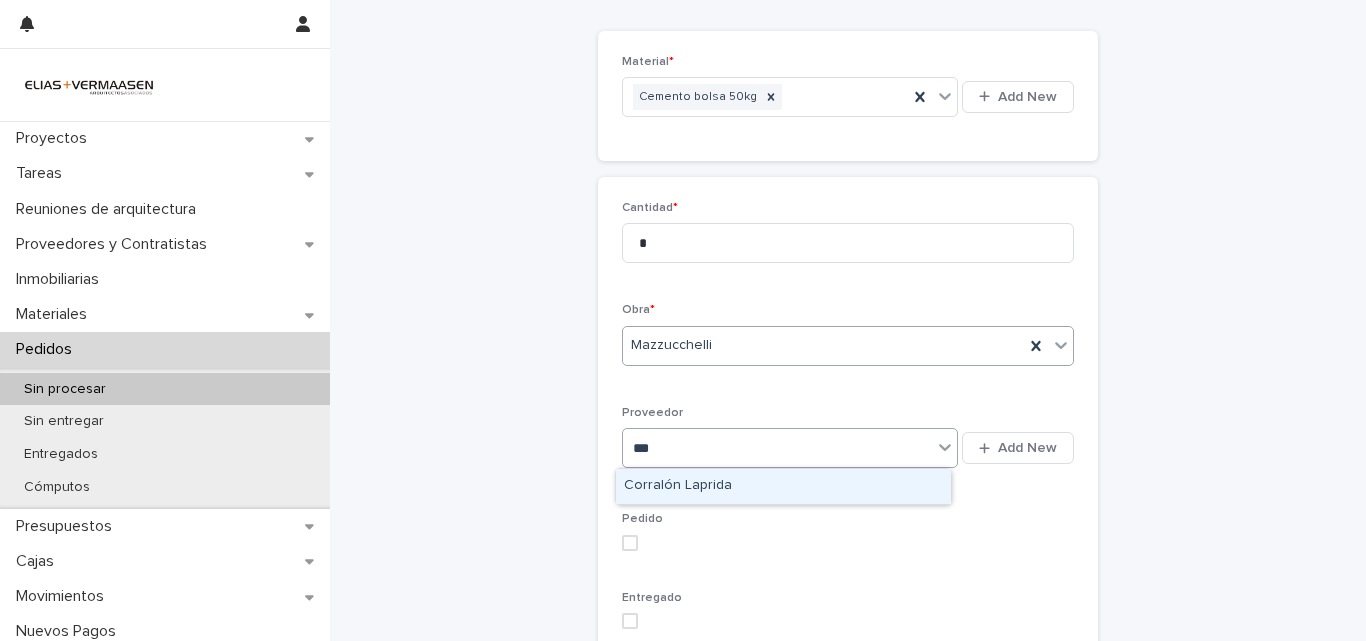 type 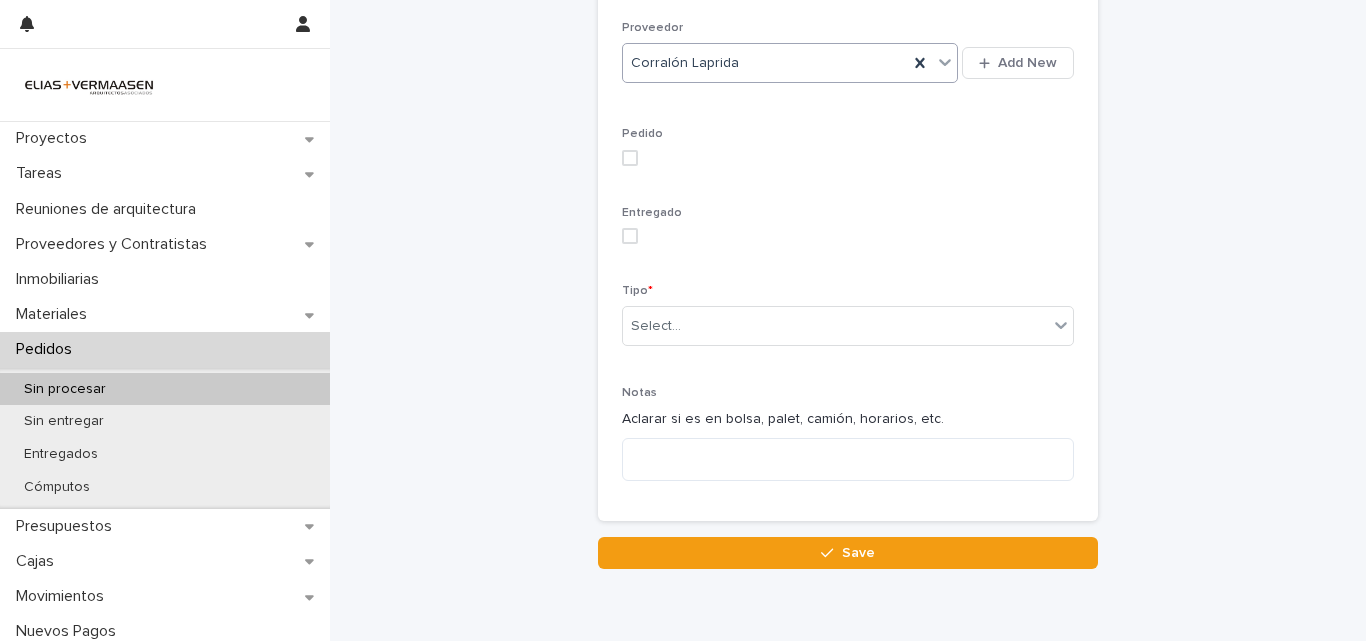 scroll, scrollTop: 553, scrollLeft: 0, axis: vertical 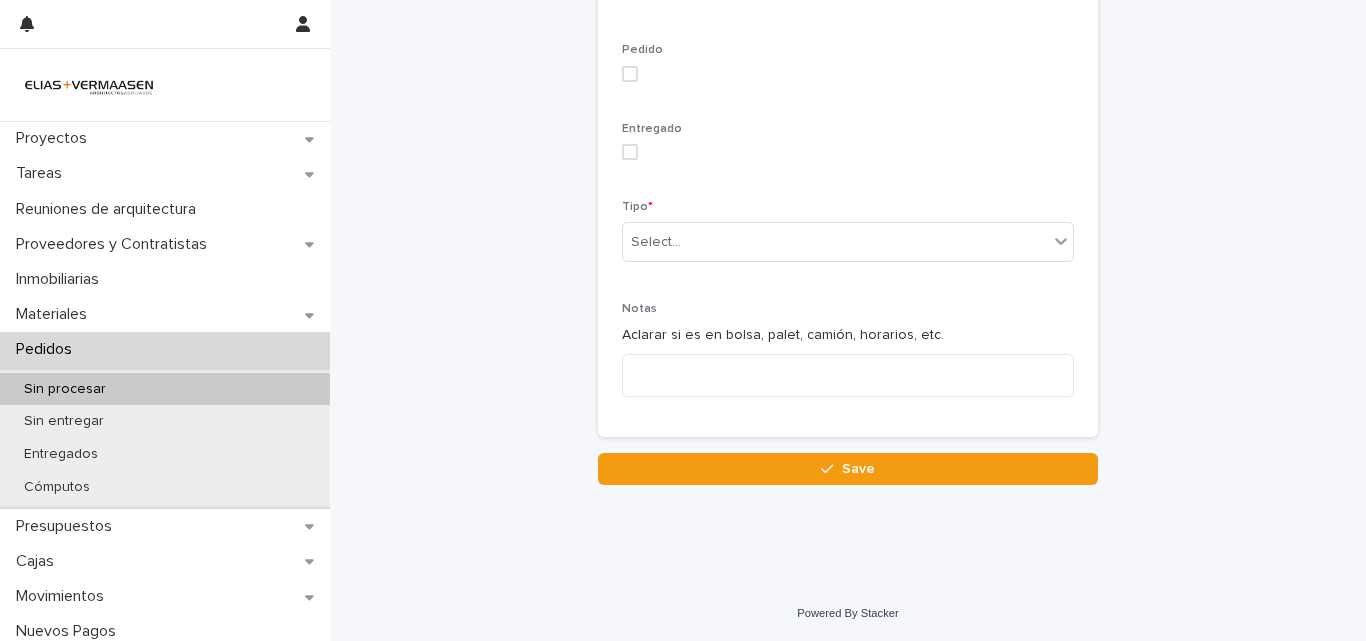drag, startPoint x: 624, startPoint y: 153, endPoint x: 635, endPoint y: 192, distance: 40.5216 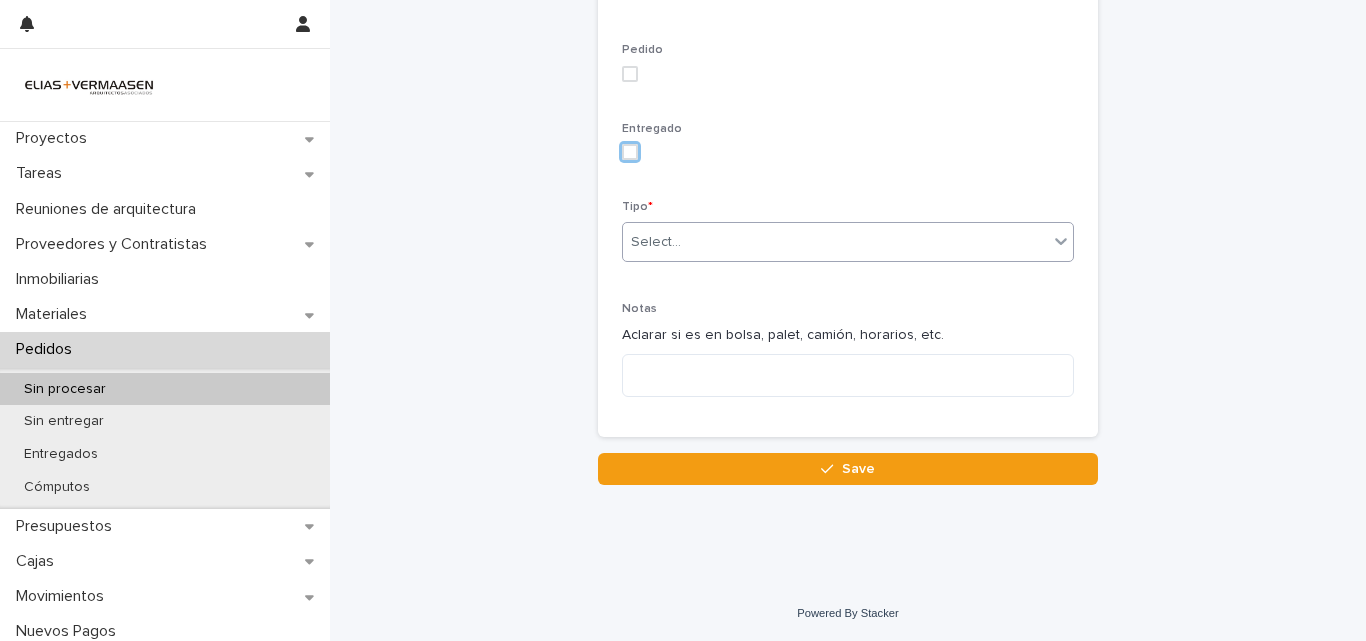 click on "Select..." at bounding box center (656, 242) 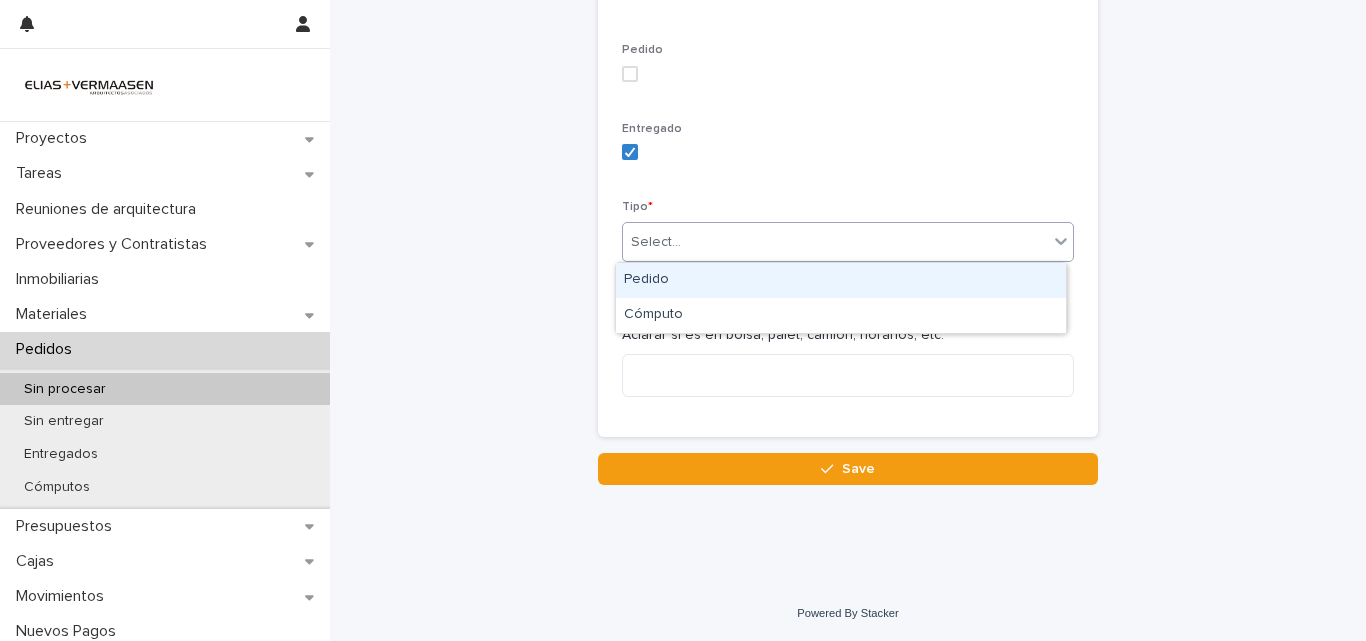 click on "Pedido" at bounding box center [841, 280] 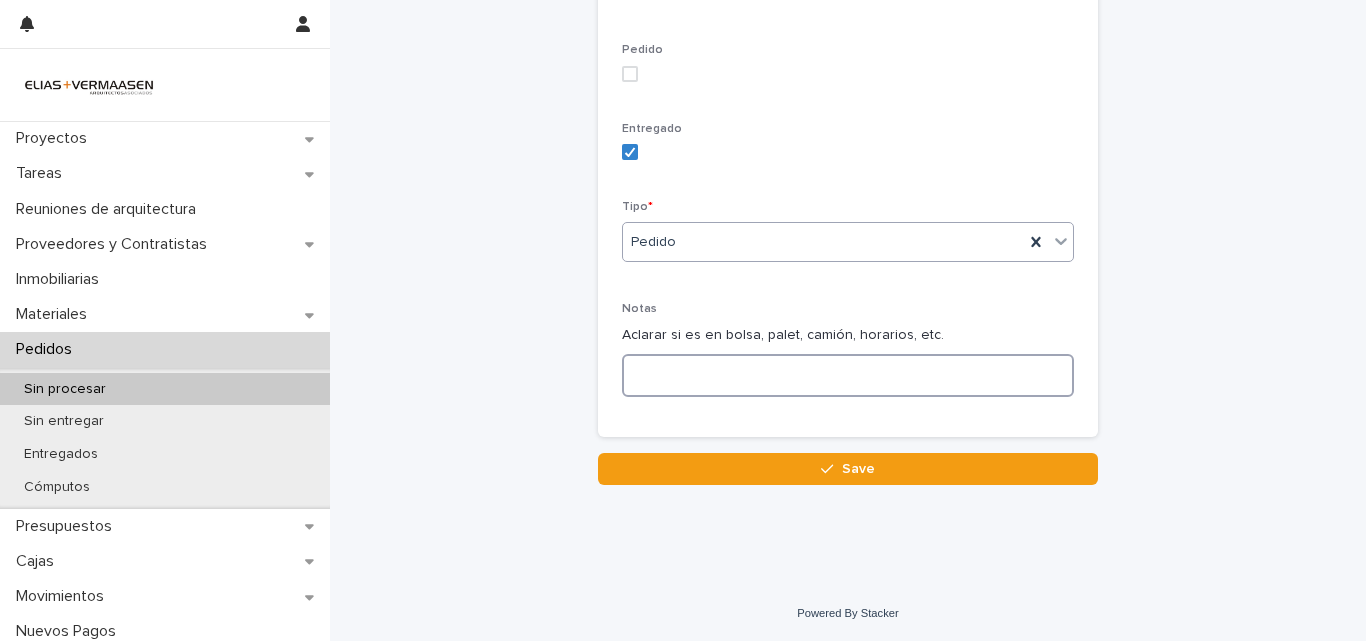 click at bounding box center [848, 375] 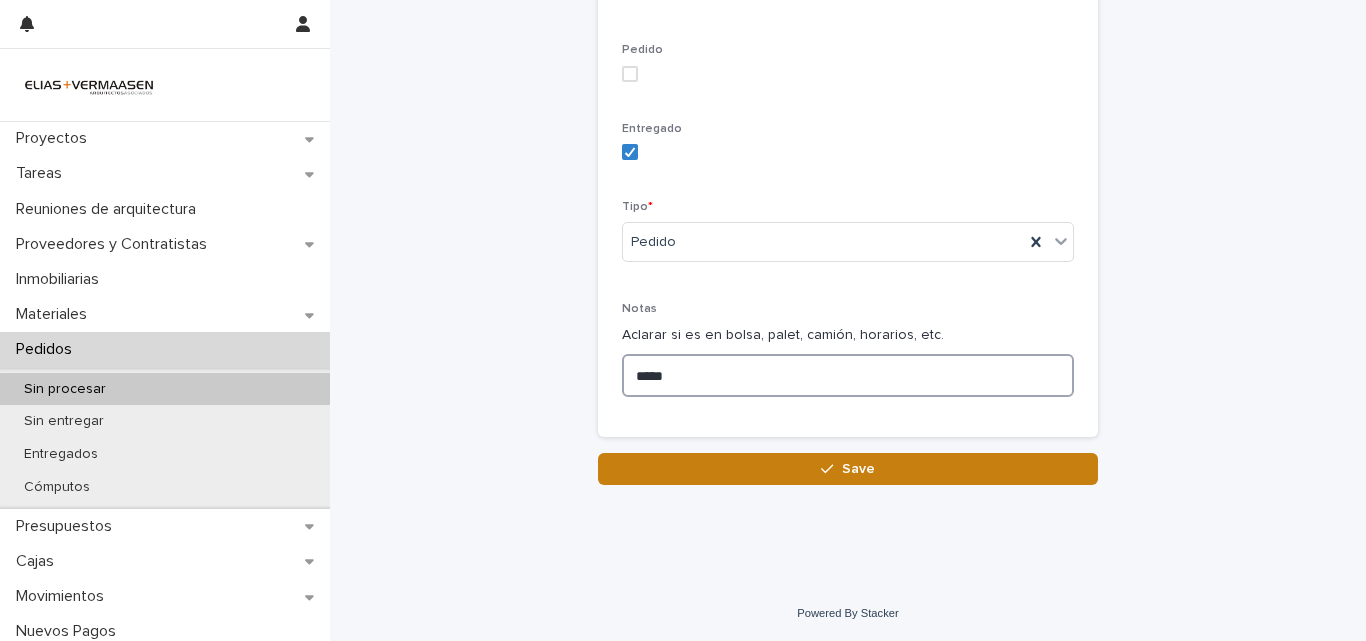 type on "*****" 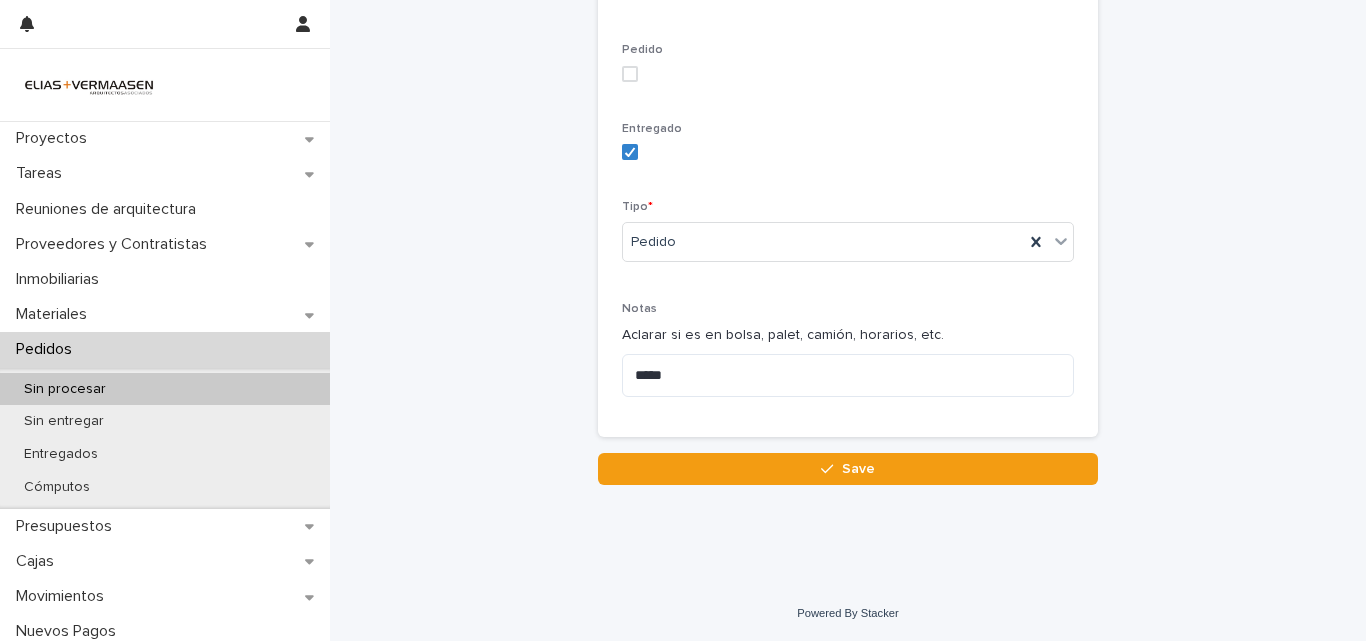 click on "Save" at bounding box center [848, 469] 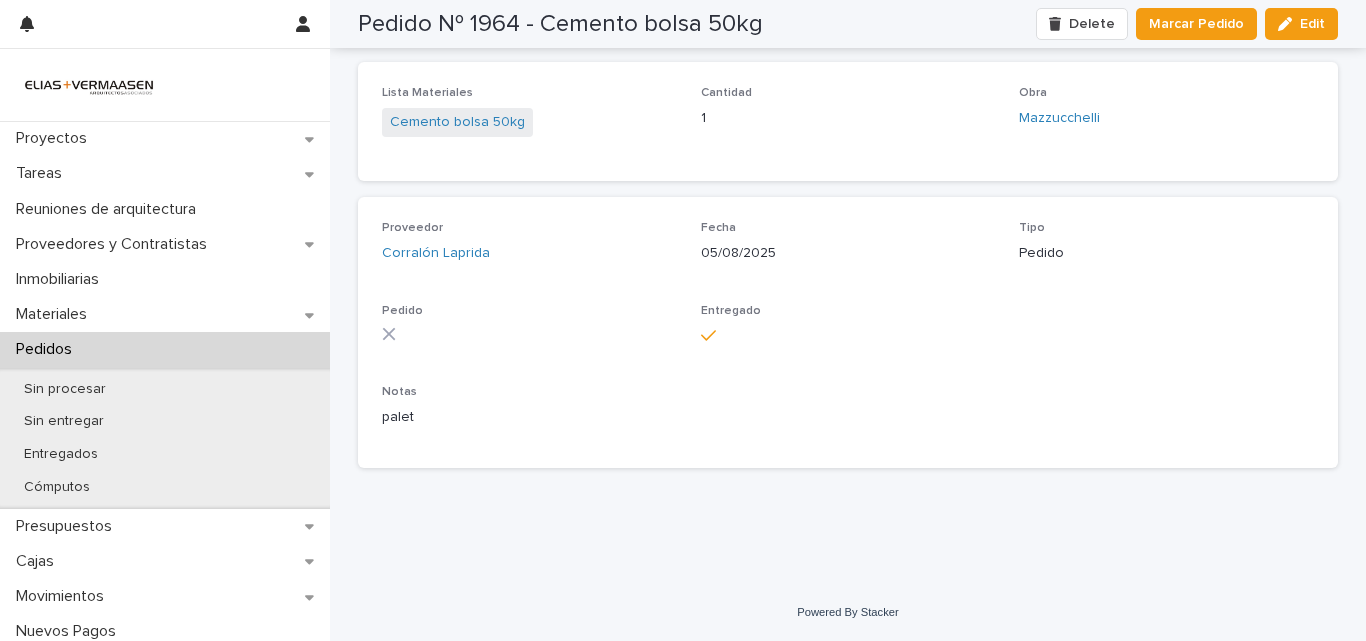 scroll, scrollTop: 84, scrollLeft: 0, axis: vertical 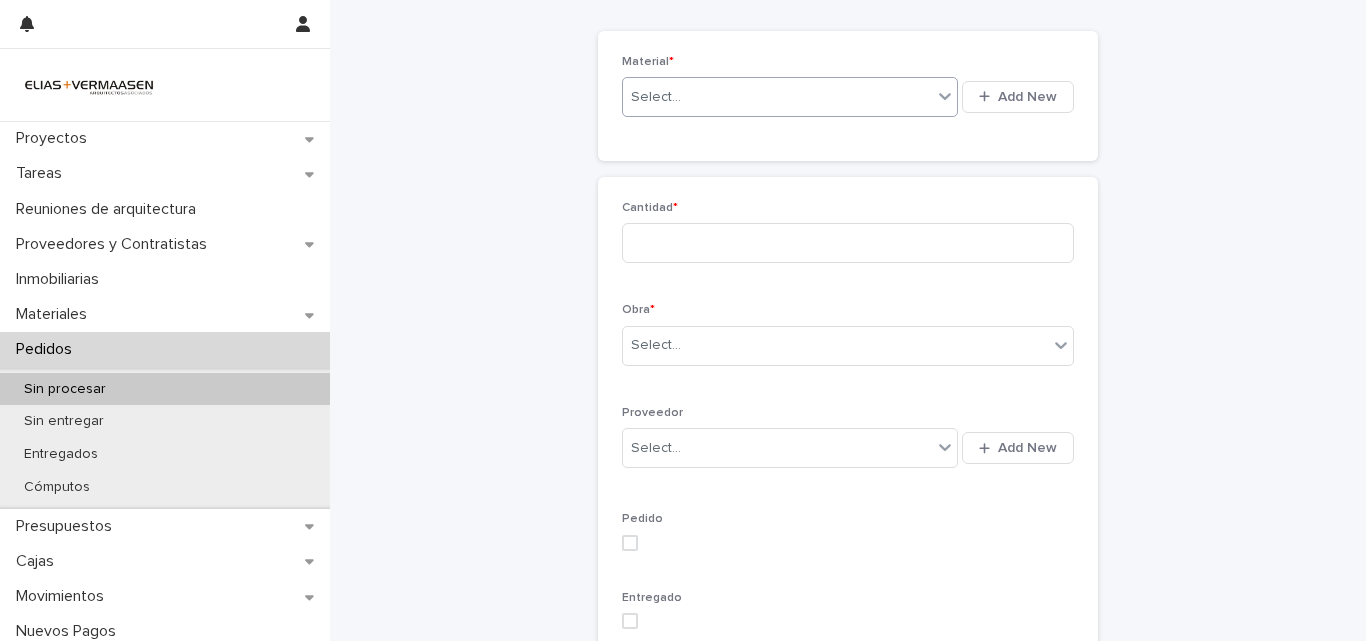 click on "Select..." at bounding box center (777, 97) 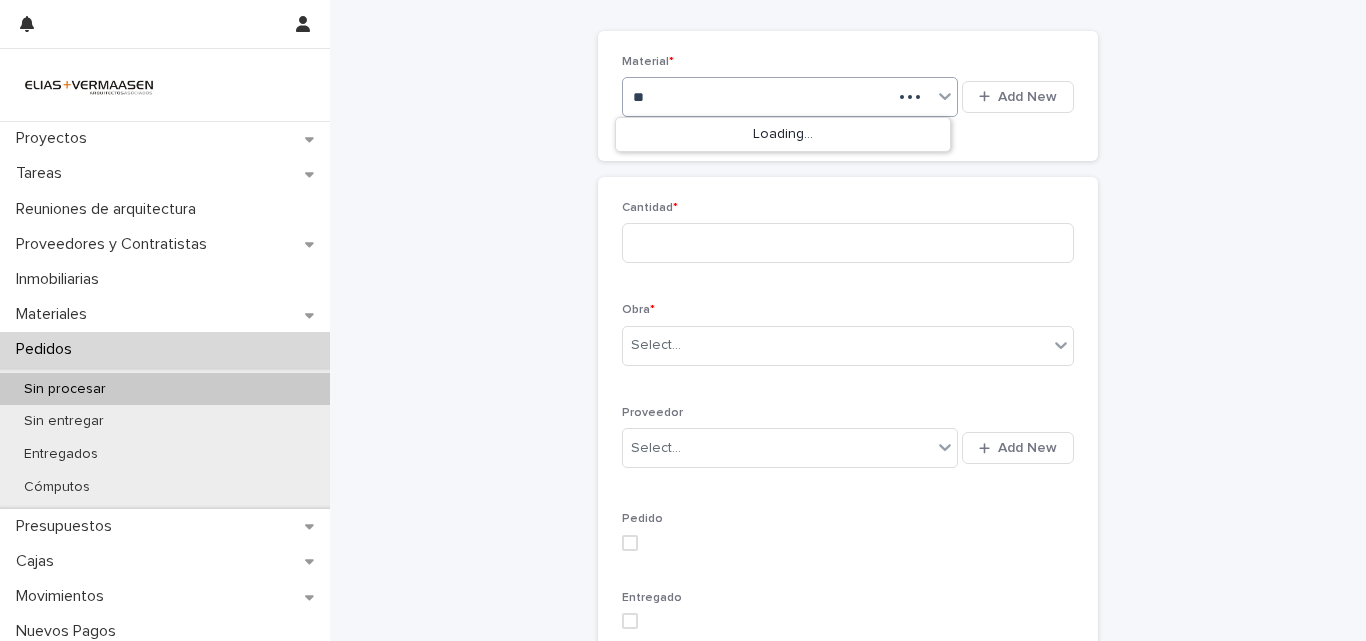 type on "*" 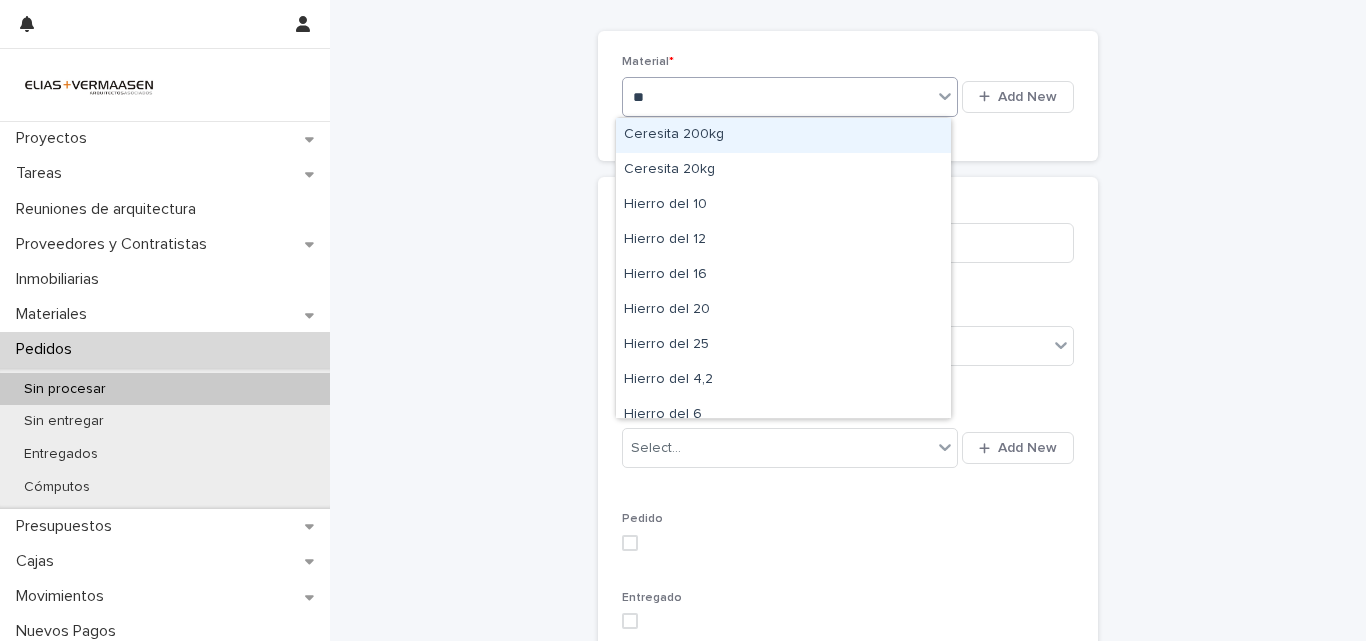 type on "*" 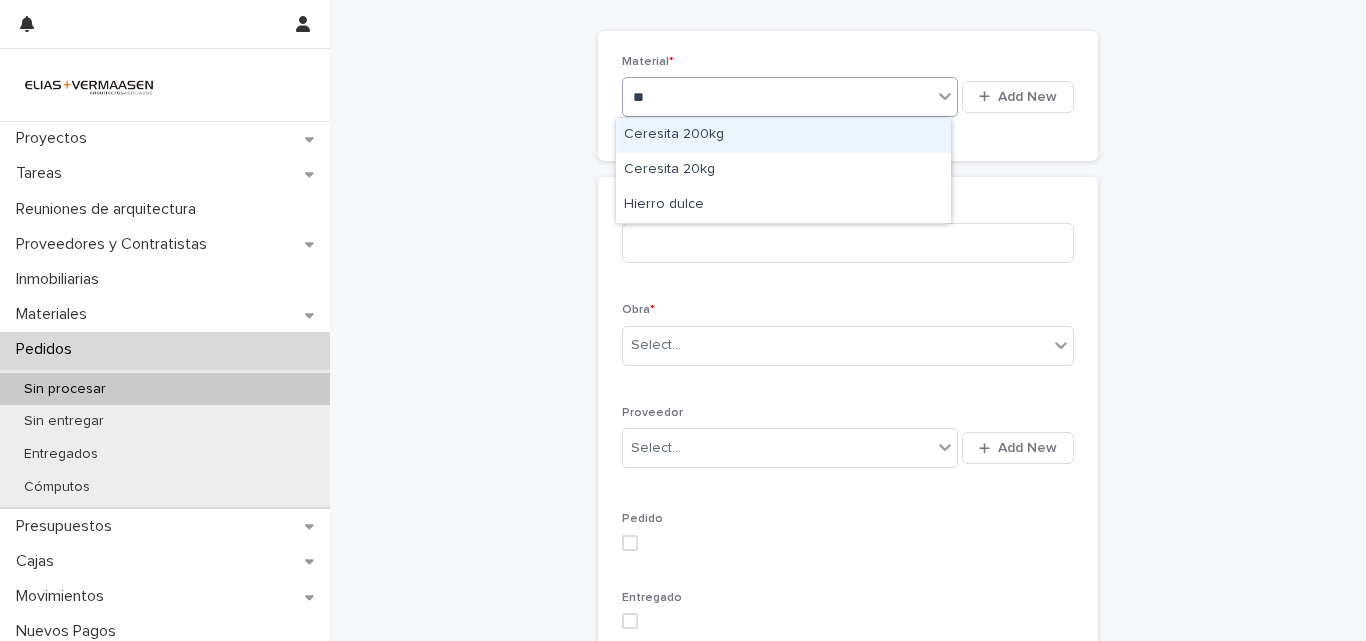 type on "***" 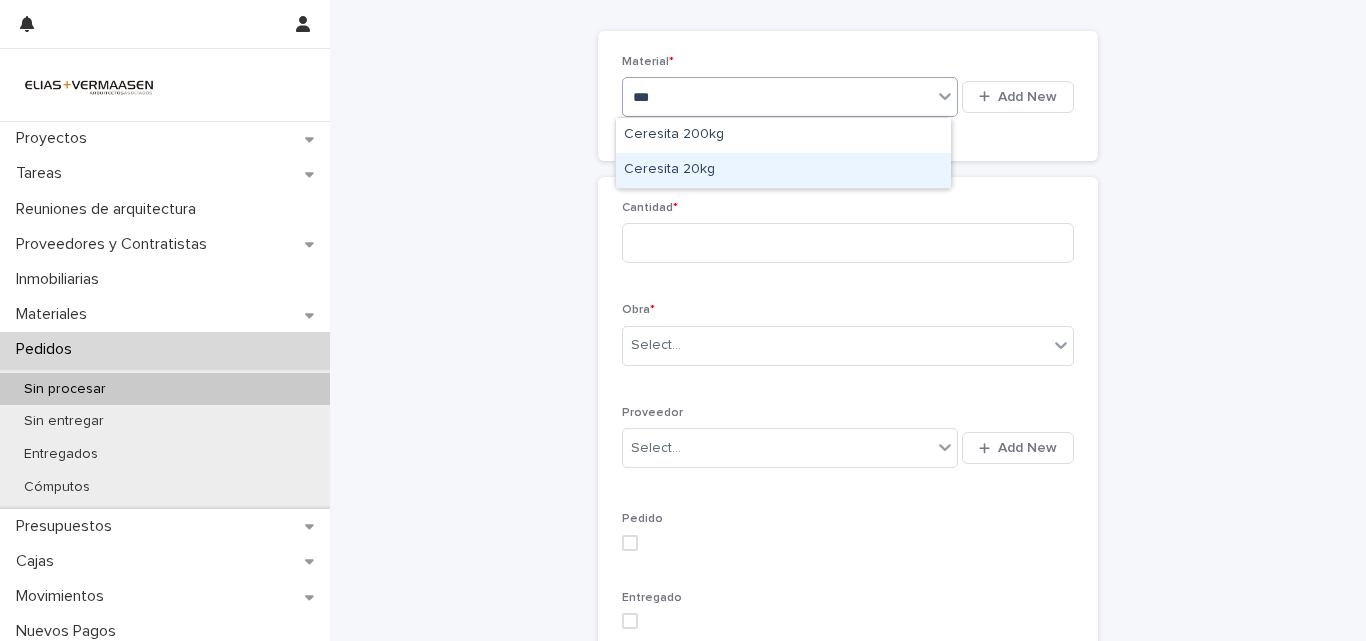 click on "Ceresita 20kg" at bounding box center (783, 170) 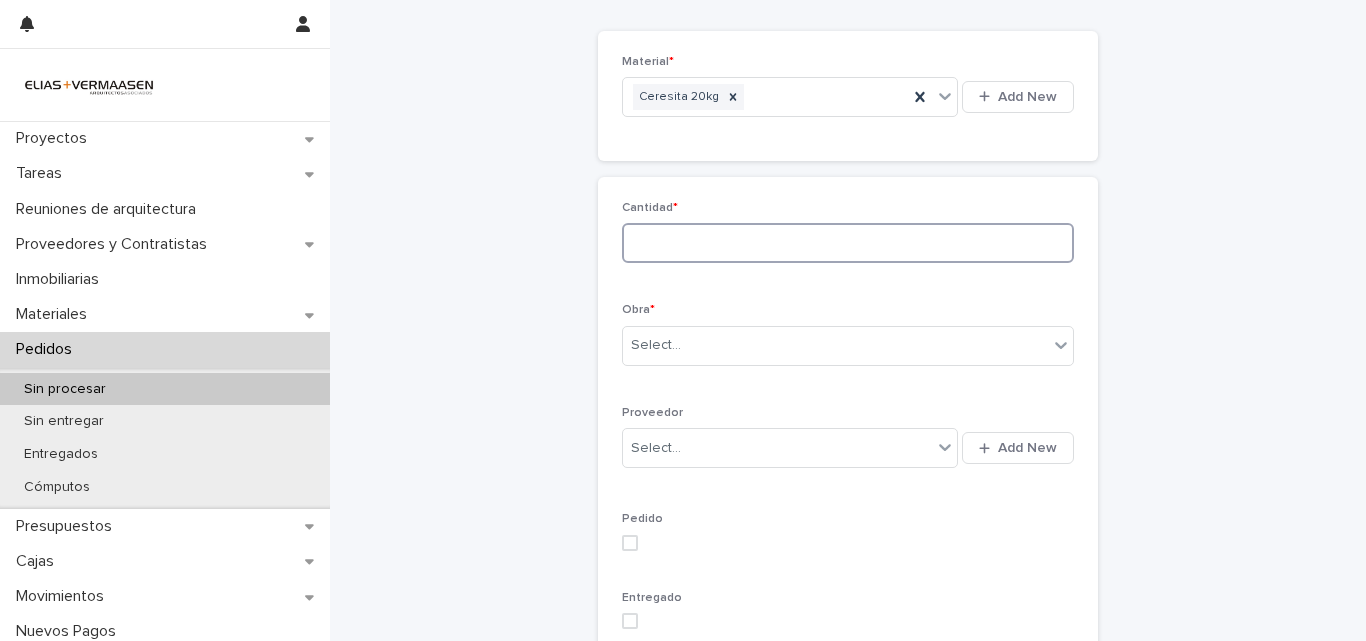 click at bounding box center [848, 243] 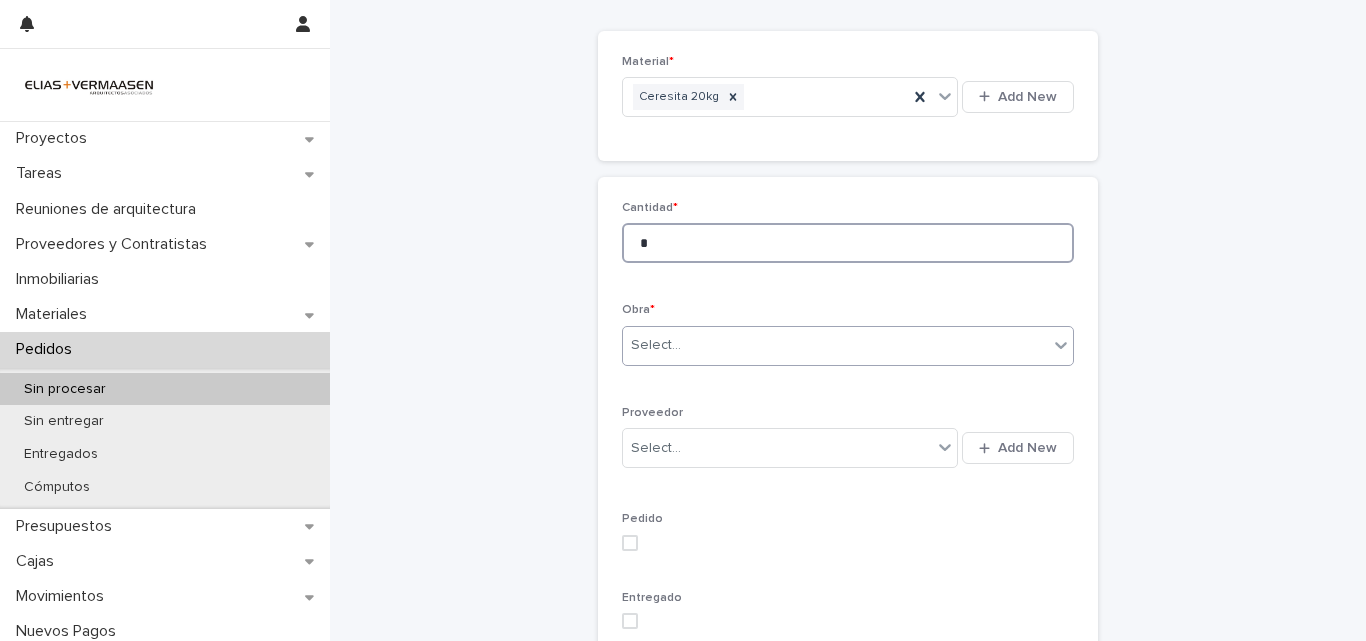 type on "*" 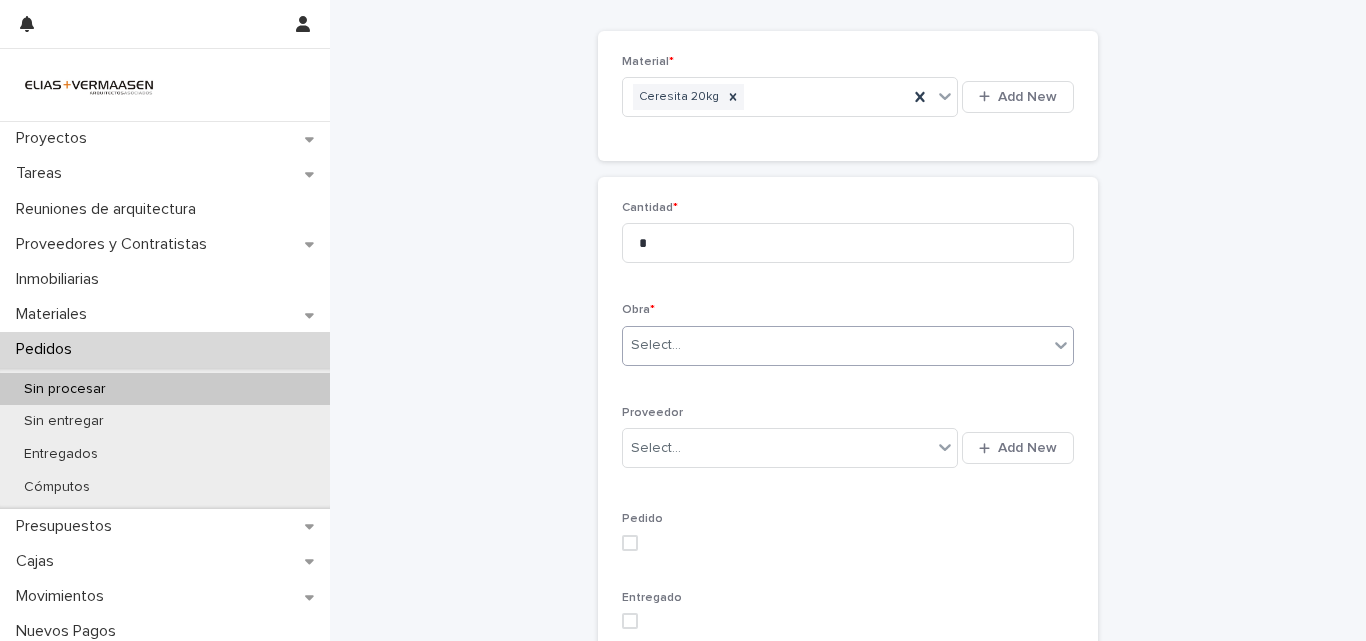 click on "Select..." at bounding box center [656, 345] 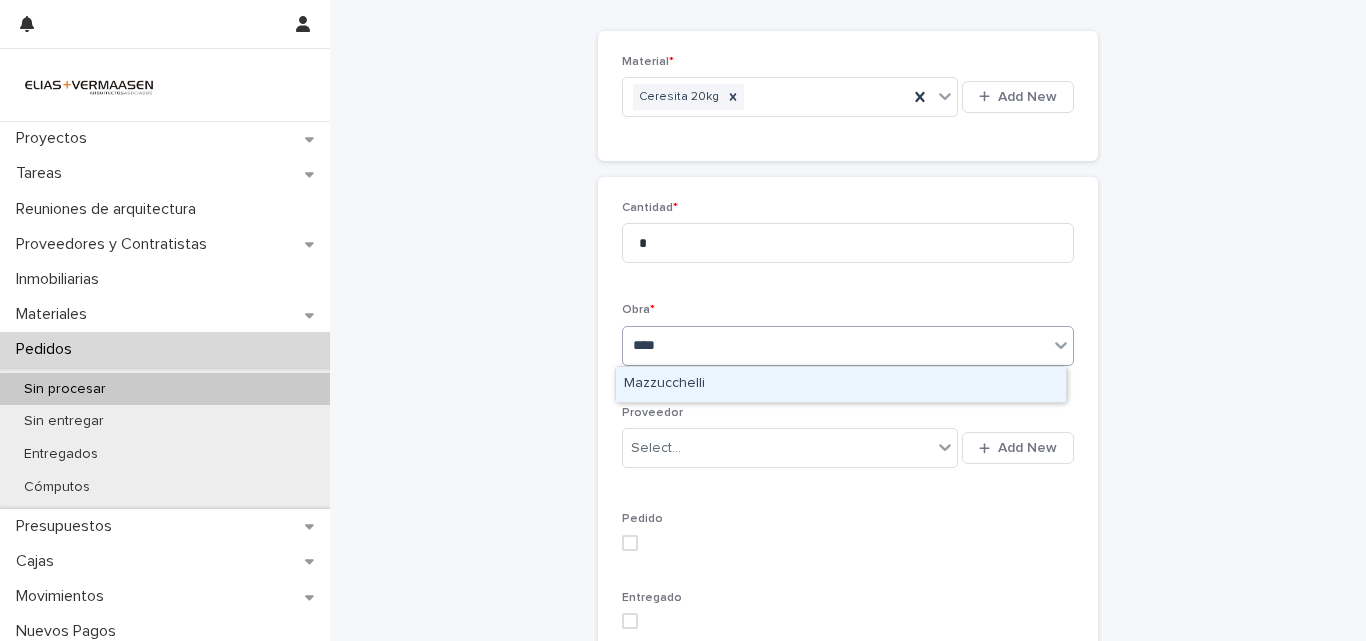 type on "*****" 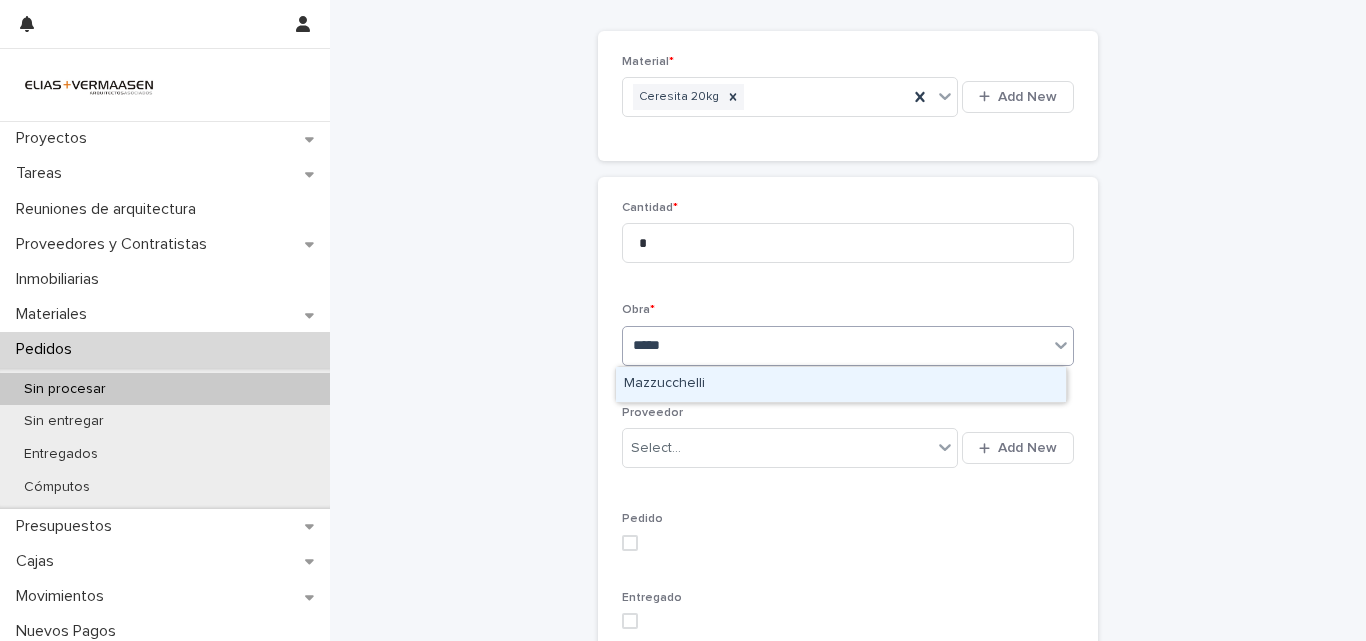 type 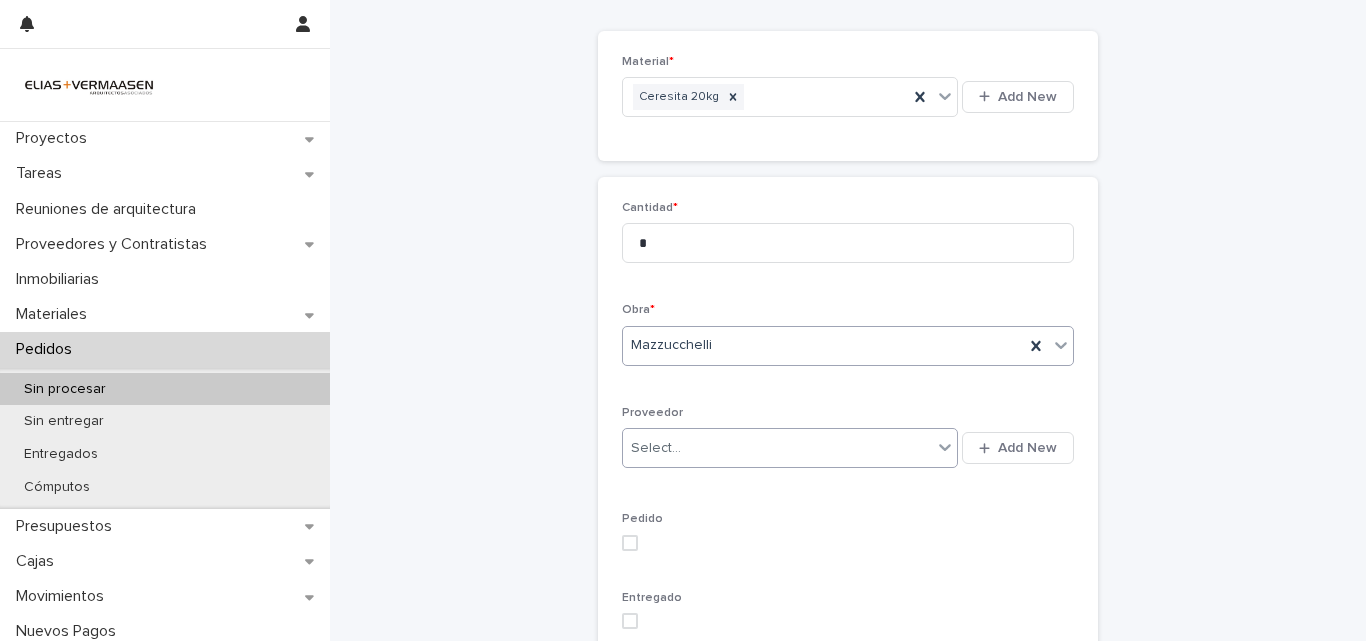 drag, startPoint x: 686, startPoint y: 467, endPoint x: 684, endPoint y: 453, distance: 14.142136 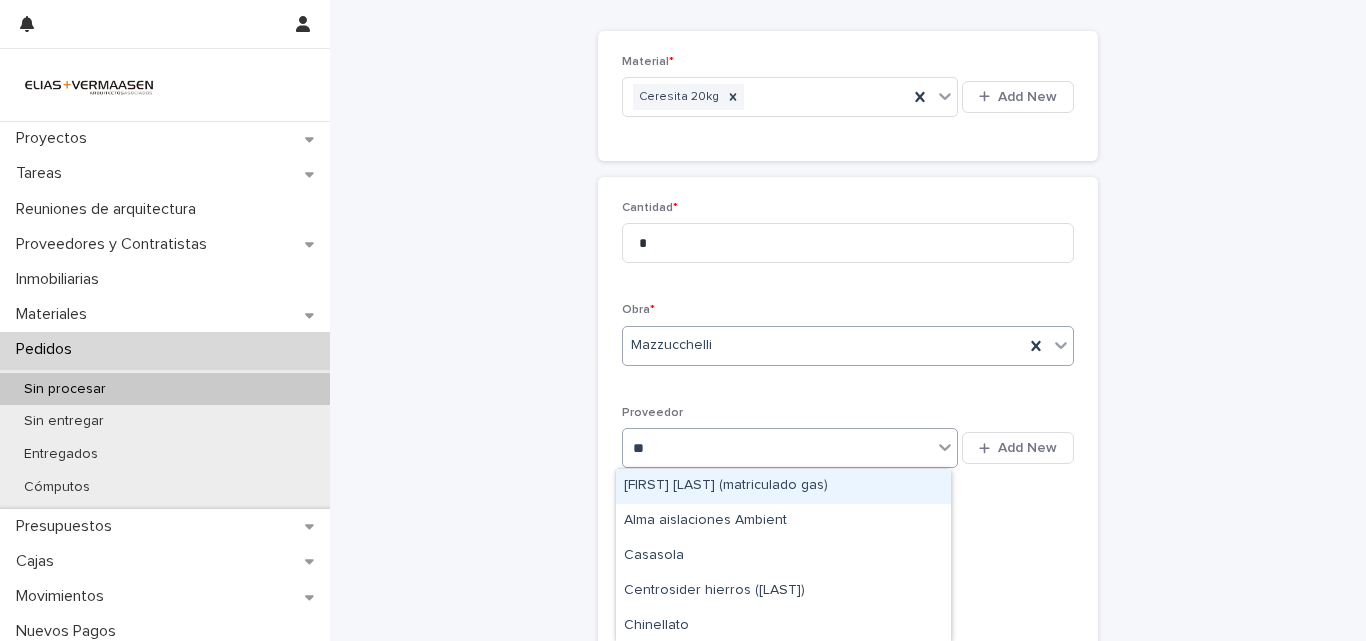 type on "***" 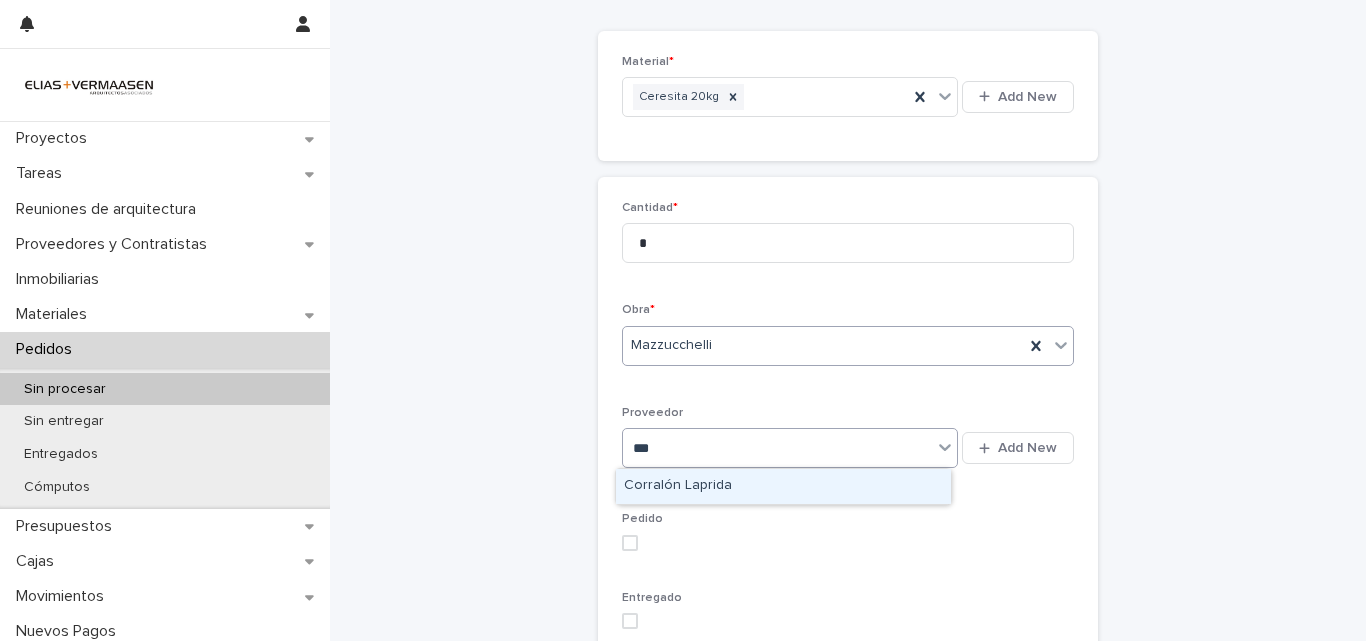 type 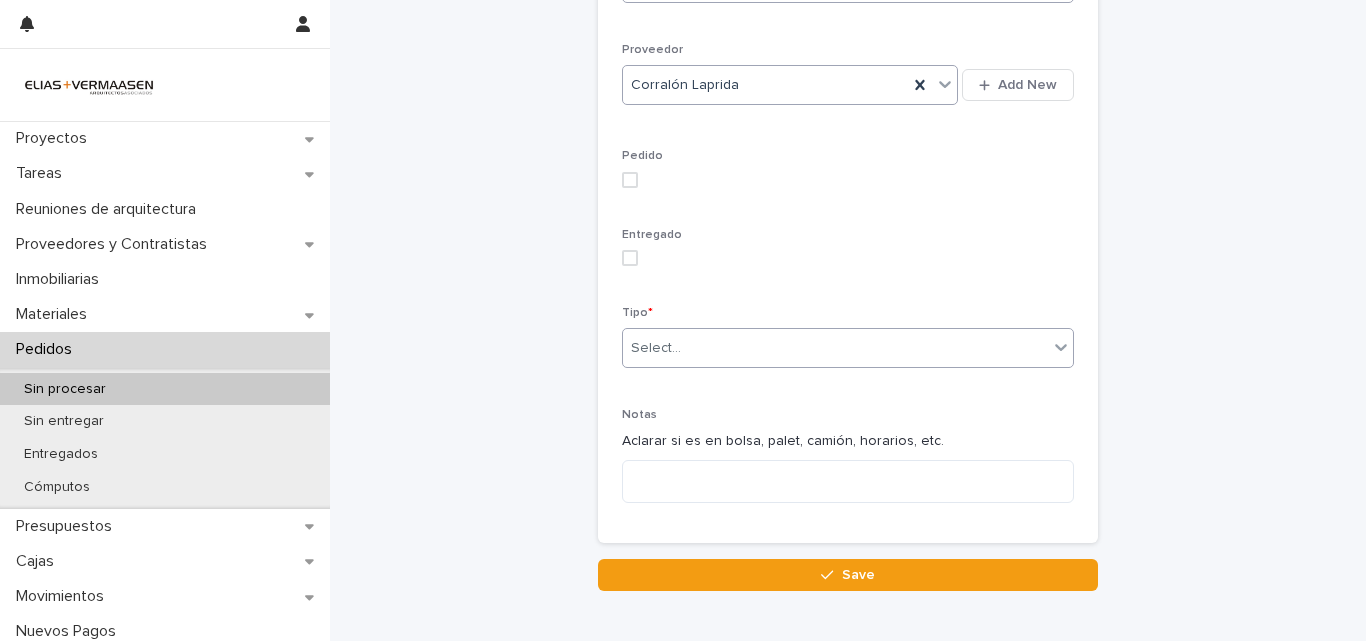 scroll, scrollTop: 484, scrollLeft: 0, axis: vertical 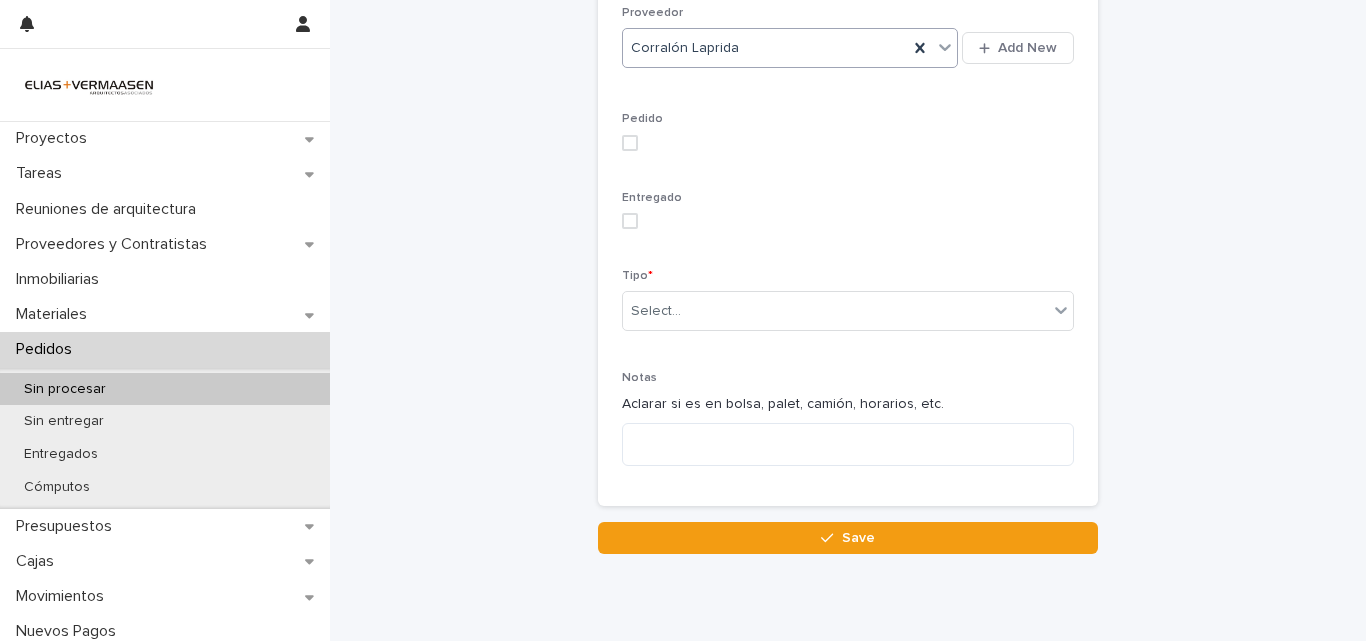 click at bounding box center (630, 221) 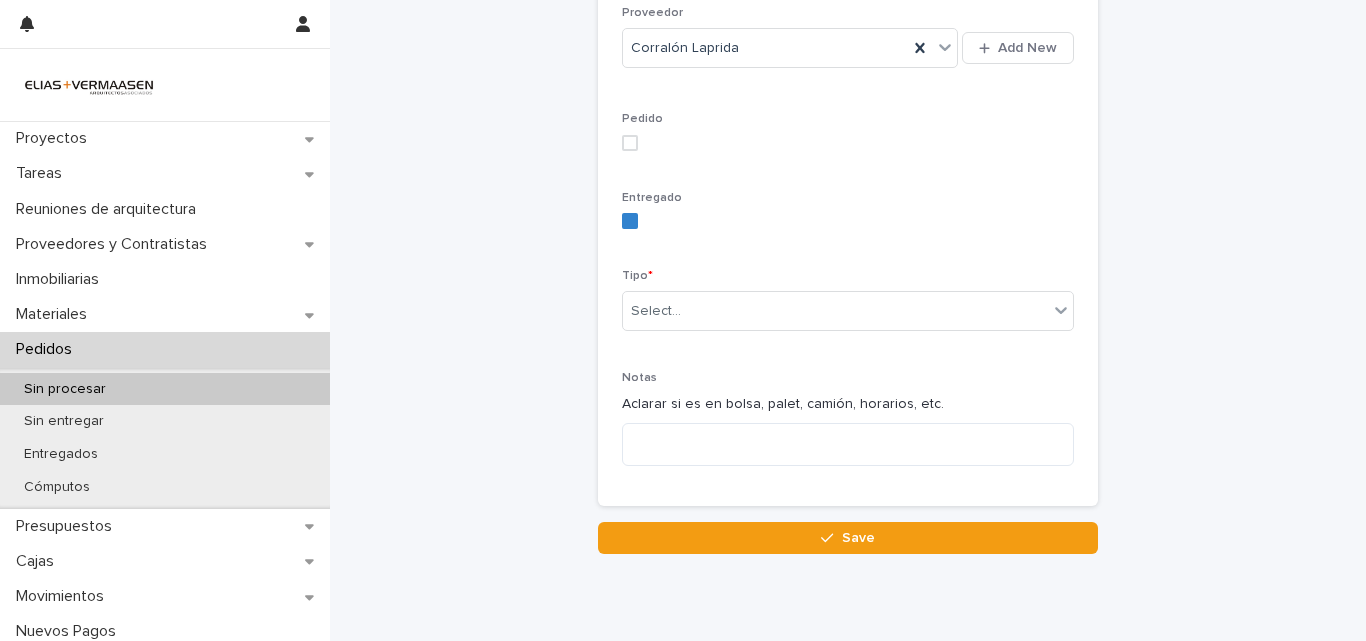 drag, startPoint x: 638, startPoint y: 271, endPoint x: 641, endPoint y: 342, distance: 71.063354 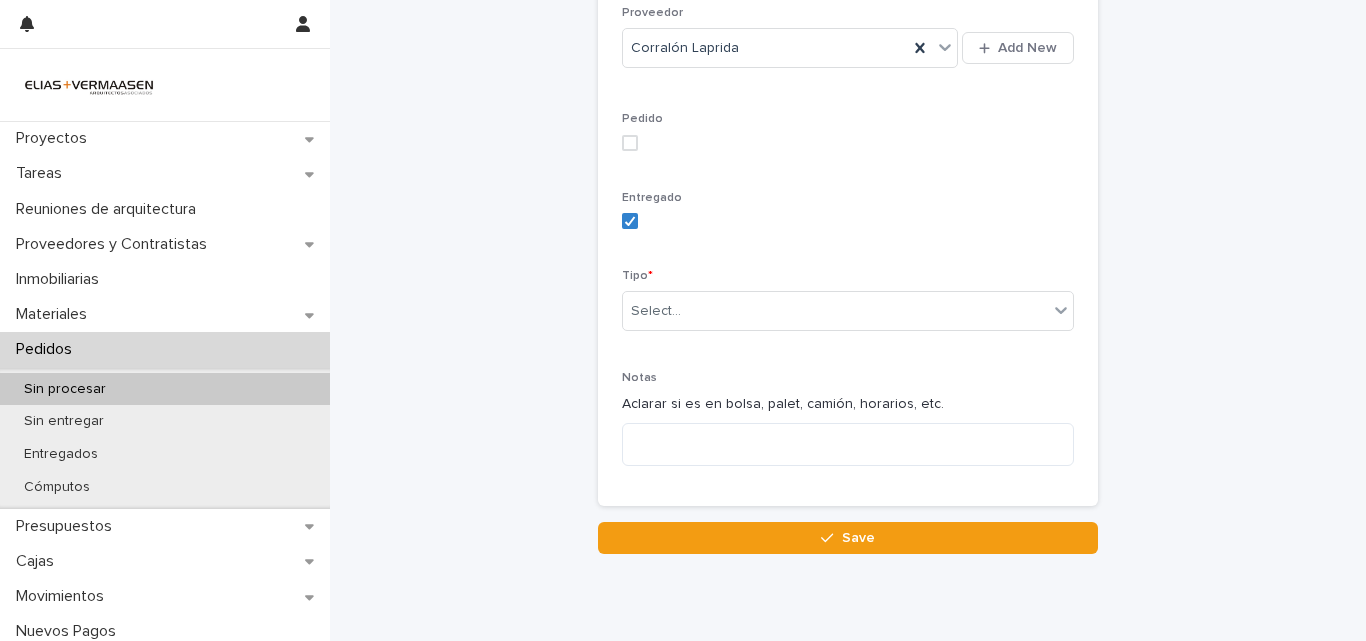 click on "Tipo * Select..." at bounding box center [848, 308] 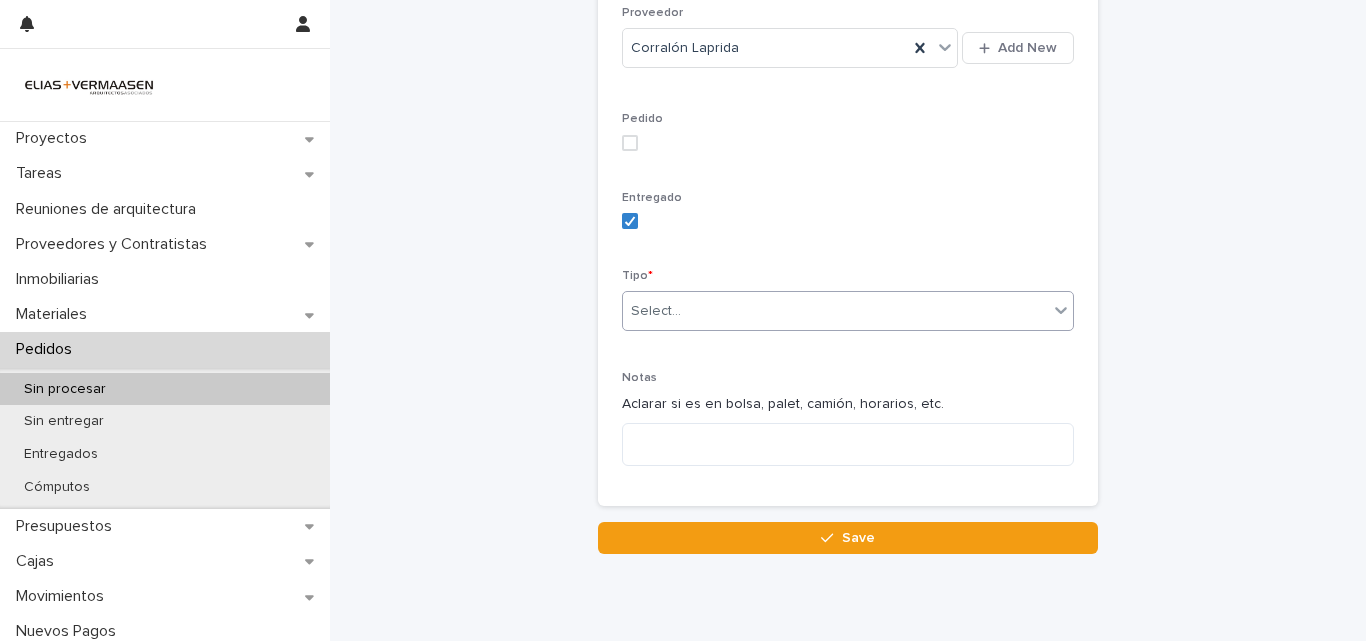 click on "Select..." at bounding box center [835, 311] 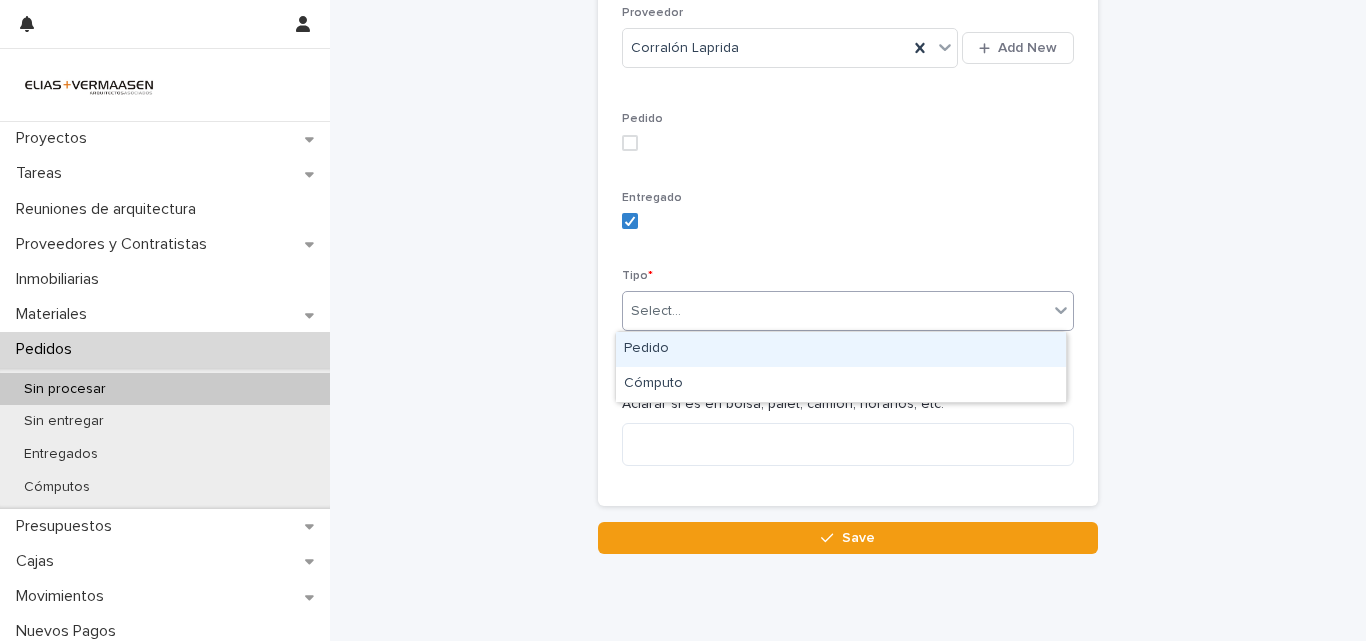 click on "Pedido" at bounding box center (841, 349) 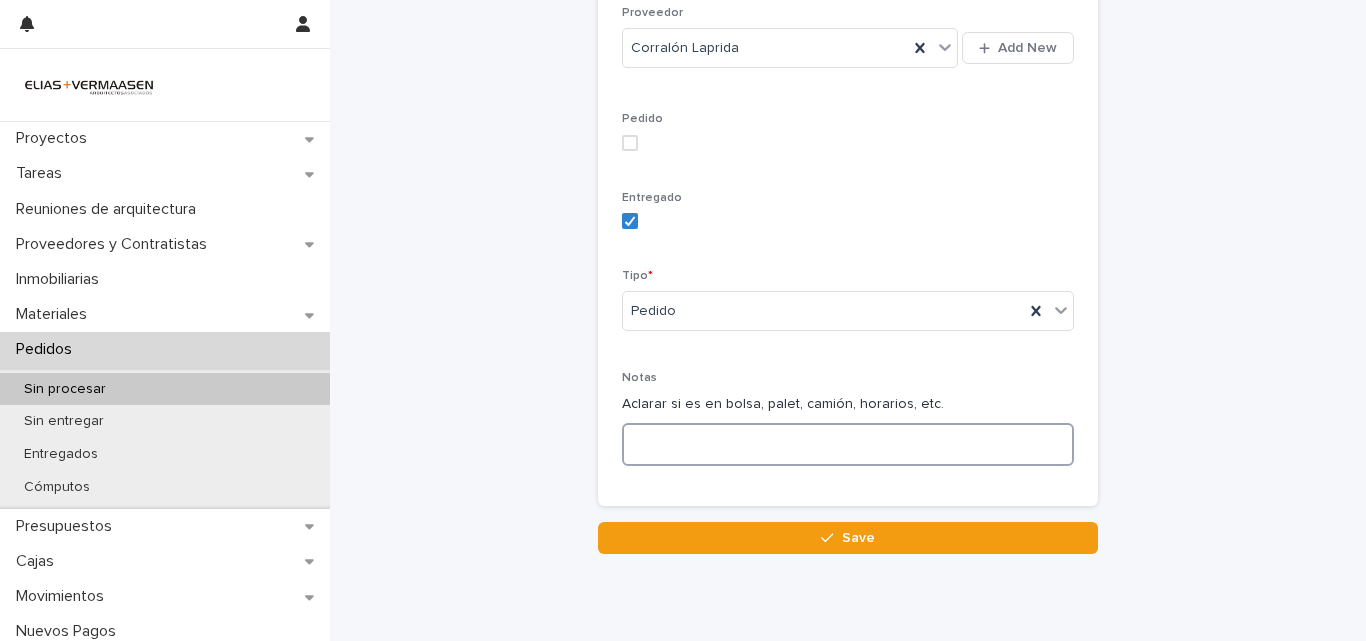 click at bounding box center (848, 444) 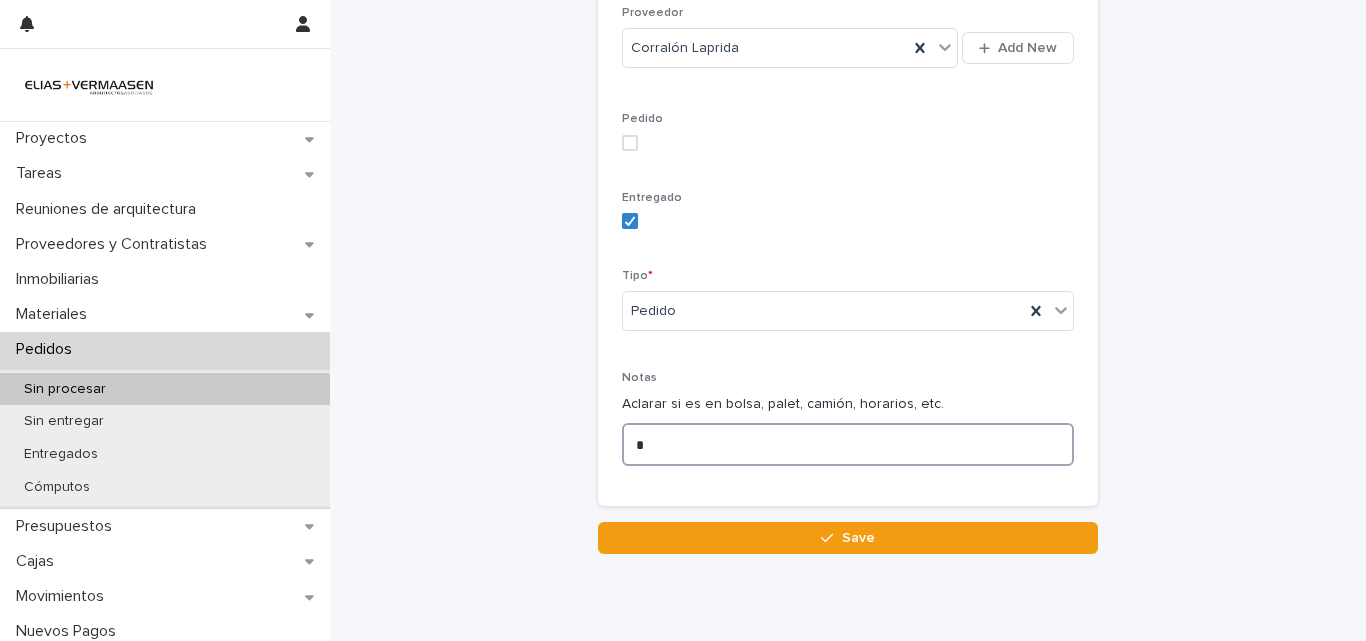 type on "*" 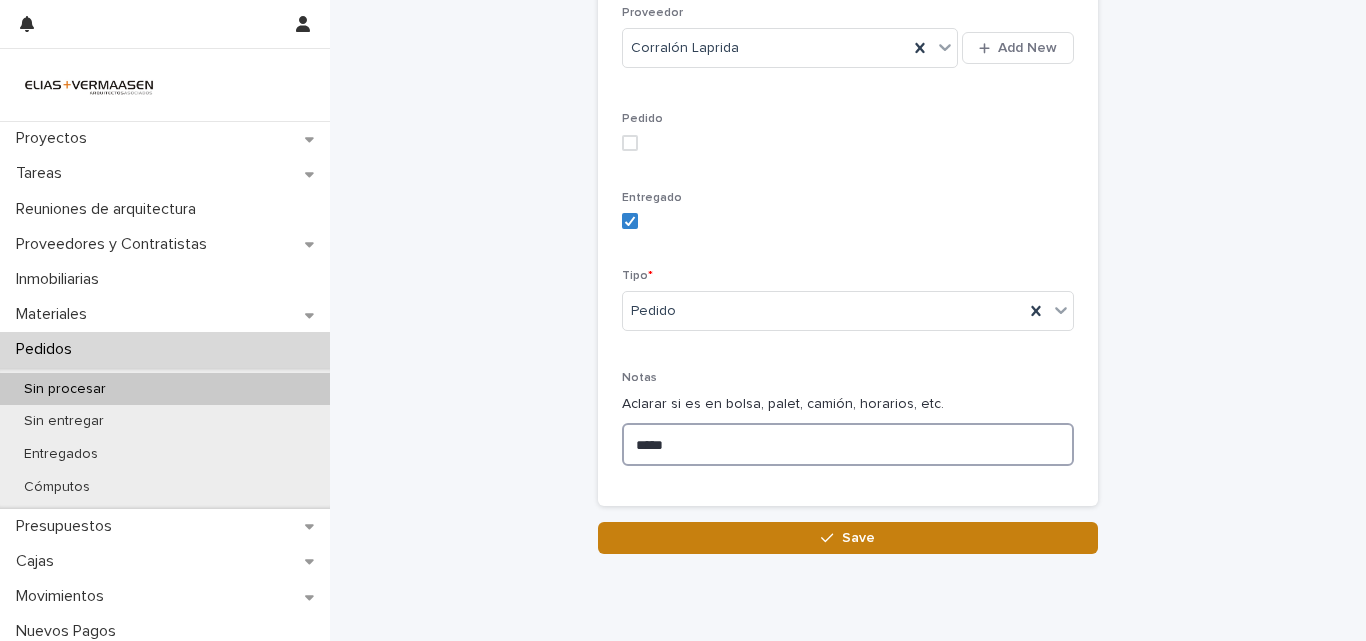 type on "*****" 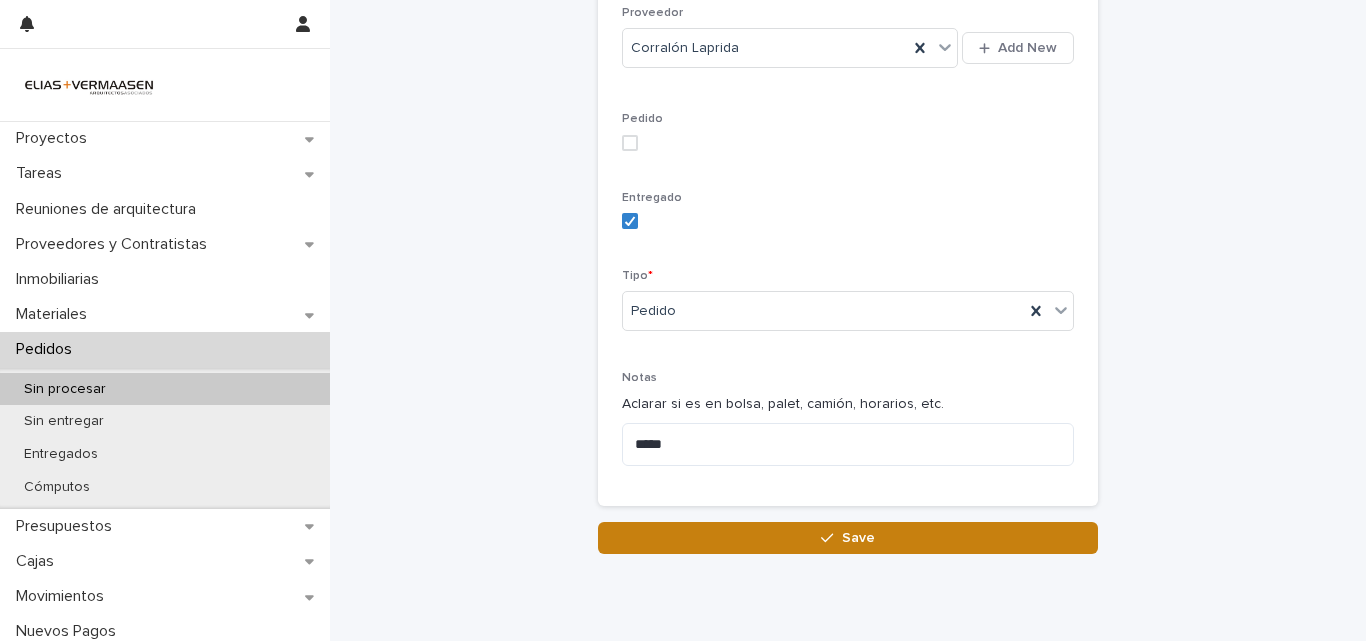 click on "Save" at bounding box center (848, 538) 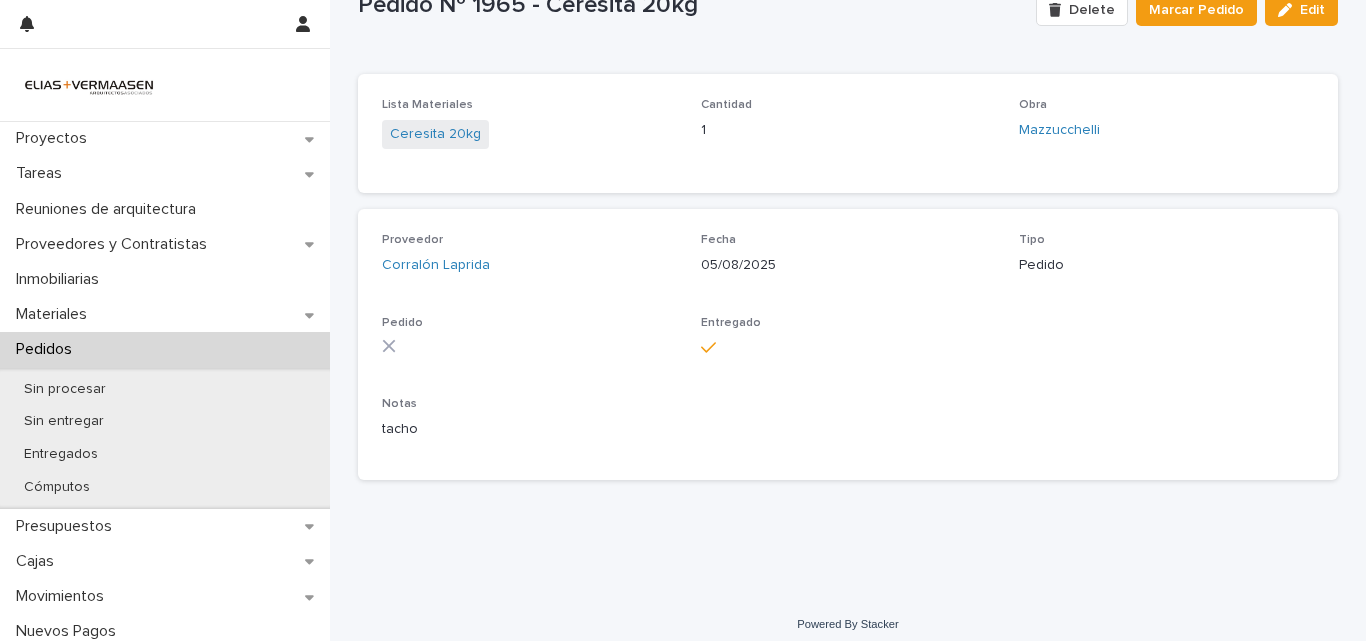 scroll, scrollTop: 84, scrollLeft: 0, axis: vertical 